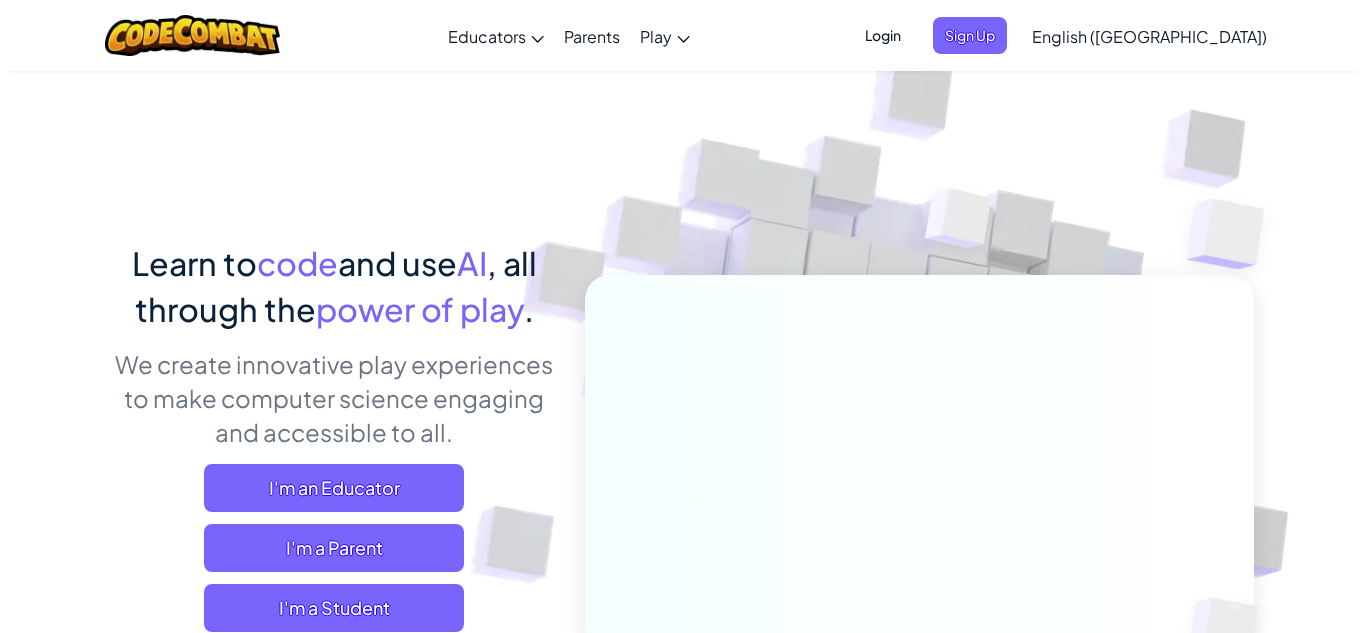 scroll, scrollTop: 0, scrollLeft: 0, axis: both 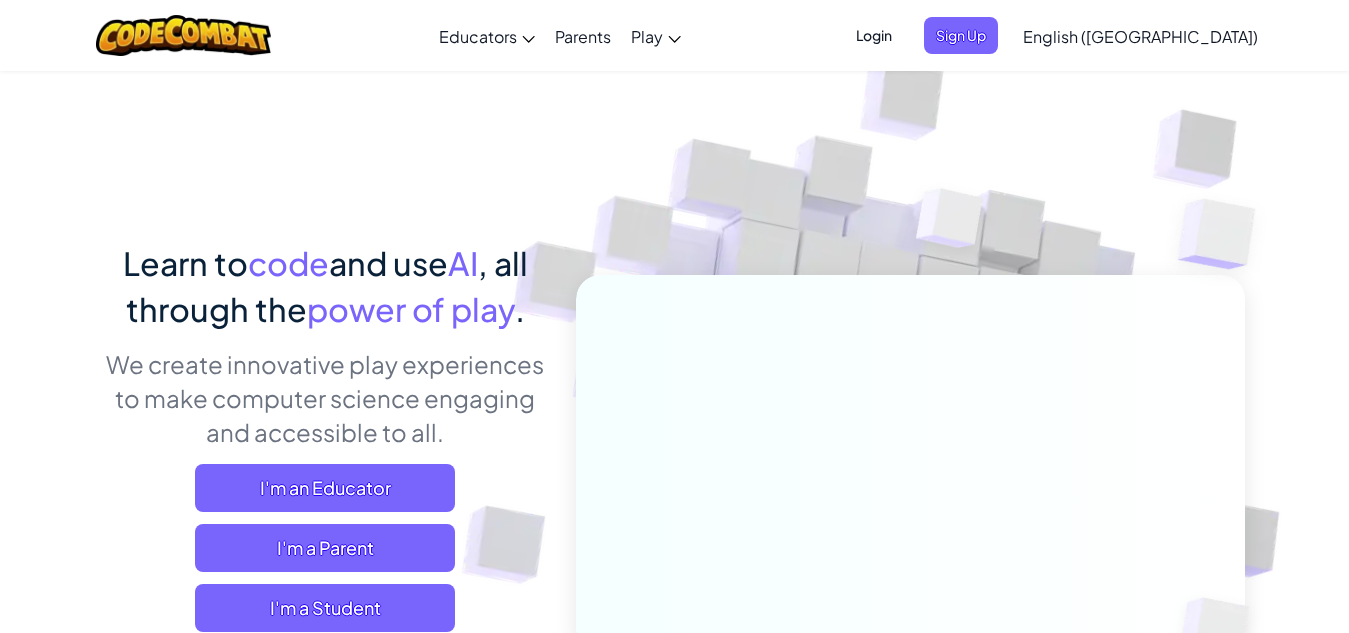 click on "English ([GEOGRAPHIC_DATA])" at bounding box center (1140, 36) 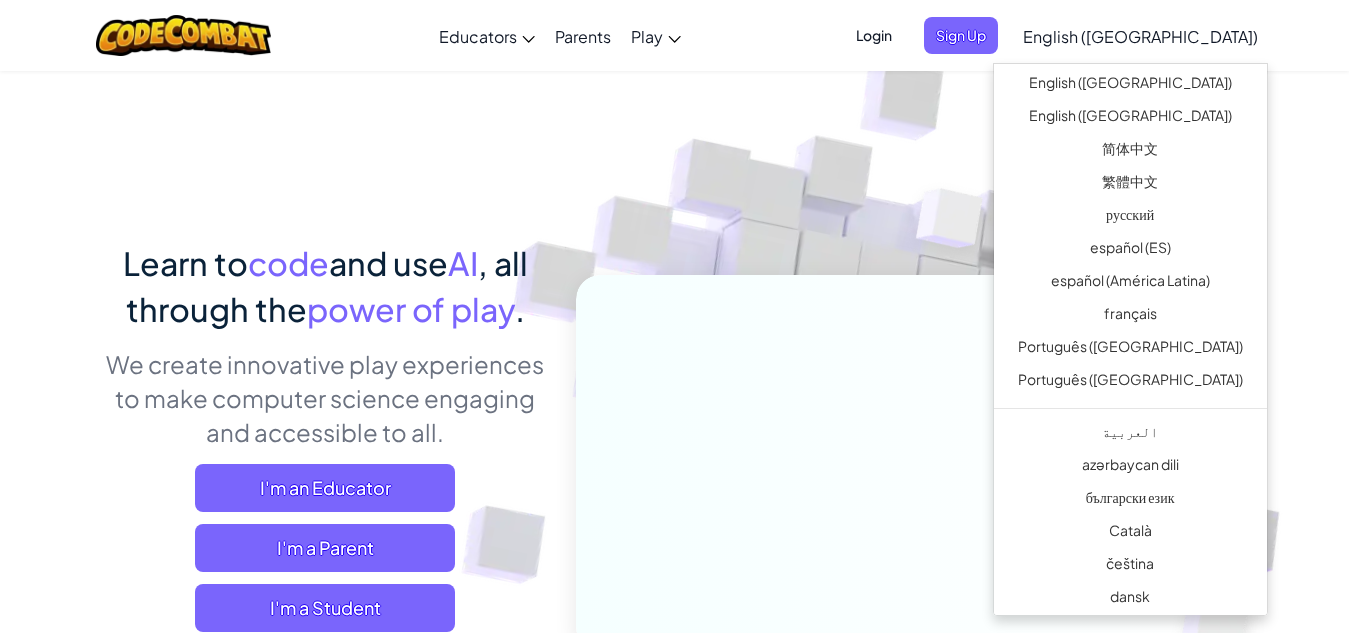 drag, startPoint x: 868, startPoint y: 192, endPoint x: 971, endPoint y: 99, distance: 138.7732 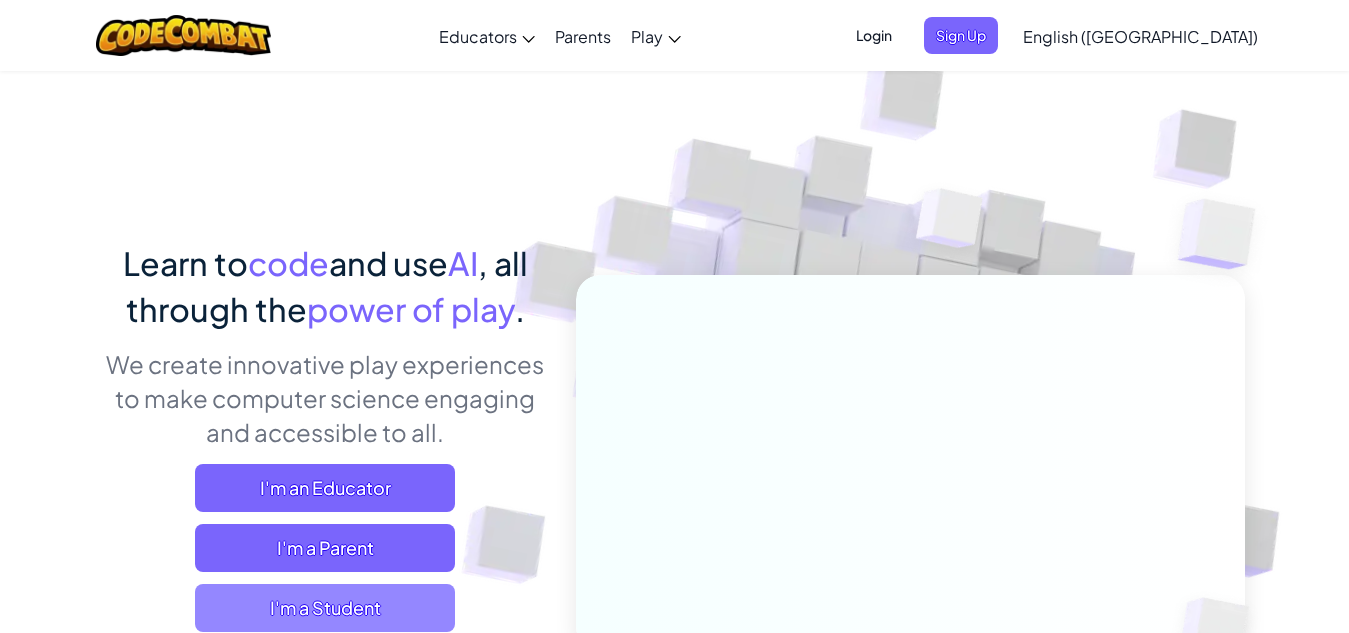 click on "I'm a Student" at bounding box center (325, 608) 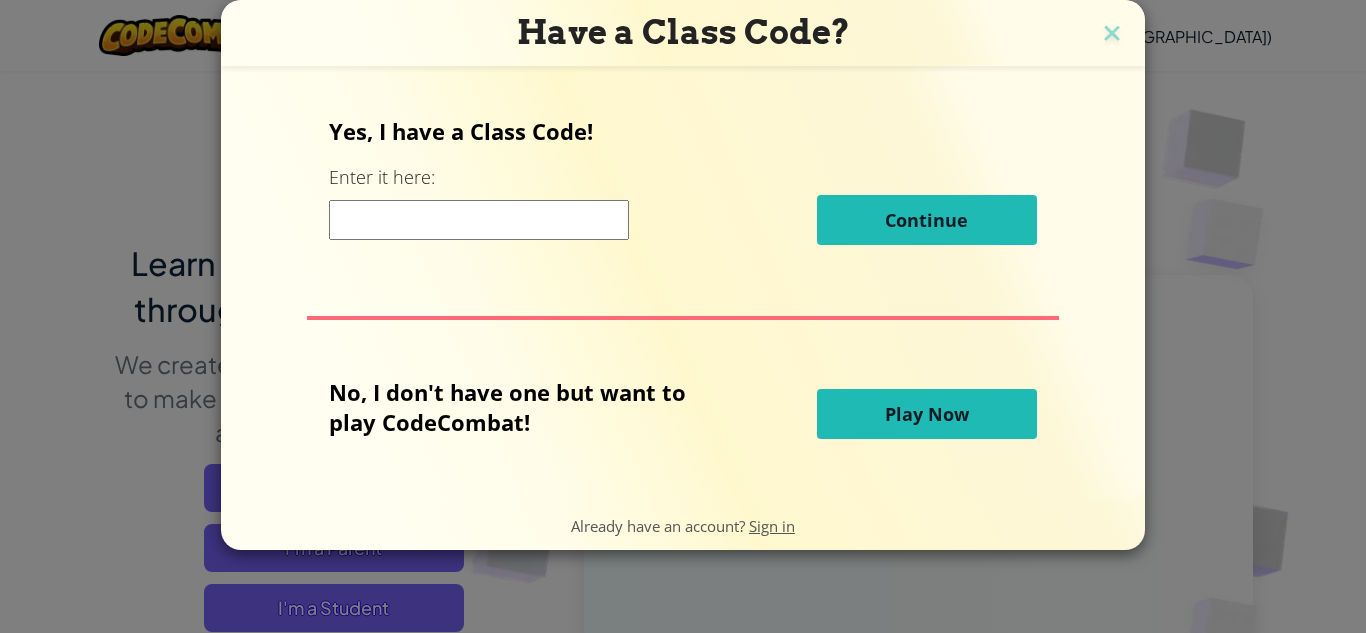 click on "Have a Class Code?" at bounding box center (683, 32) 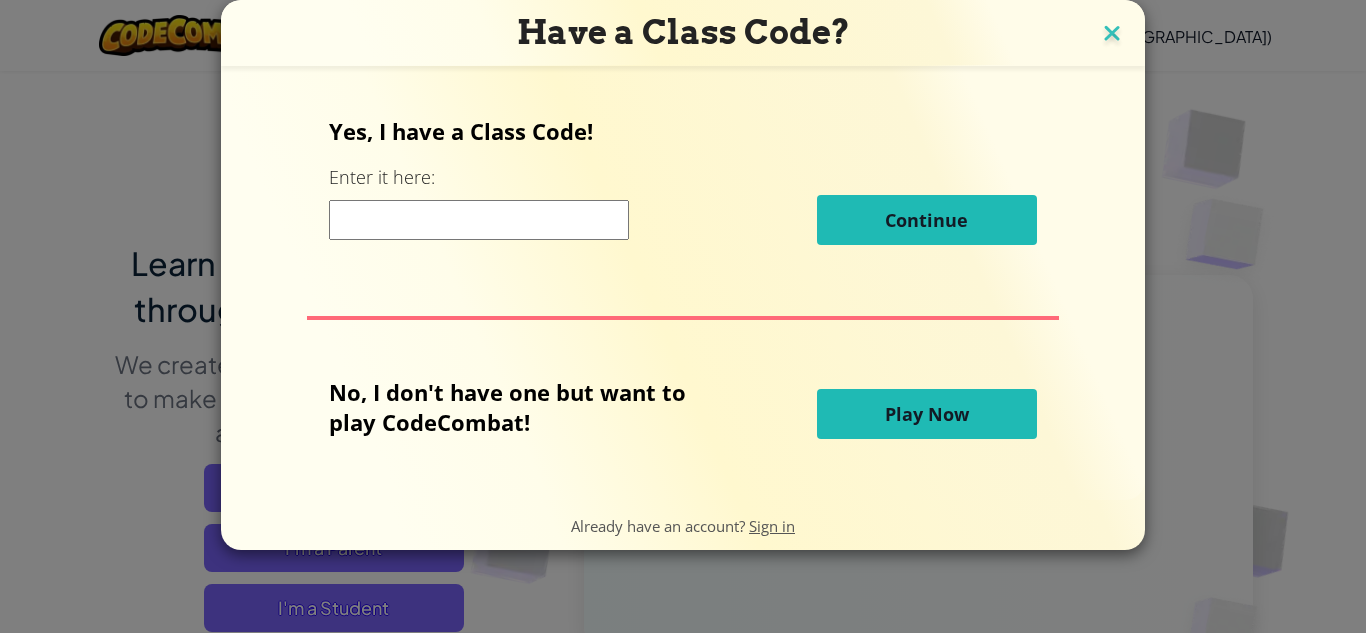click at bounding box center (1112, 35) 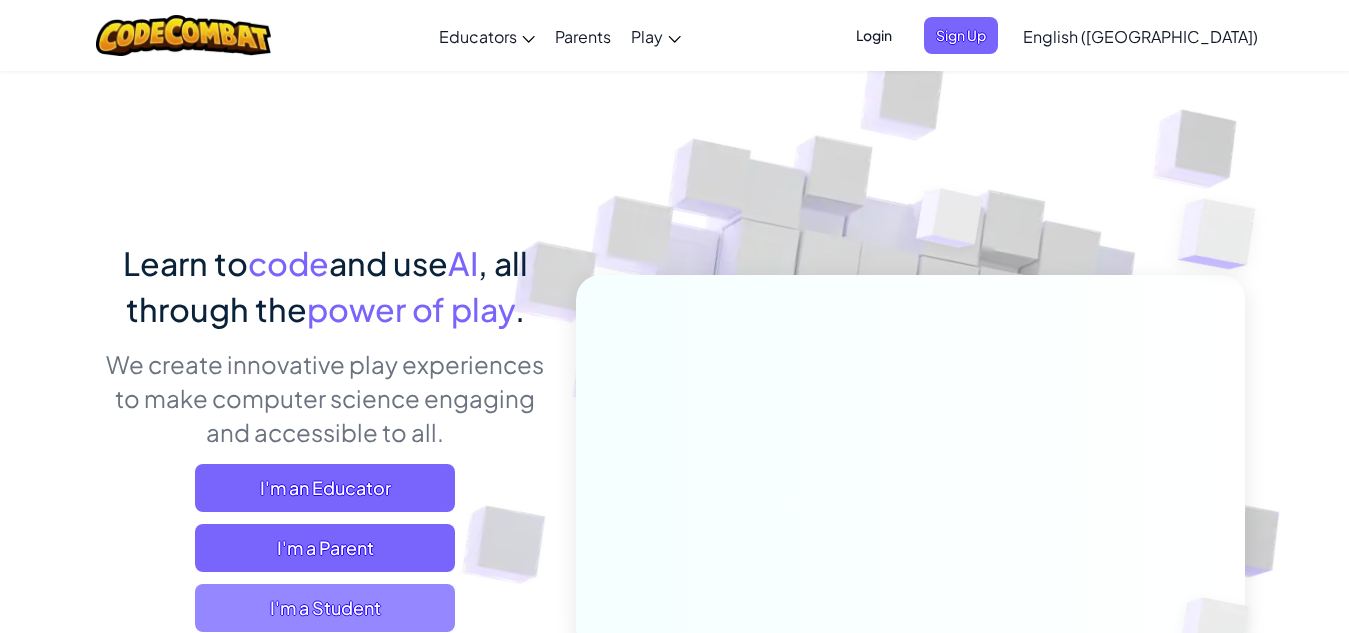 click on "I'm a Student" at bounding box center [325, 608] 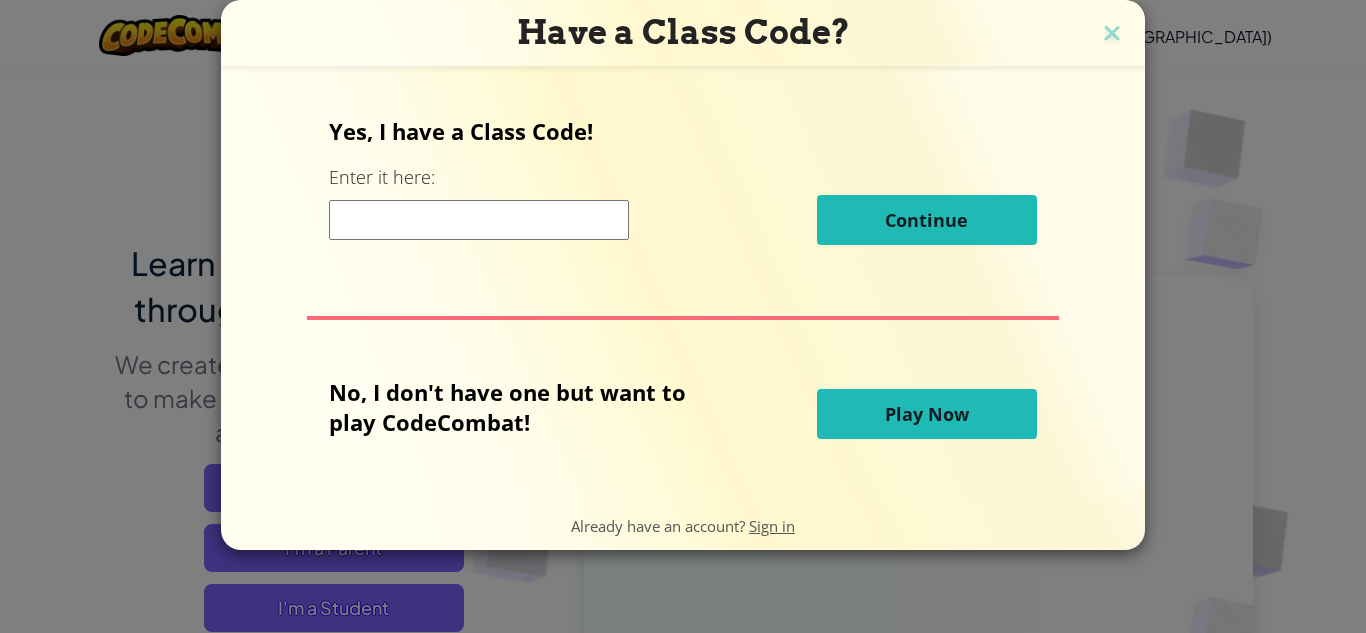 click at bounding box center (479, 220) 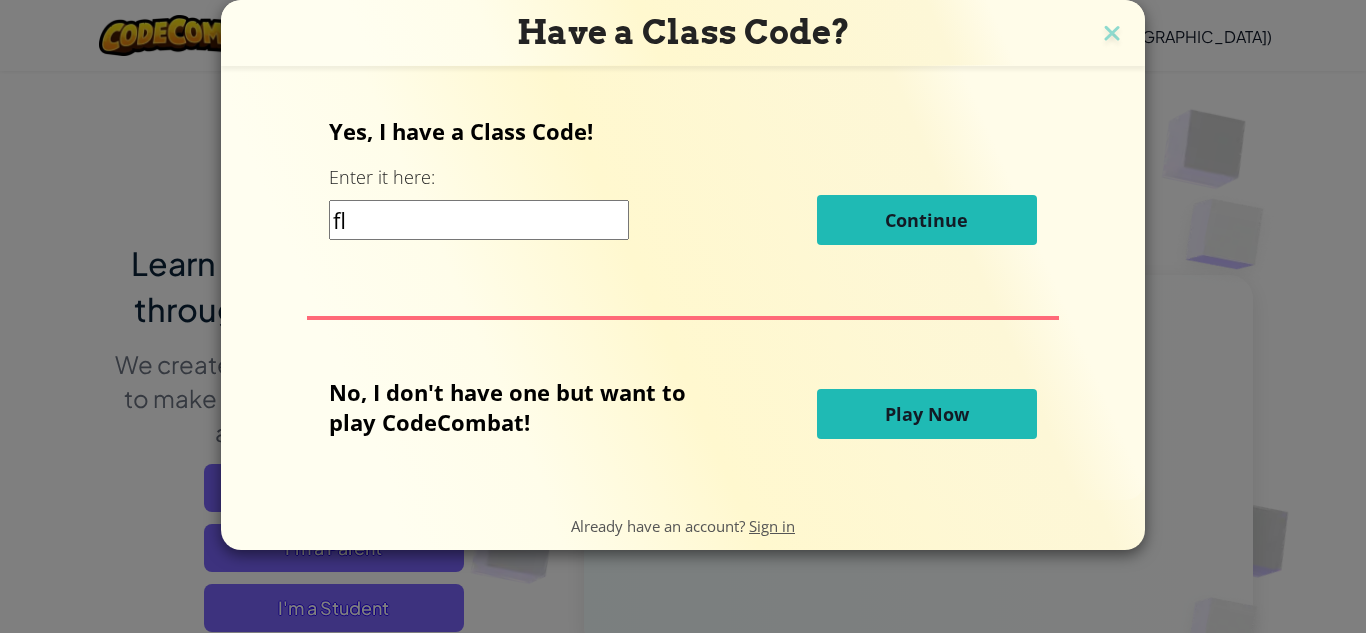 type on "fly" 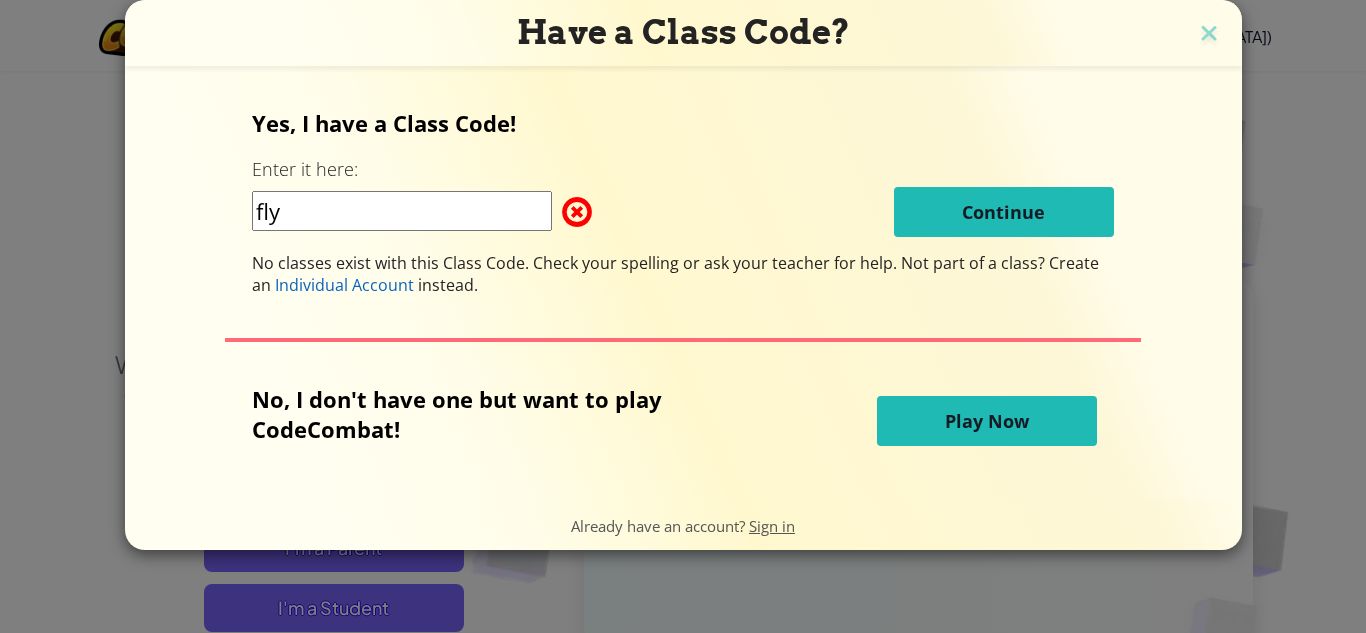 type 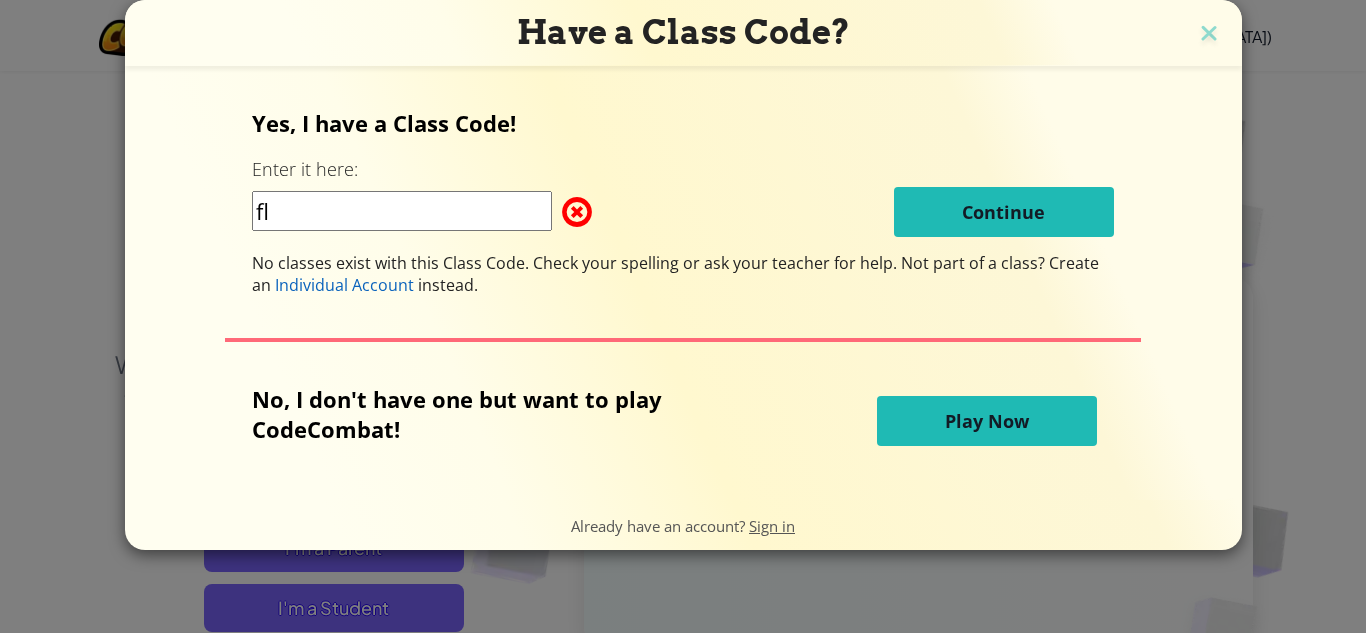 type on "f" 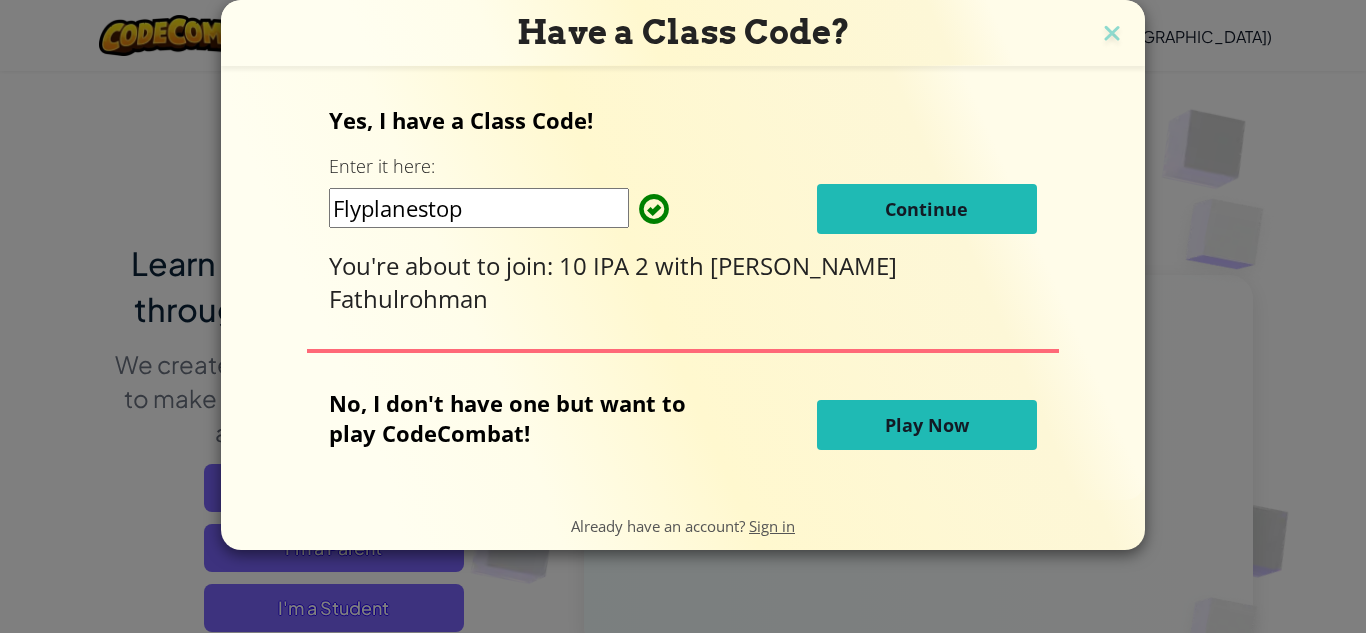type on "Flyplanestop" 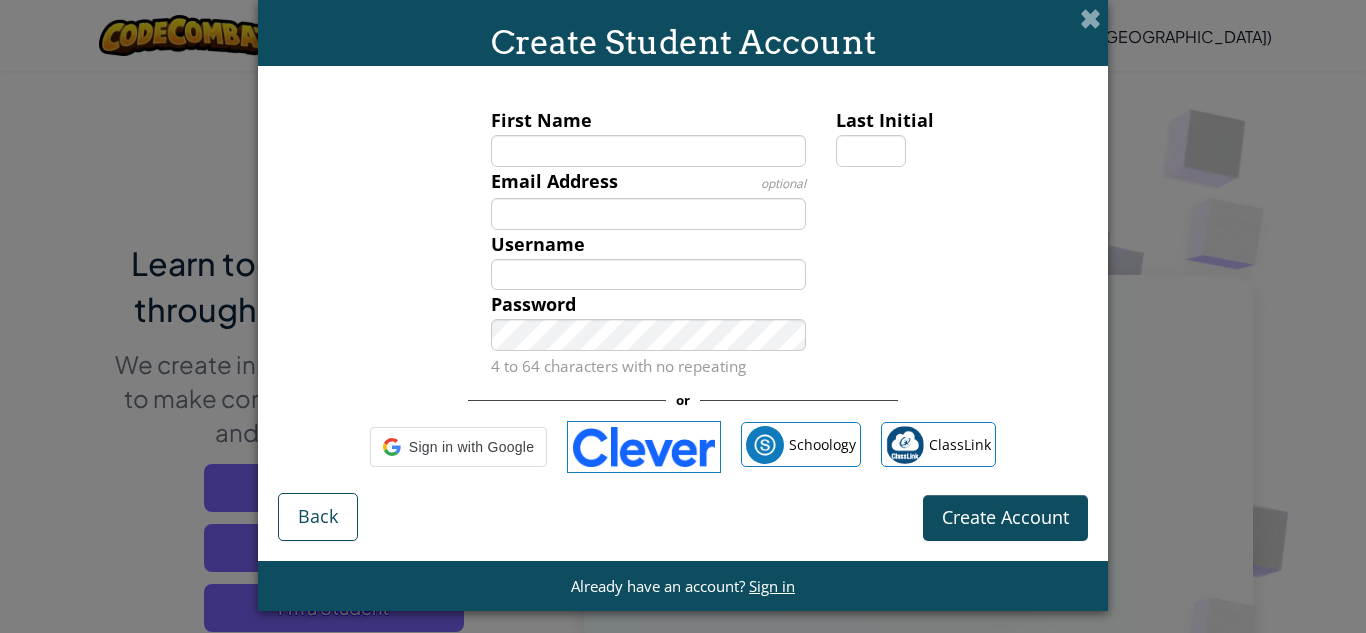 click on "First Name" at bounding box center (649, 120) 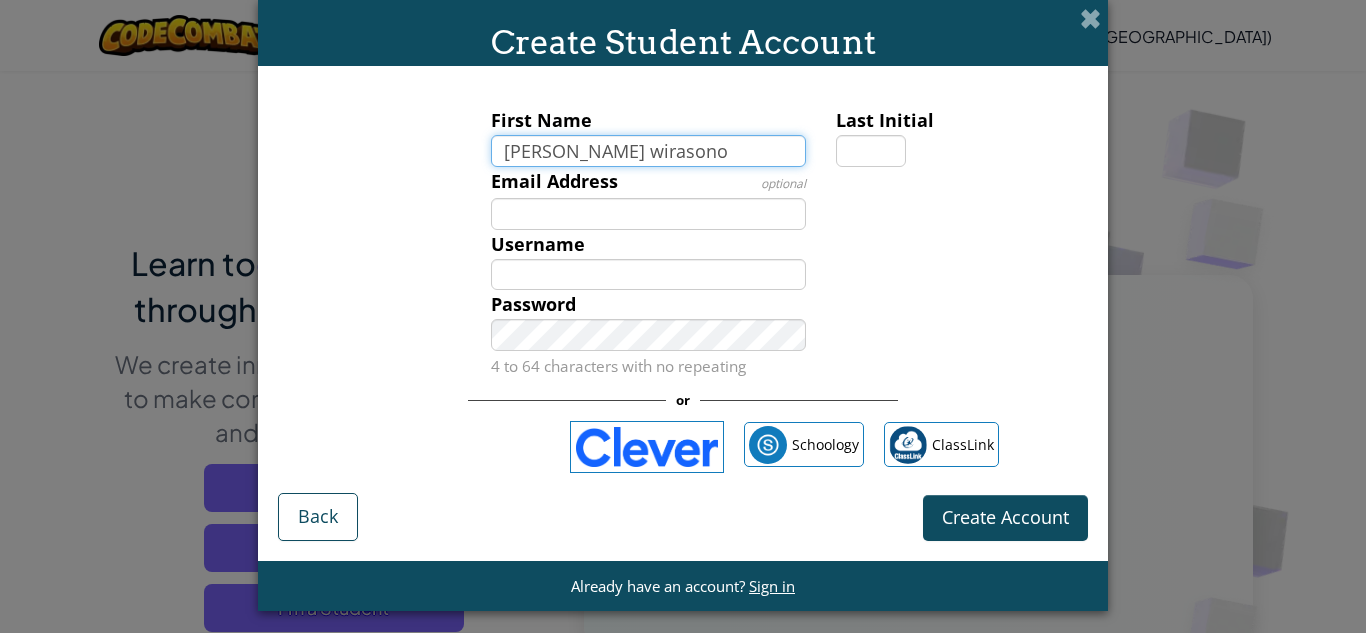 type on "Cetta wirasono" 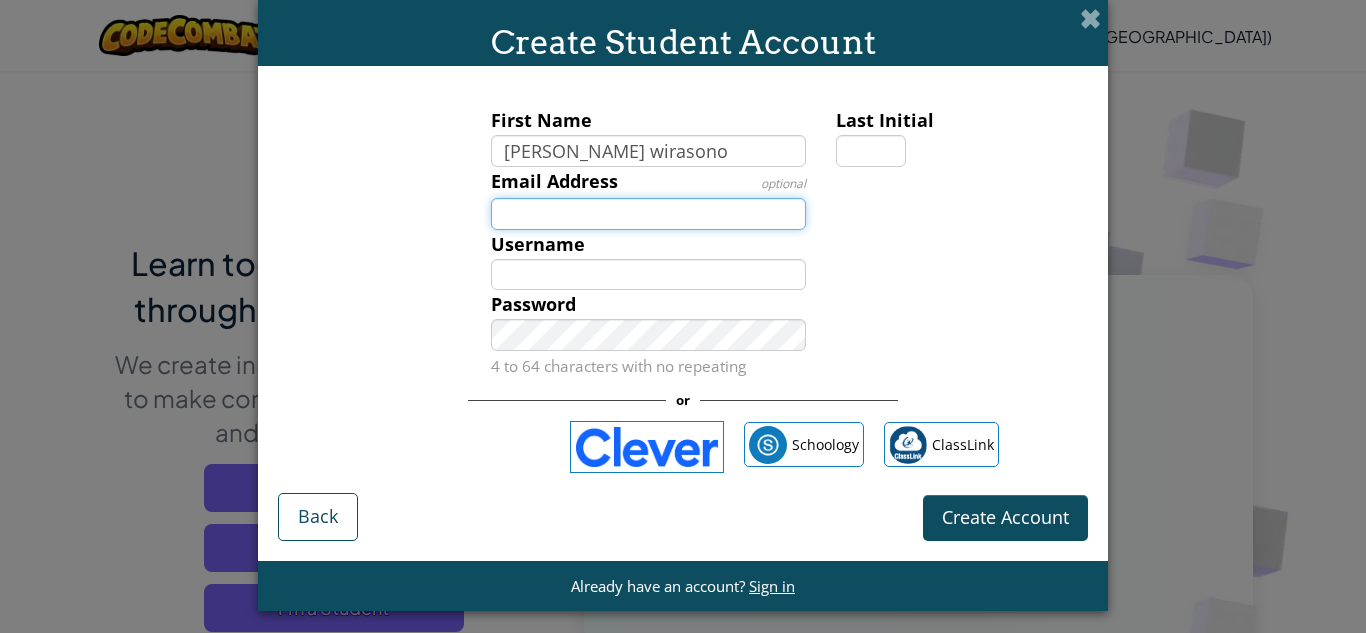 type on "Cetta wirasono" 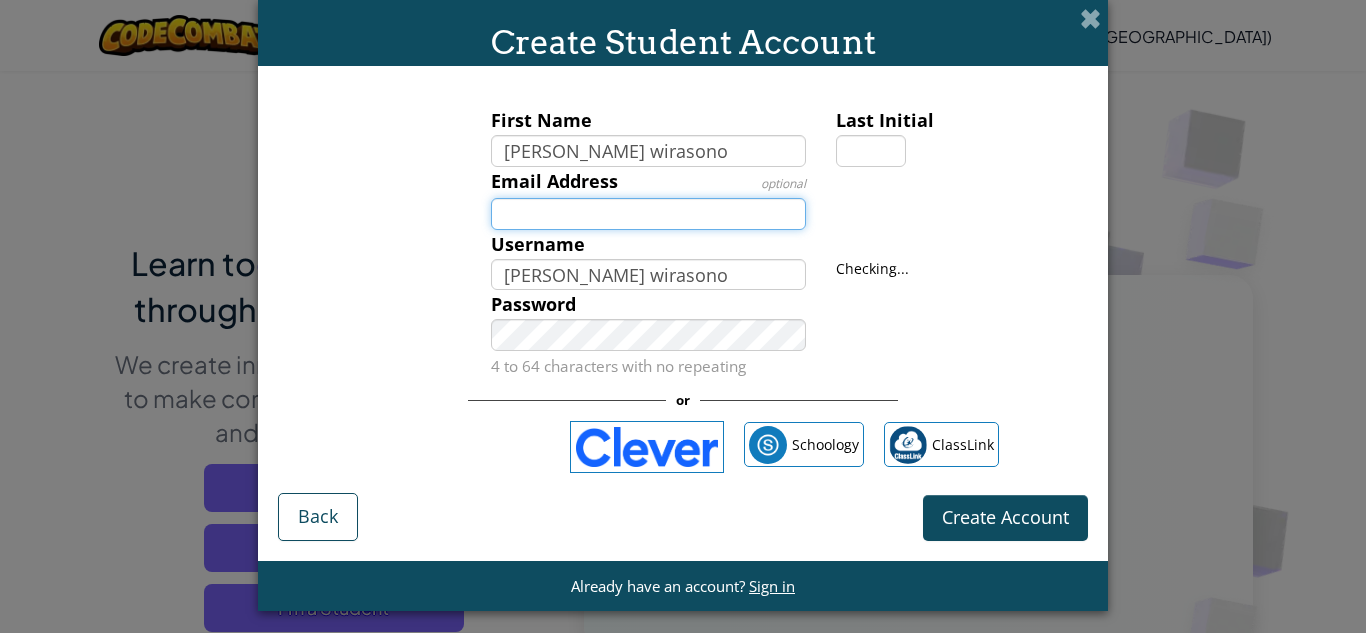 click on "Email Address" at bounding box center [649, 214] 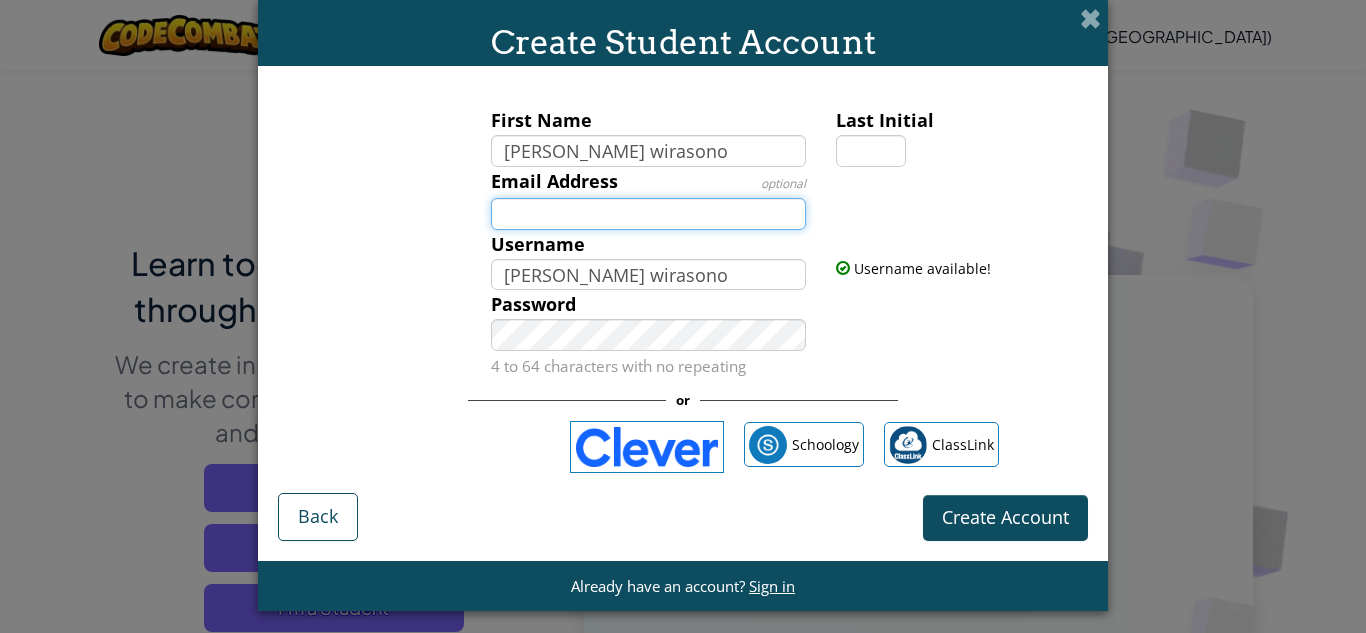 type on "cettawirasono123@gmail.com" 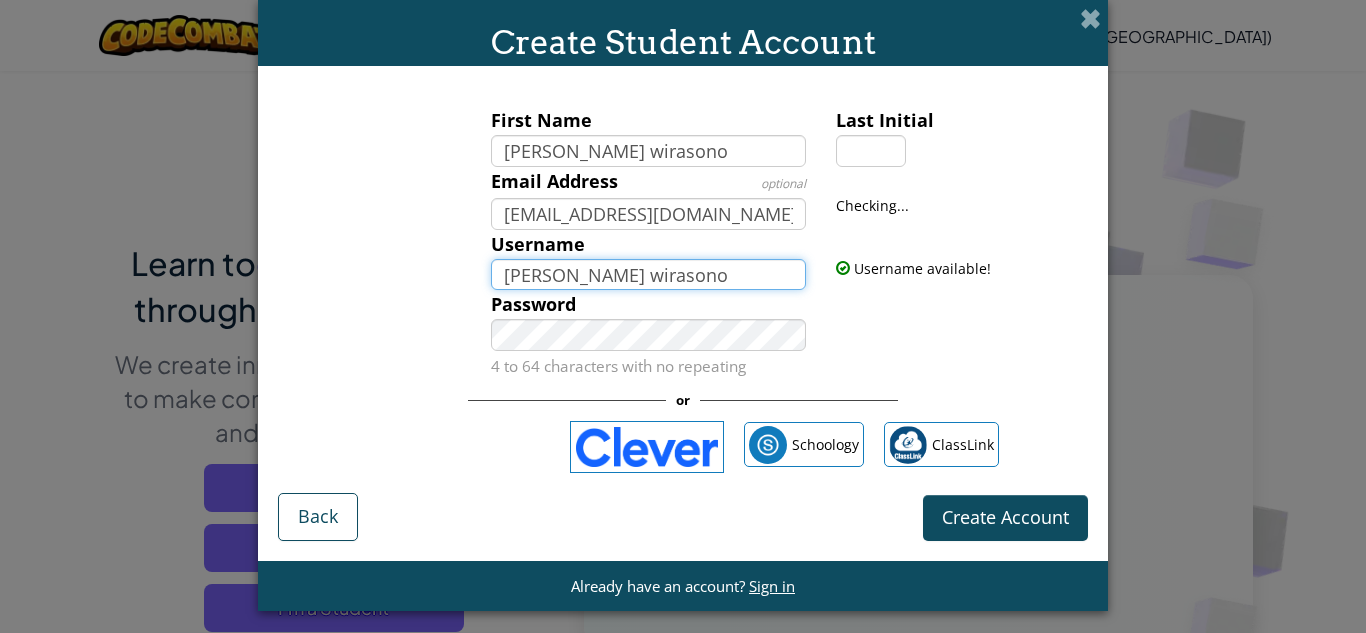 click on "Cetta wirasono" at bounding box center (649, 275) 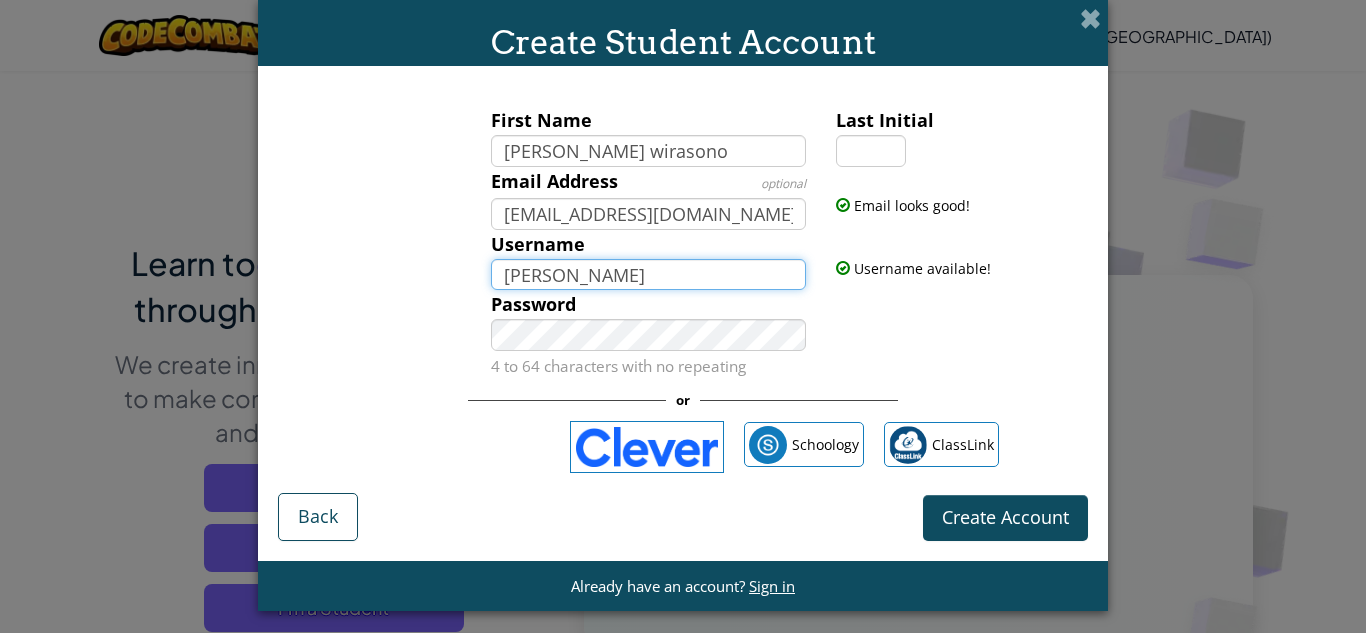 type on "Cetta" 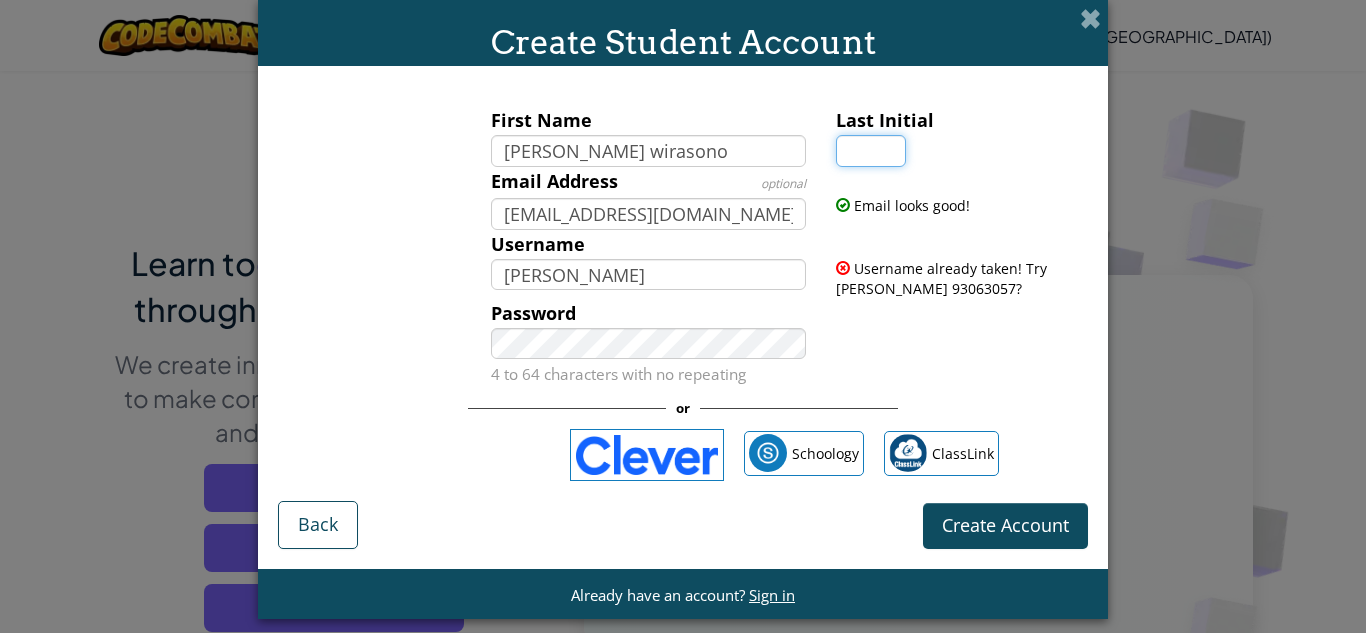 click on "Last Initial" at bounding box center (871, 151) 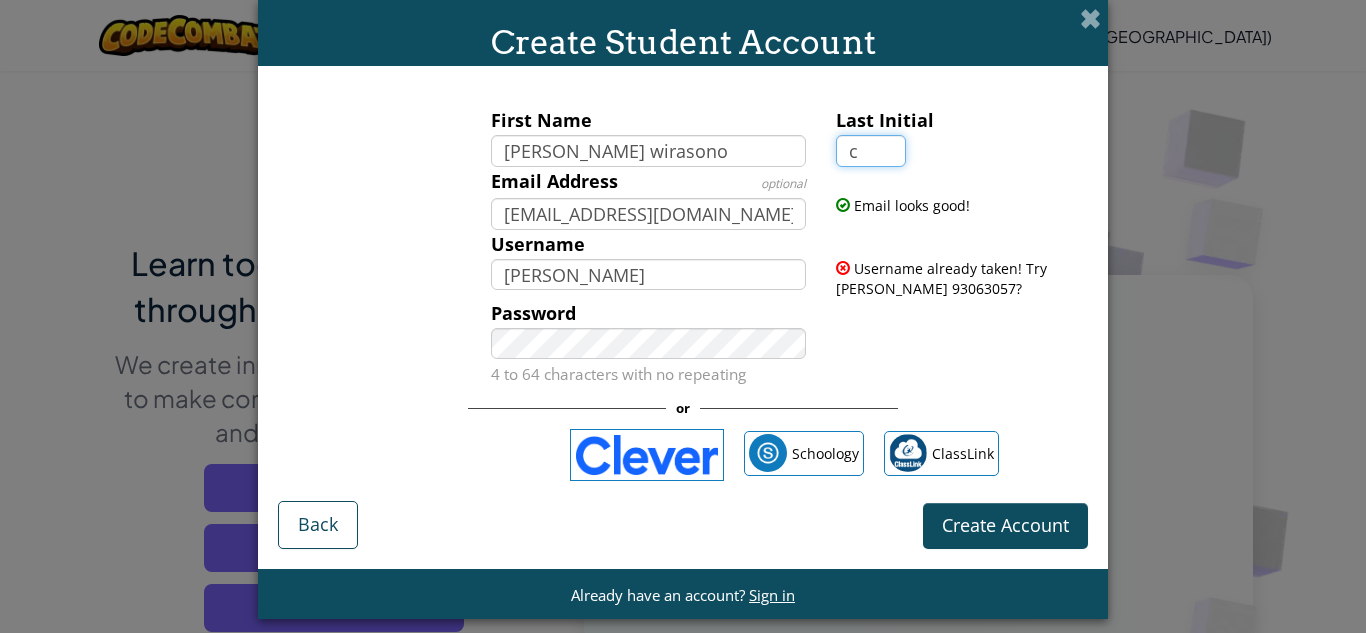 type on "c" 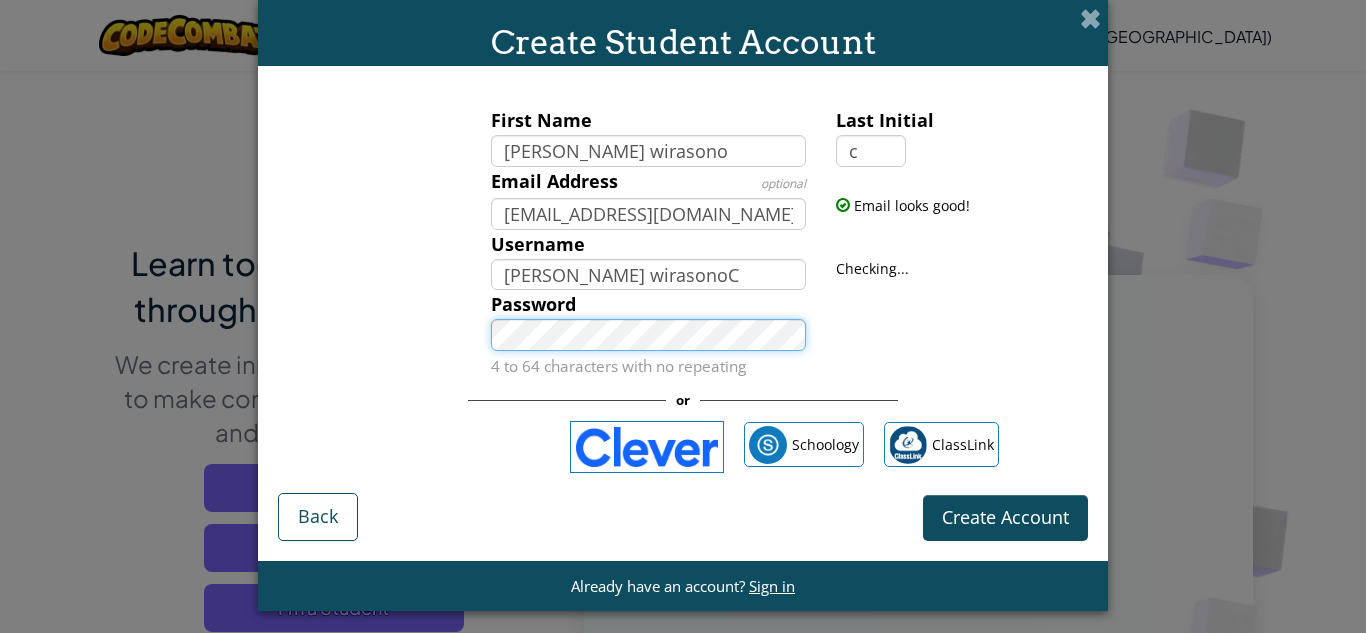 click on "Password 4 to 64 characters with no repeating" at bounding box center (649, 335) 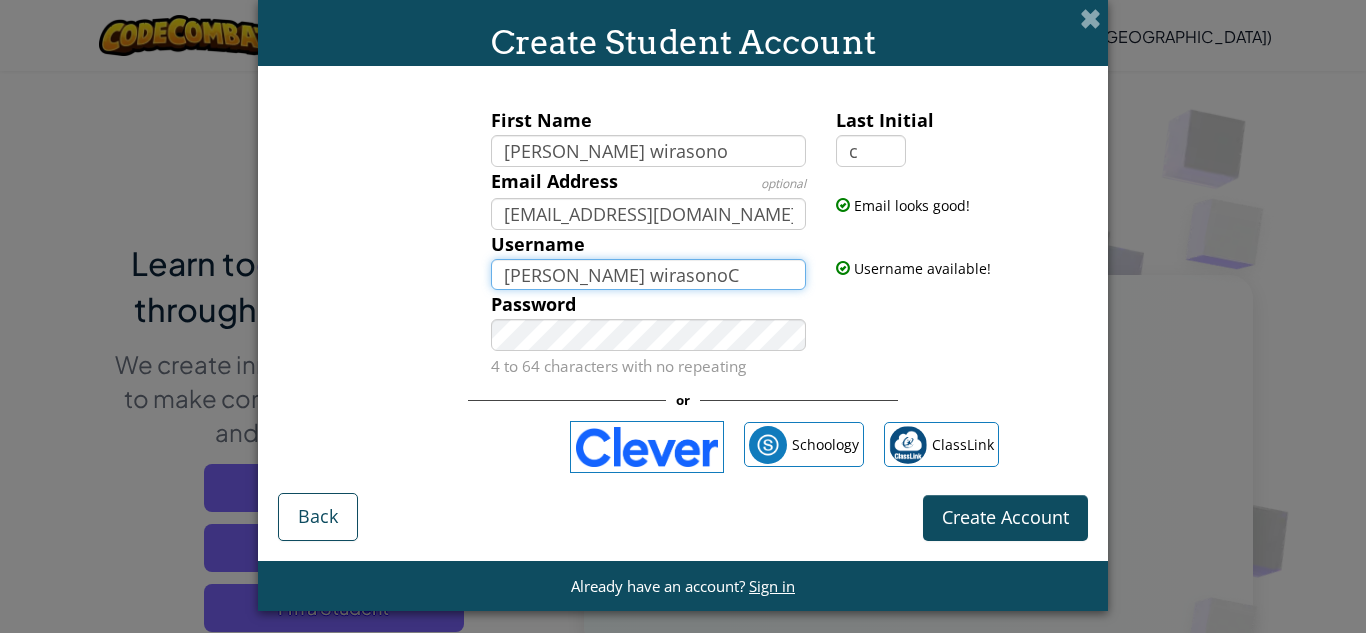 click on "Cetta wirasonoC" at bounding box center [649, 275] 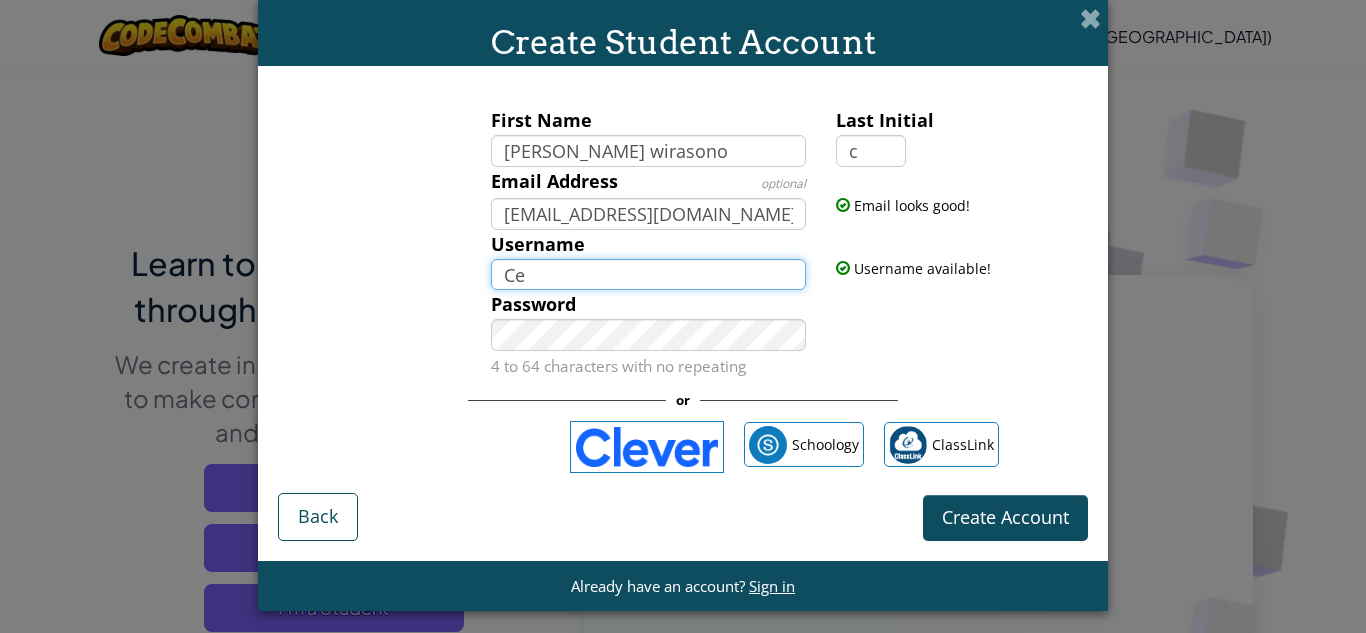 type on "C" 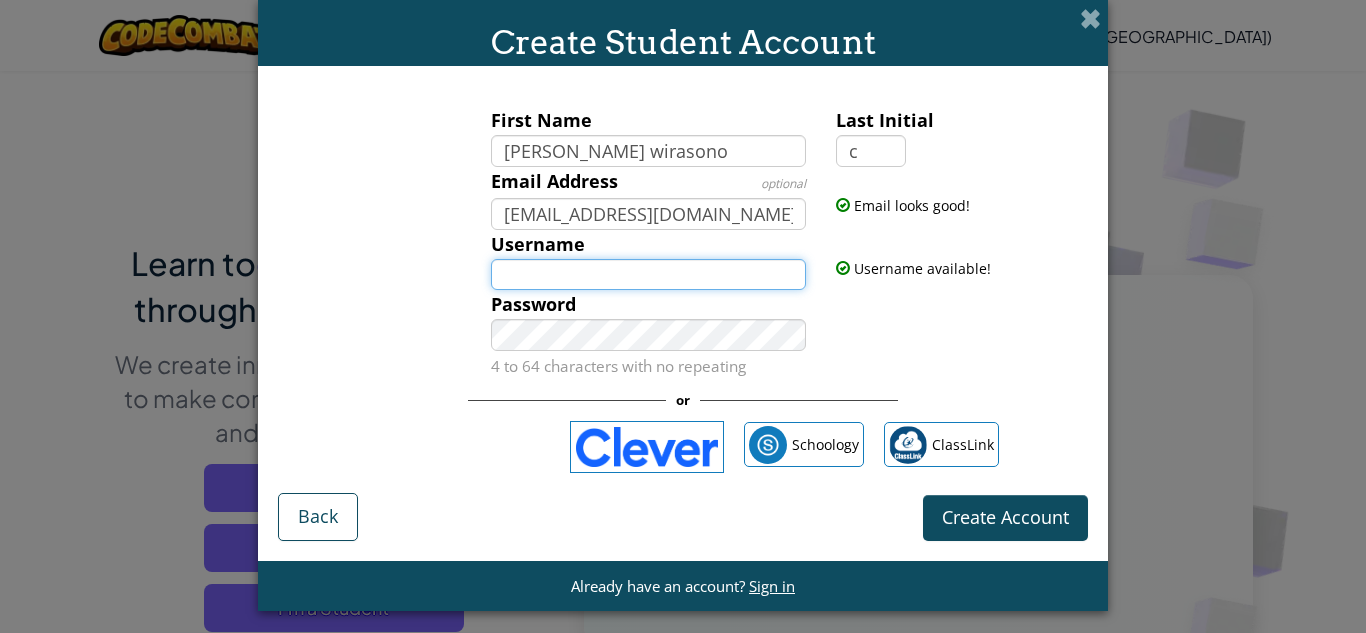 type 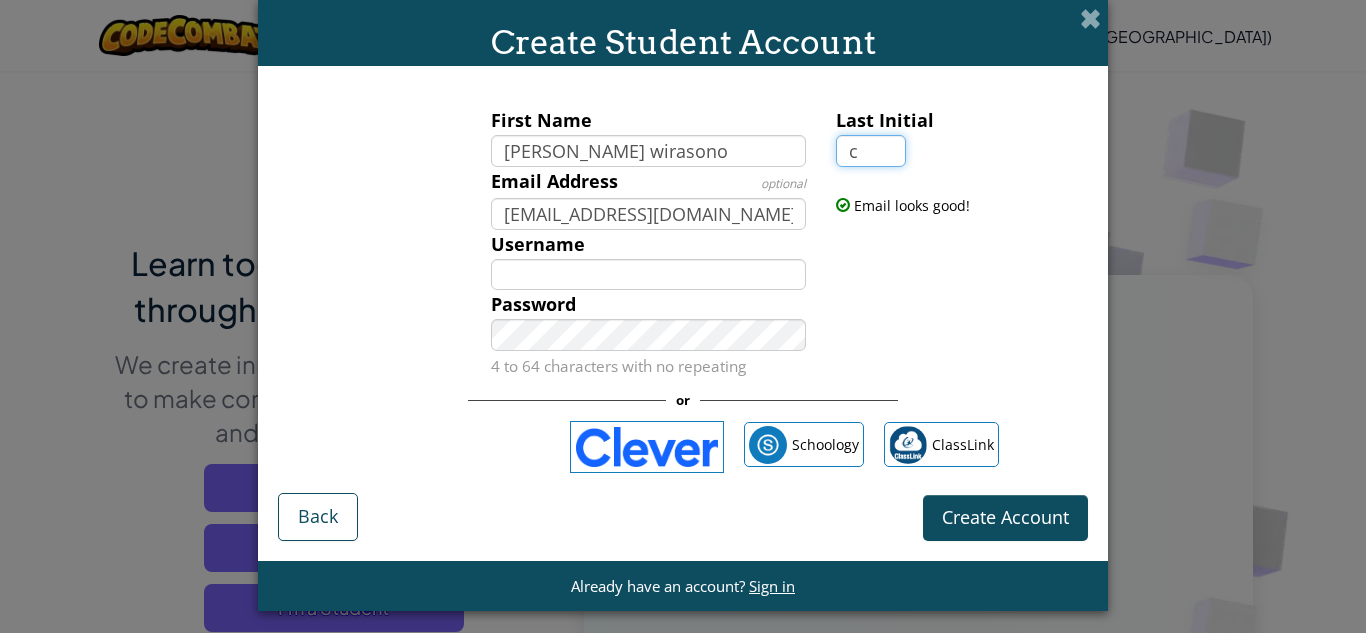 click on "c" at bounding box center [871, 151] 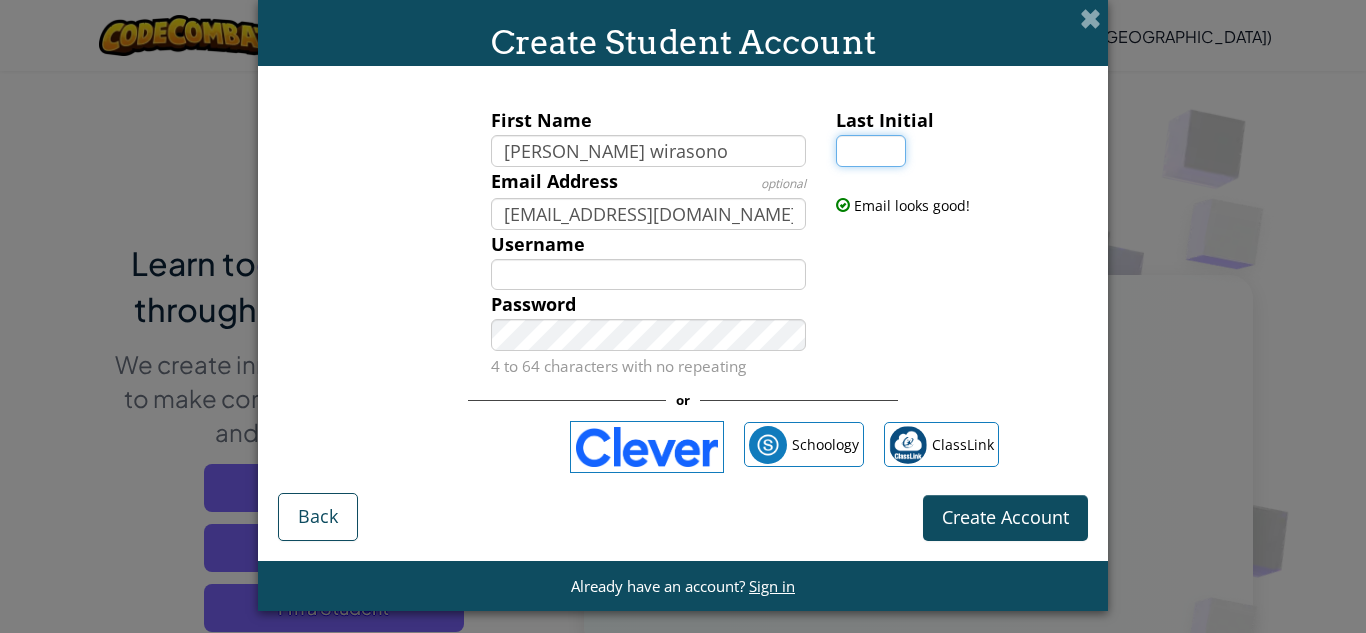 type on "1" 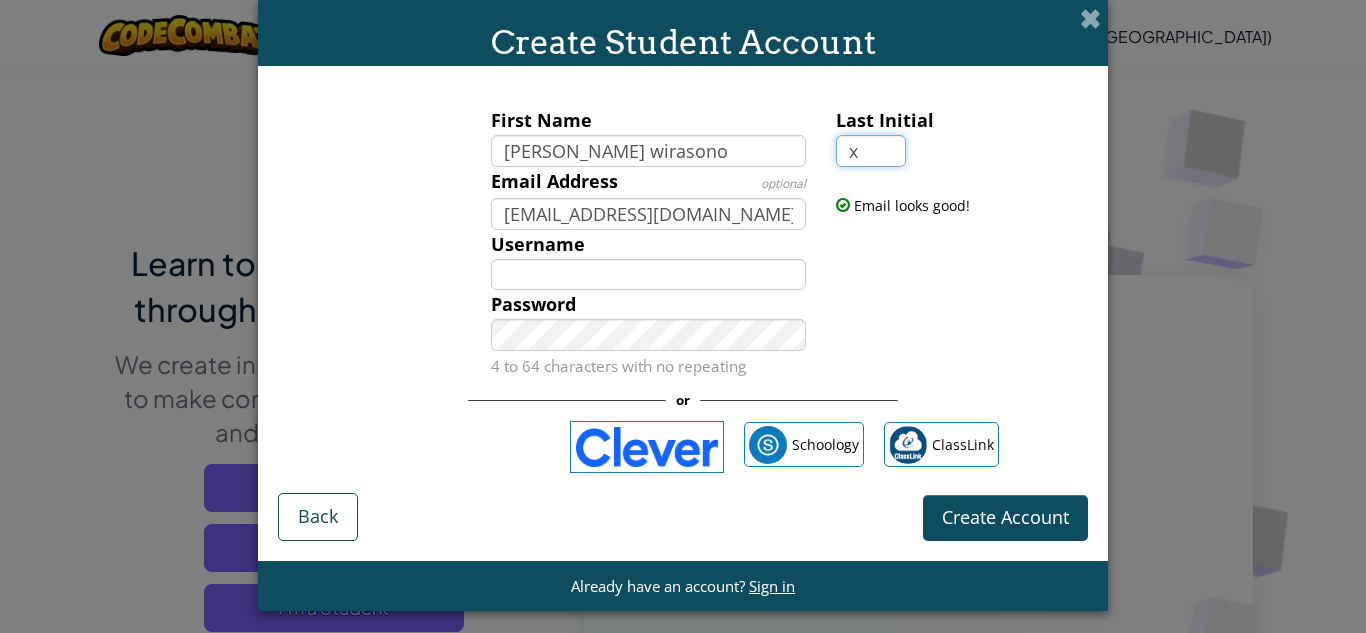type on "x" 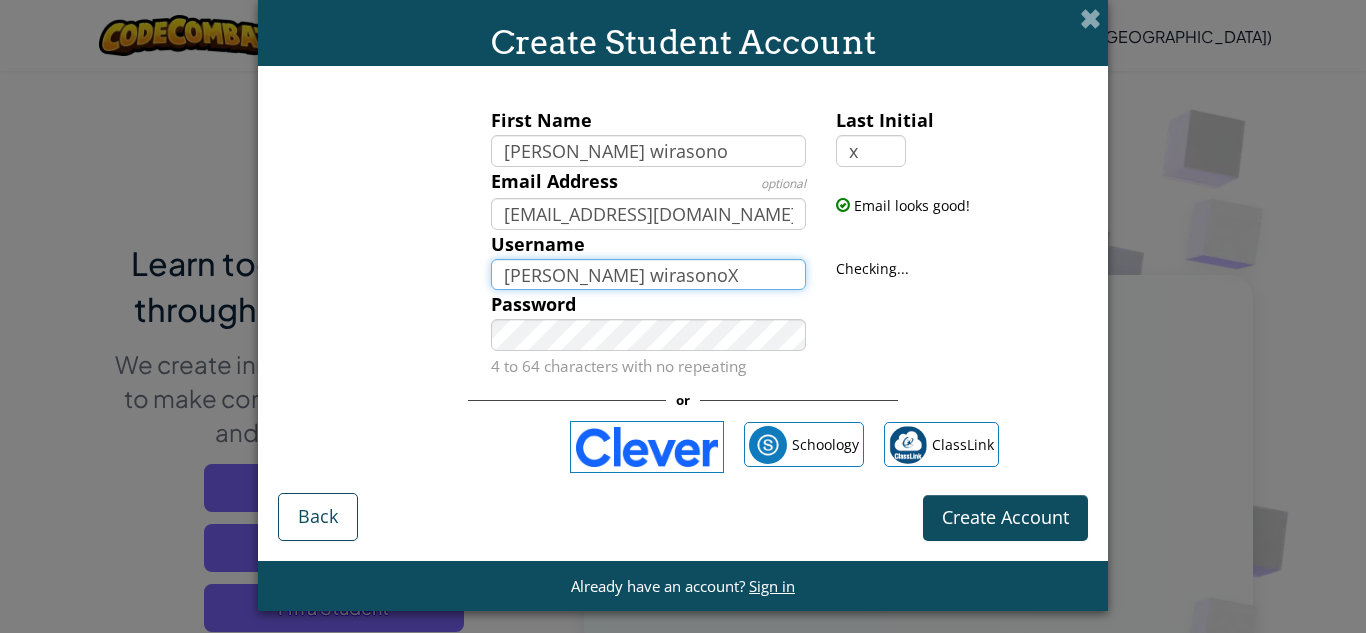 click on "Cetta wirasonoX" at bounding box center [649, 275] 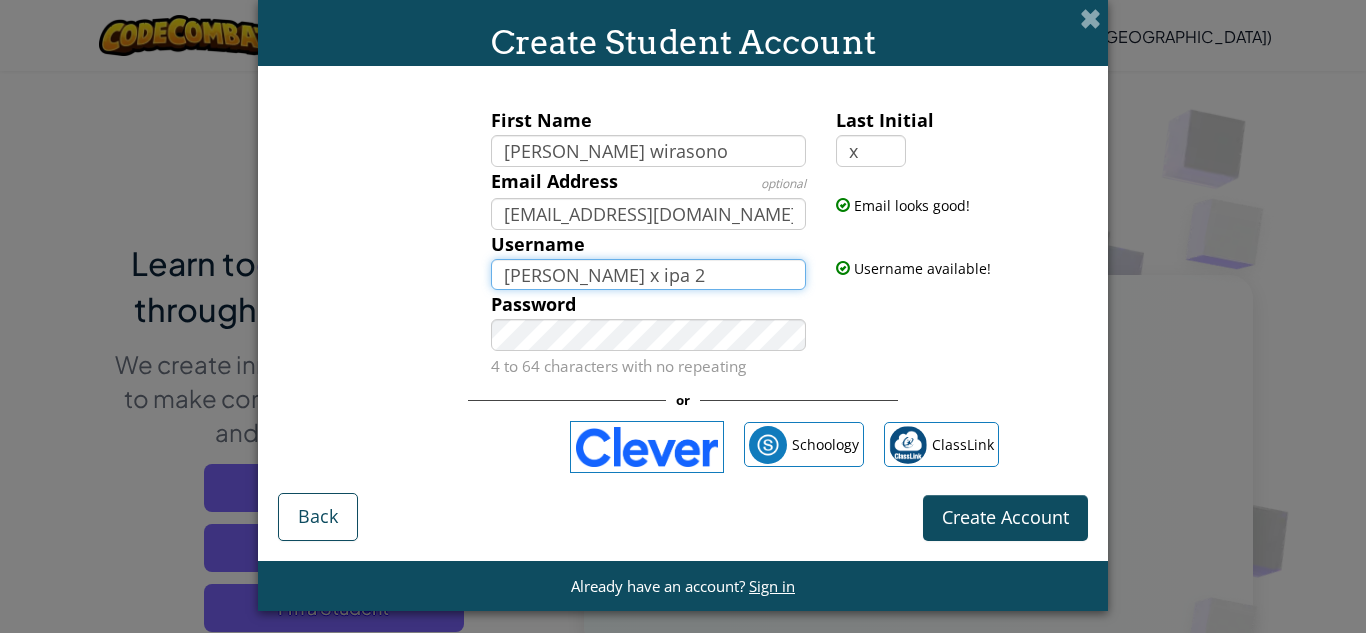 type on "[PERSON_NAME] x ipa 2" 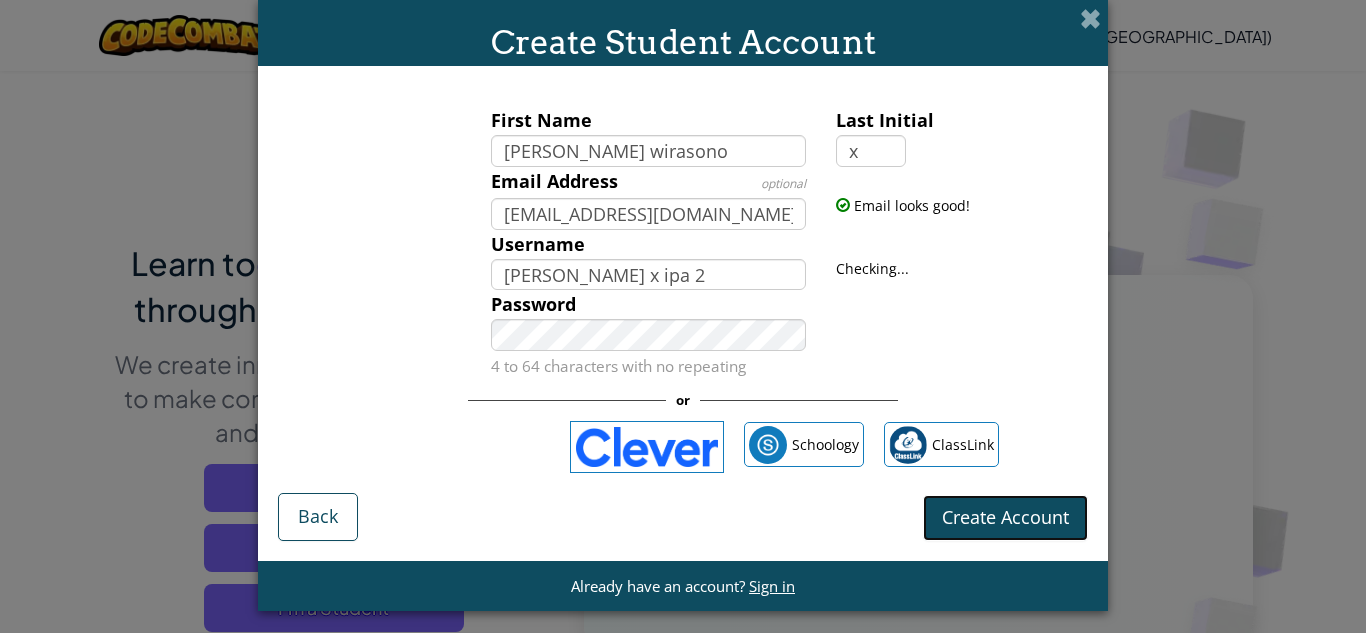 click on "Create Account" at bounding box center [1005, 517] 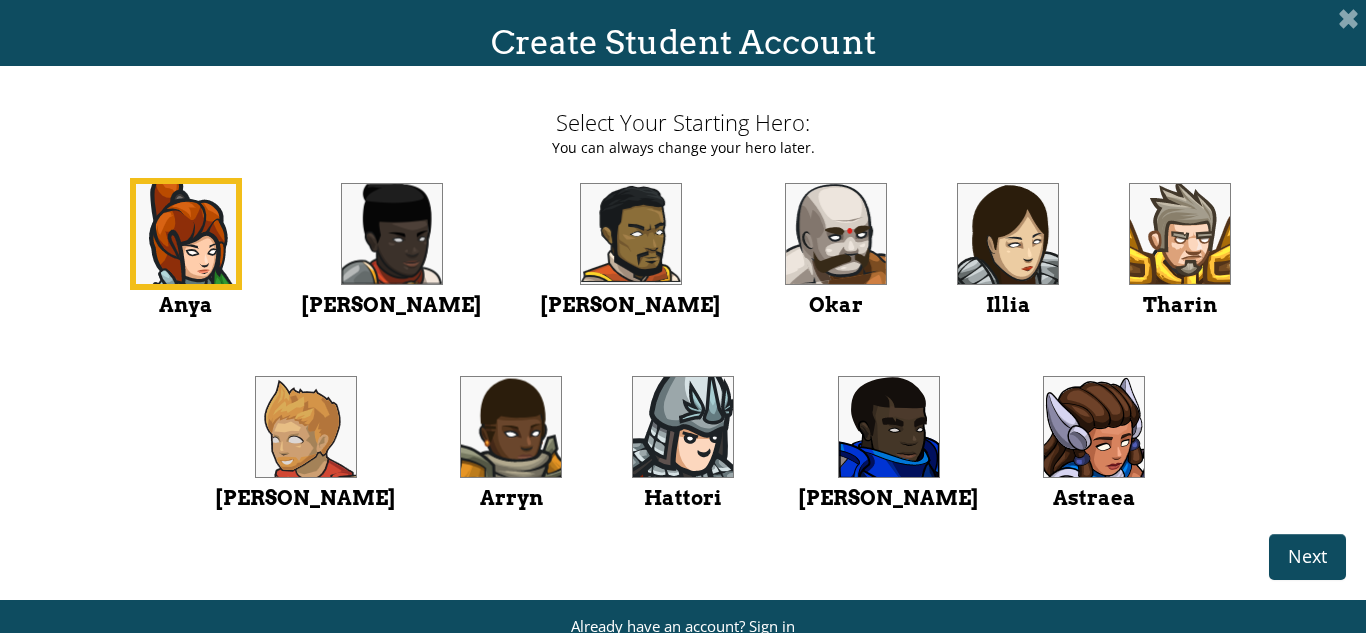 click at bounding box center (1180, 234) 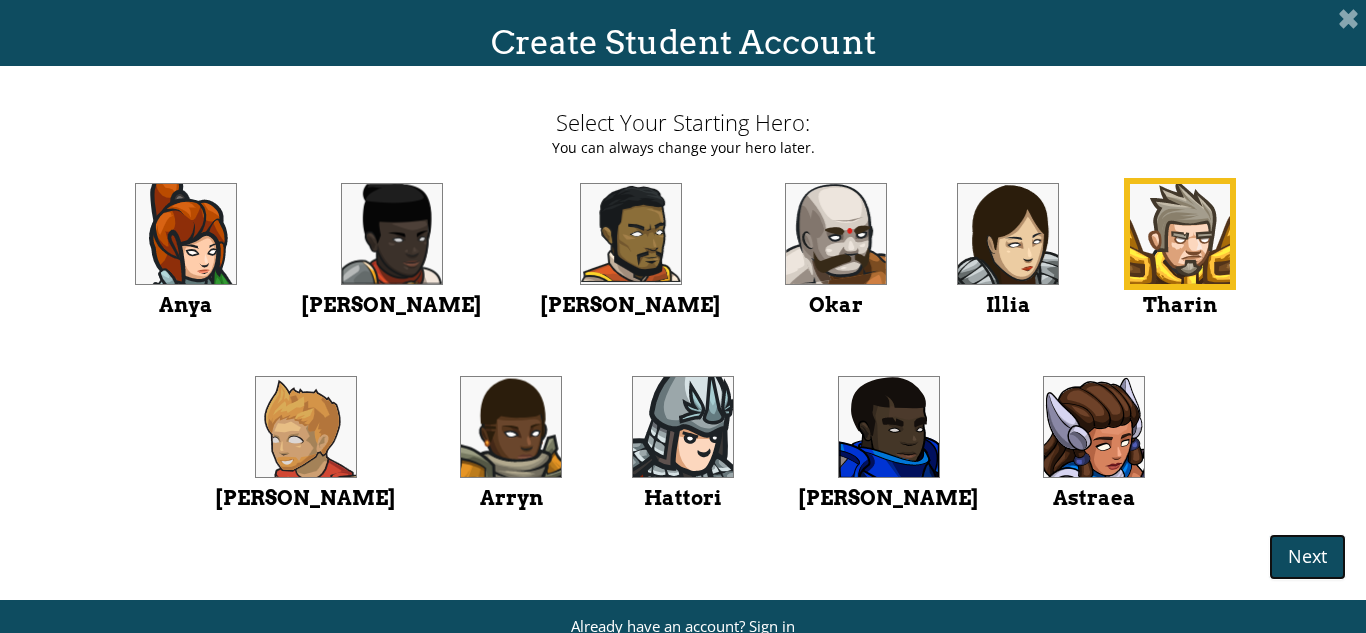 click on "Next" at bounding box center (1307, 557) 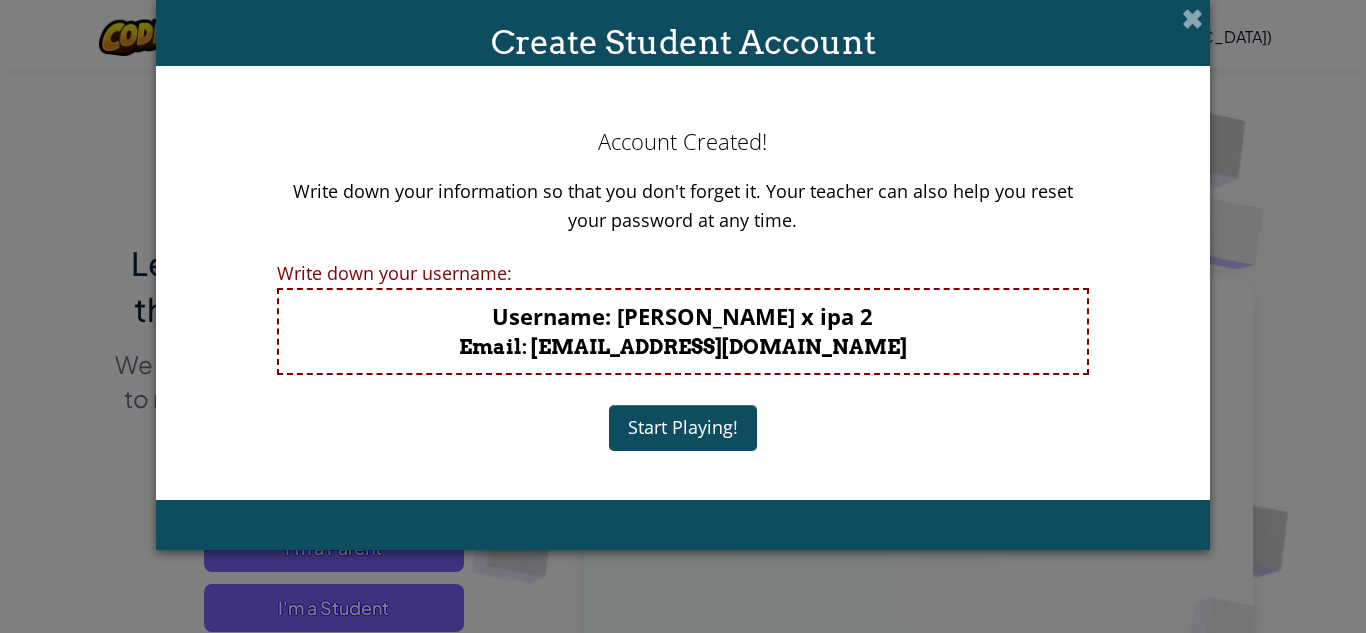 click on "Start Playing!" at bounding box center (683, 428) 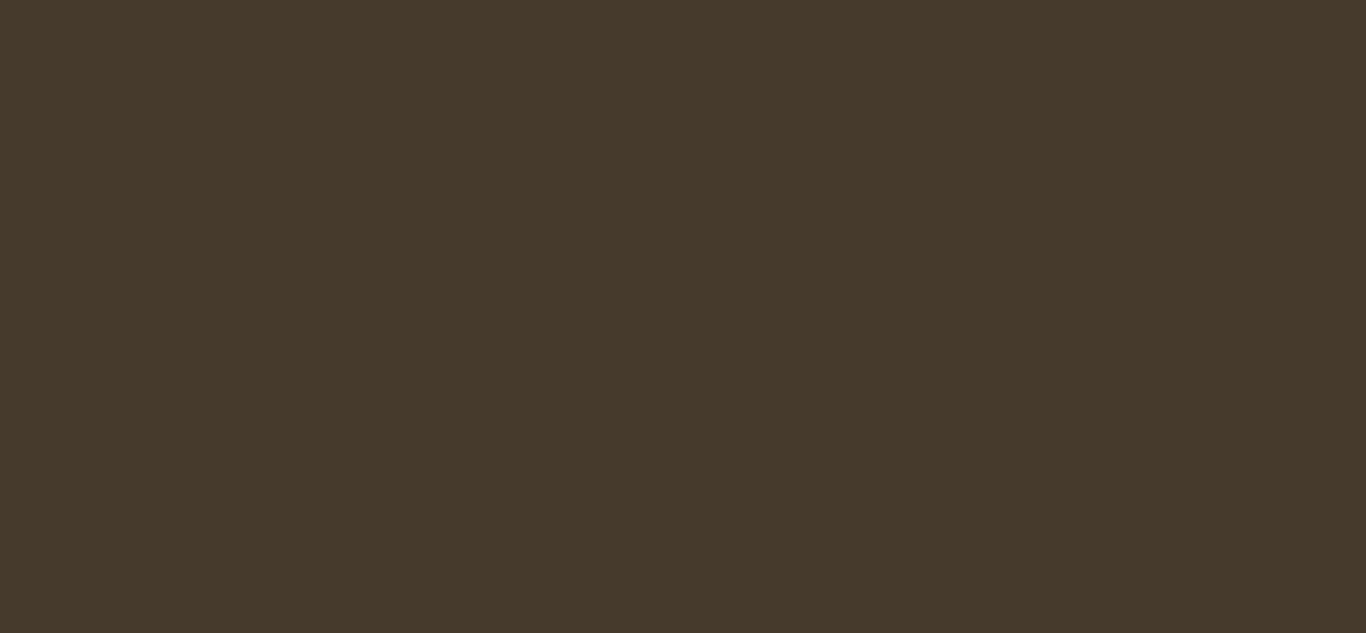 scroll, scrollTop: 0, scrollLeft: 0, axis: both 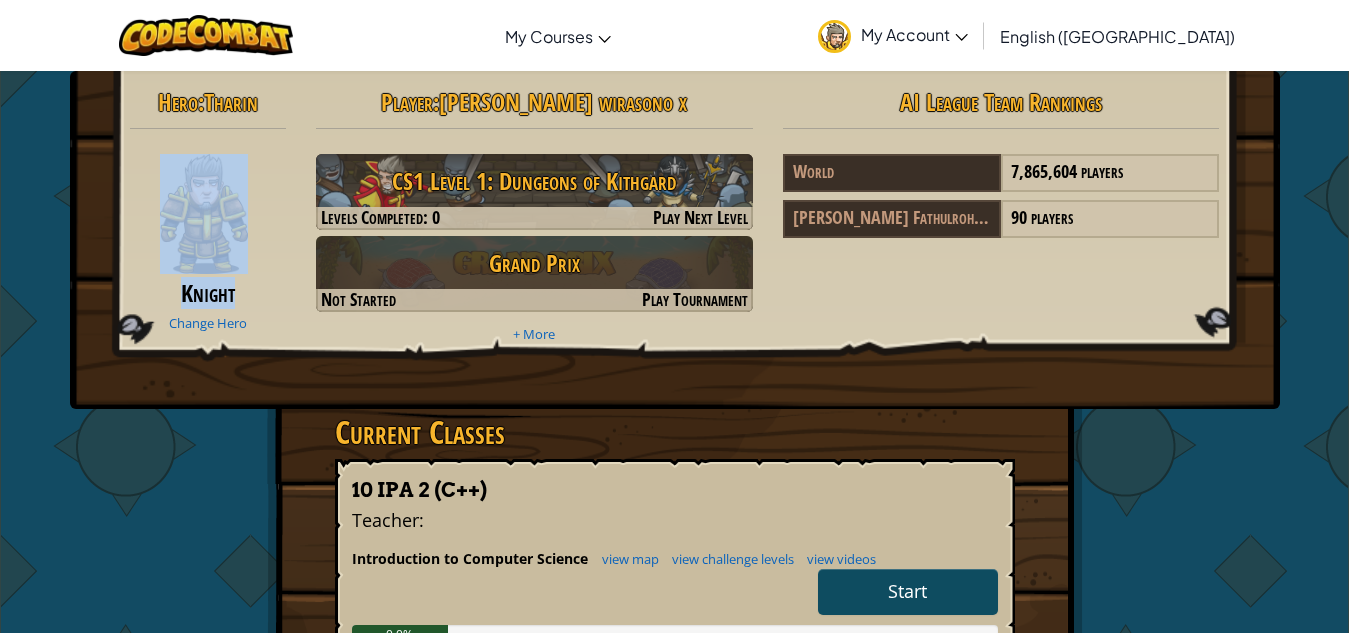 click on "Hero :  [PERSON_NAME] Change Hero" at bounding box center [208, 209] 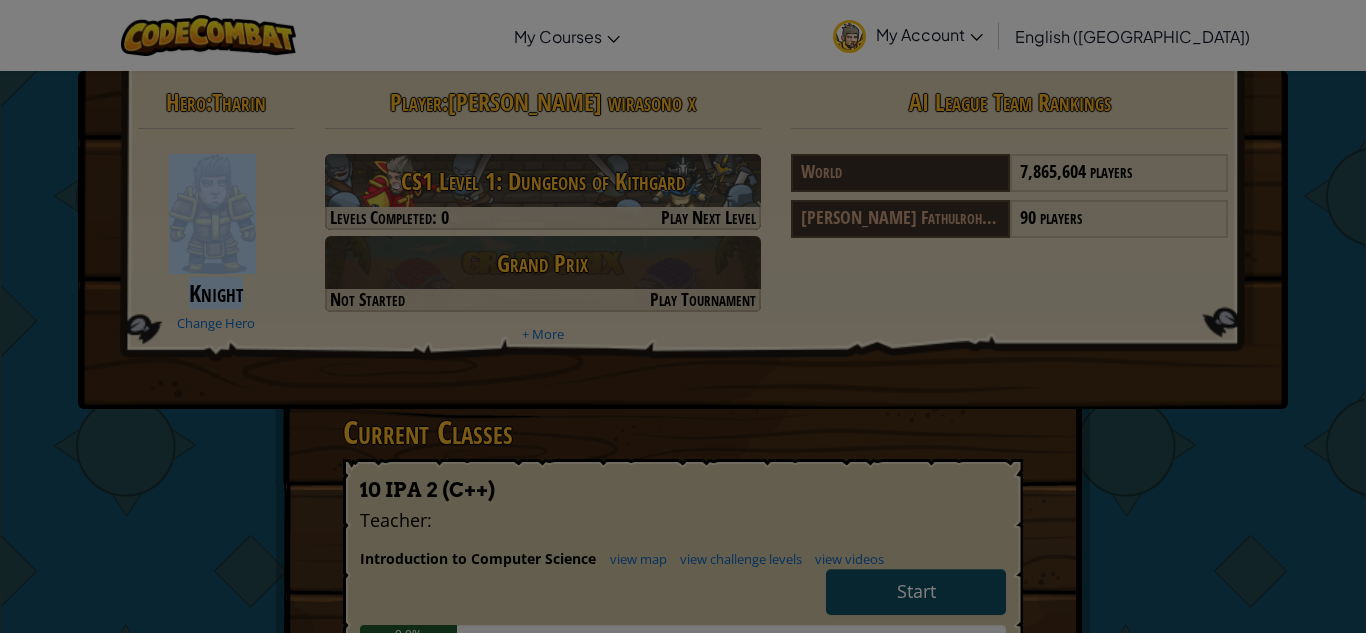 click on "Toggle navigation My Courses CodeCombat Classroom Ozaria Classroom AI League Esports CodeCombat Worlds on Roblox My Account [PERSON_NAME] wirasono x Profile Settings Notifications Log Out English ([GEOGRAPHIC_DATA]) English ([GEOGRAPHIC_DATA]) English ([GEOGRAPHIC_DATA]) 简体中文 繁體中文 русский español (ES) español ([GEOGRAPHIC_DATA]) français Português ([GEOGRAPHIC_DATA]) Português ([GEOGRAPHIC_DATA]) العربية azərbaycan dili български език Català čeština dansk Deutsch ([GEOGRAPHIC_DATA]) Deutsch ([GEOGRAPHIC_DATA]) Deutsch ([GEOGRAPHIC_DATA]) Eesti Ελληνικά Esperanto Filipino فارسی Galego 한국어 ʻŌlelo Hawaiʻi עברית hrvatski jezik magyar Bahasa Indonesia Italiano қазақ тілі lietuvių kalba latviešu te reo Māori Македонски मानक हिन्दी Монгол хэл Bahasa Melayu မြန်မာစကား Nederlands ([GEOGRAPHIC_DATA]) Nederlands ([GEOGRAPHIC_DATA]) 日本語 Norsk Bokmål Norsk Nynorsk O'zbekcha Polski limba română српски slovenčina slovenščina suomi Svenska ไทย Türkçe اُردُو" at bounding box center (683, 1047) 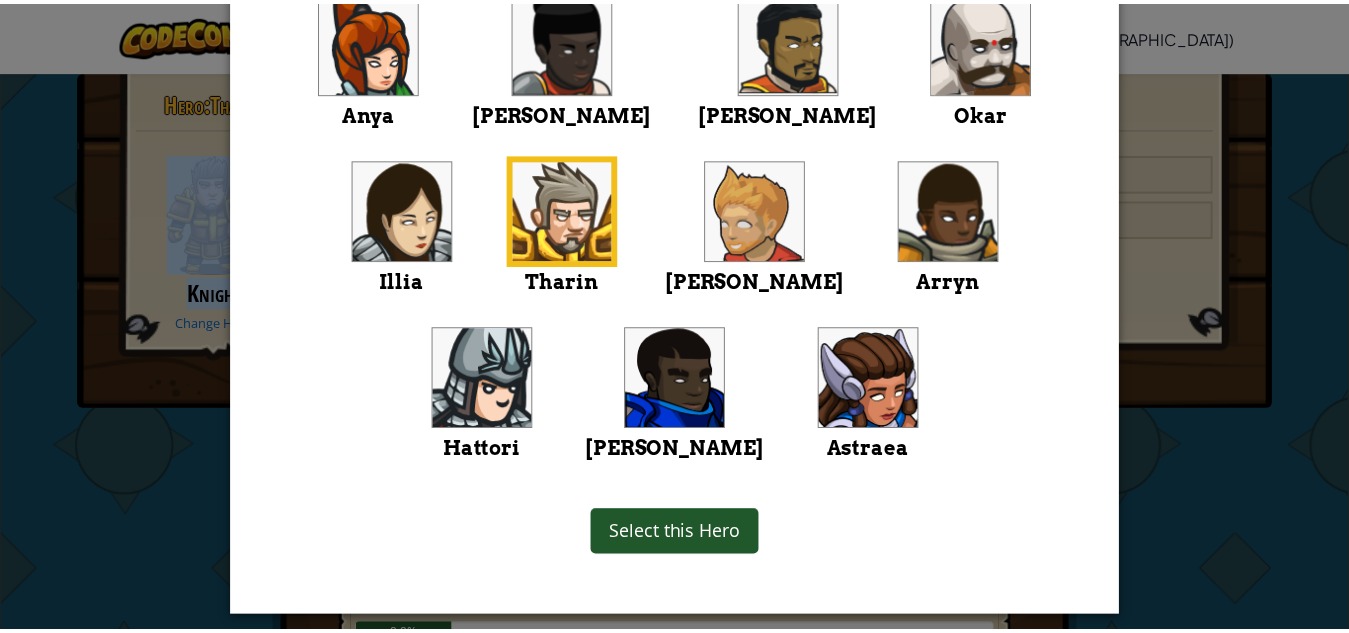 scroll, scrollTop: 229, scrollLeft: 0, axis: vertical 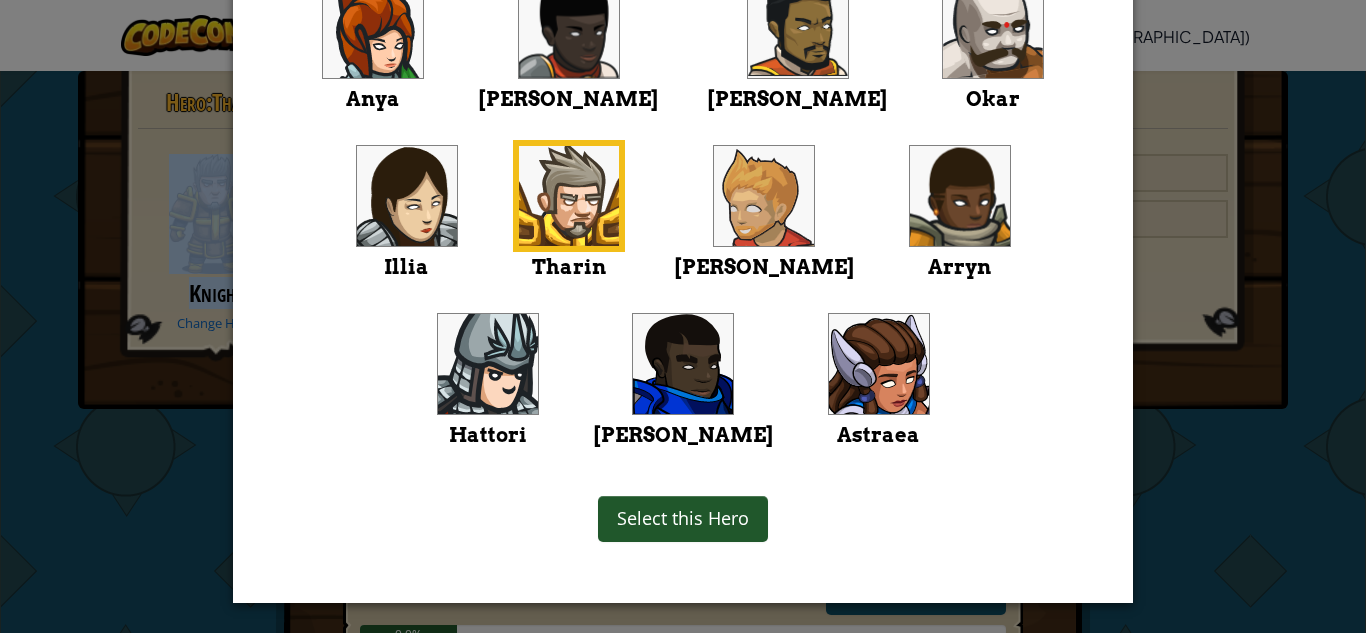 click on "Select this Hero" at bounding box center (683, 518) 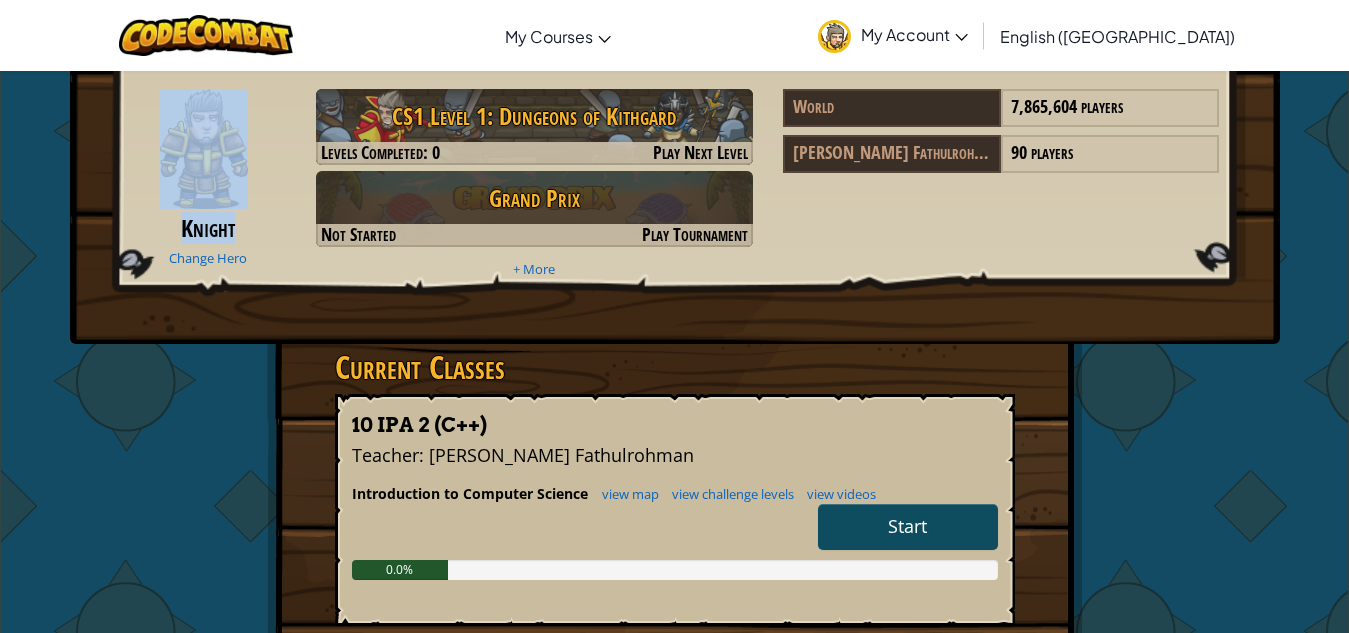 scroll, scrollTop: 100, scrollLeft: 0, axis: vertical 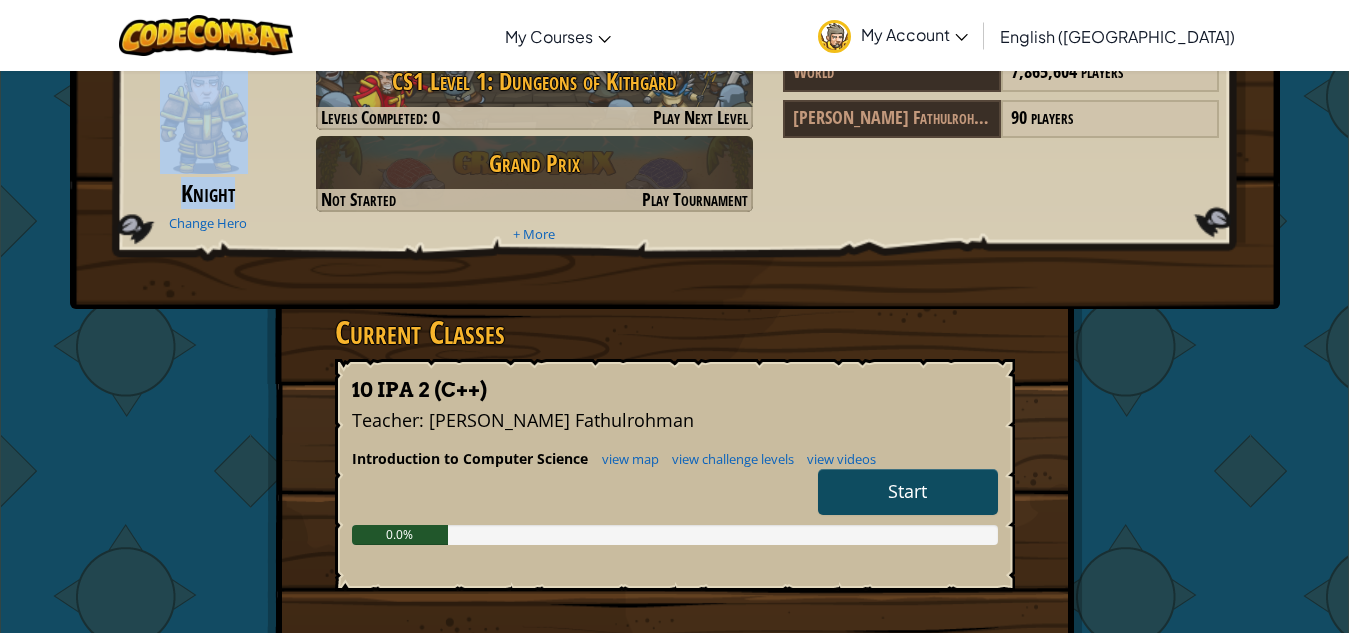 click on "Start" at bounding box center [908, 492] 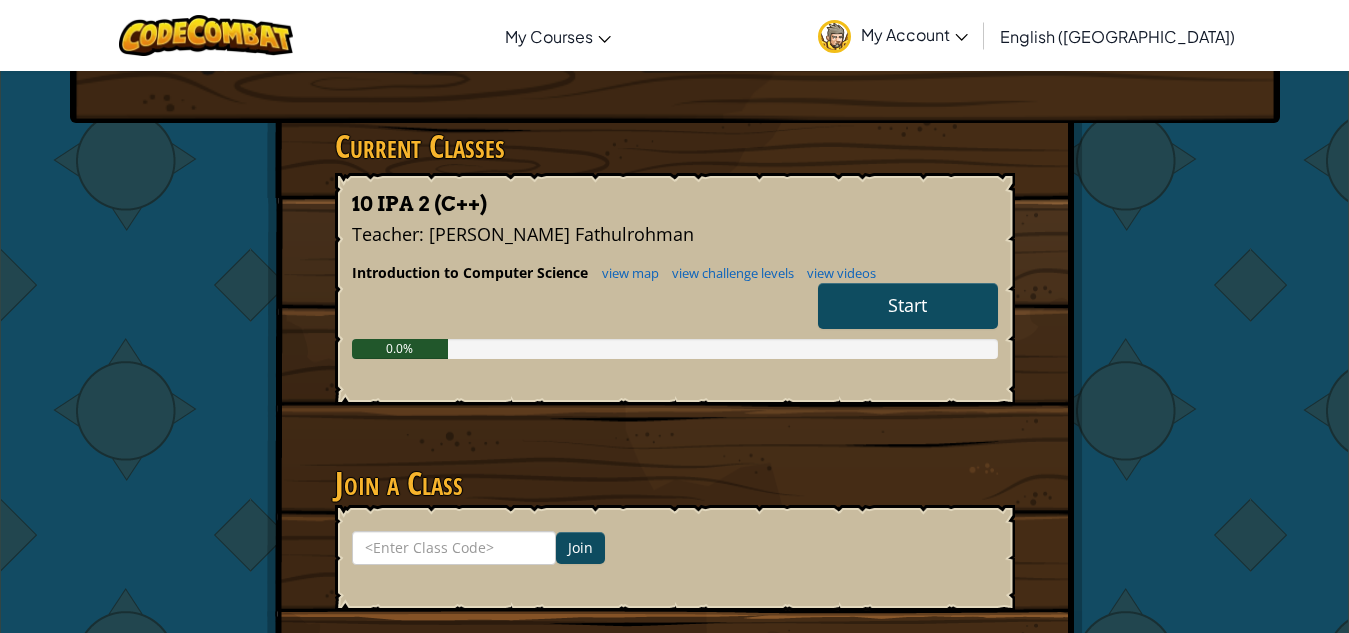 scroll, scrollTop: 300, scrollLeft: 0, axis: vertical 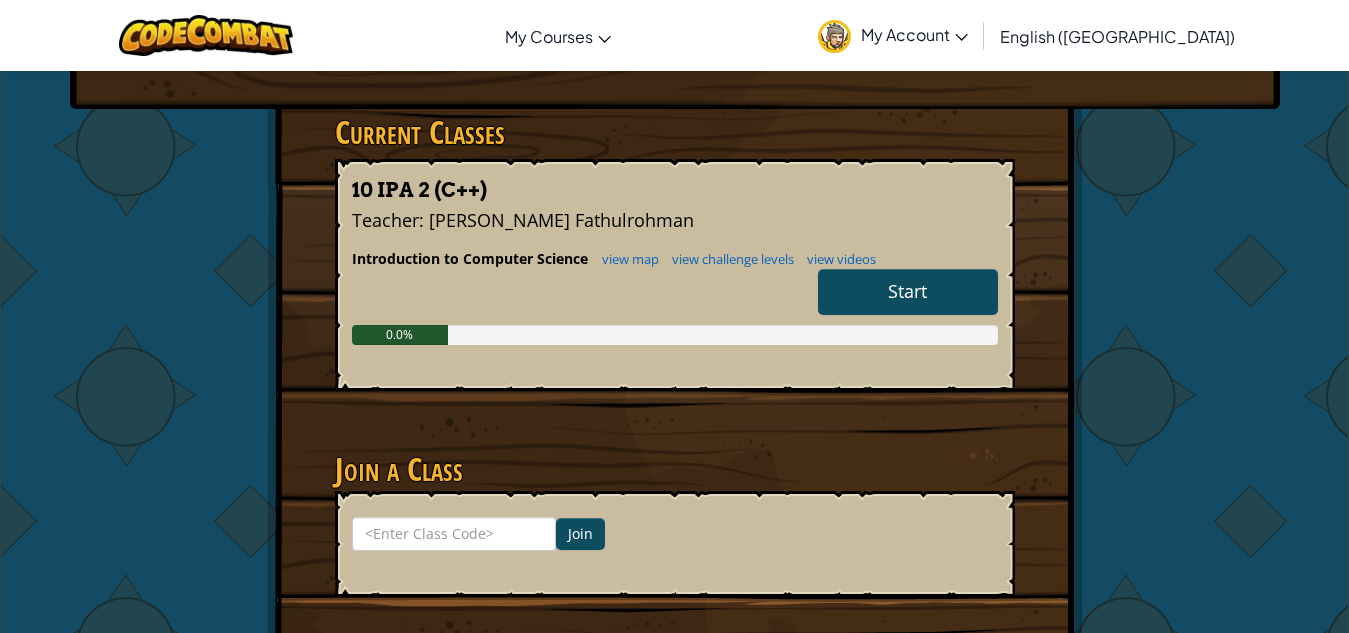 click on "Start" at bounding box center [908, 292] 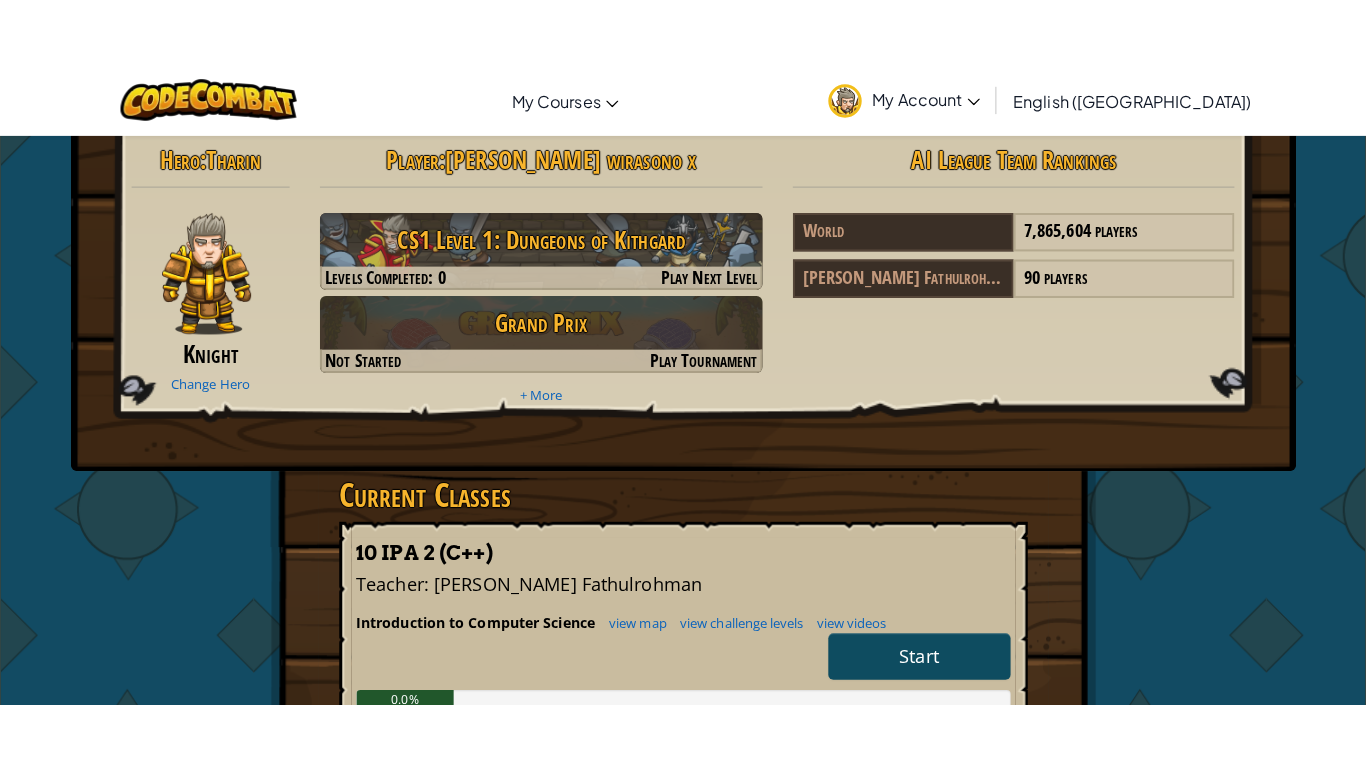 scroll, scrollTop: 0, scrollLeft: 0, axis: both 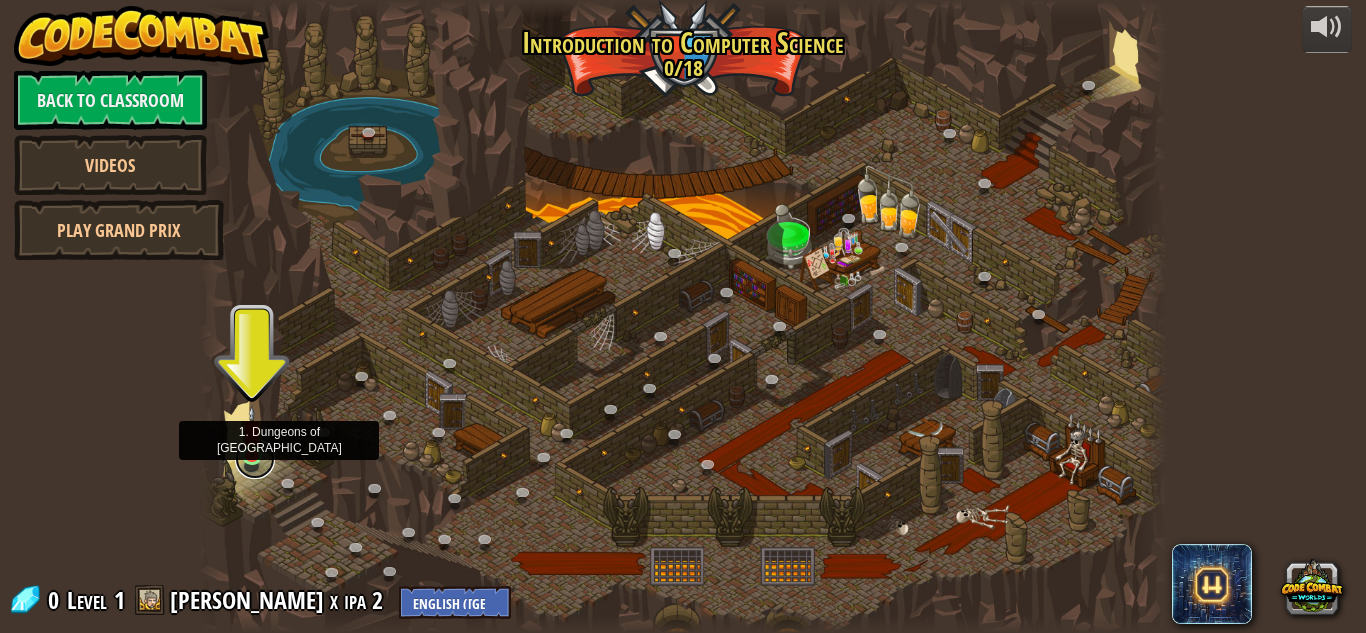 click at bounding box center [255, 459] 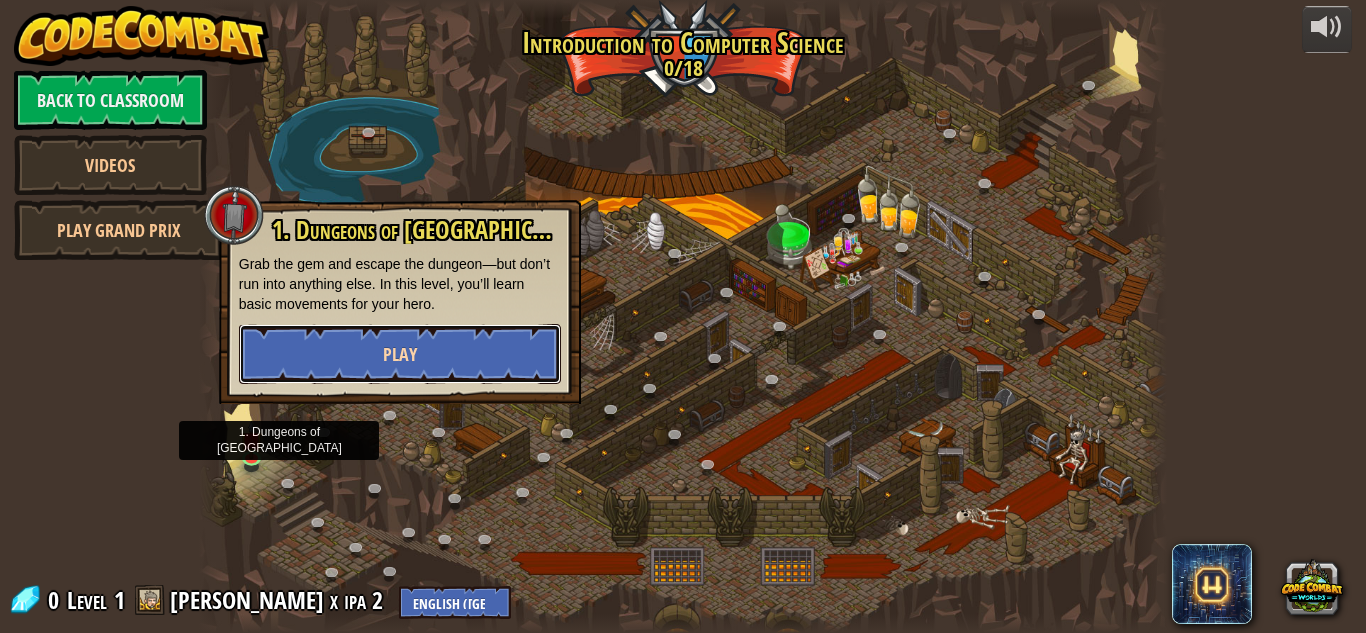 click on "Play" at bounding box center [400, 354] 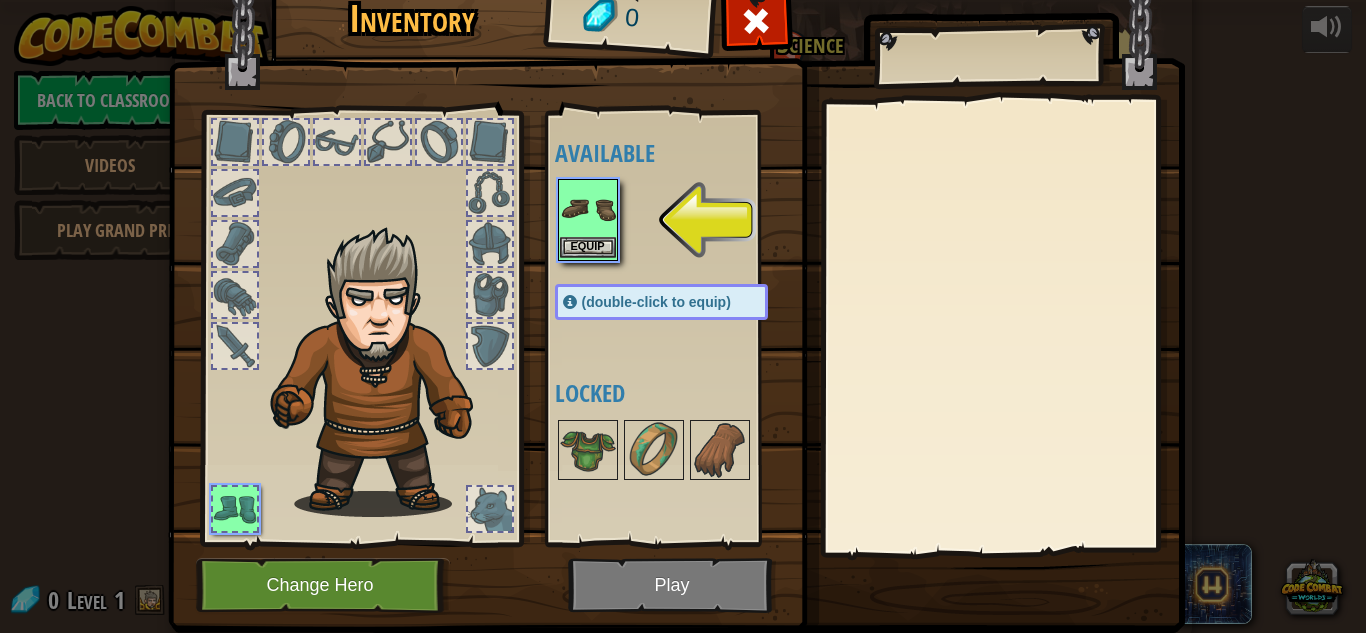 click at bounding box center (588, 209) 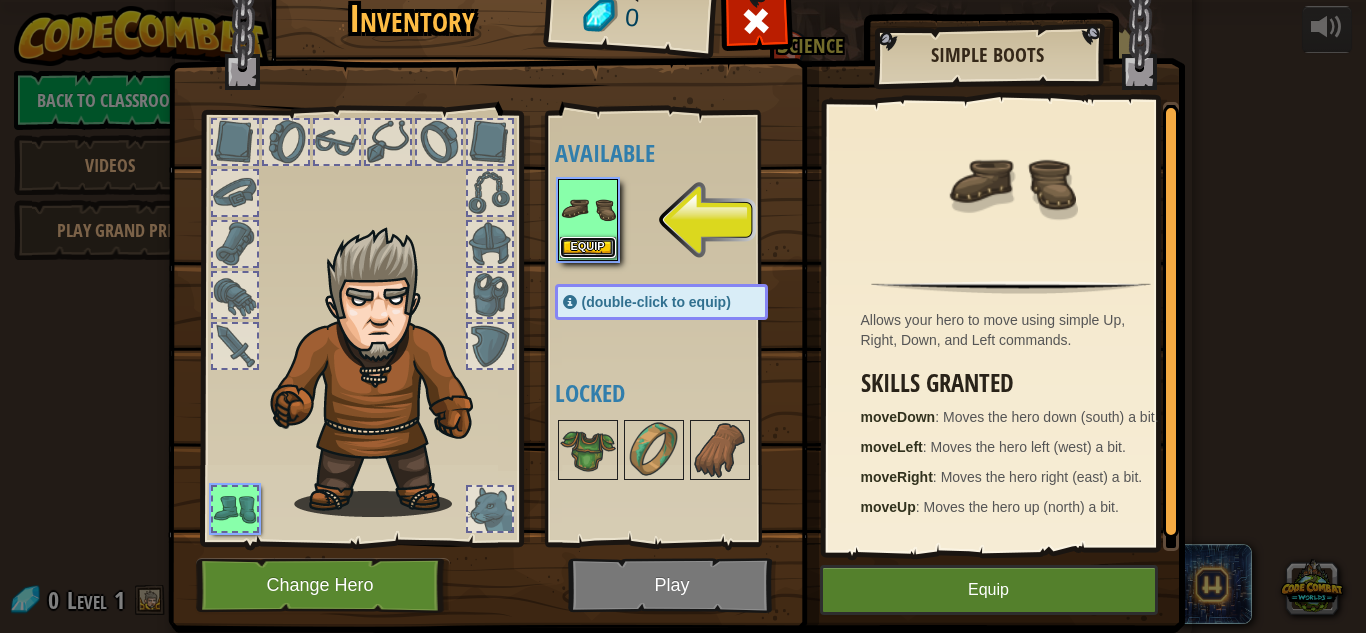 click on "Equip" at bounding box center (588, 247) 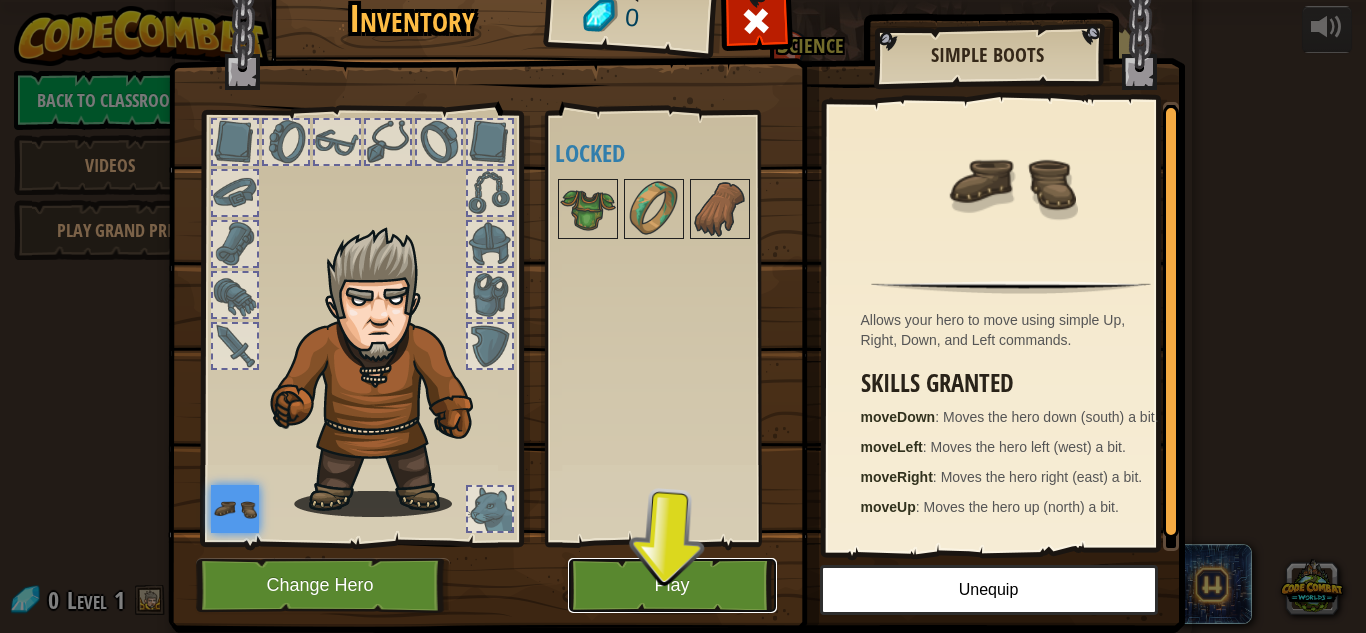 click on "Play" at bounding box center [672, 585] 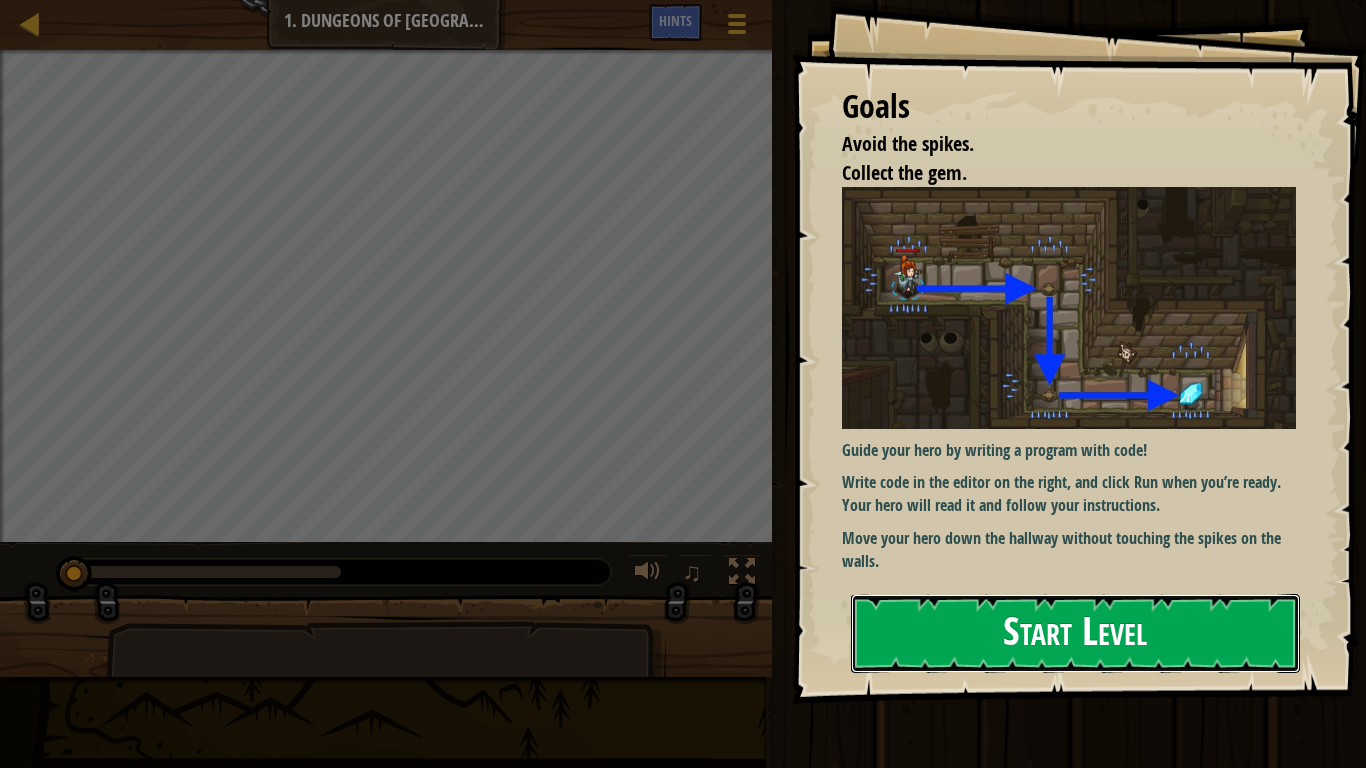 click on "Start Level" at bounding box center [1075, 633] 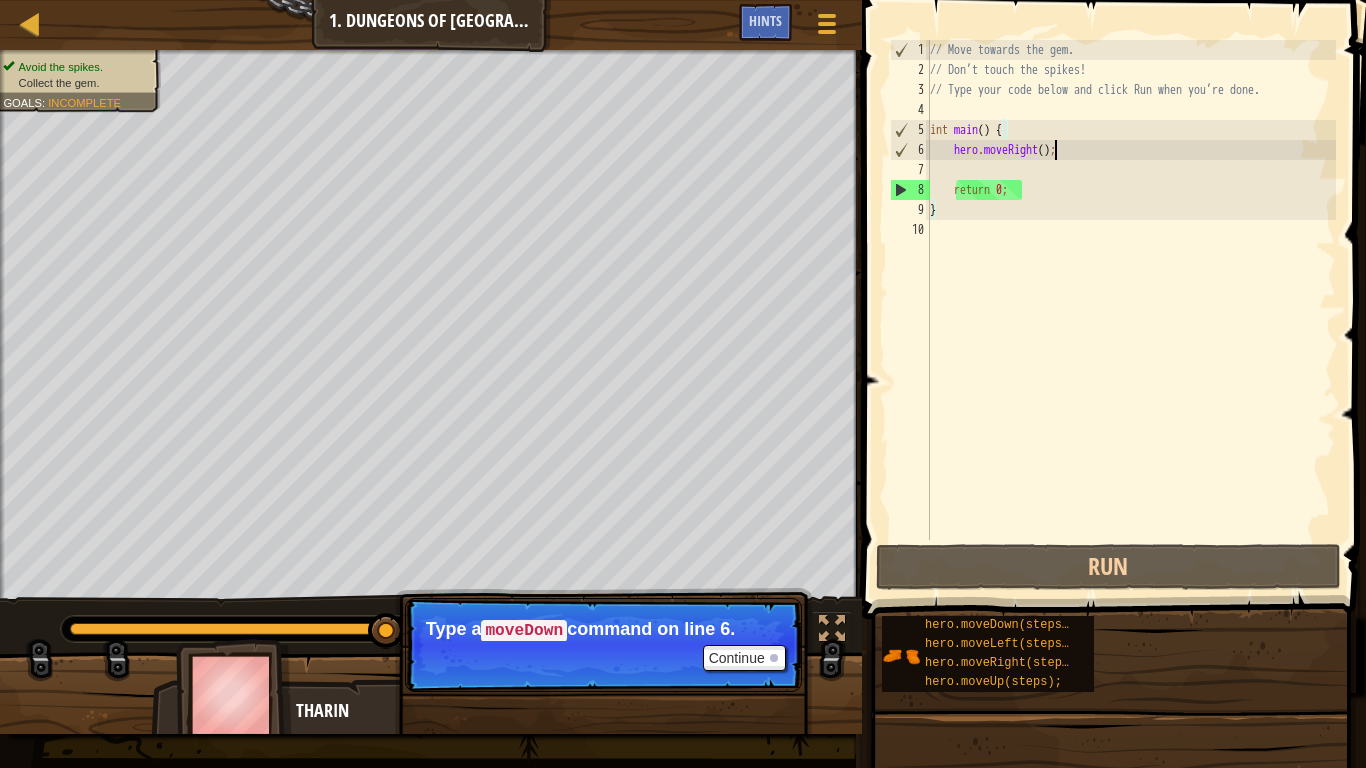 click on "// Move towards the gem. // Don’t touch the spikes! // Type your code below and click Run when you’re done. int   main ( )   {      hero . moveRight ( ) ;           return   0 ; }" at bounding box center (1131, 310) 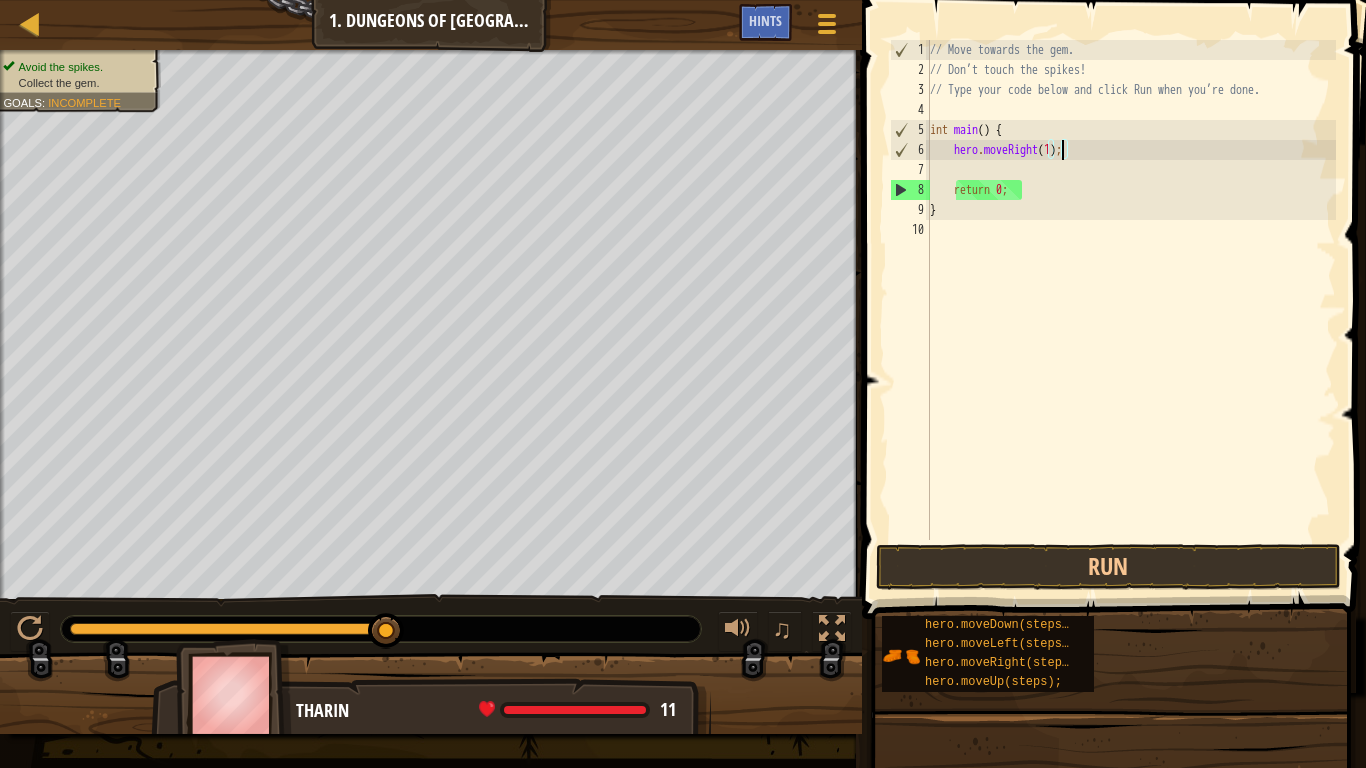 scroll, scrollTop: 9, scrollLeft: 11, axis: both 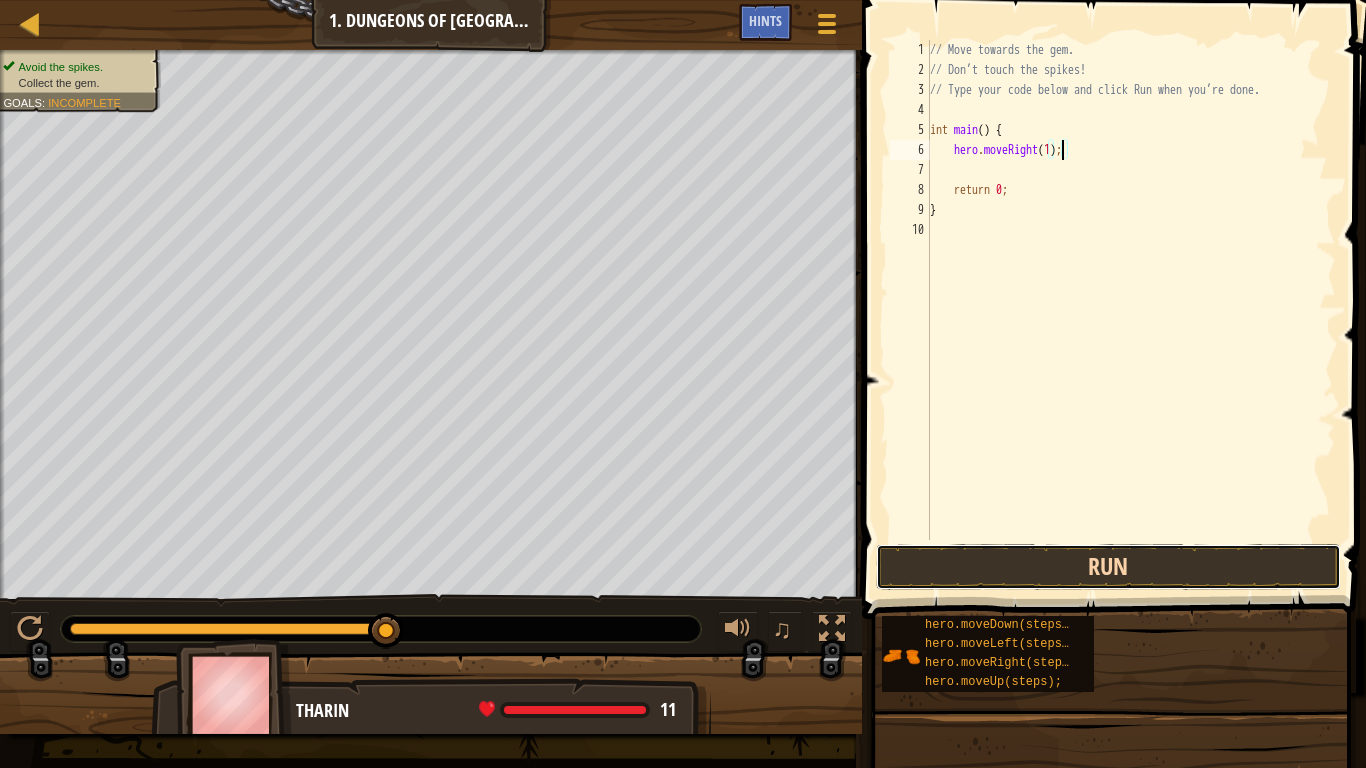 click on "Run" at bounding box center [1109, 567] 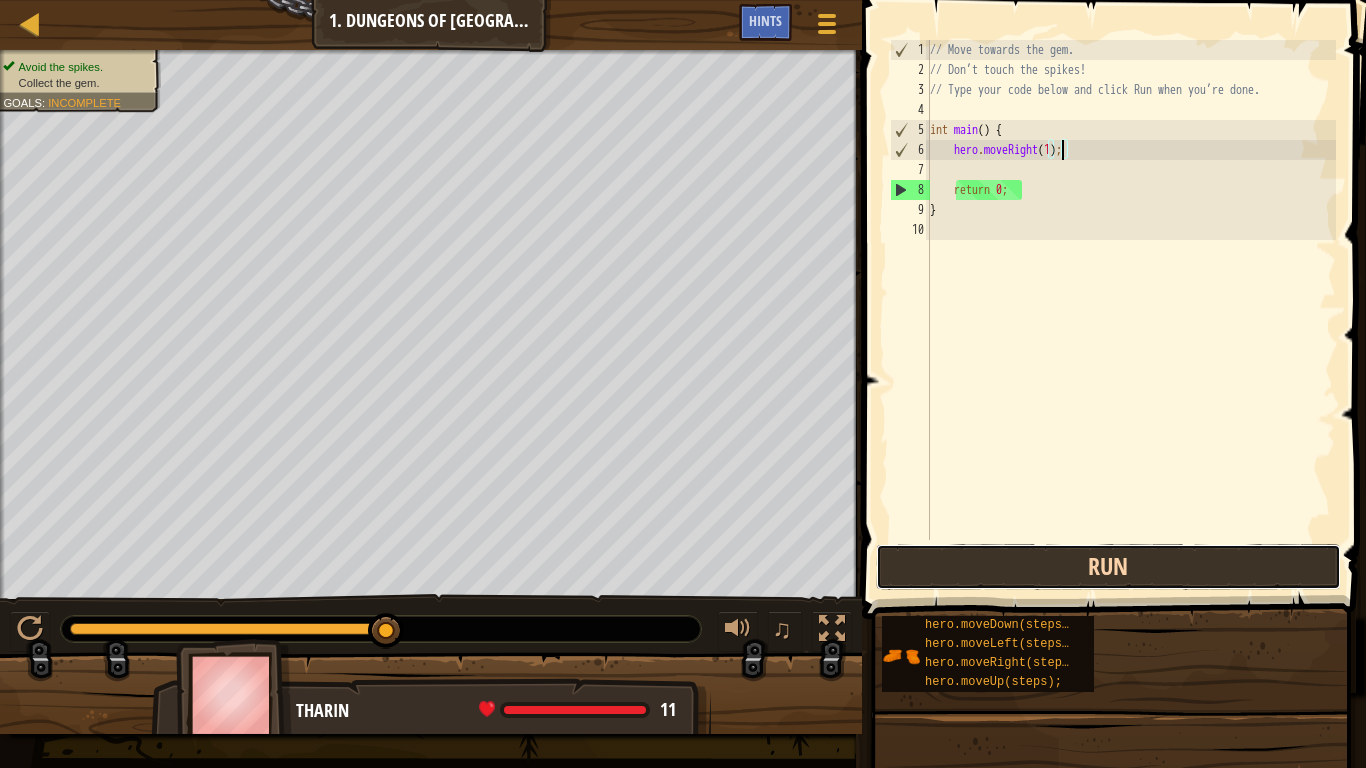 click on "Run" at bounding box center [1109, 567] 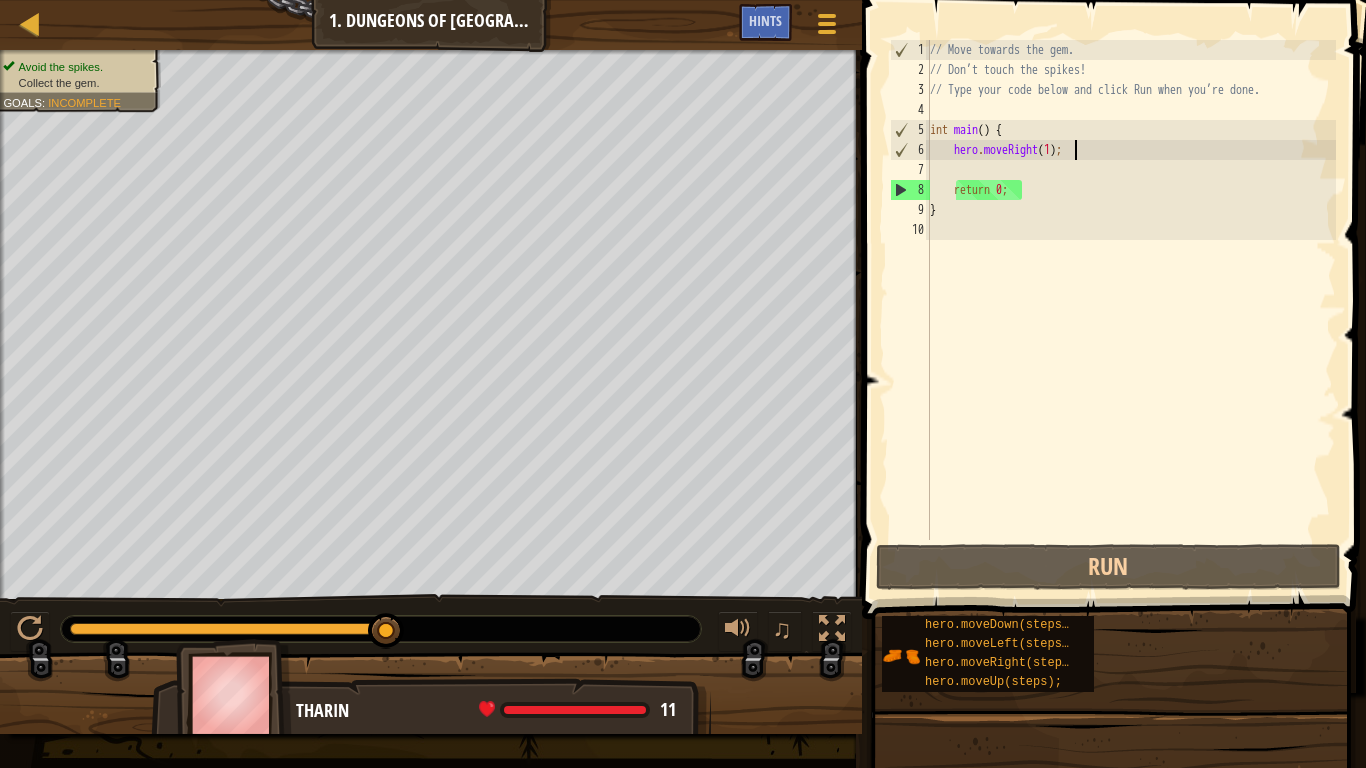 click on "// Move towards the gem. // Don’t touch the spikes! // Type your code below and click Run when you’re done. int   main ( )   {      hero . moveRight ( 1 ) ;           return   0 ; }" at bounding box center (1131, 310) 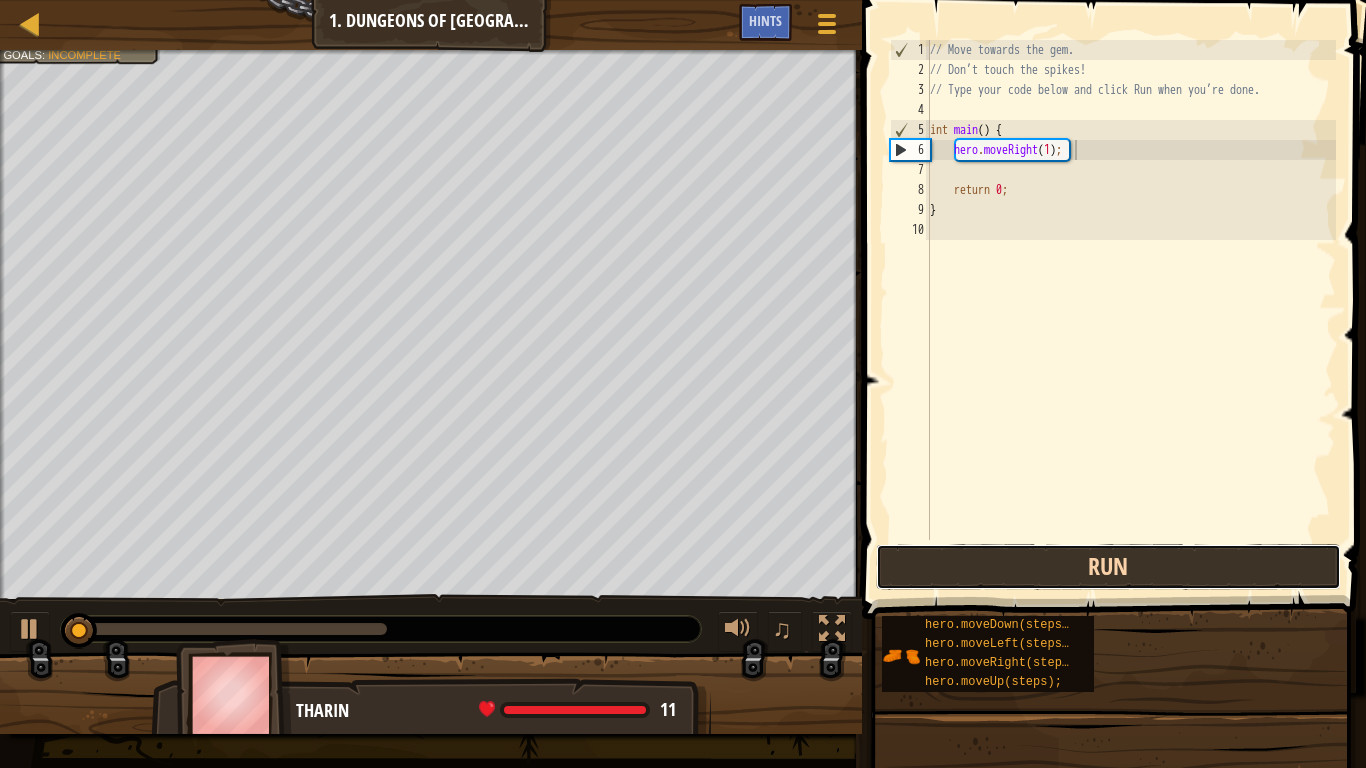 click on "Run" at bounding box center [1109, 567] 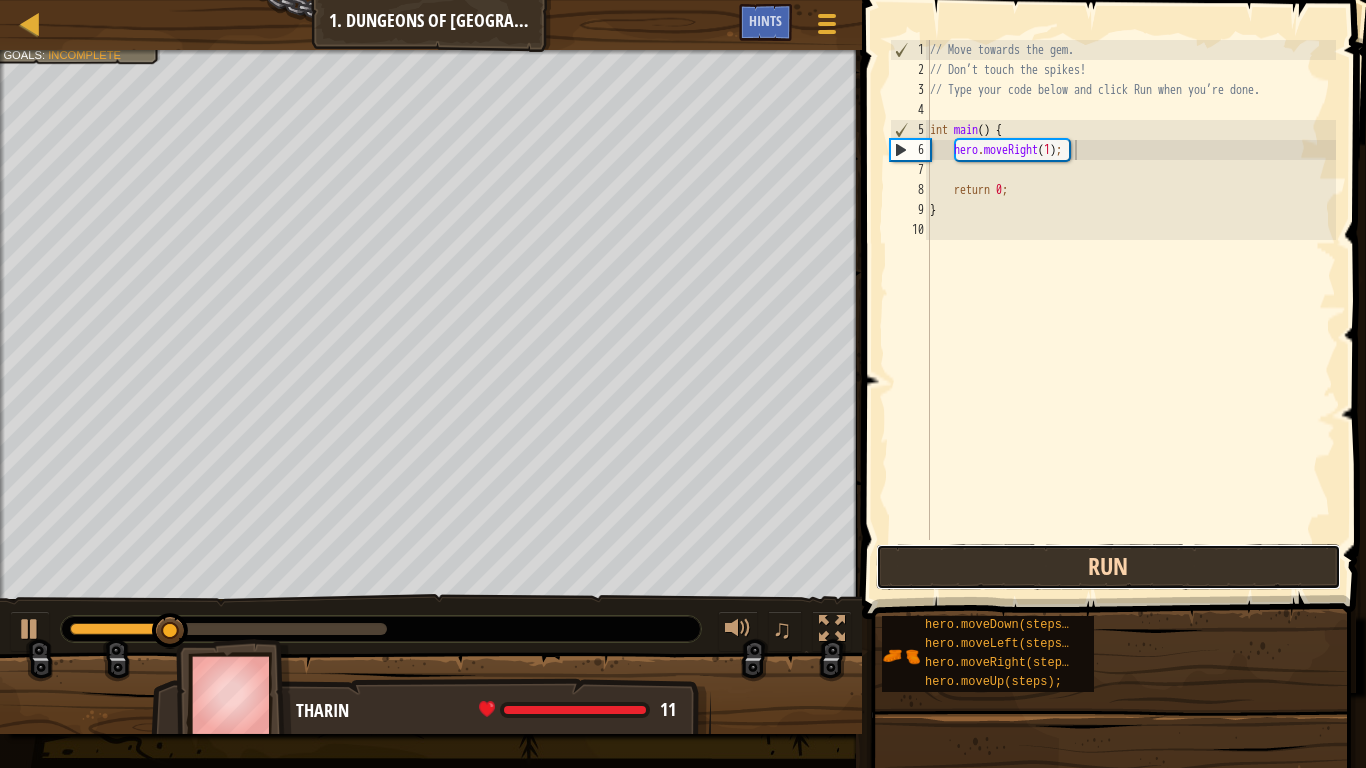 click on "Run" at bounding box center [1109, 567] 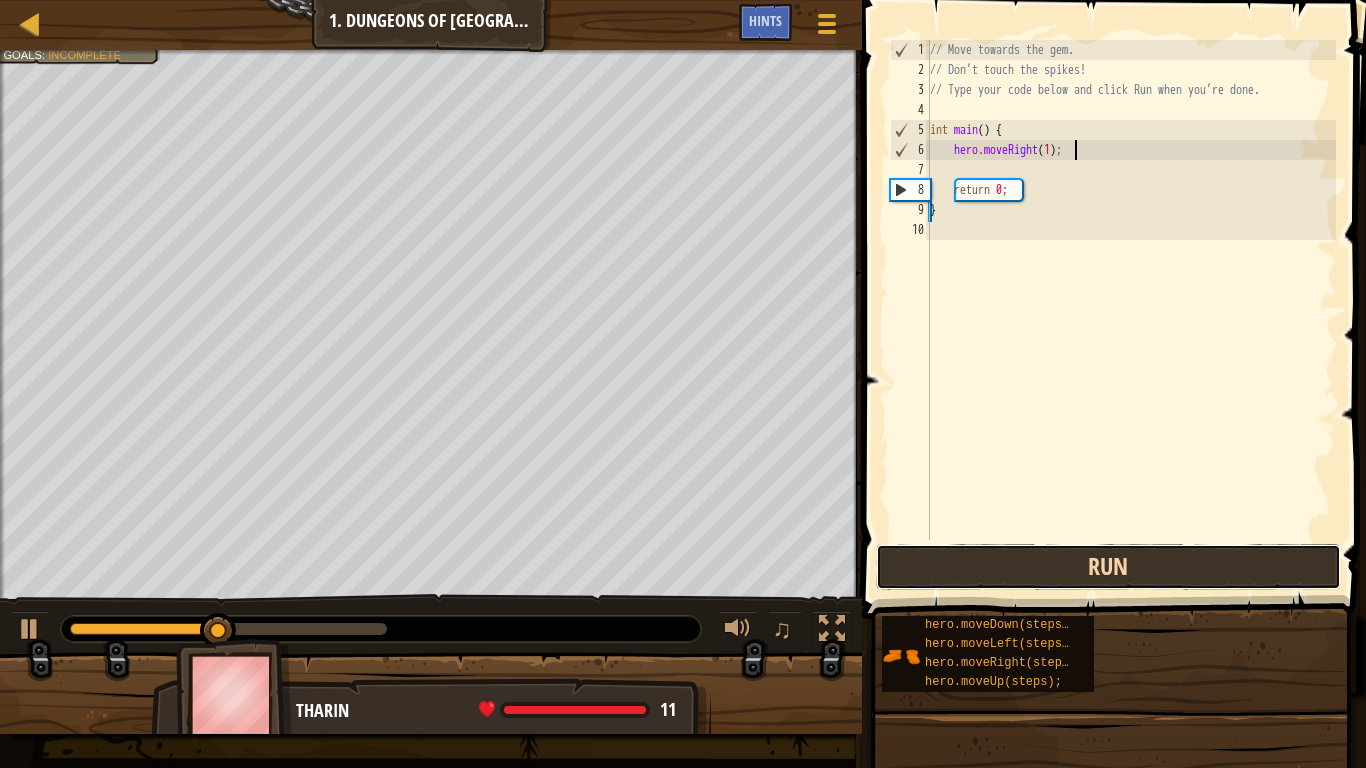 click on "Run" at bounding box center [1109, 567] 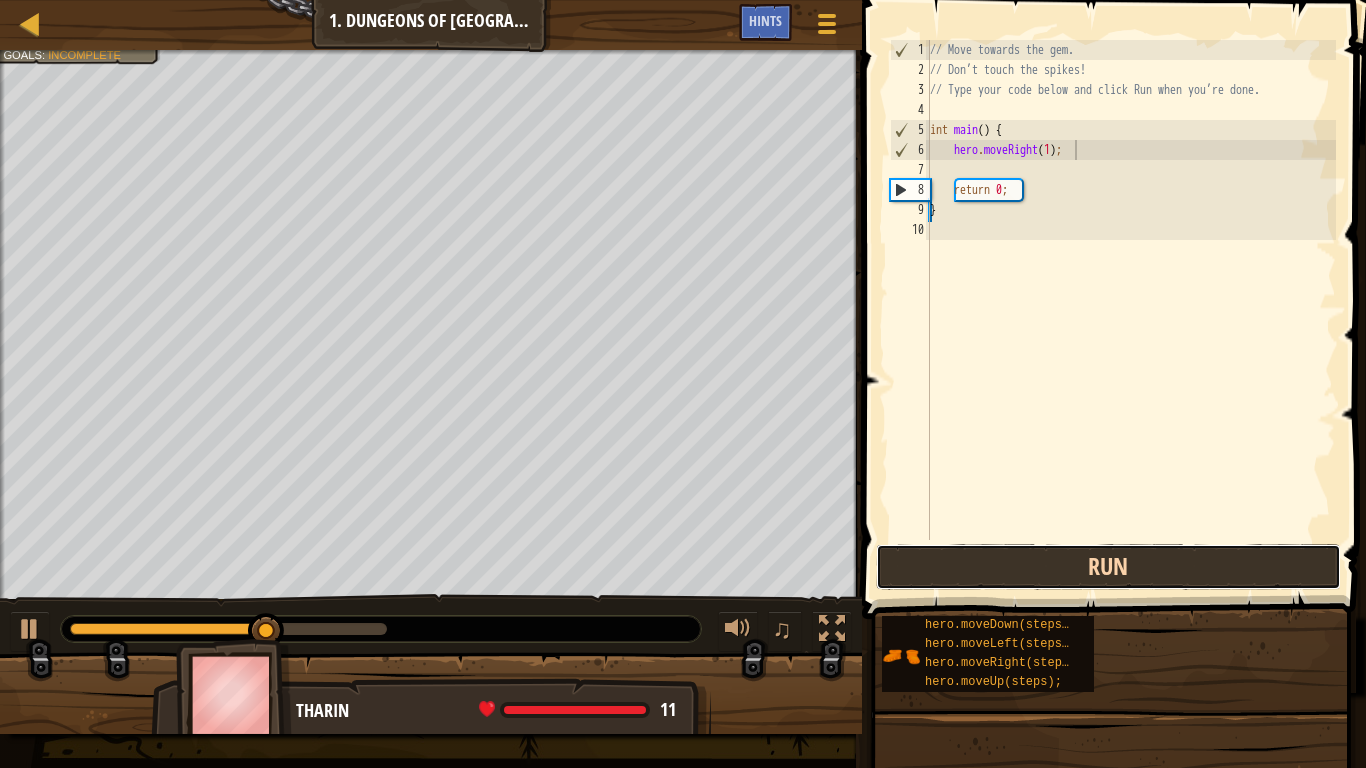 click on "Run" at bounding box center (1109, 567) 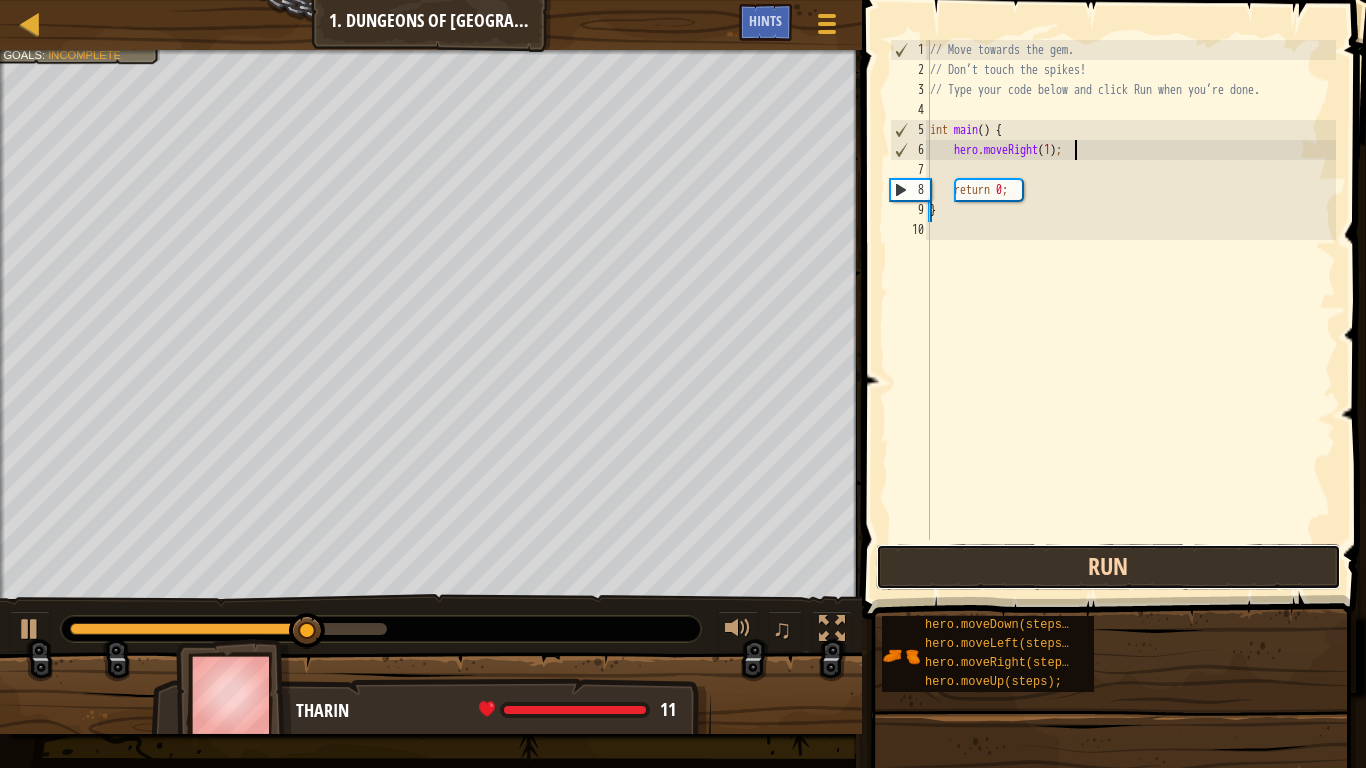 click on "Run" at bounding box center [1109, 567] 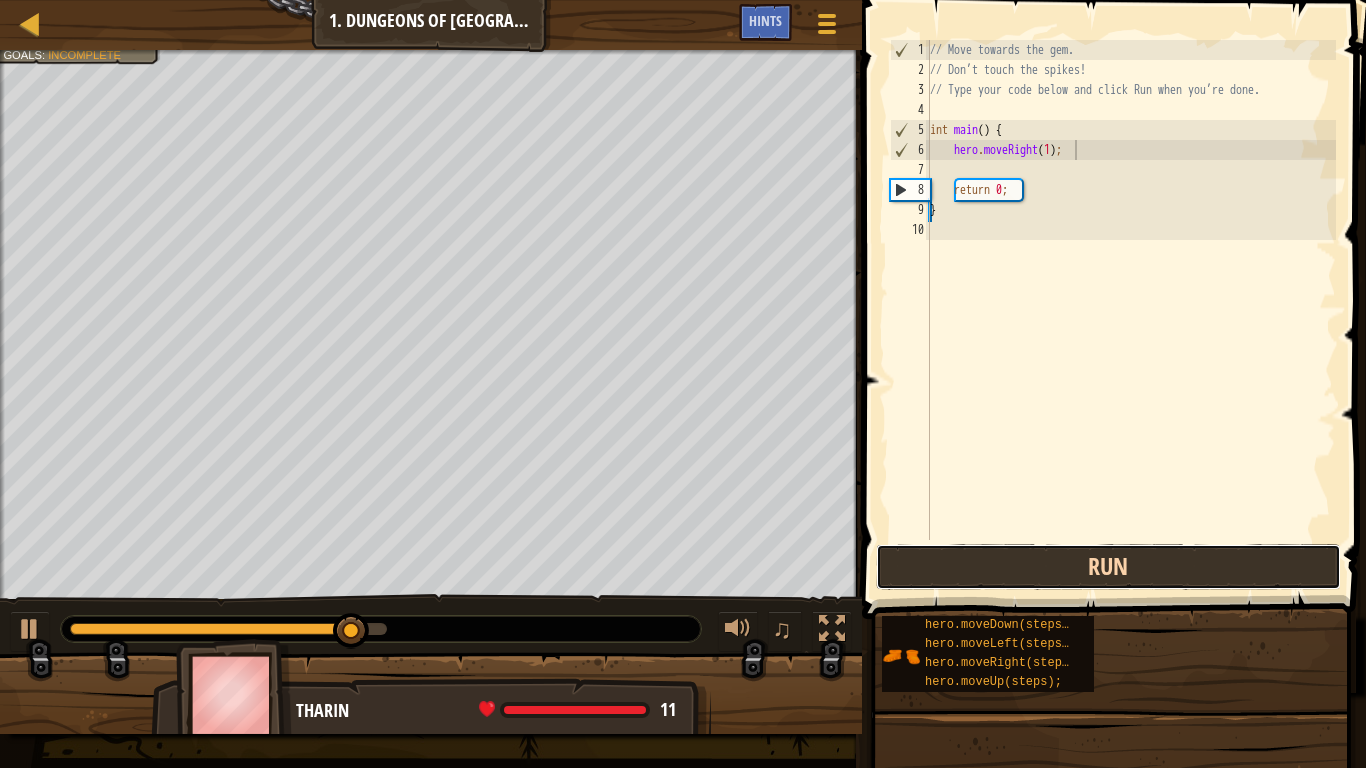 click on "Run" at bounding box center (1109, 567) 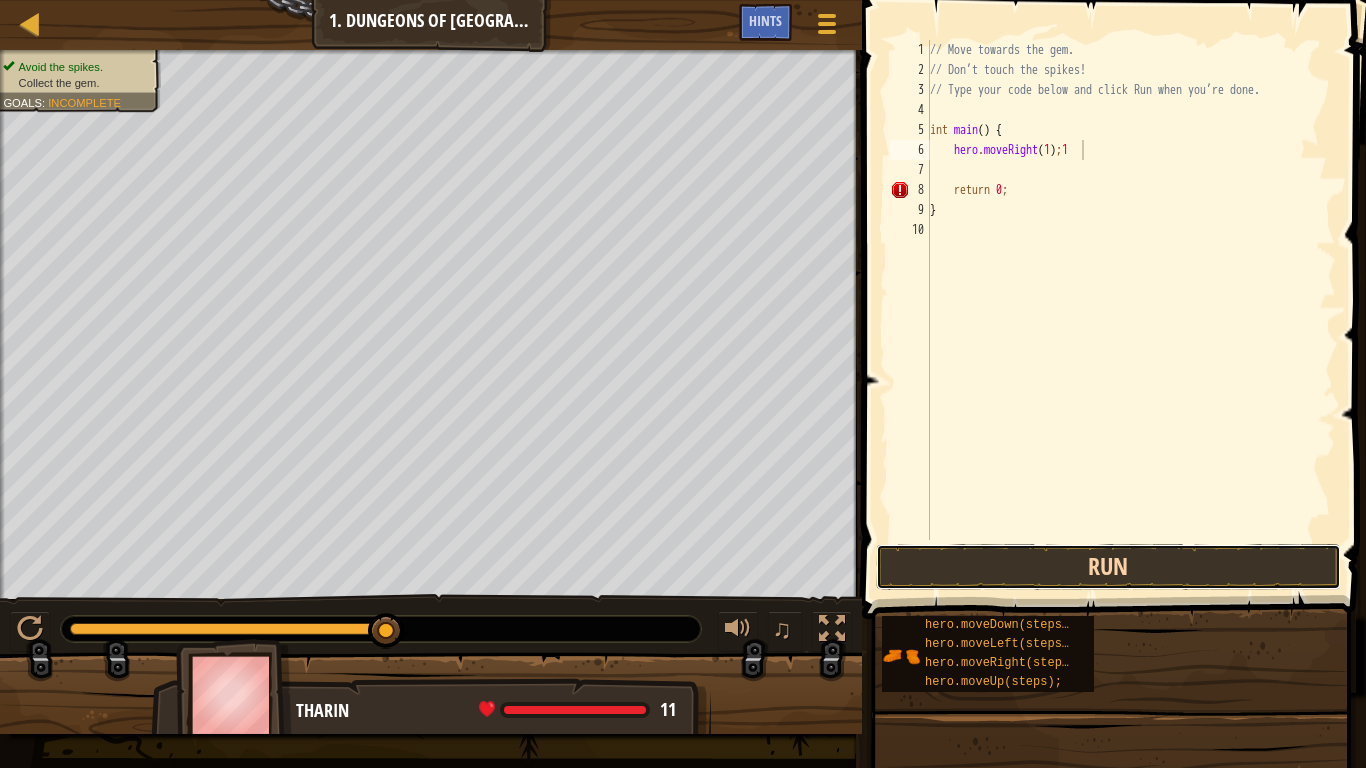 click on "Run" at bounding box center [1109, 567] 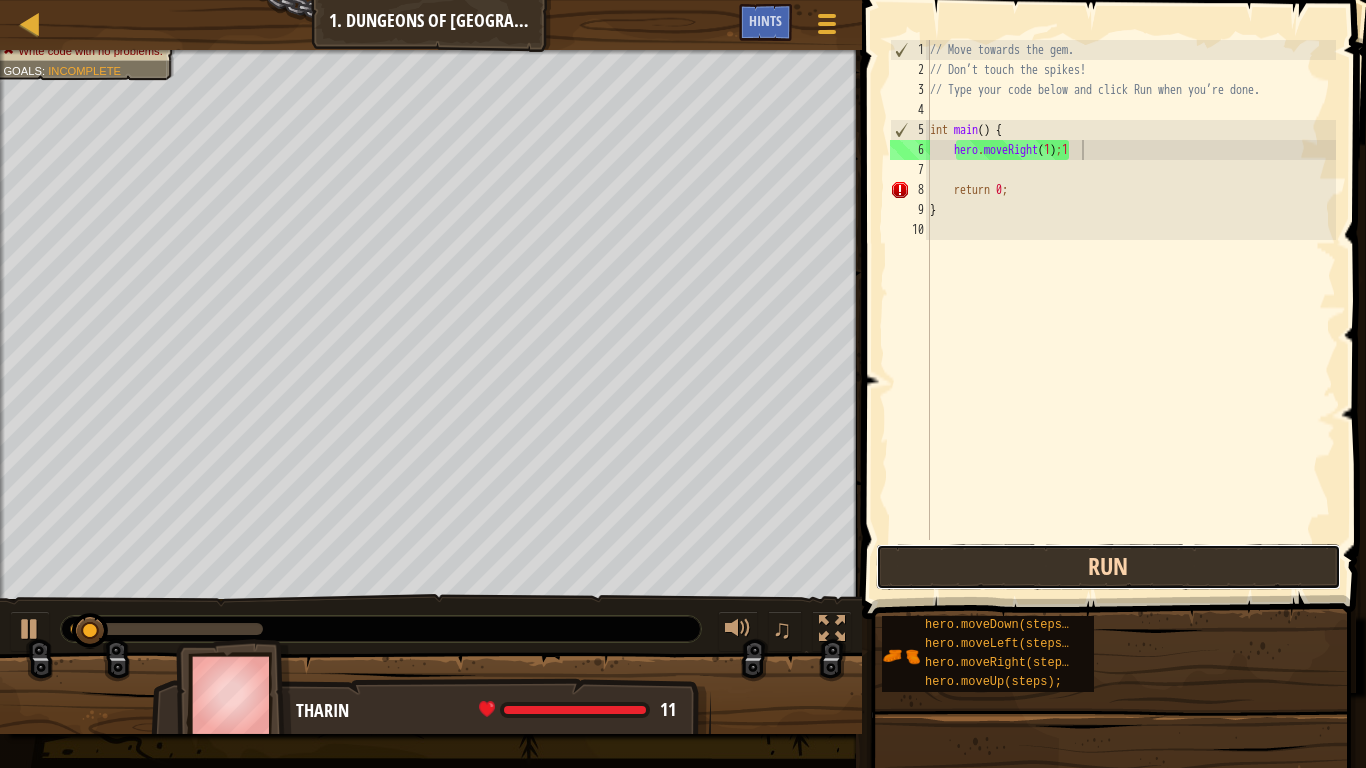 click on "Run" at bounding box center (1109, 567) 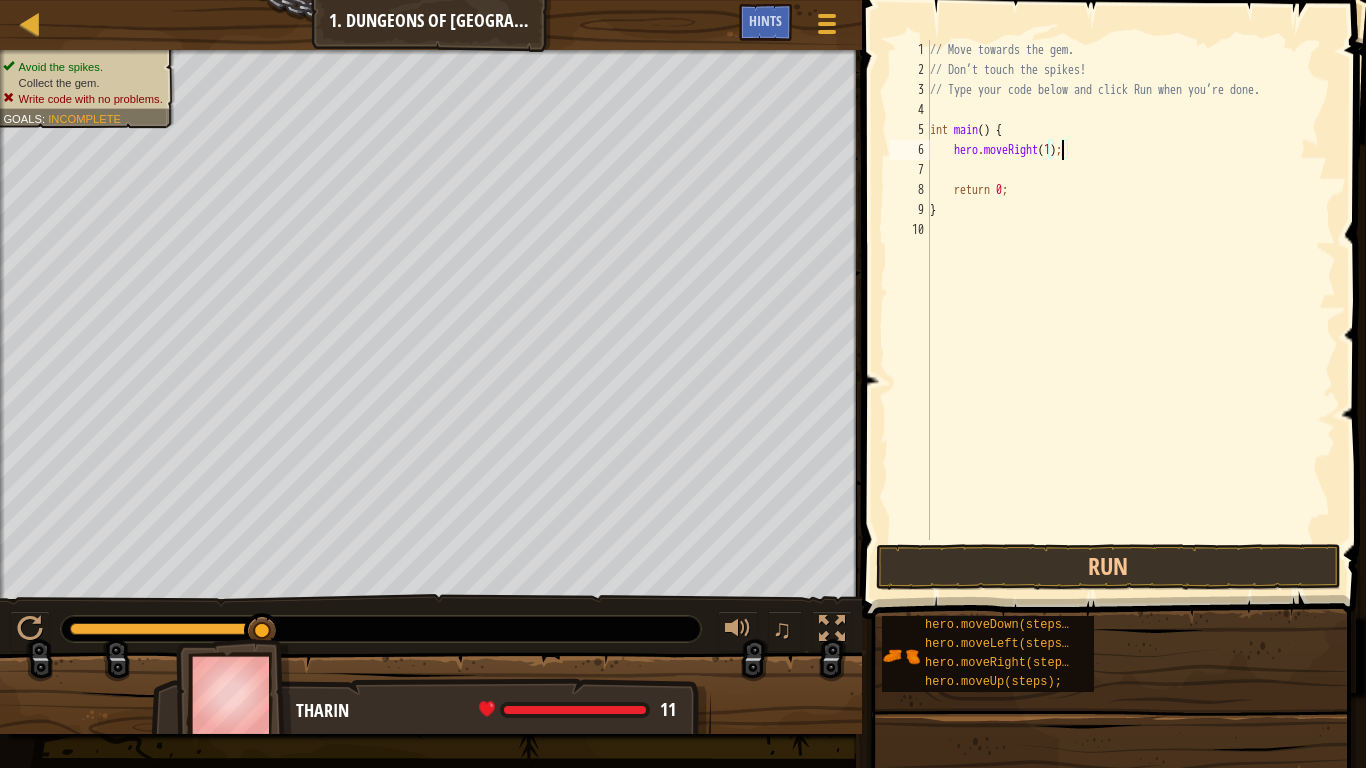 click on "// Move towards the gem. // Don’t touch the spikes! // Type your code below and click Run when you’re done. int   main ( )   {      hero . moveRight ( 1 ) ;           return   0 ; }" at bounding box center [1131, 310] 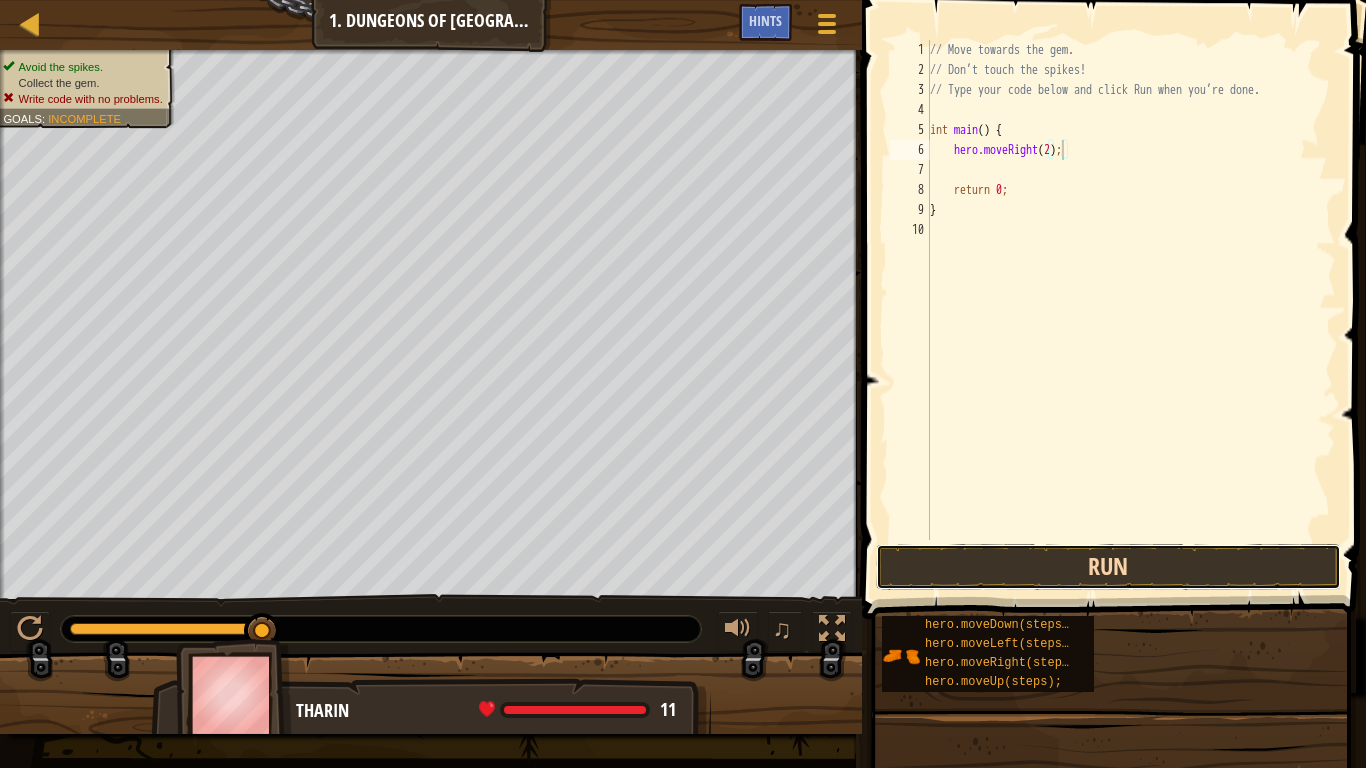click on "Run" at bounding box center (1109, 567) 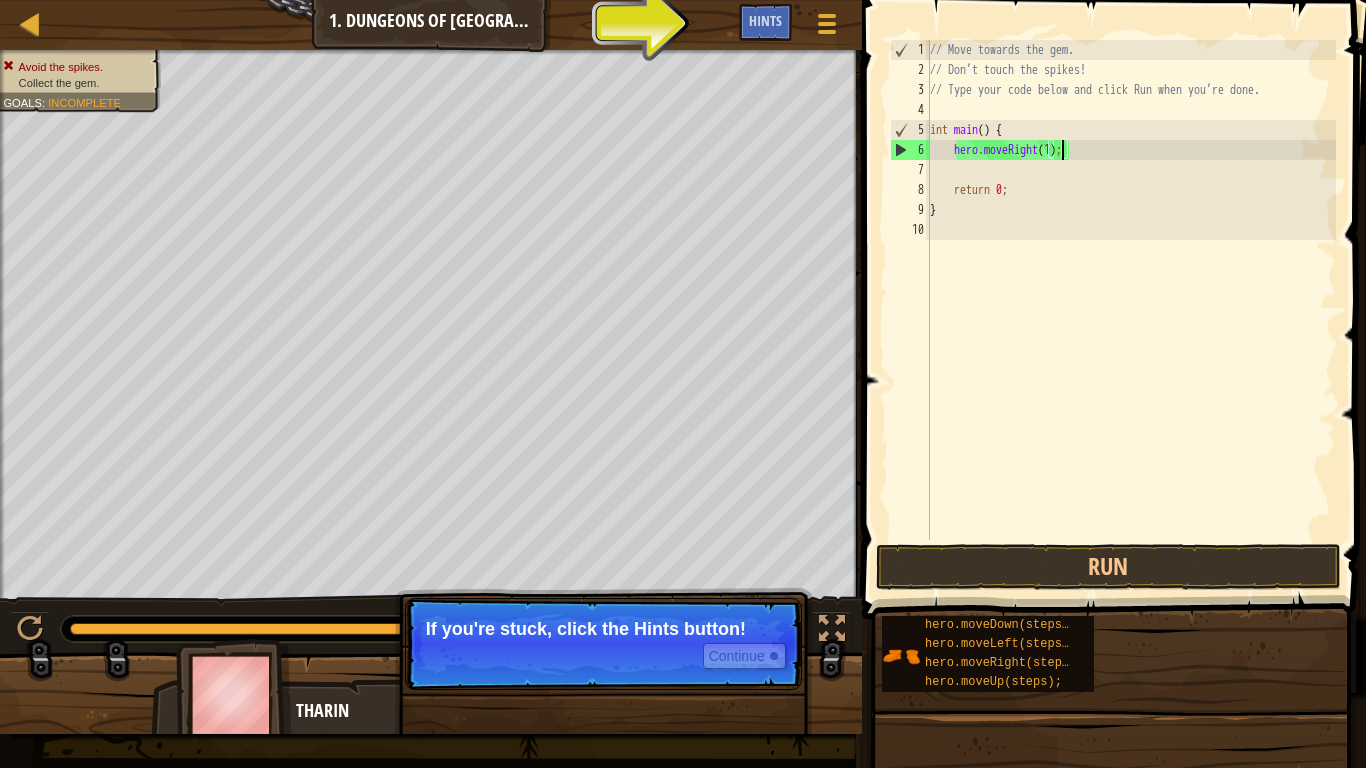 type on "hero.moveRight(1);" 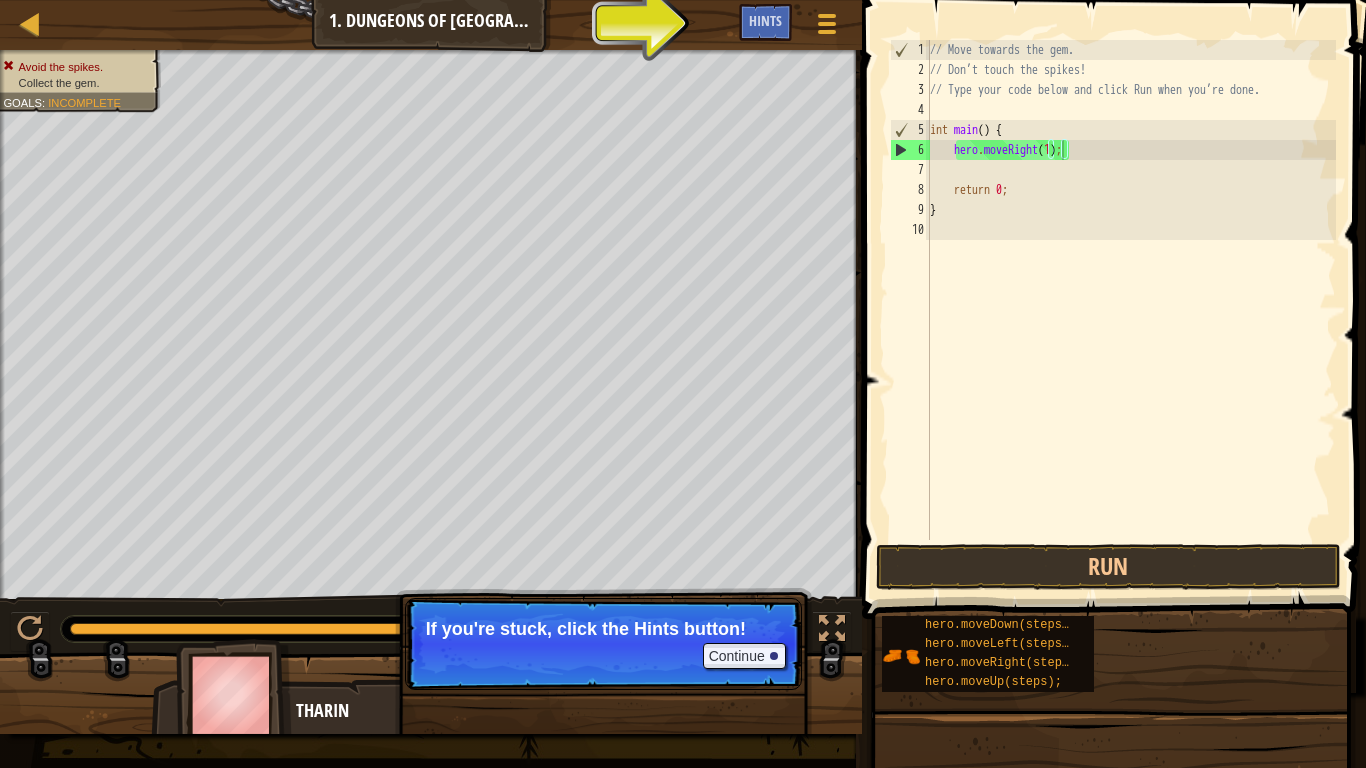click on "If you're stuck, click the Hints button!" at bounding box center [603, 629] 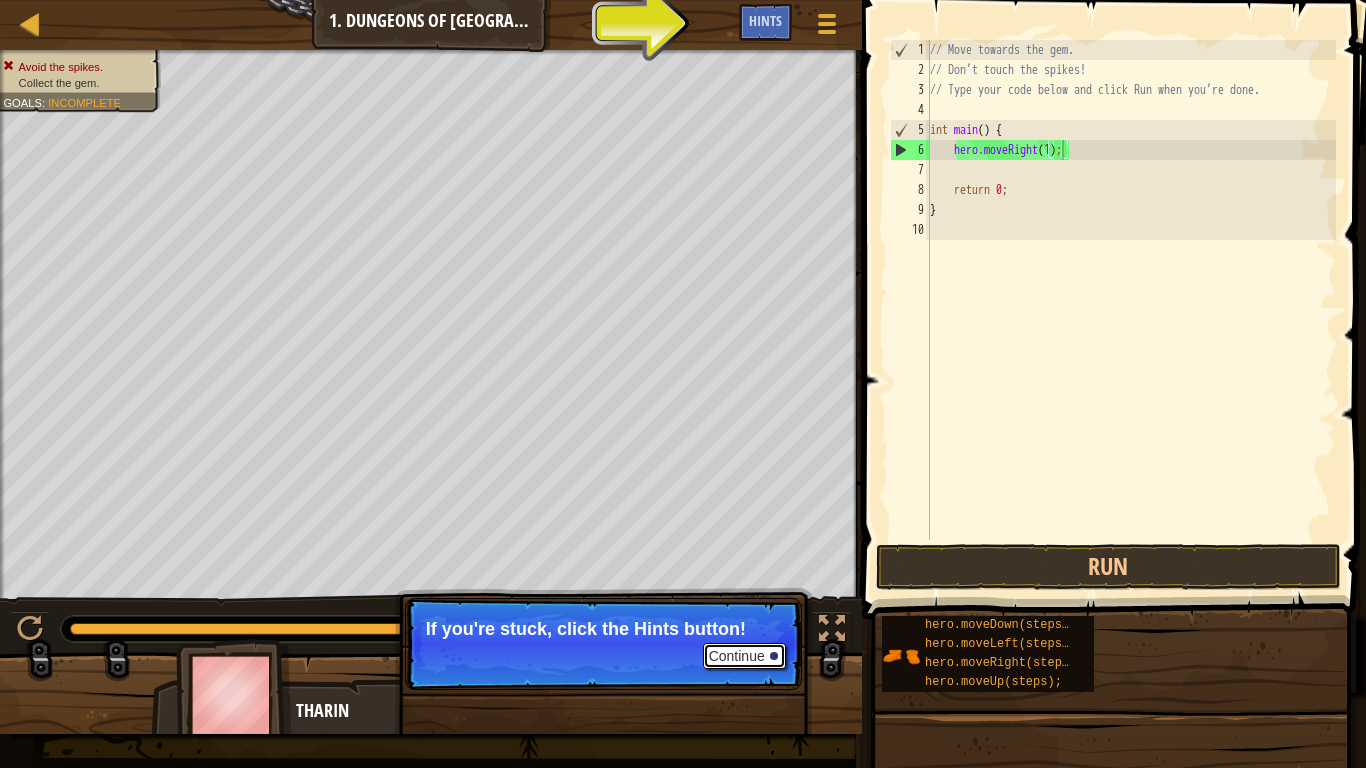 click on "Continue" at bounding box center (744, 656) 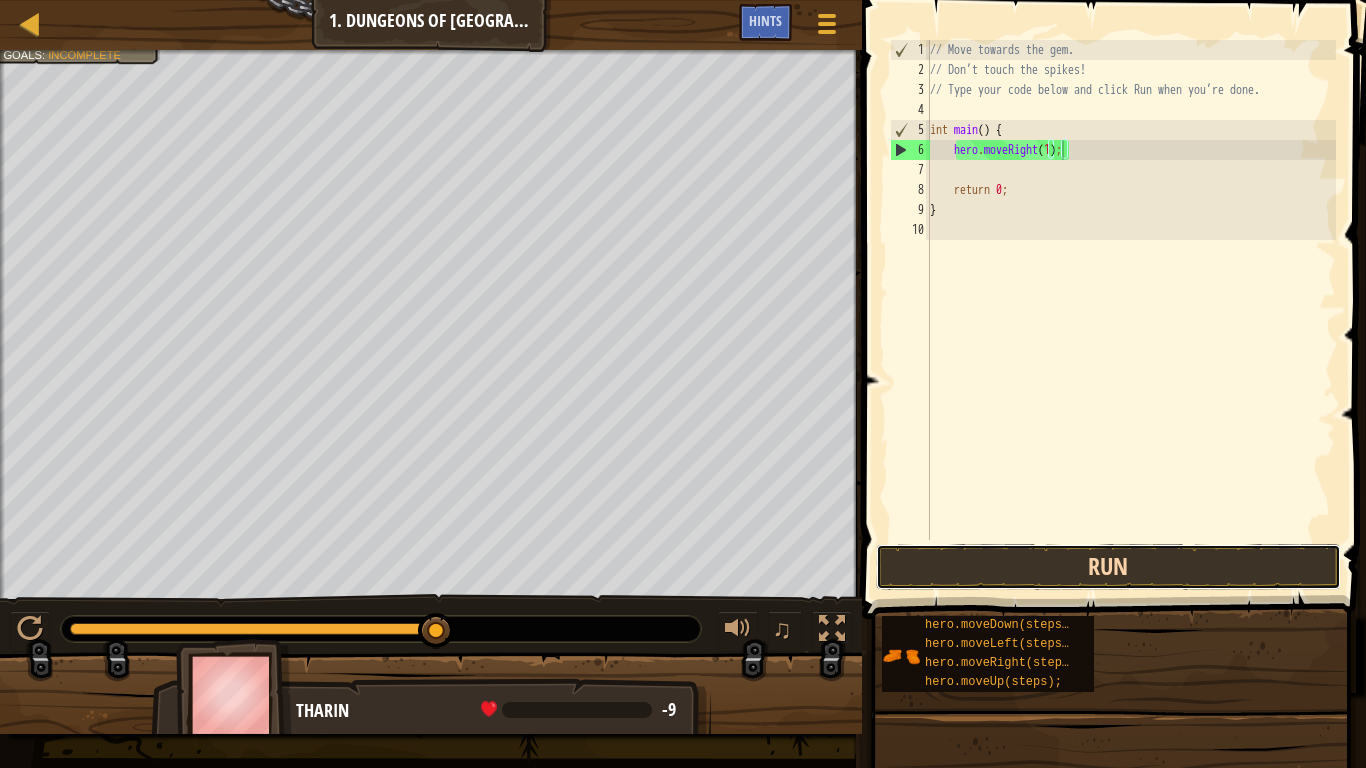 click on "Run" at bounding box center (1109, 567) 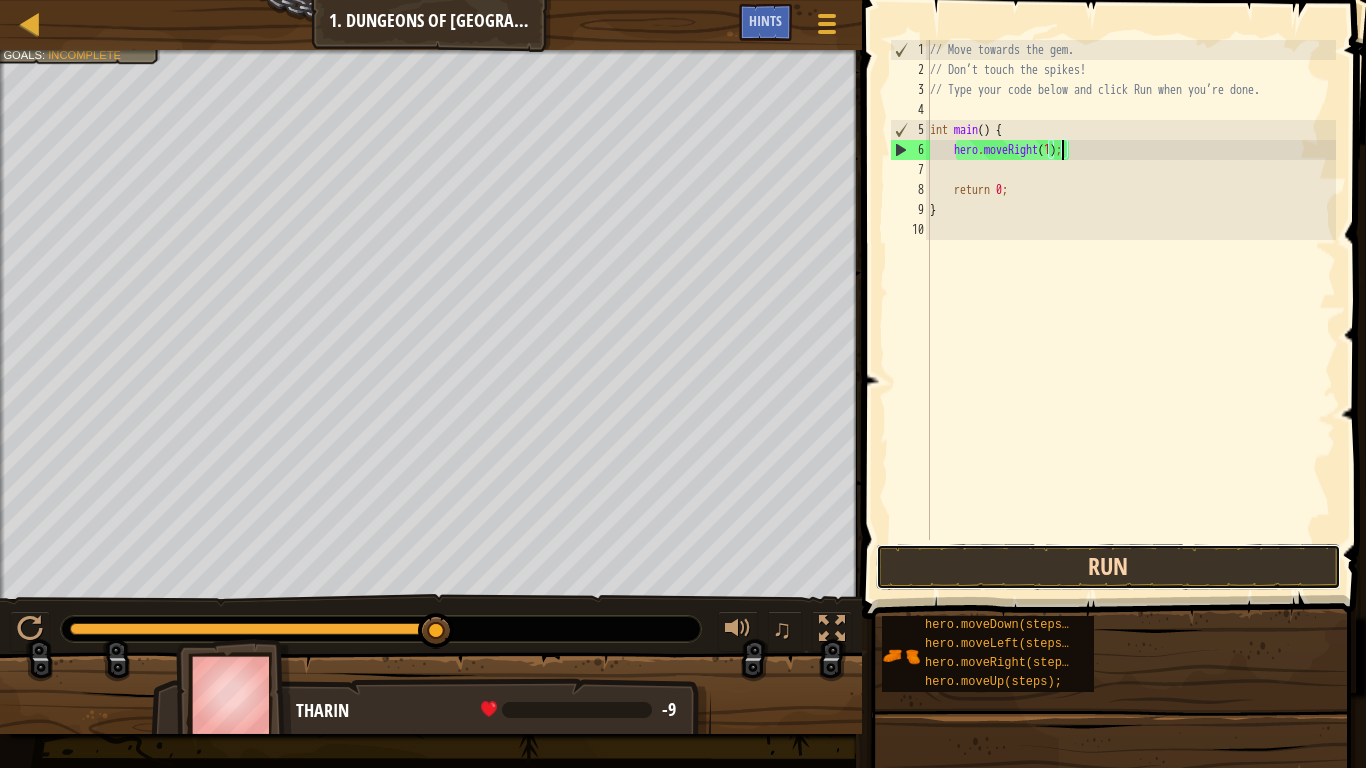 drag, startPoint x: 968, startPoint y: 565, endPoint x: 947, endPoint y: 550, distance: 25.806976 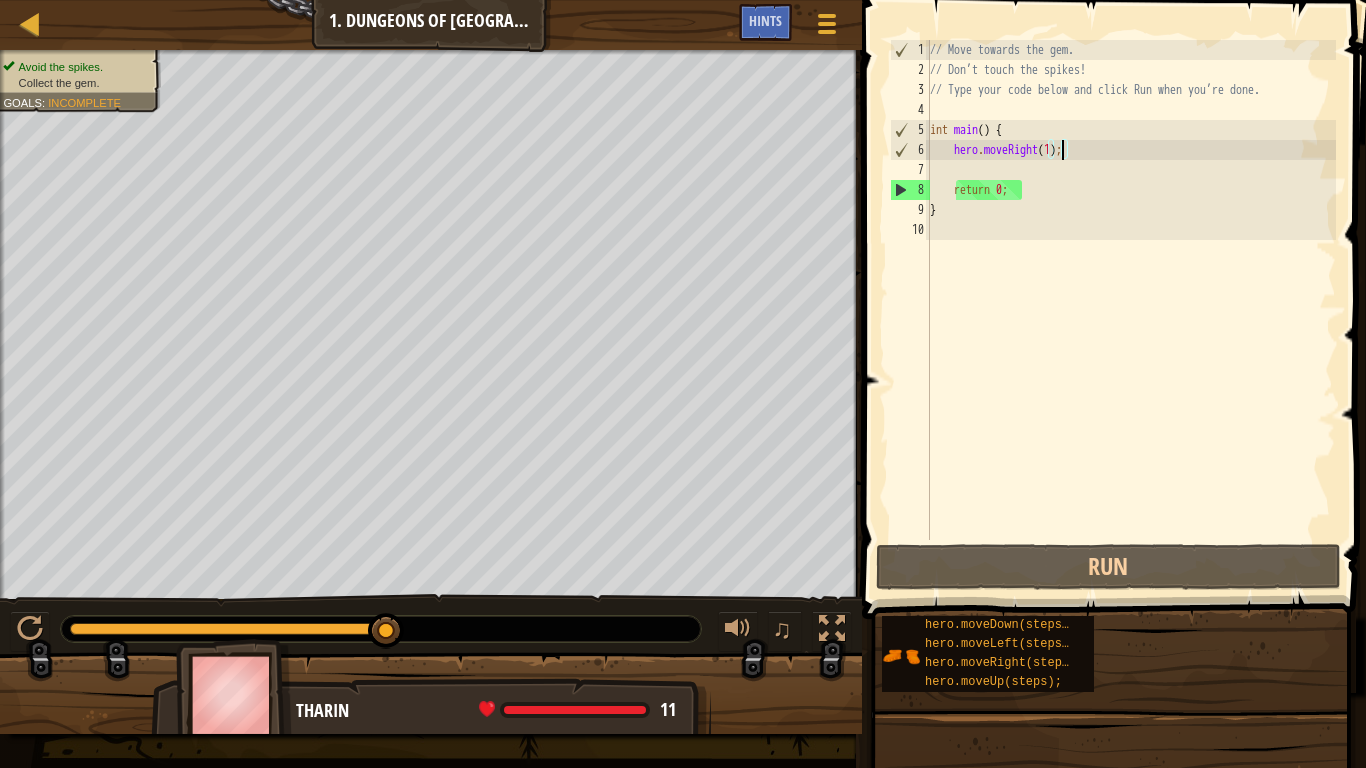 click on "// Move towards the gem. // Don’t touch the spikes! // Type your code below and click Run when you’re done. int   main ( )   {      hero . moveRight ( 1 ) ;           return   0 ; }" at bounding box center [1131, 310] 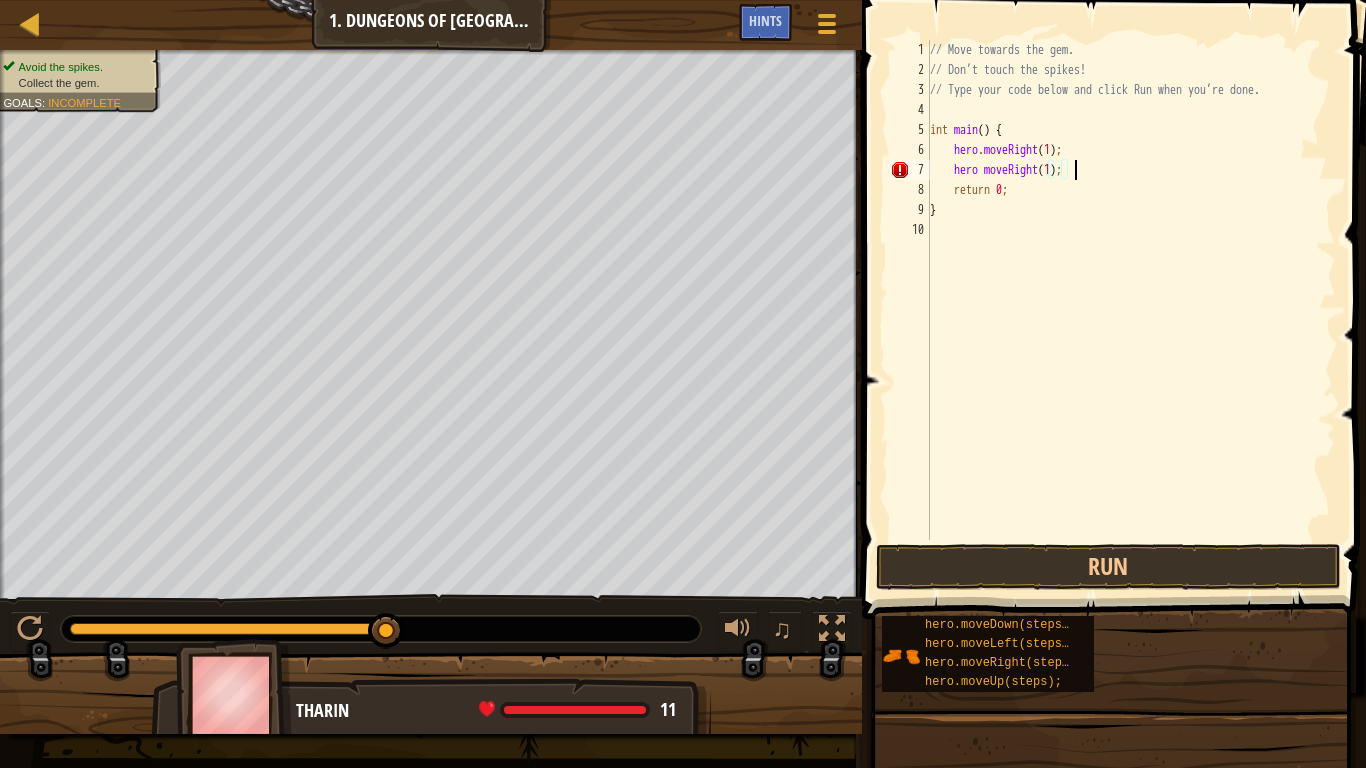 scroll, scrollTop: 9, scrollLeft: 11, axis: both 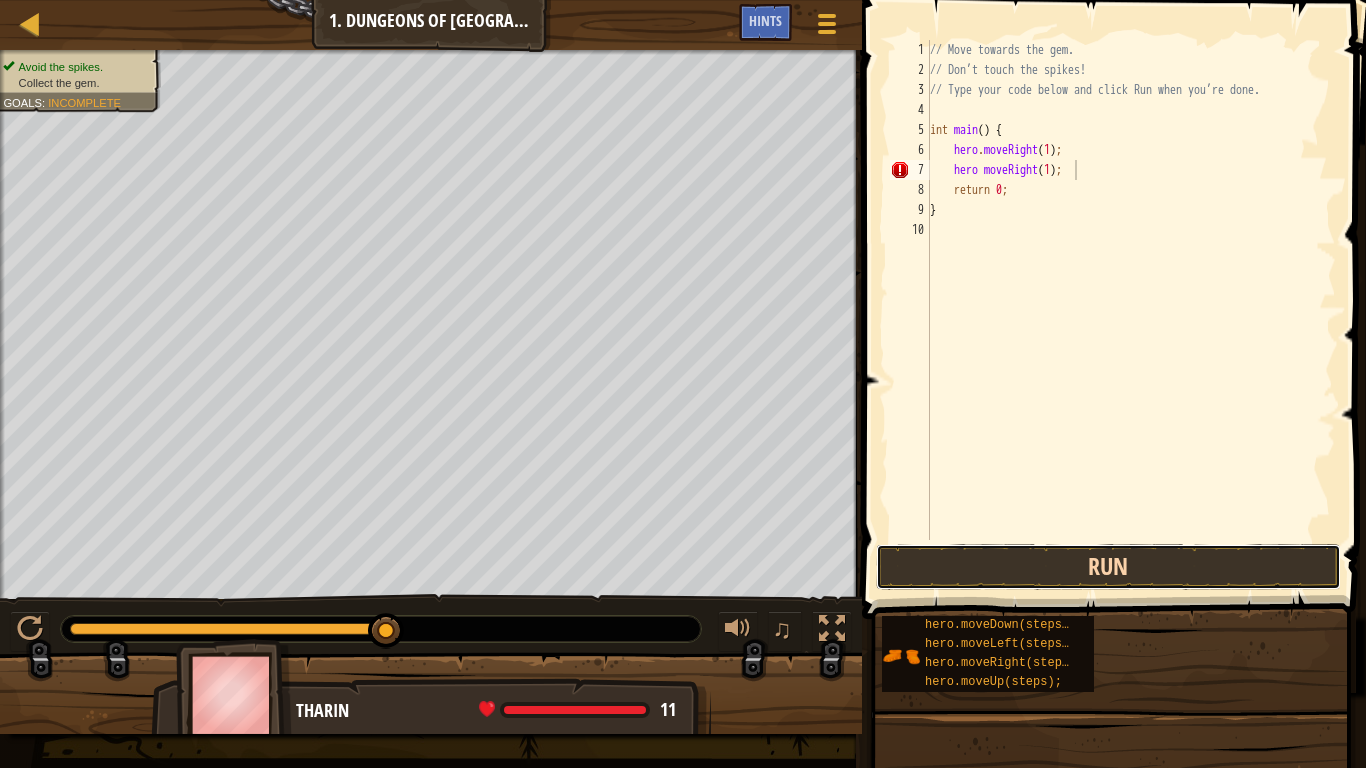 click on "Run" at bounding box center (1109, 567) 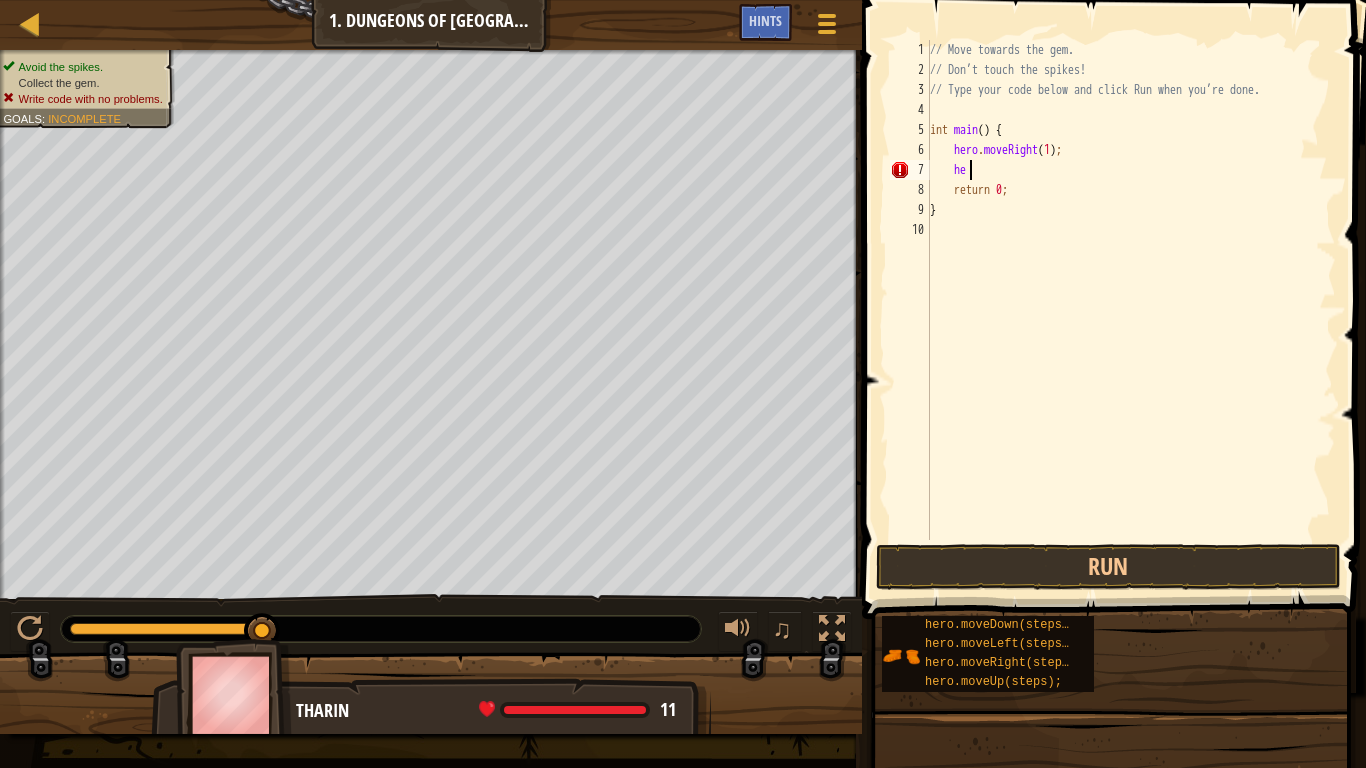 type on "h" 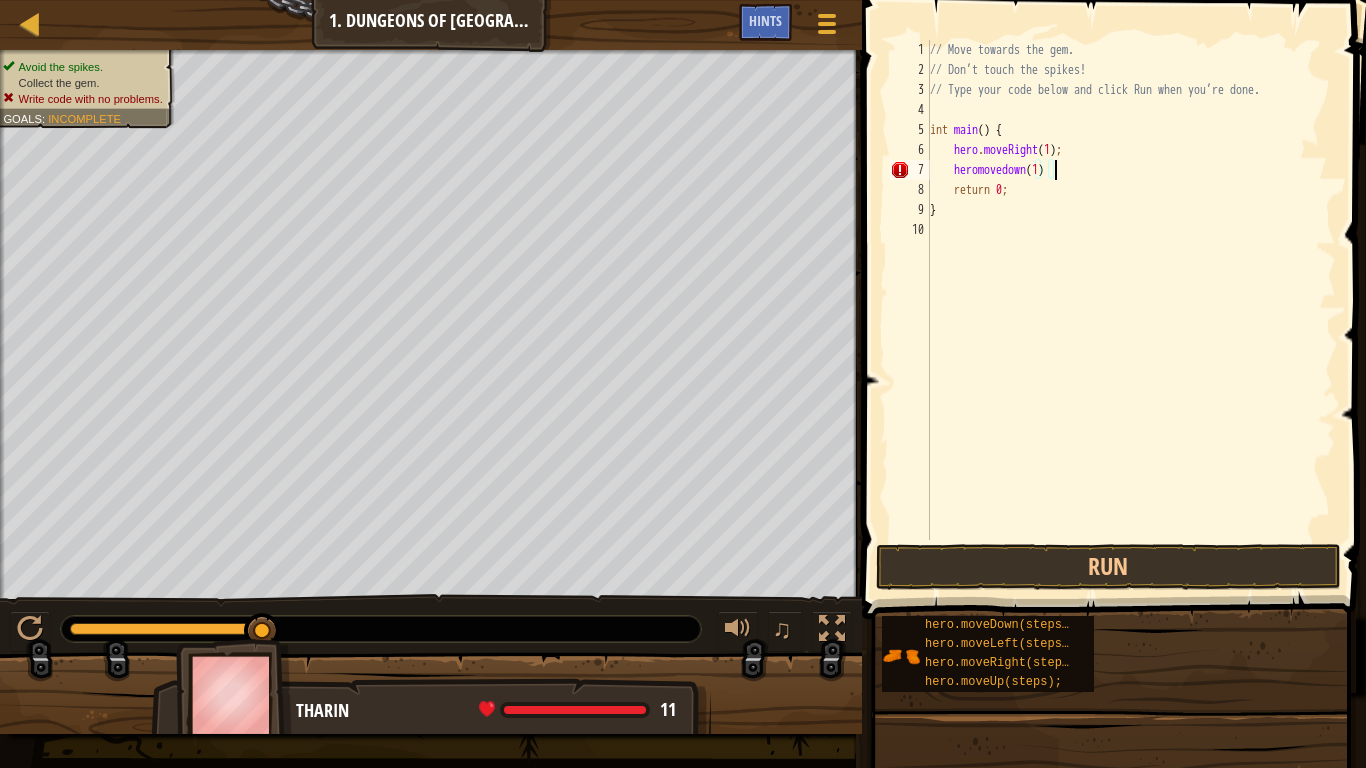 scroll, scrollTop: 9, scrollLeft: 10, axis: both 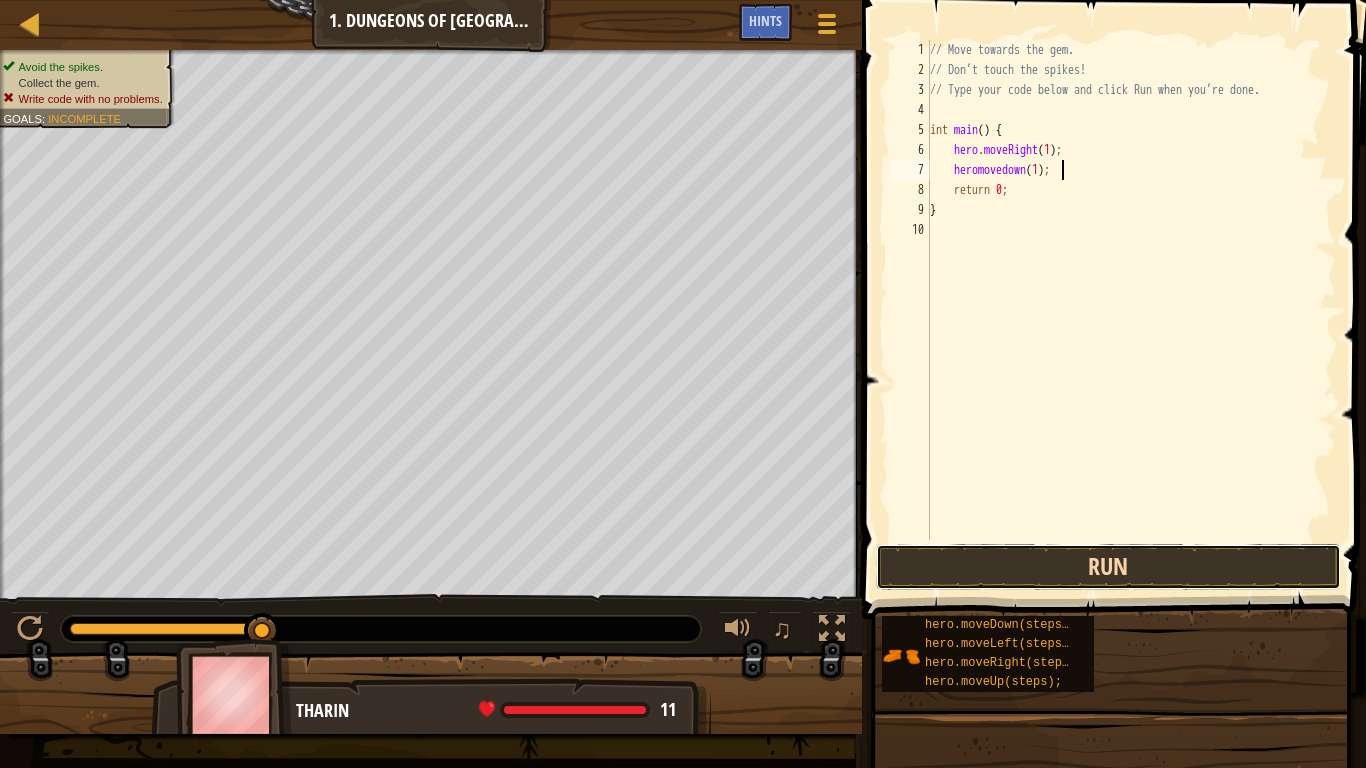 click on "Run" at bounding box center (1109, 567) 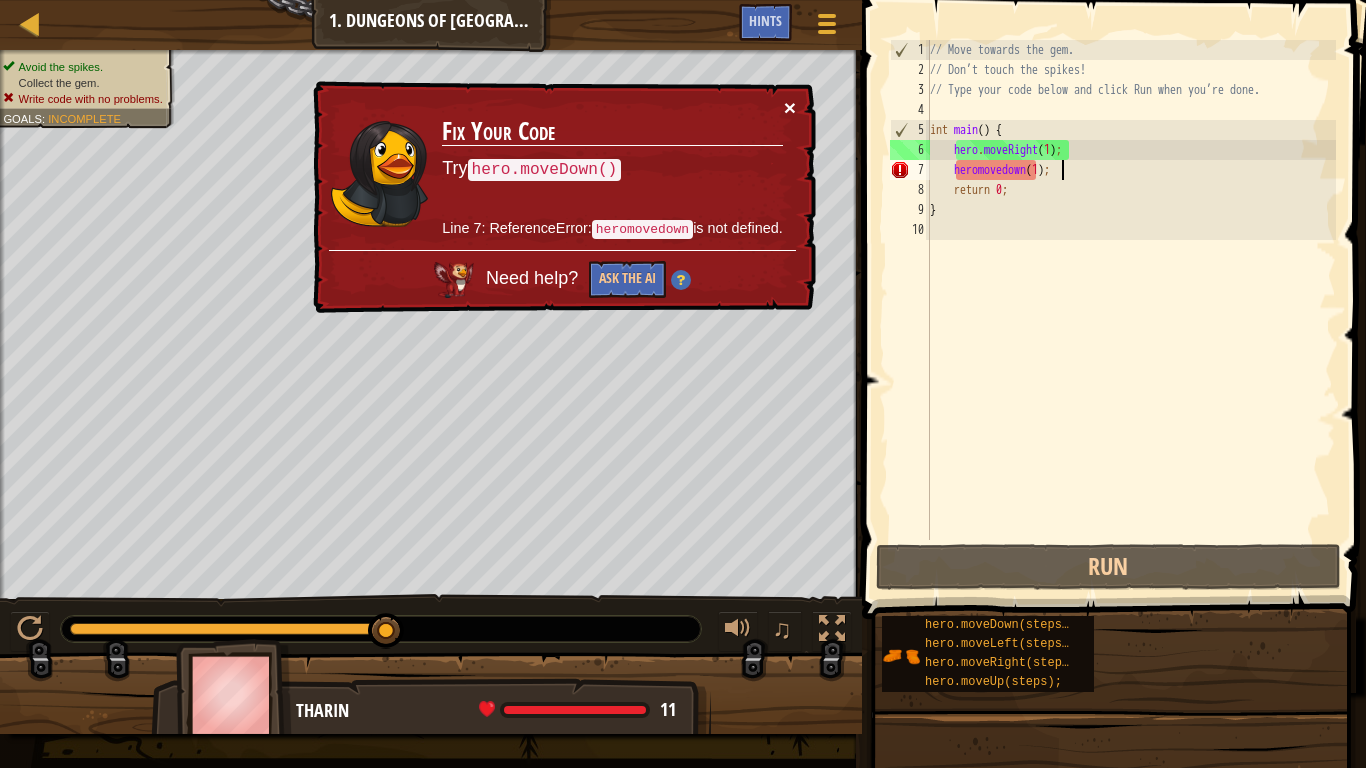 click on "×" at bounding box center (790, 107) 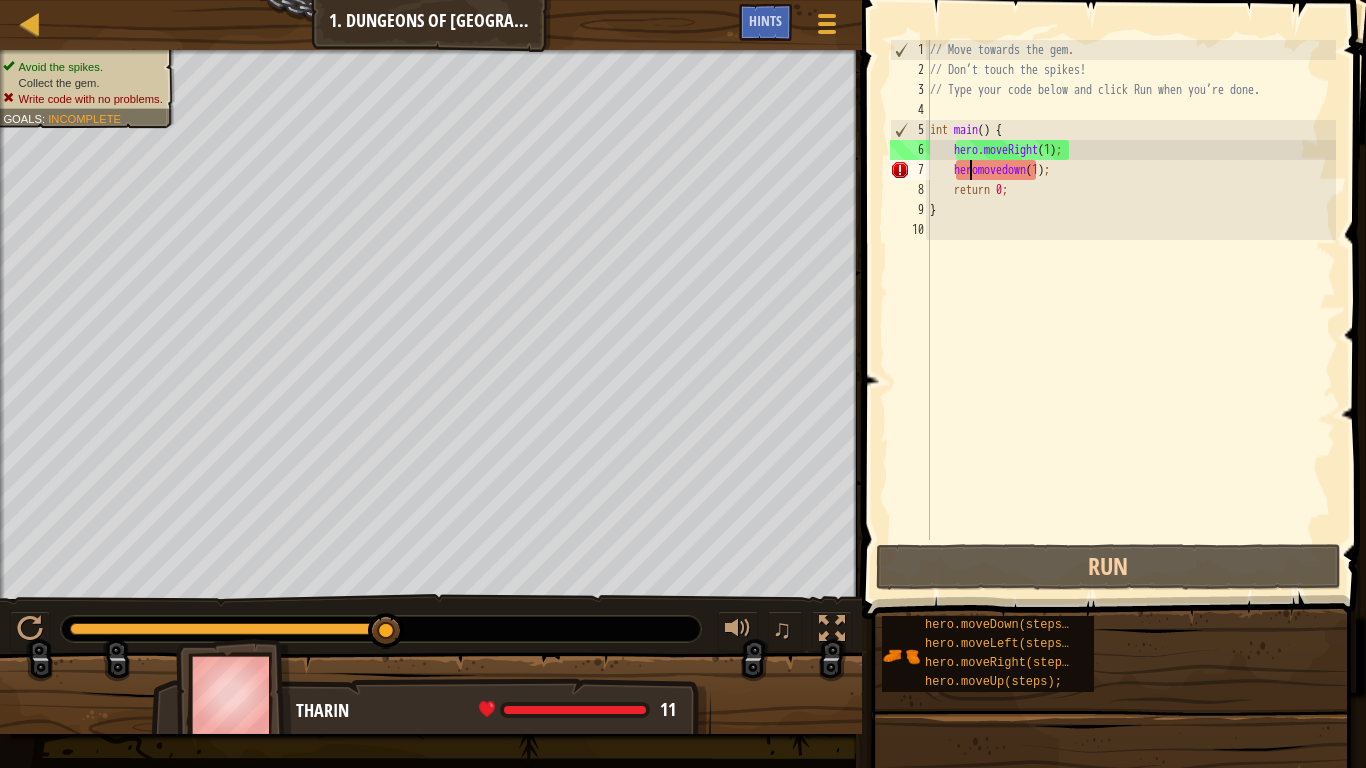 click on "// Move towards the gem. // Don’t touch the spikes! // Type your code below and click Run when you’re done. int   main ( )   {      hero . moveRight ( 1 ) ;      heromovedown ( 1 ) ;      return   0 ; }" at bounding box center (1131, 310) 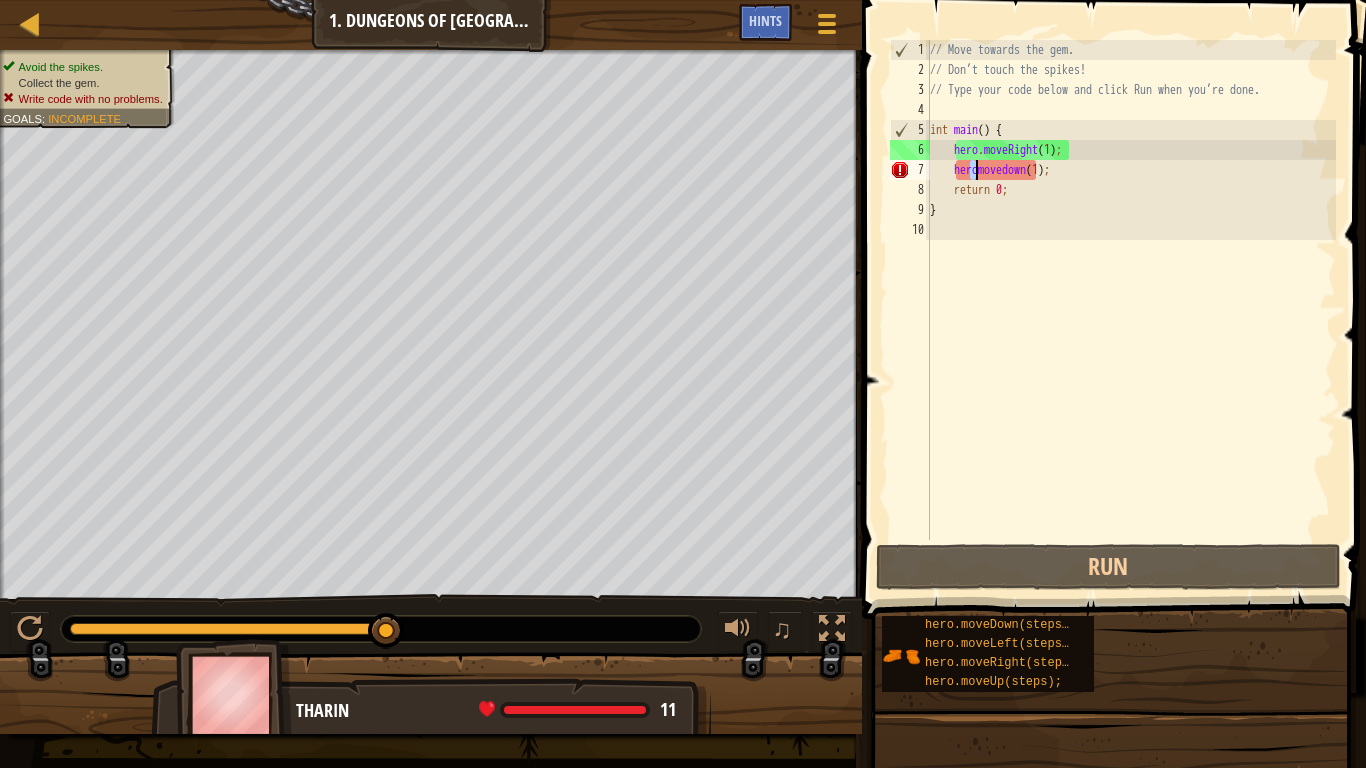 click on "// Move towards the gem. // Don’t touch the spikes! // Type your code below and click Run when you’re done. int   main ( )   {      hero . moveRight ( 1 ) ;      heromovedown ( 1 ) ;      return   0 ; }" at bounding box center (1131, 290) 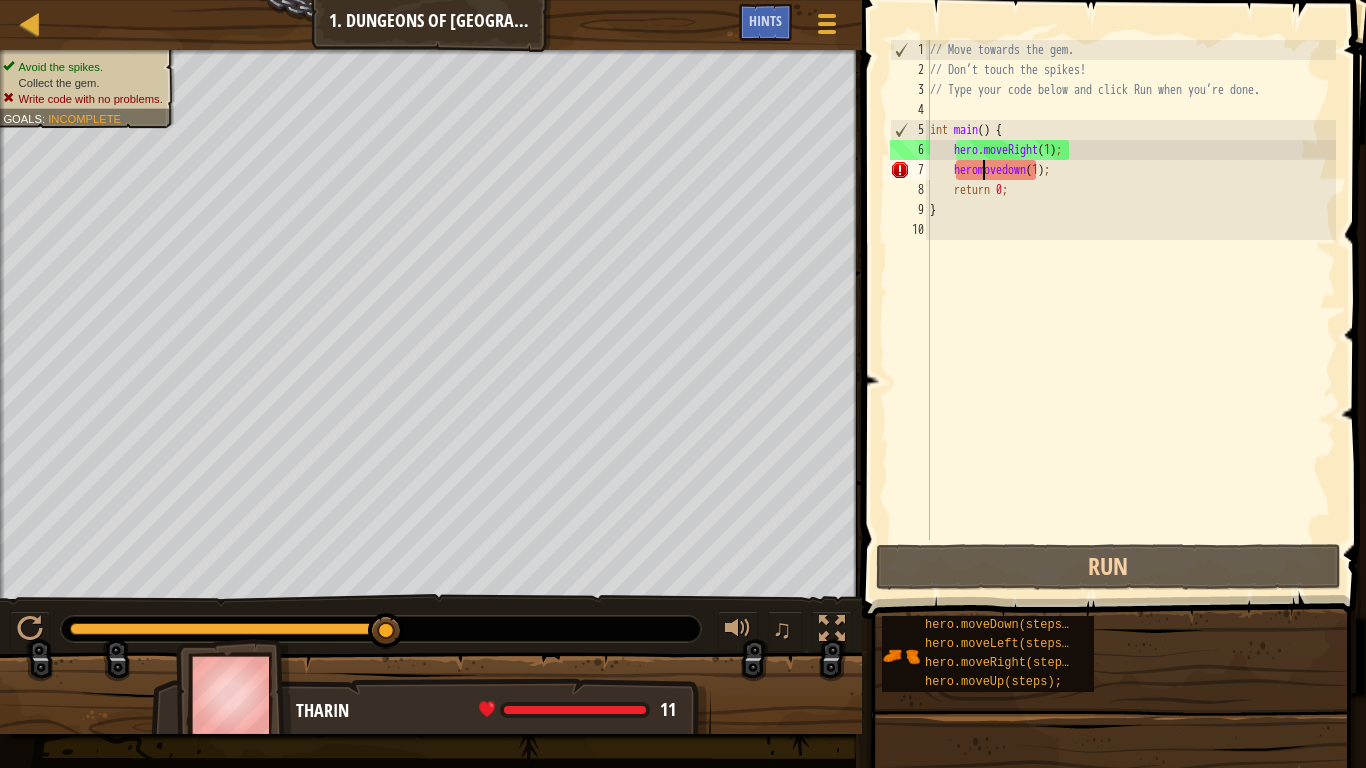 click on "// Move towards the gem. // Don’t touch the spikes! // Type your code below and click Run when you’re done. int   main ( )   {      hero . moveRight ( 1 ) ;      heromovedown ( 1 ) ;      return   0 ; }" at bounding box center [1131, 310] 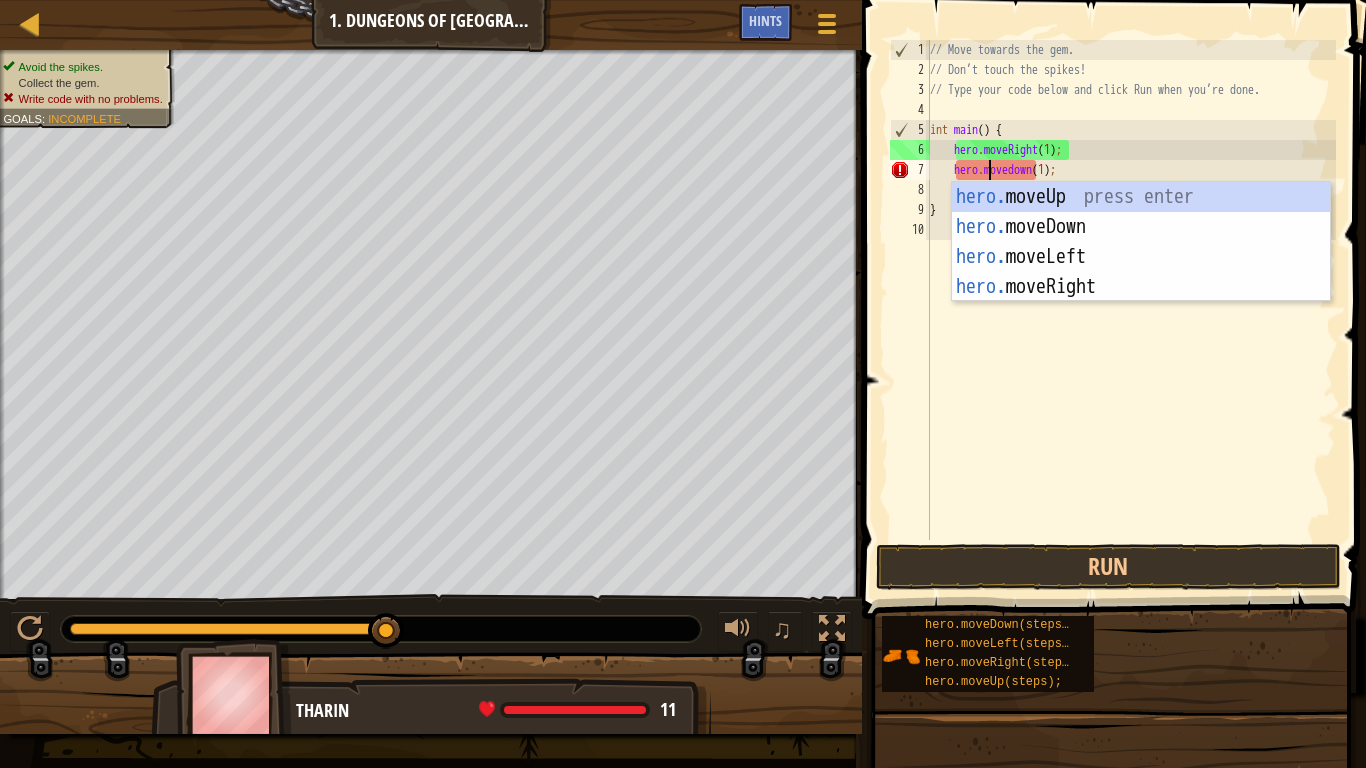 scroll, scrollTop: 9, scrollLeft: 4, axis: both 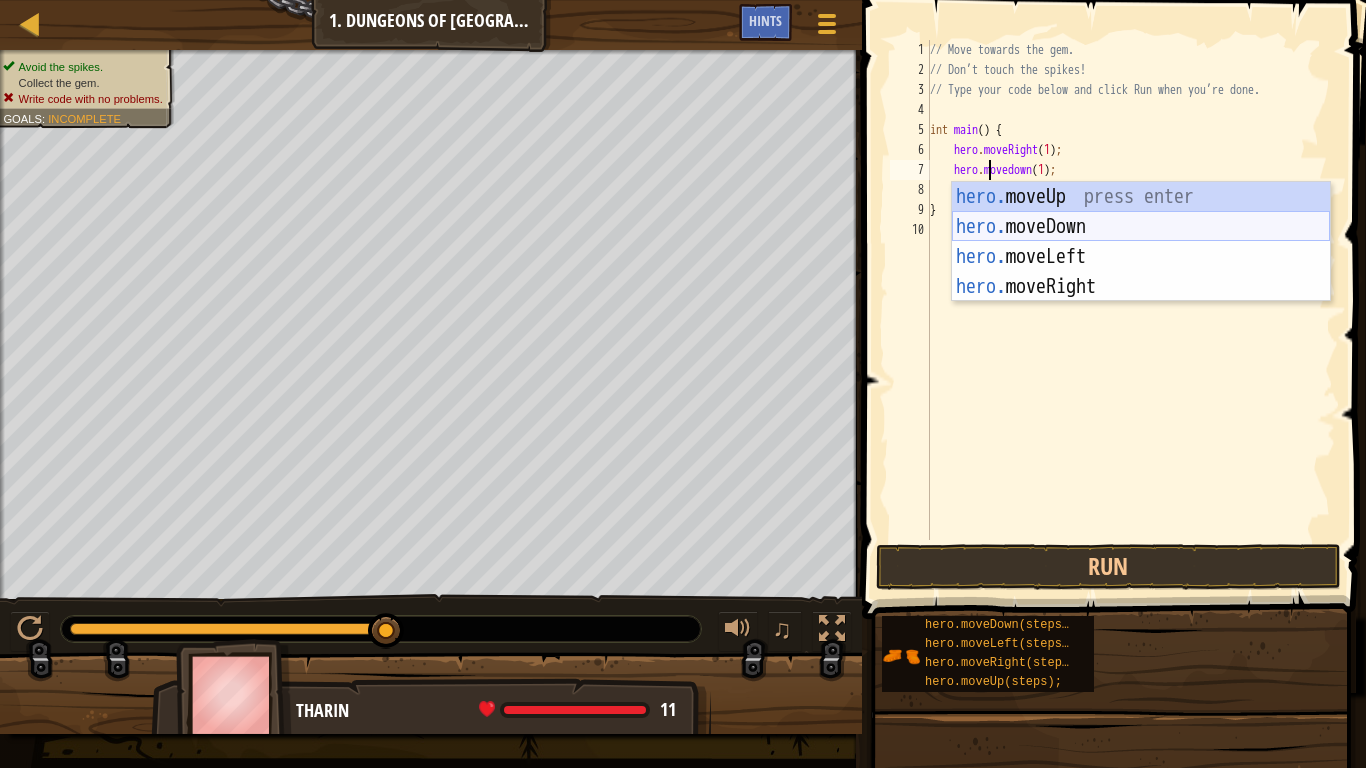 click on "hero. moveUp press enter hero. moveDown press enter hero. moveLeft press enter hero. moveRight press enter" at bounding box center (1141, 272) 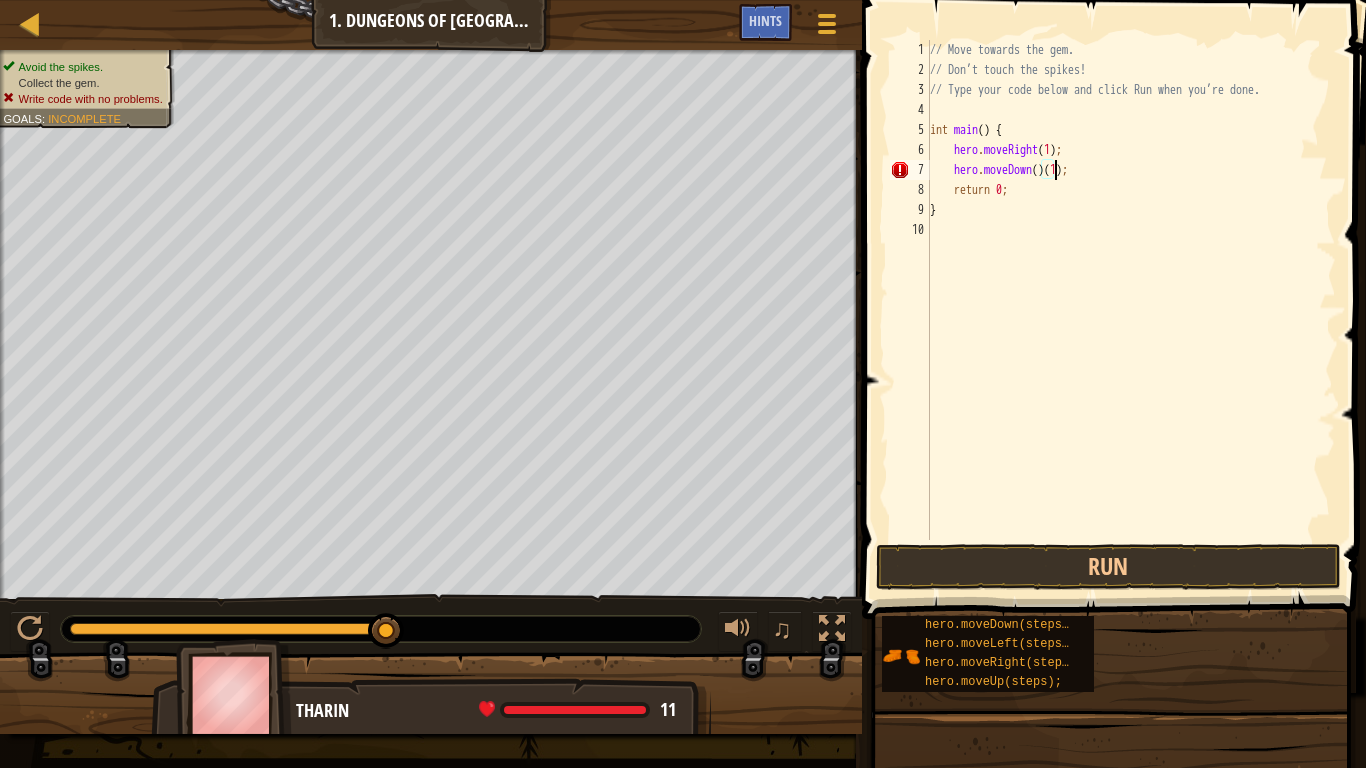 click on "// Move towards the gem. // Don’t touch the spikes! // Type your code below and click Run when you’re done. int   main ( )   {      hero . moveRight ( 1 ) ;      hero . moveDown ( ) ( 1 ) ;      return   0 ; }" at bounding box center (1131, 310) 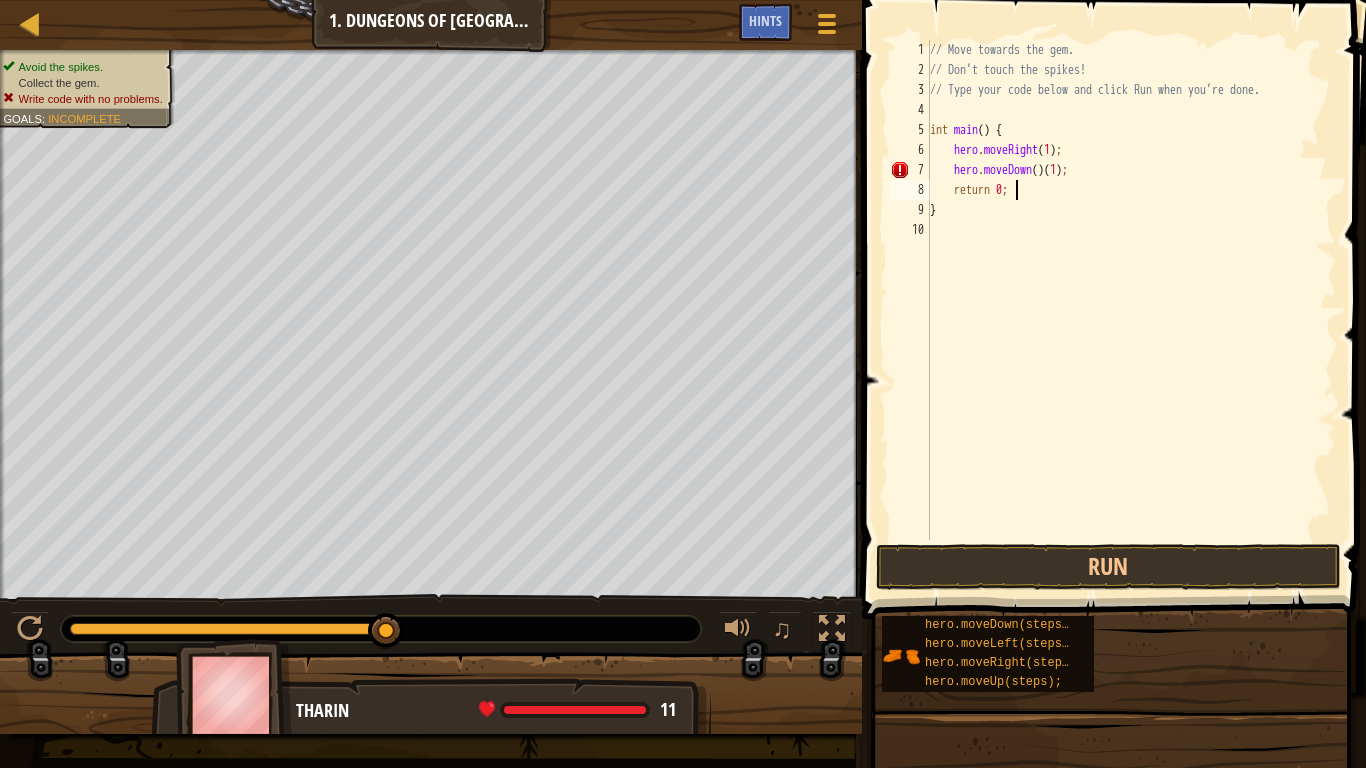 click on "// Move towards the gem. // Don’t touch the spikes! // Type your code below and click Run when you’re done. int   main ( )   {      hero . moveRight ( 1 ) ;      hero . moveDown ( ) ( 1 ) ;      return   0 ; }" at bounding box center [1131, 310] 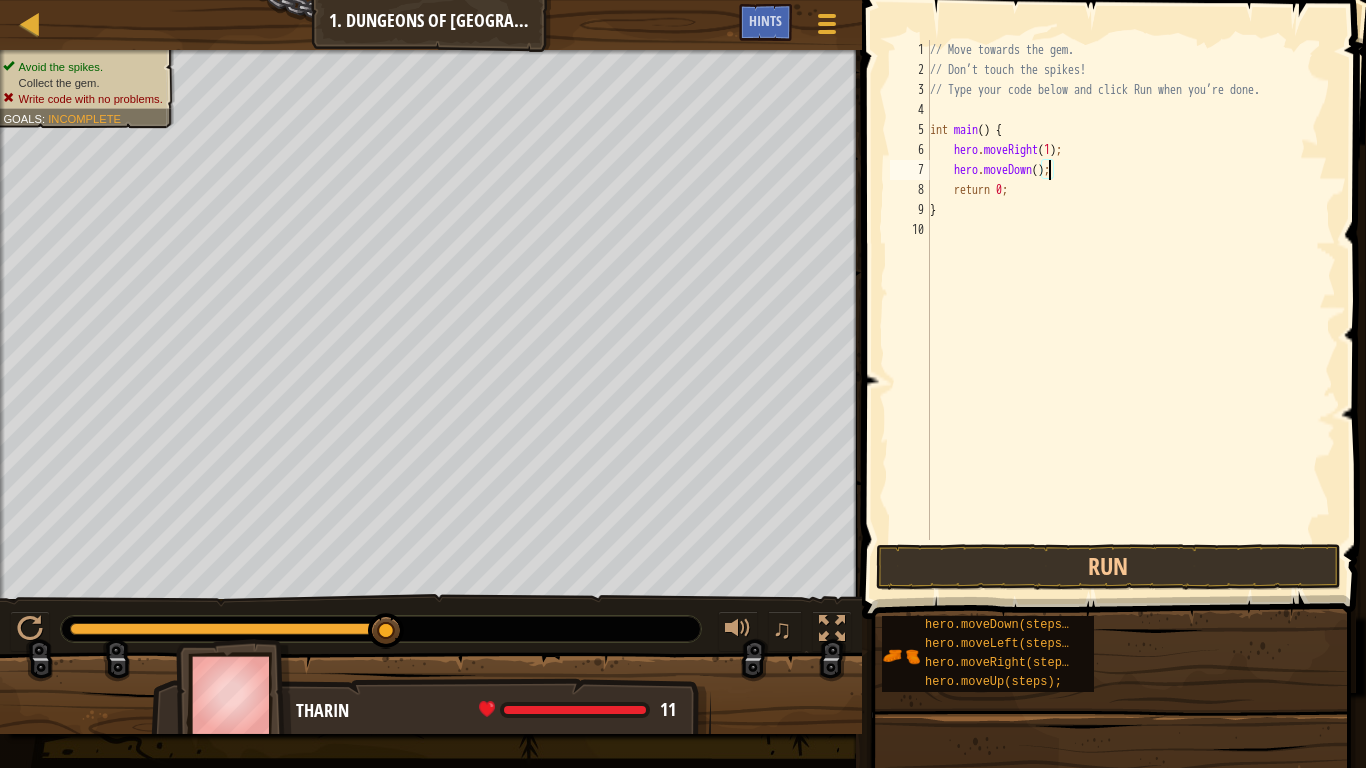 click on "// Move towards the gem. // Don’t touch the spikes! // Type your code below and click Run when you’re done. int   main ( )   {      hero . moveRight ( 1 ) ;      hero . moveDown ( ) ;      return   0 ; }" at bounding box center [1131, 310] 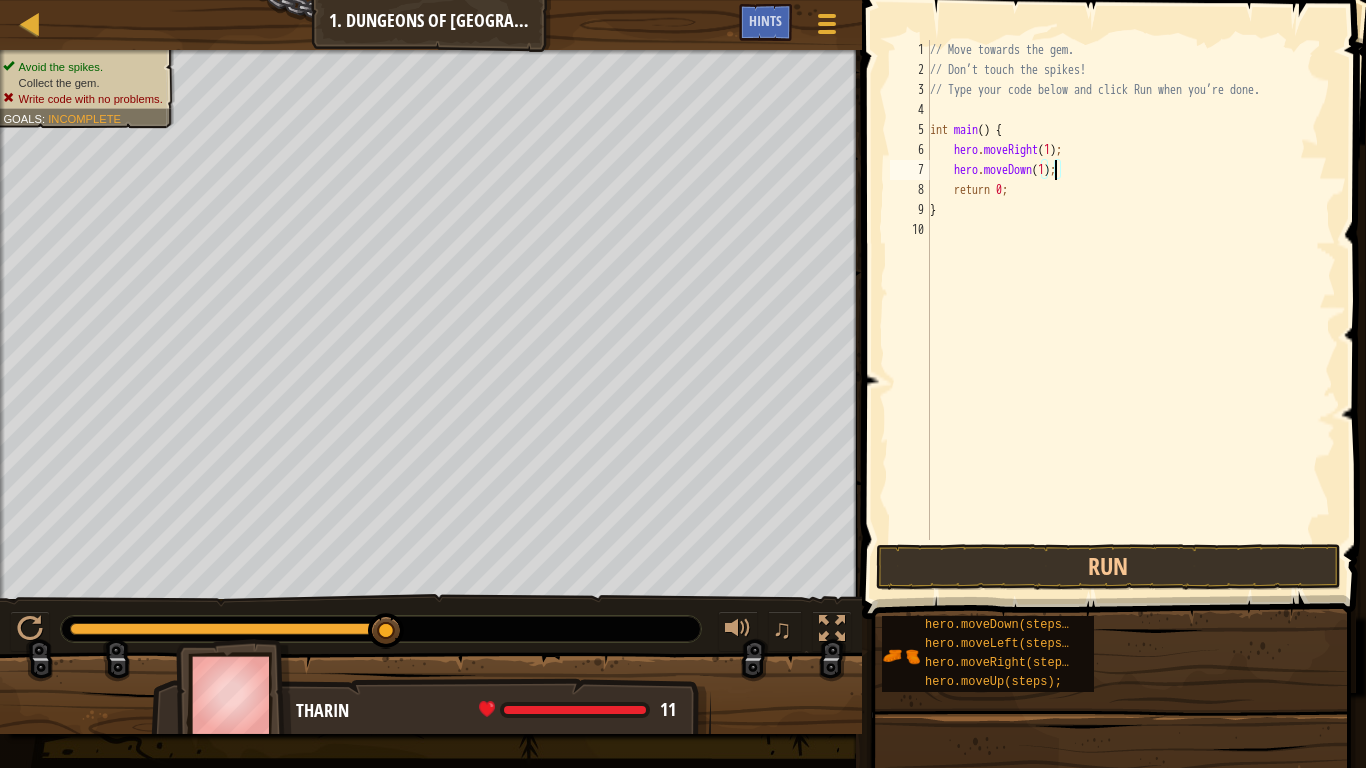 scroll, scrollTop: 9, scrollLeft: 10, axis: both 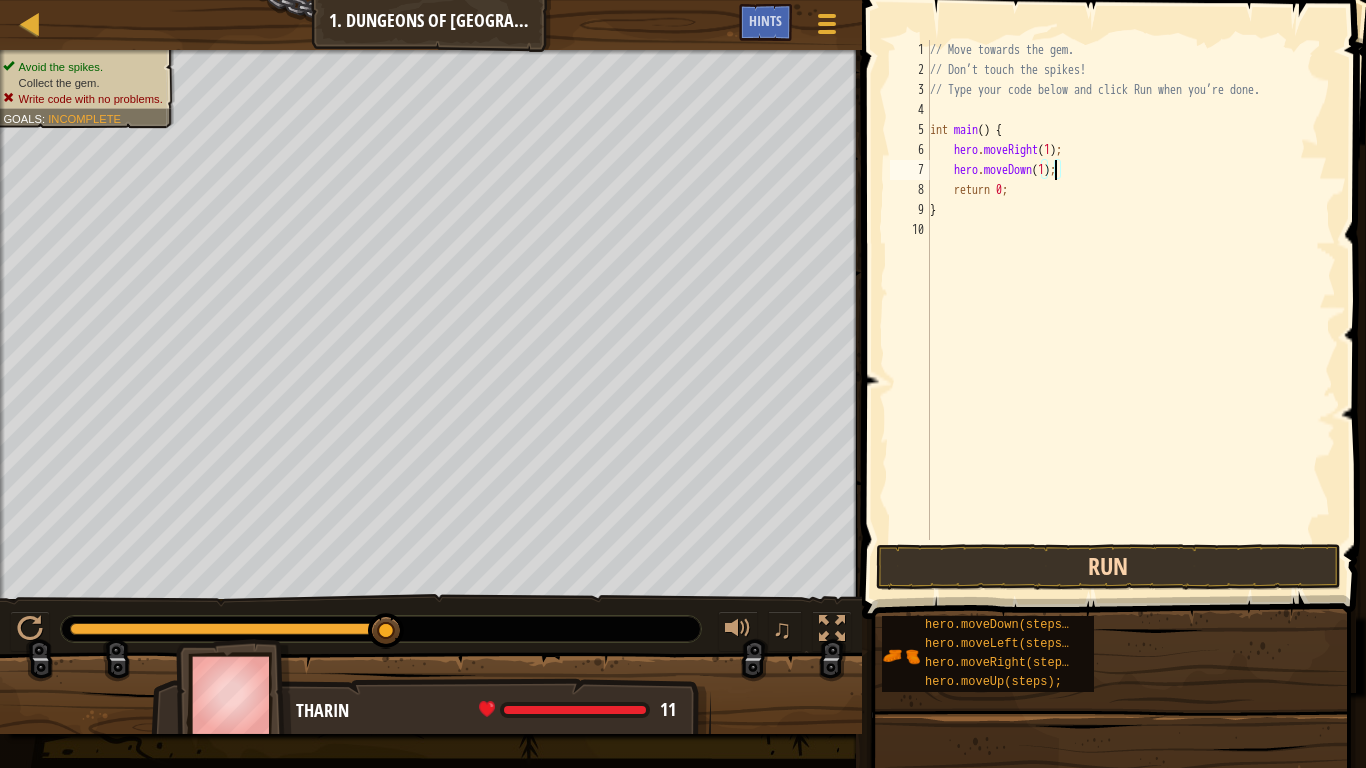 type on "hero.moveDown(1);" 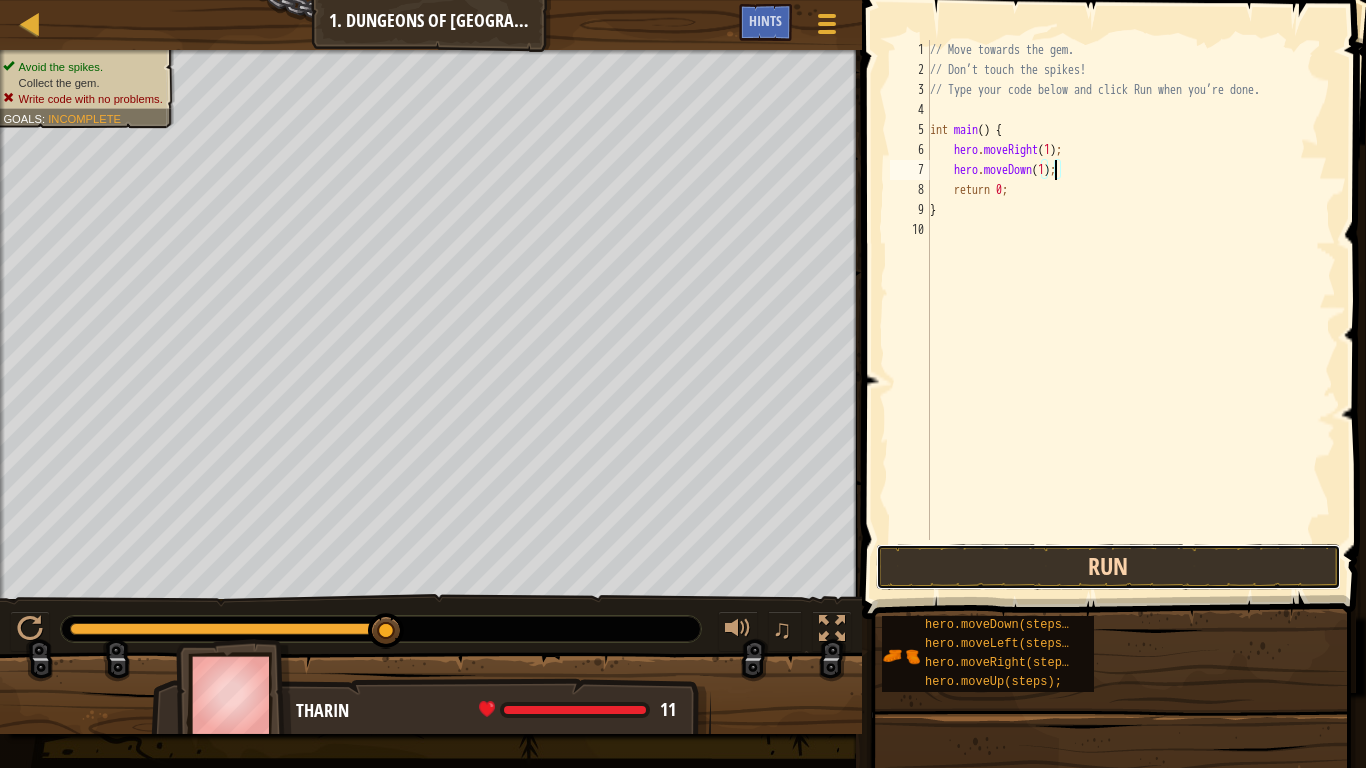 click on "Run" at bounding box center [1109, 567] 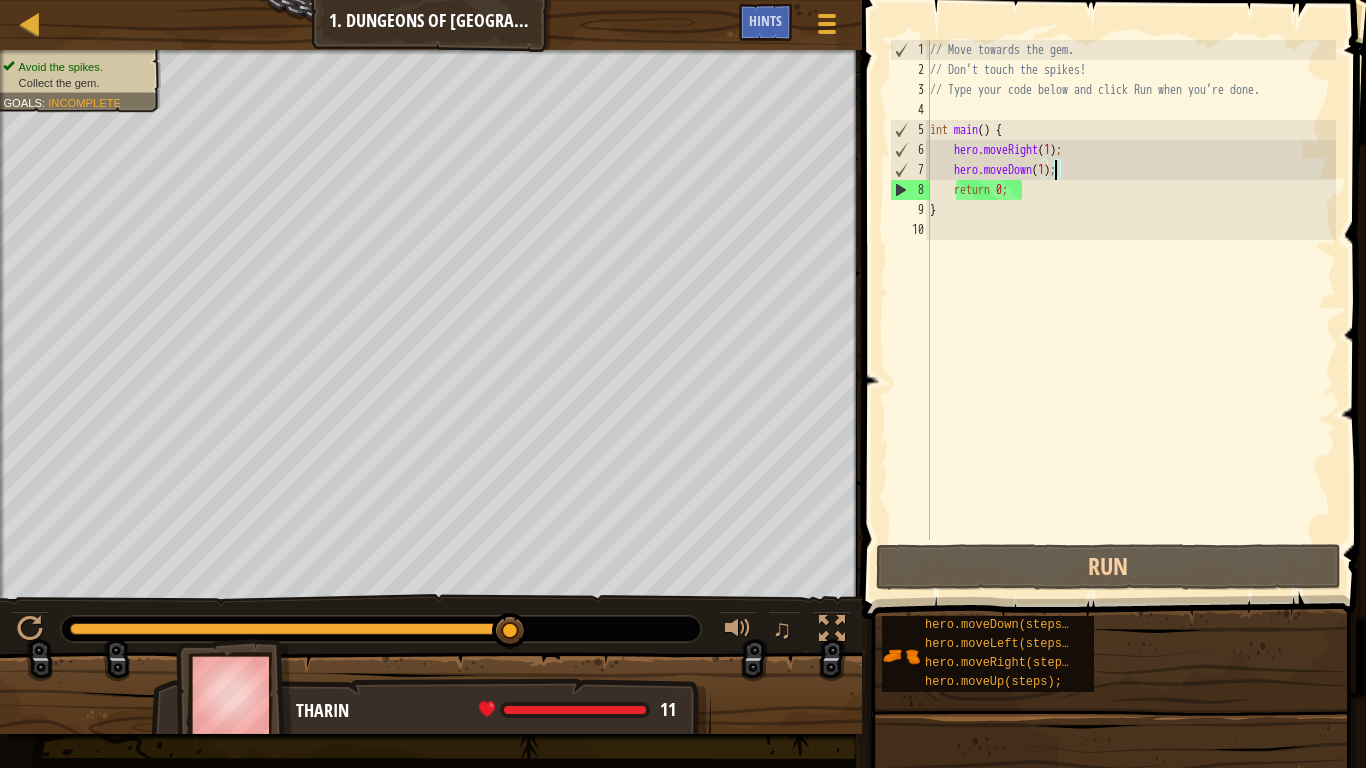 click on "// Move towards the gem. // Don’t touch the spikes! // Type your code below and click Run when you’re done. int   main ( )   {      hero . moveRight ( 1 ) ;      hero . moveDown ( 1 ) ;      return   0 ; }" at bounding box center [1131, 310] 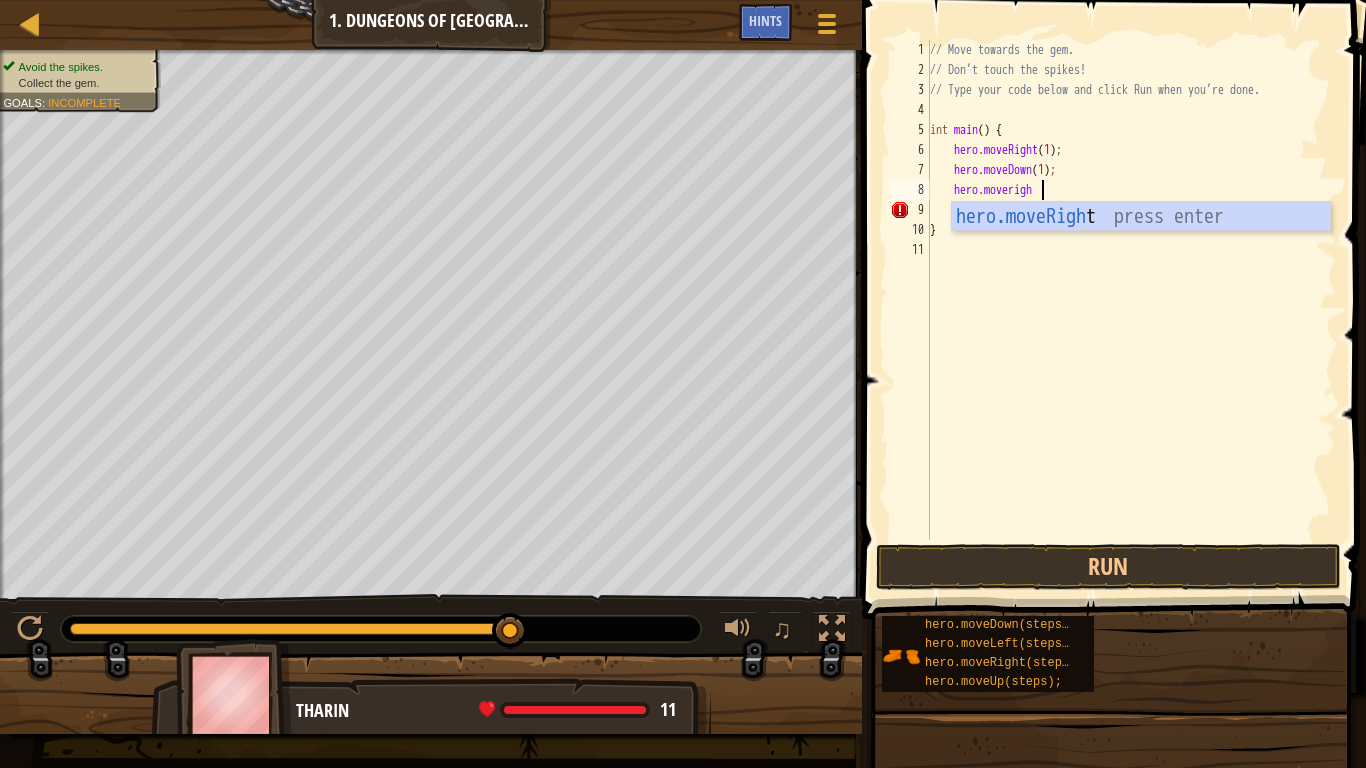scroll, scrollTop: 9, scrollLeft: 8, axis: both 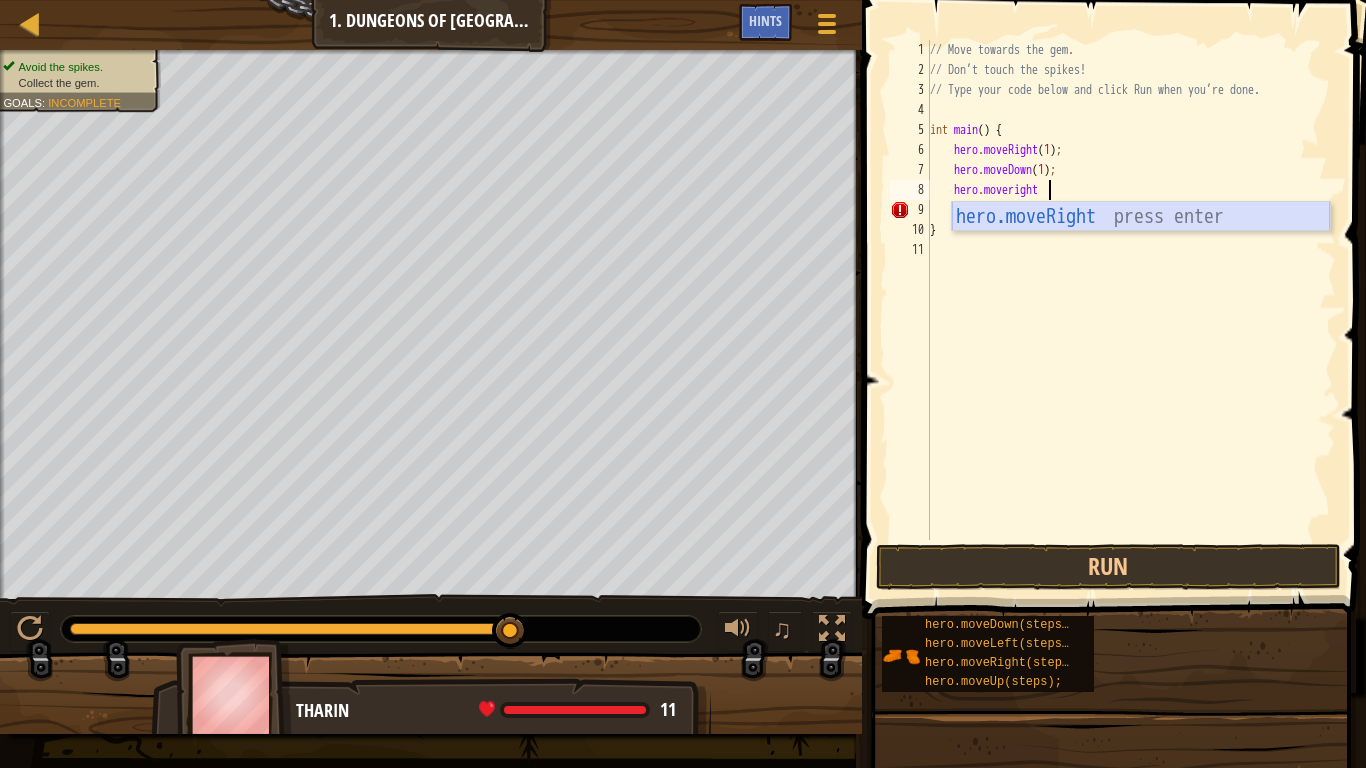 click on "hero.moveRight press enter" at bounding box center (1141, 247) 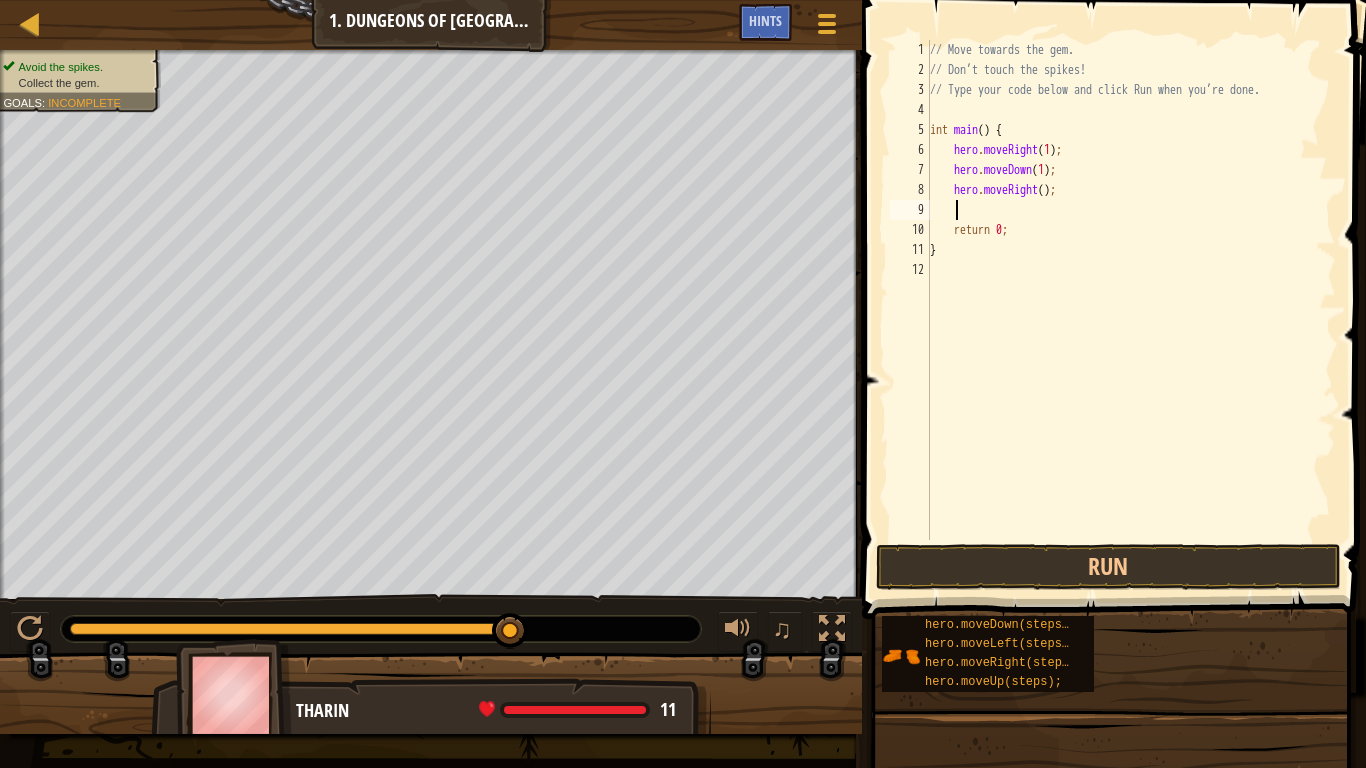 click on "// Move towards the gem. // Don’t touch the spikes! // Type your code below and click Run when you’re done. int   main ( )   {      hero . moveRight ( 1 ) ;      hero . moveDown ( 1 ) ;      hero . moveRight ( ) ;           return   0 ; }" at bounding box center (1131, 310) 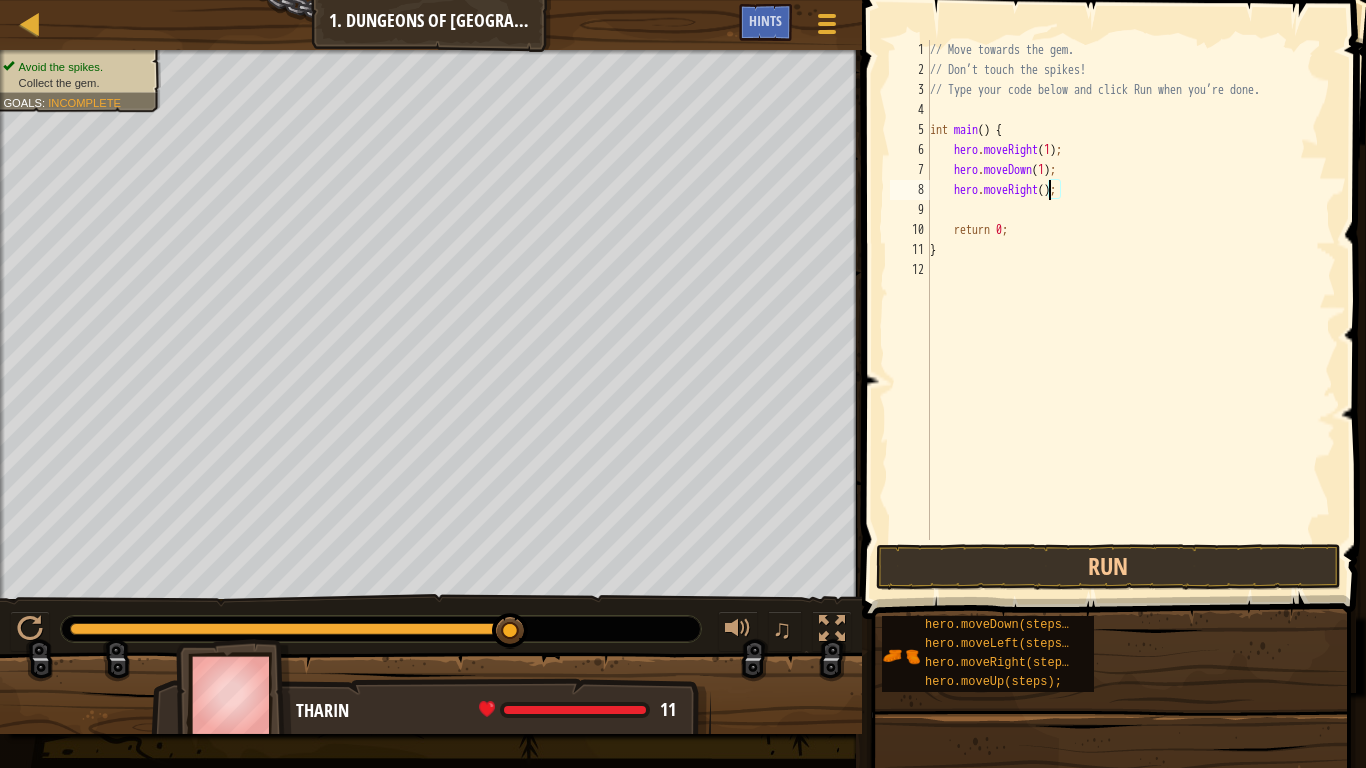 click on "// Move towards the gem. // Don’t touch the spikes! // Type your code below and click Run when you’re done. int   main ( )   {      hero . moveRight ( 1 ) ;      hero . moveDown ( 1 ) ;      hero . moveRight ( ) ;           return   0 ; }" at bounding box center (1131, 310) 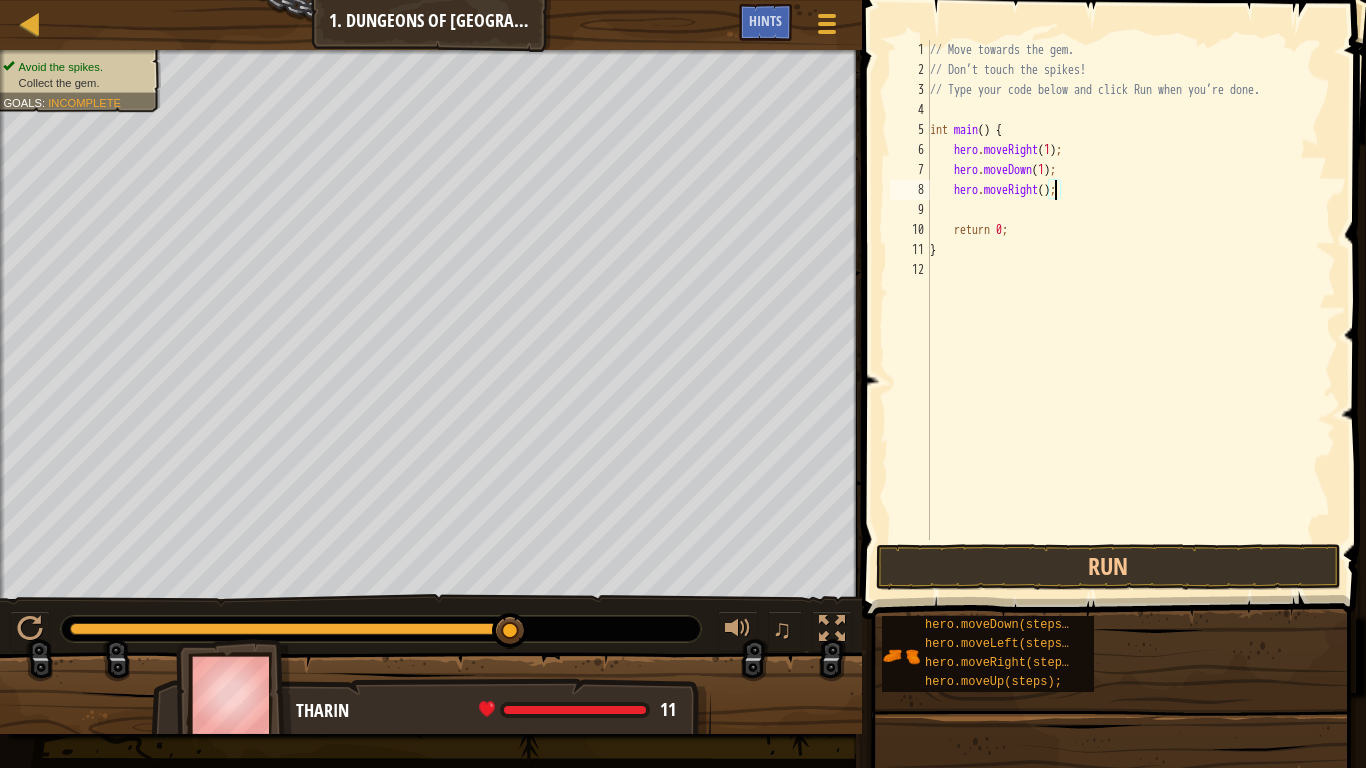 scroll, scrollTop: 9, scrollLeft: 11, axis: both 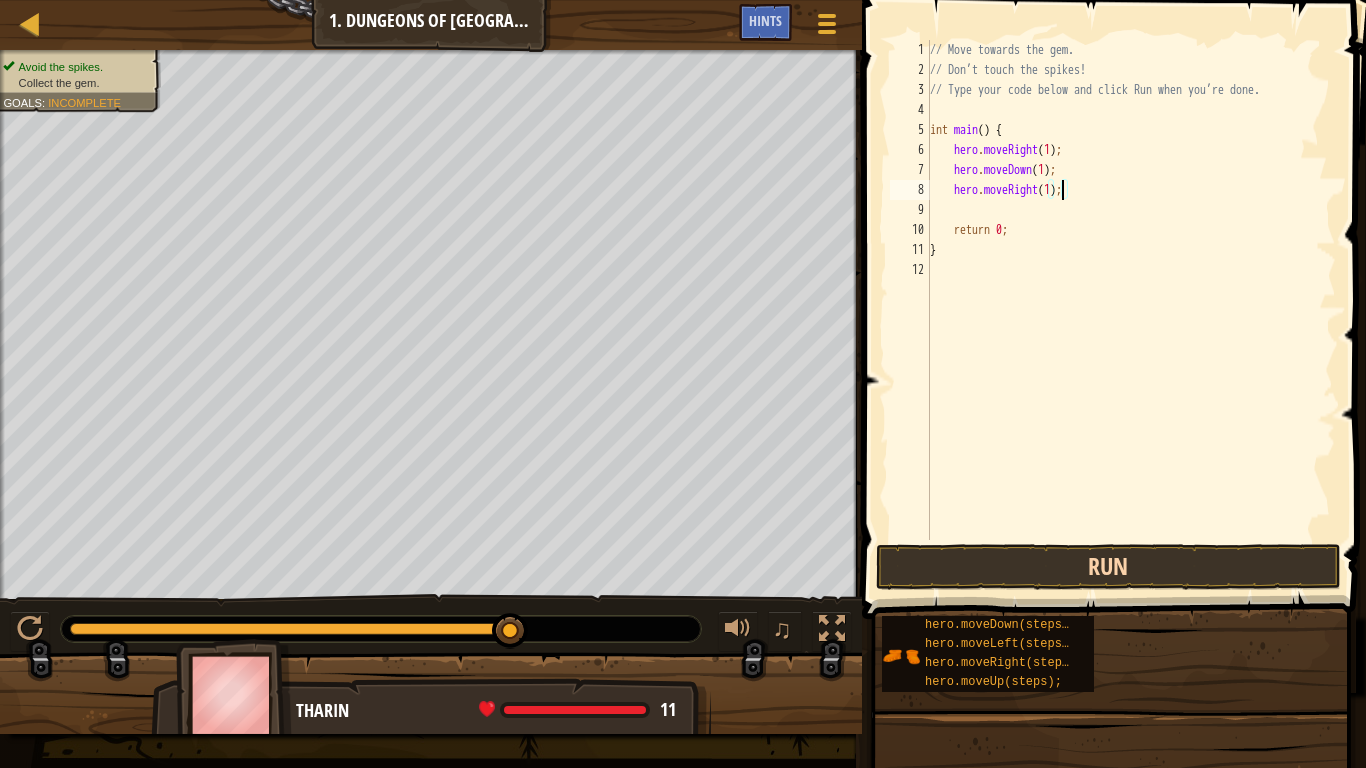 type on "hero.moveRight(1);" 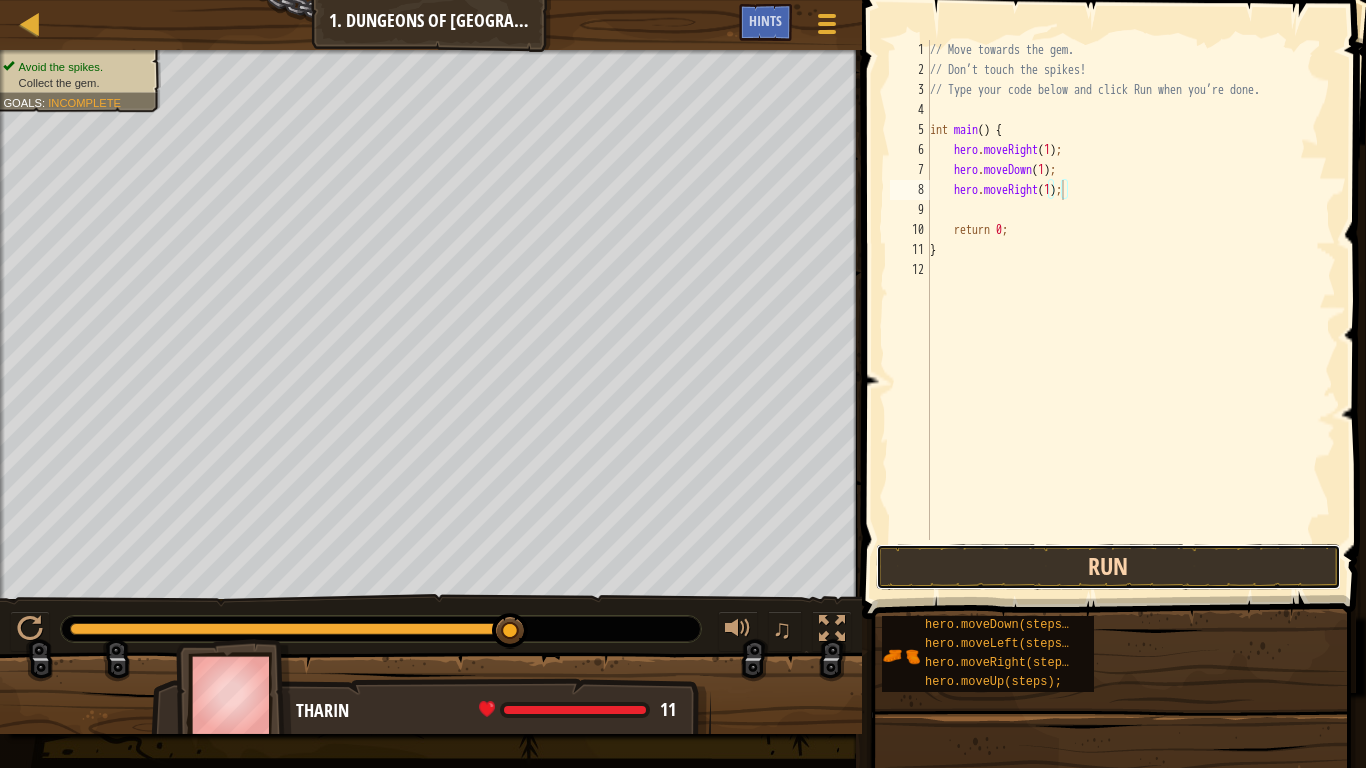 click on "Run" at bounding box center (1109, 567) 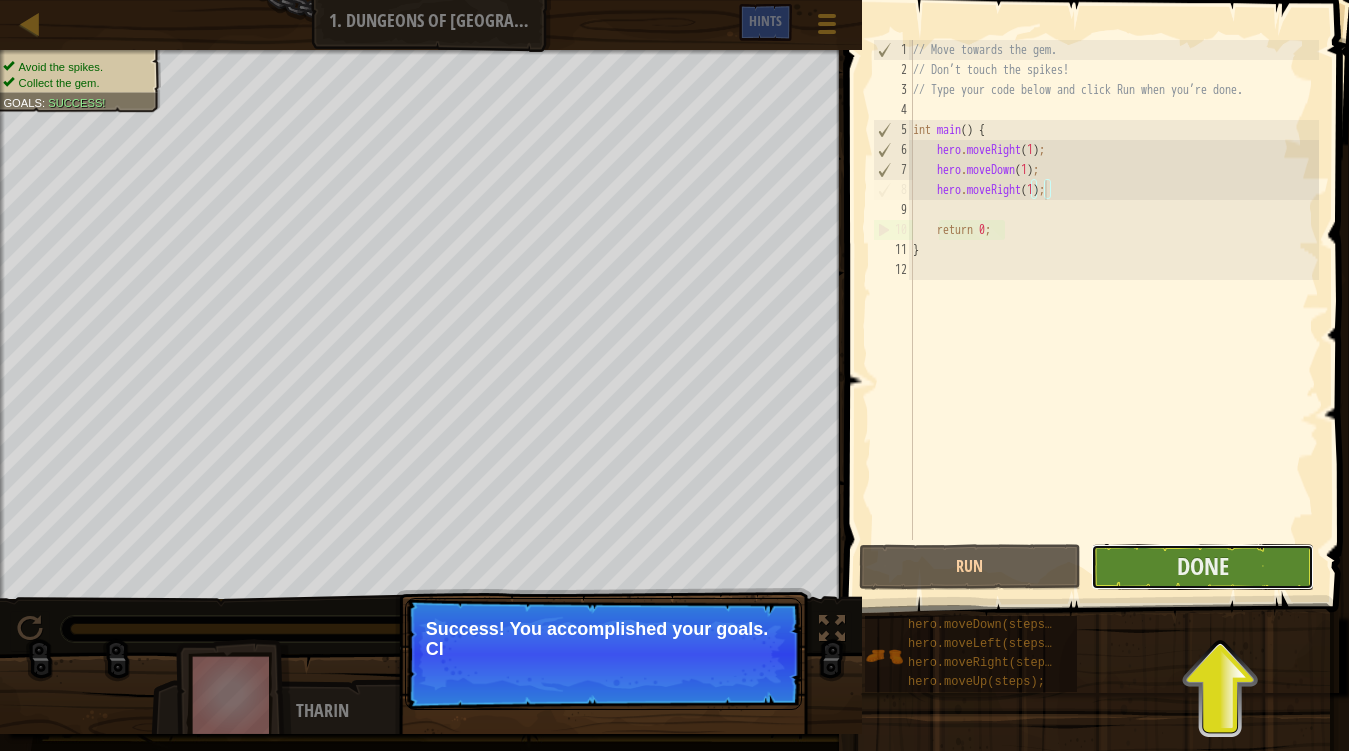 click on "Done" at bounding box center (1202, 567) 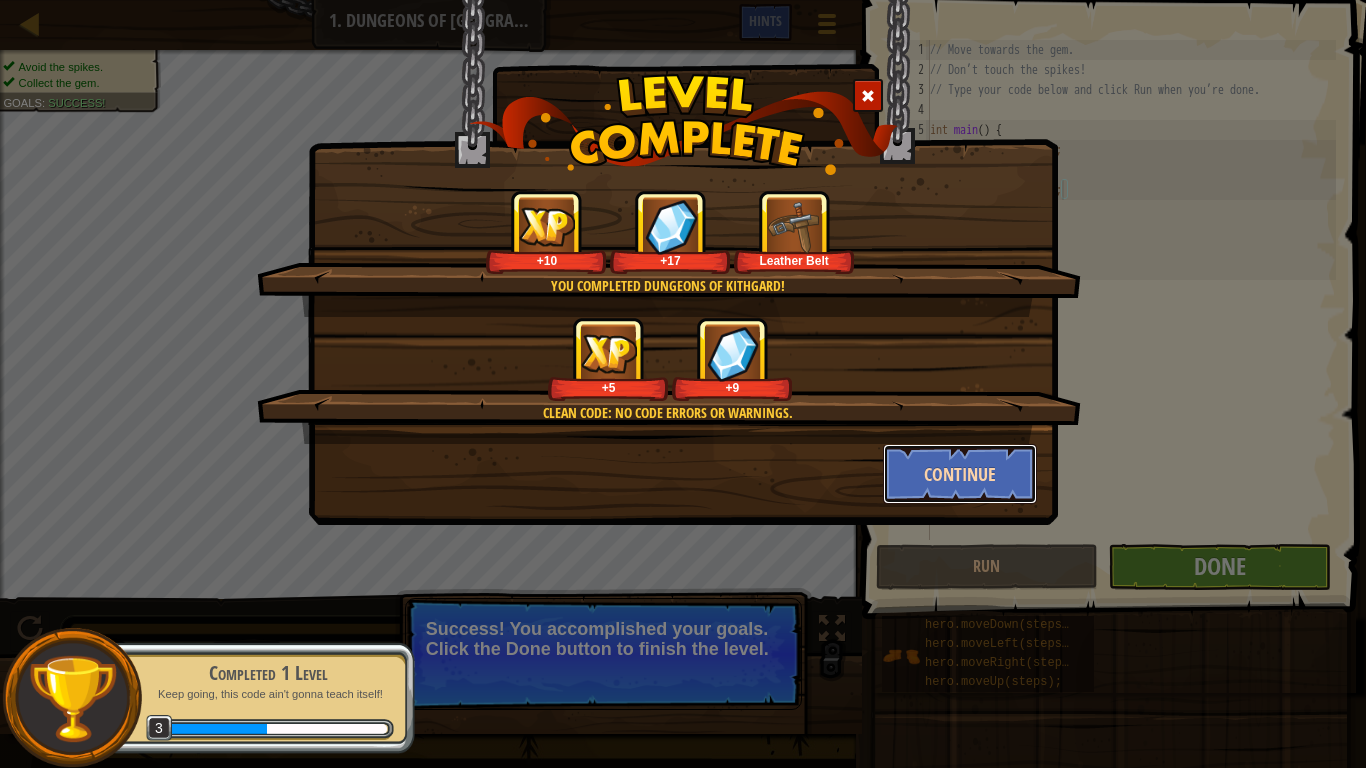 click on "Continue" at bounding box center (960, 474) 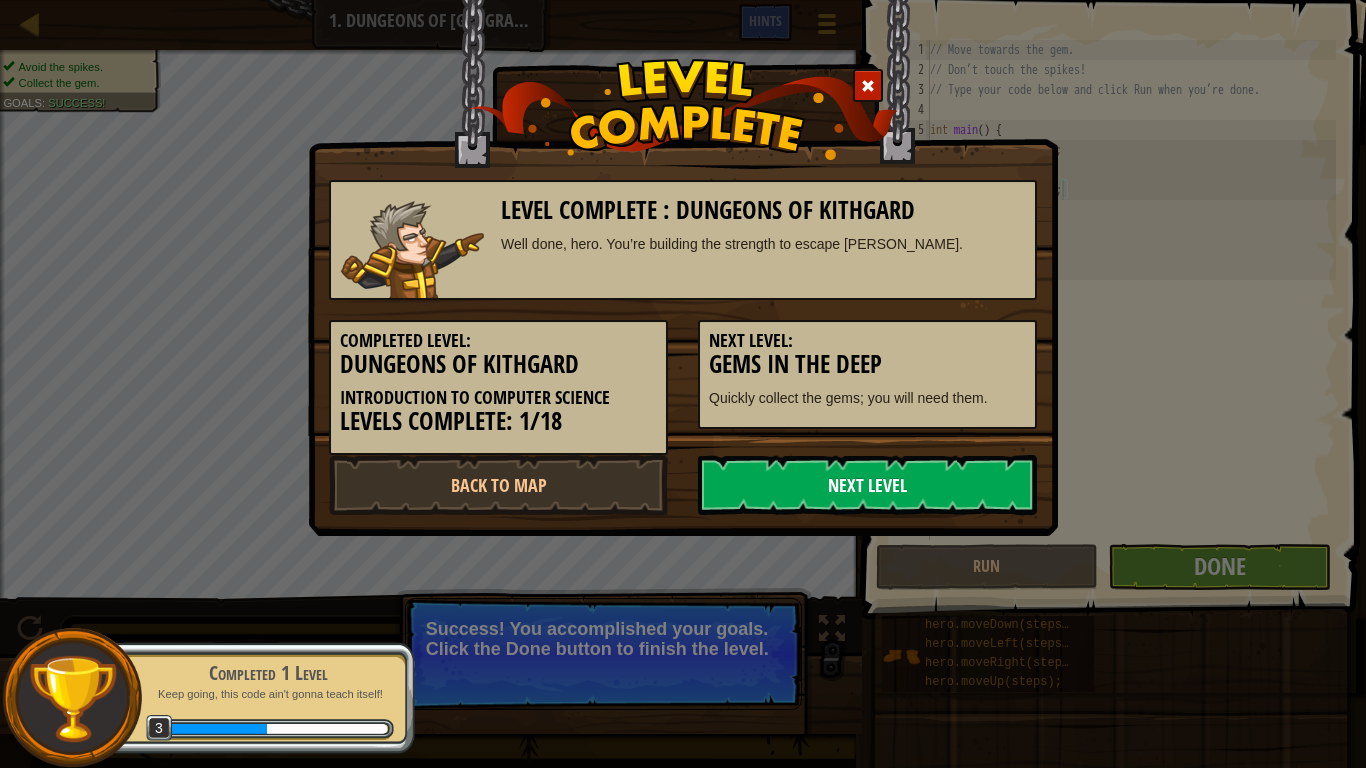 click on "Next Level" at bounding box center [867, 485] 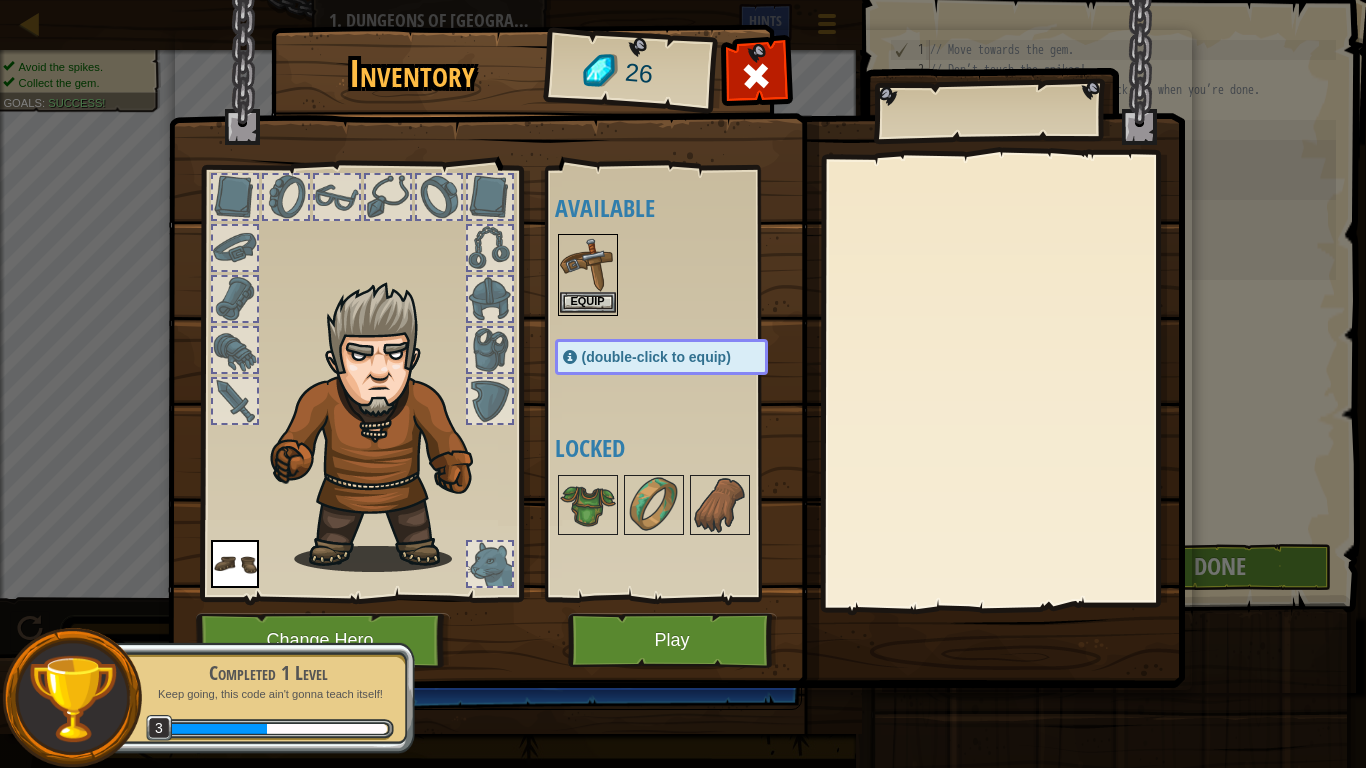 click at bounding box center (588, 264) 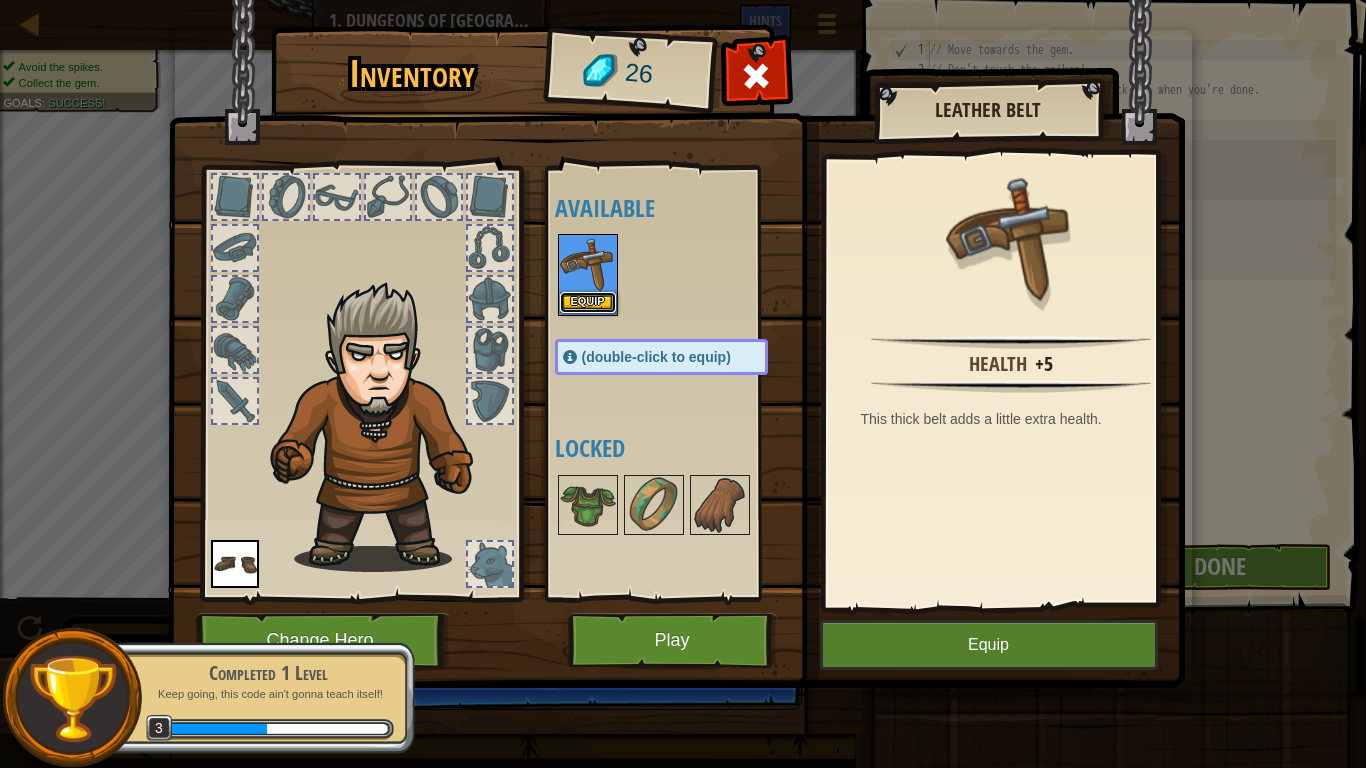 click on "Equip" at bounding box center [588, 302] 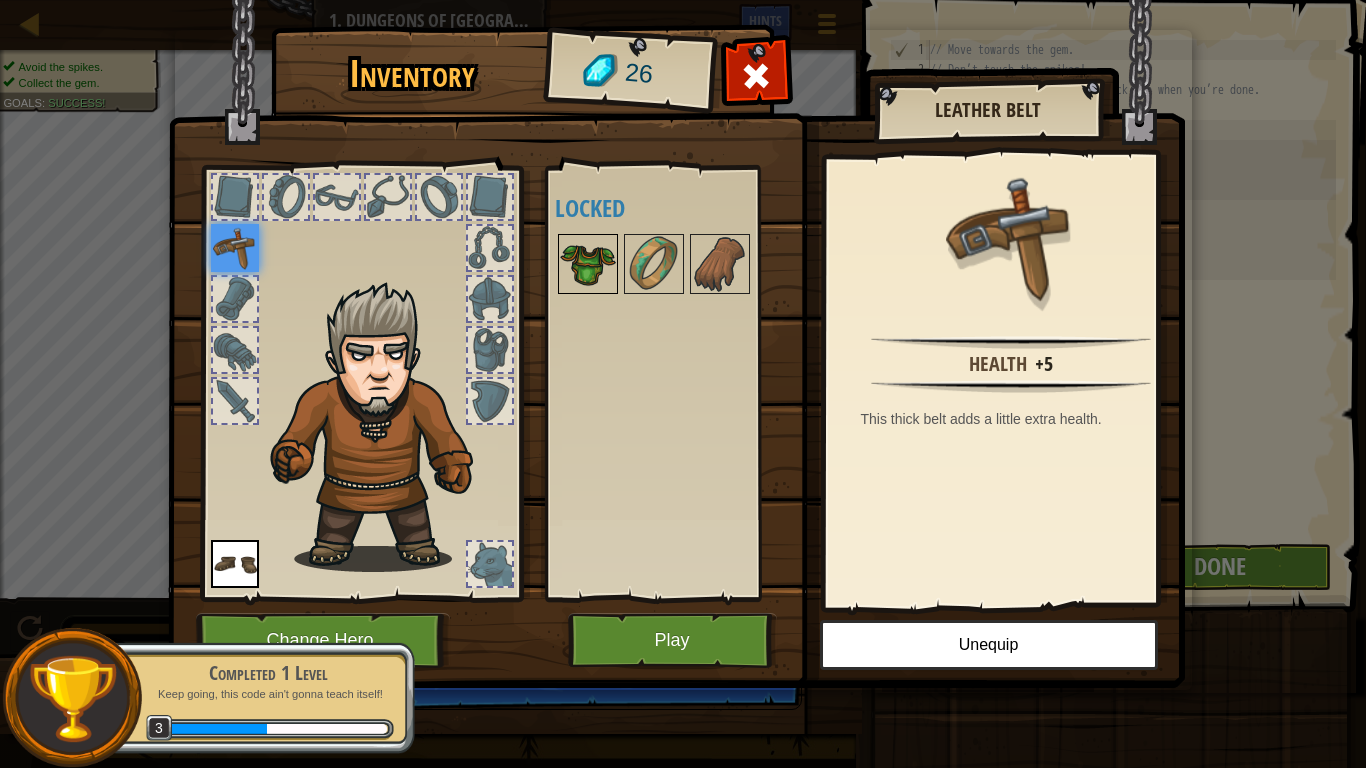 click at bounding box center [588, 264] 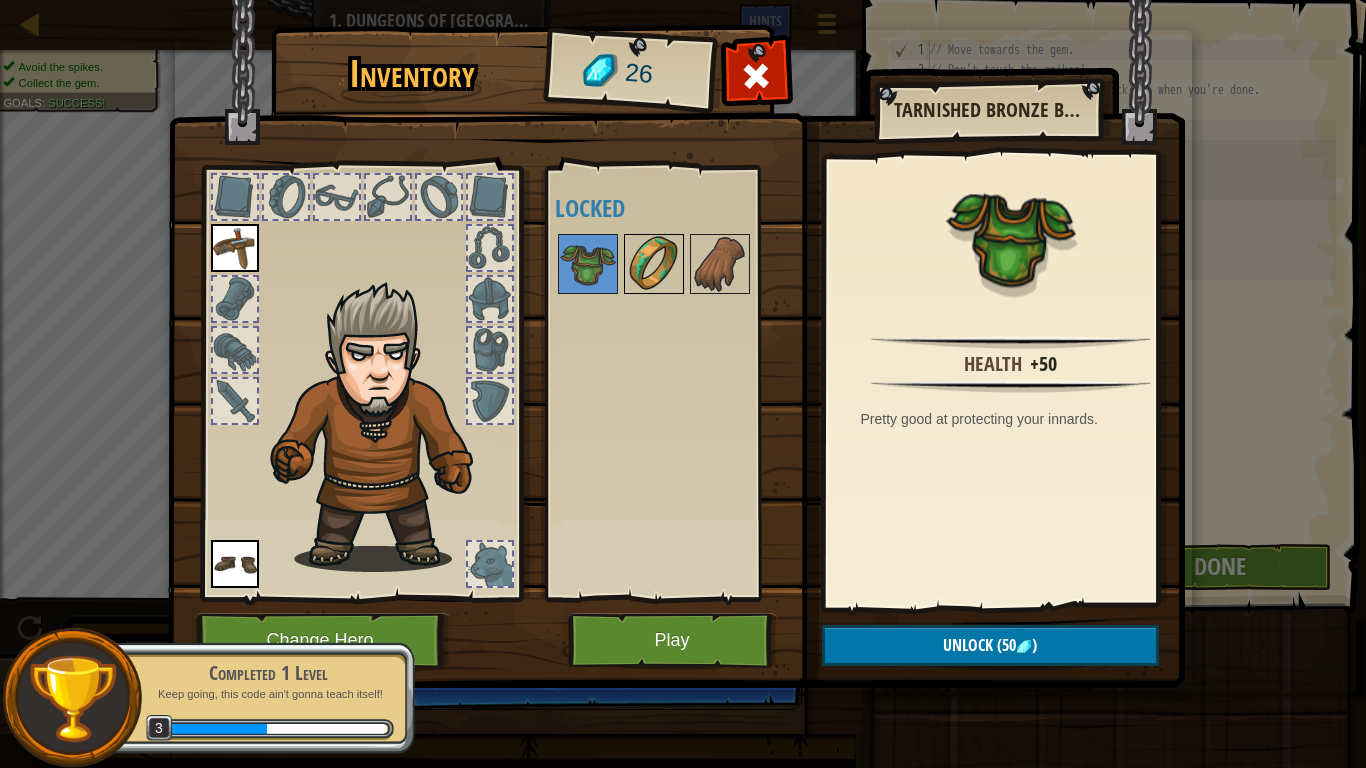 click at bounding box center [654, 264] 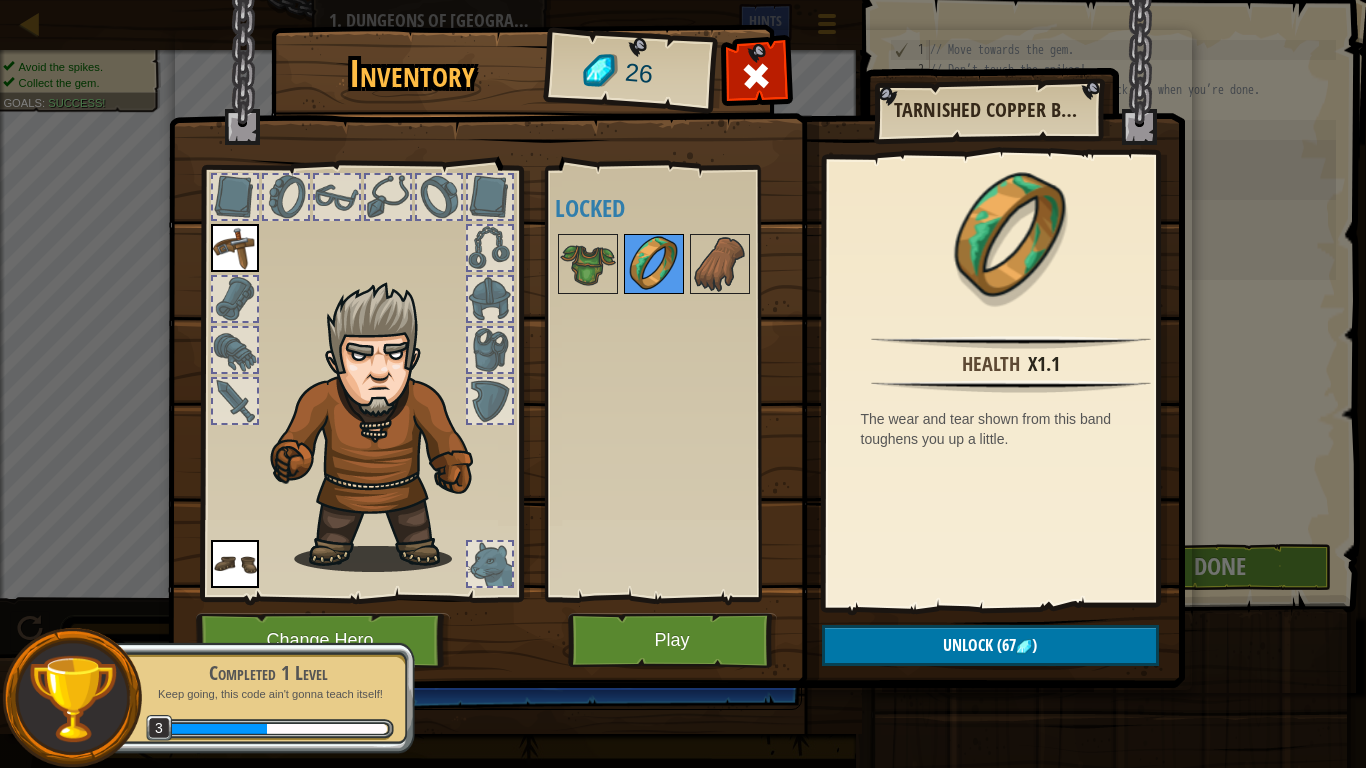 click at bounding box center [654, 264] 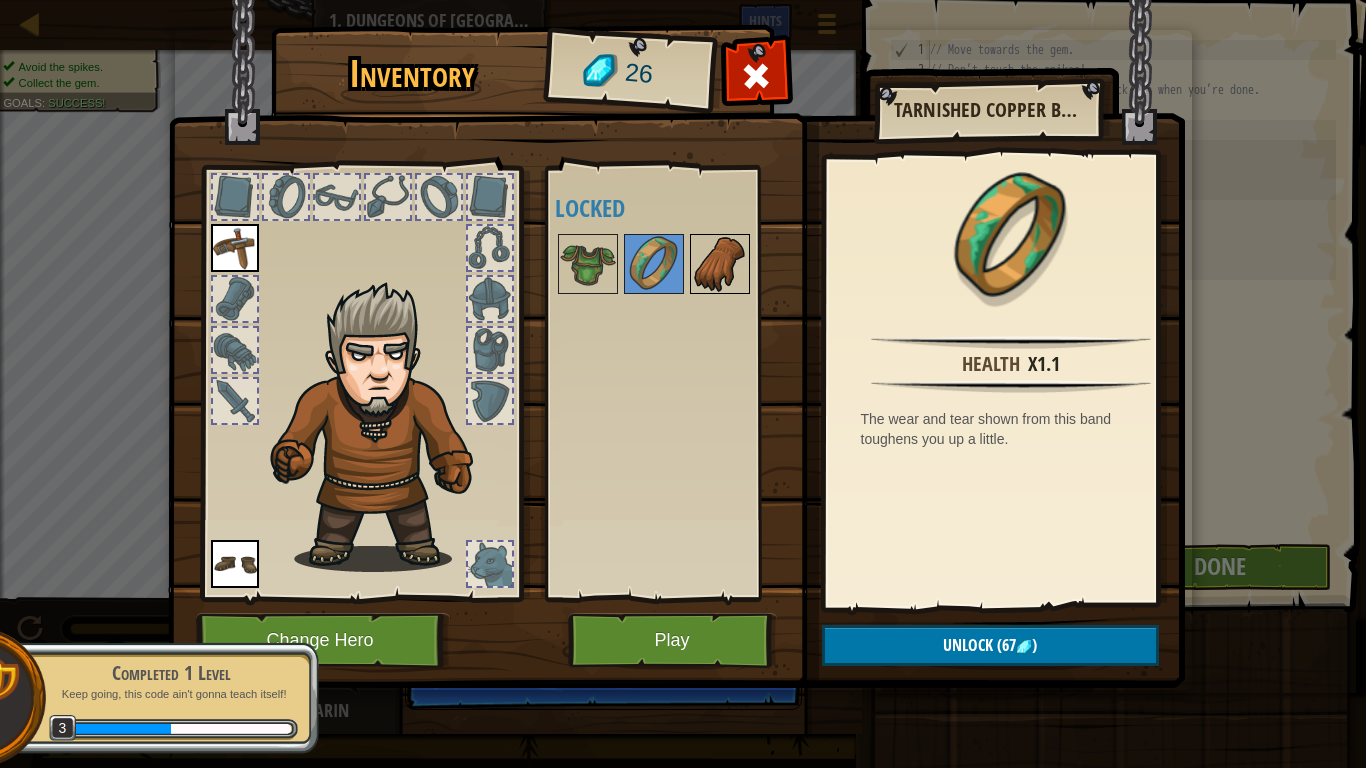 click at bounding box center (720, 264) 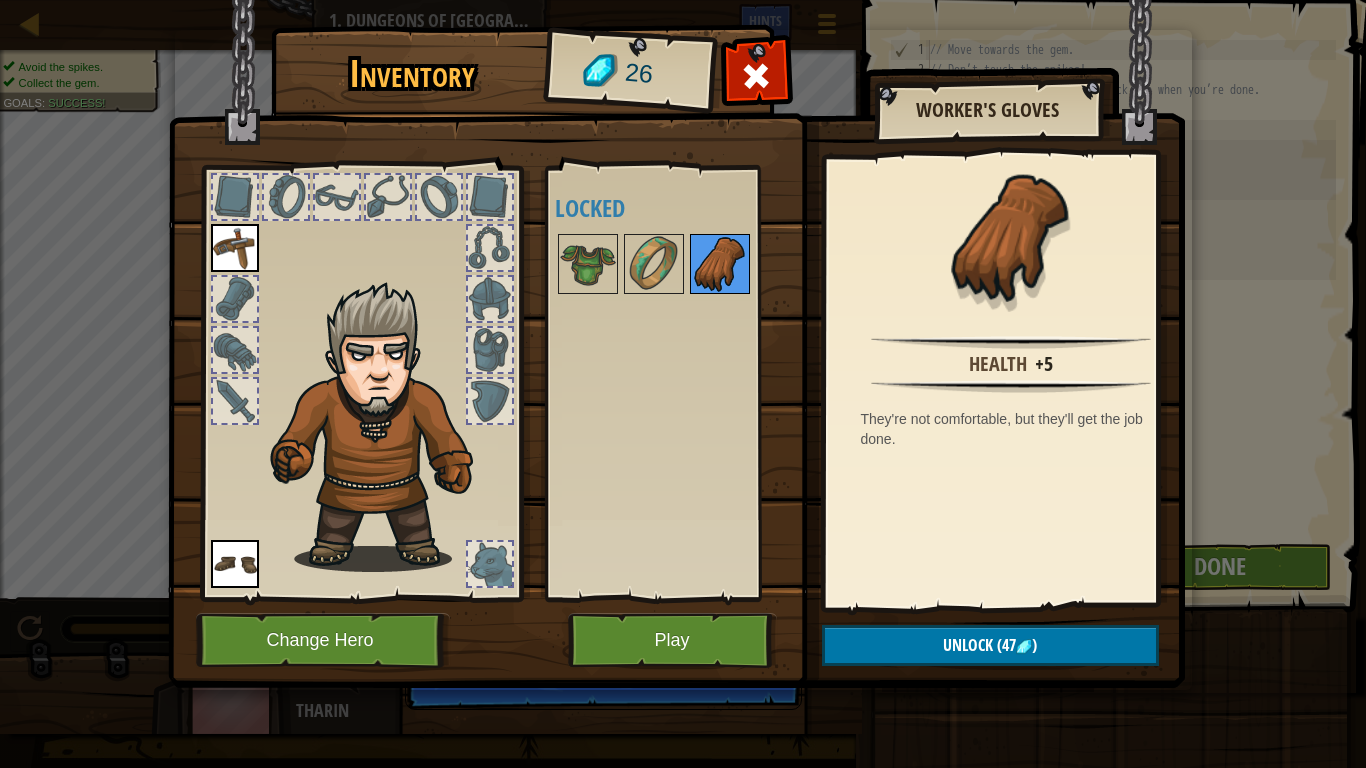 click at bounding box center [720, 264] 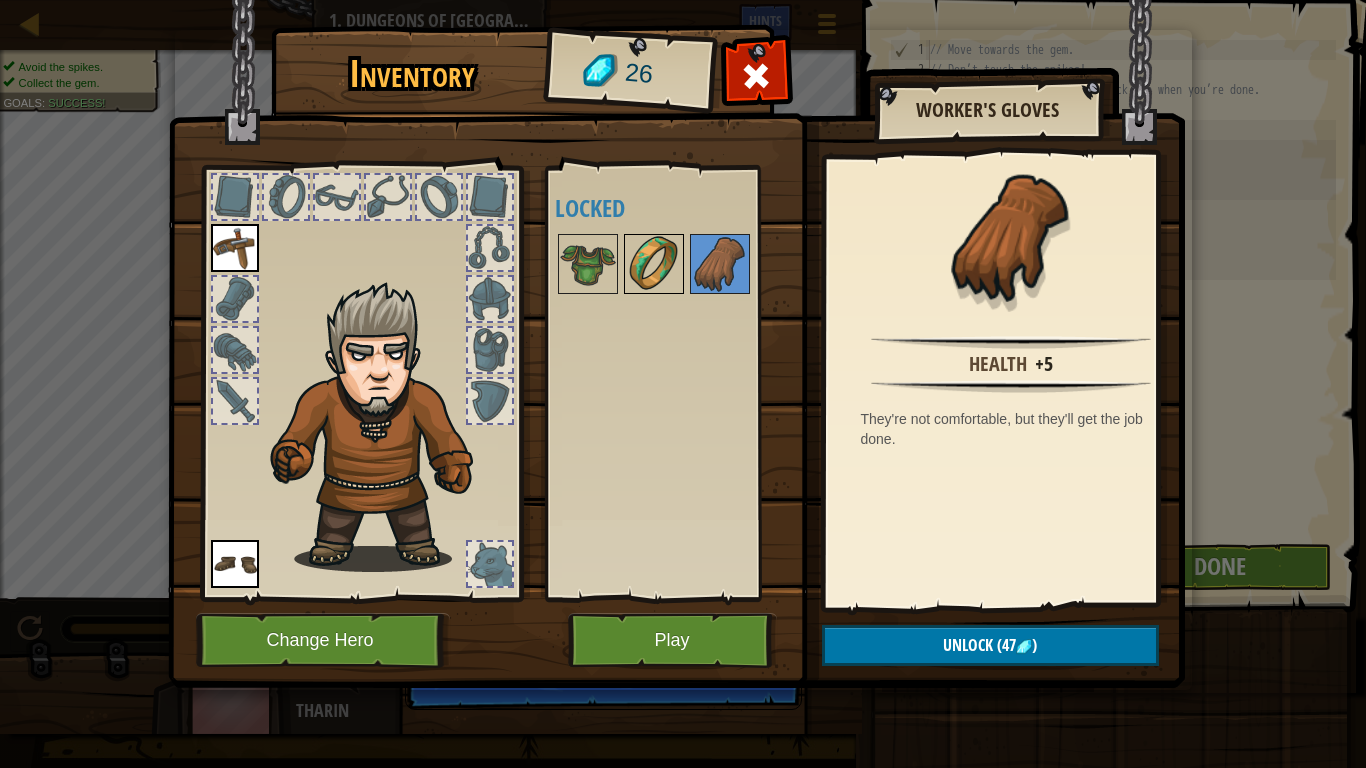click at bounding box center [654, 264] 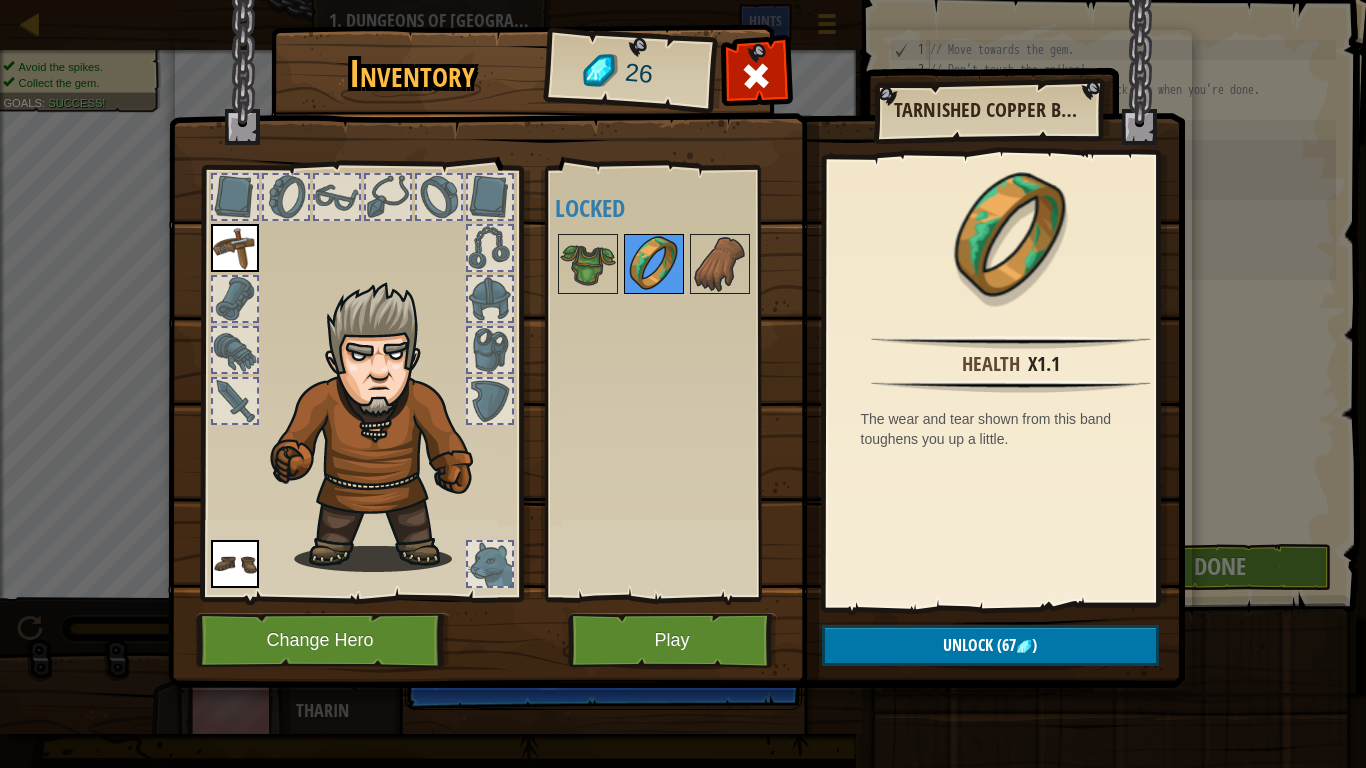 click at bounding box center [654, 264] 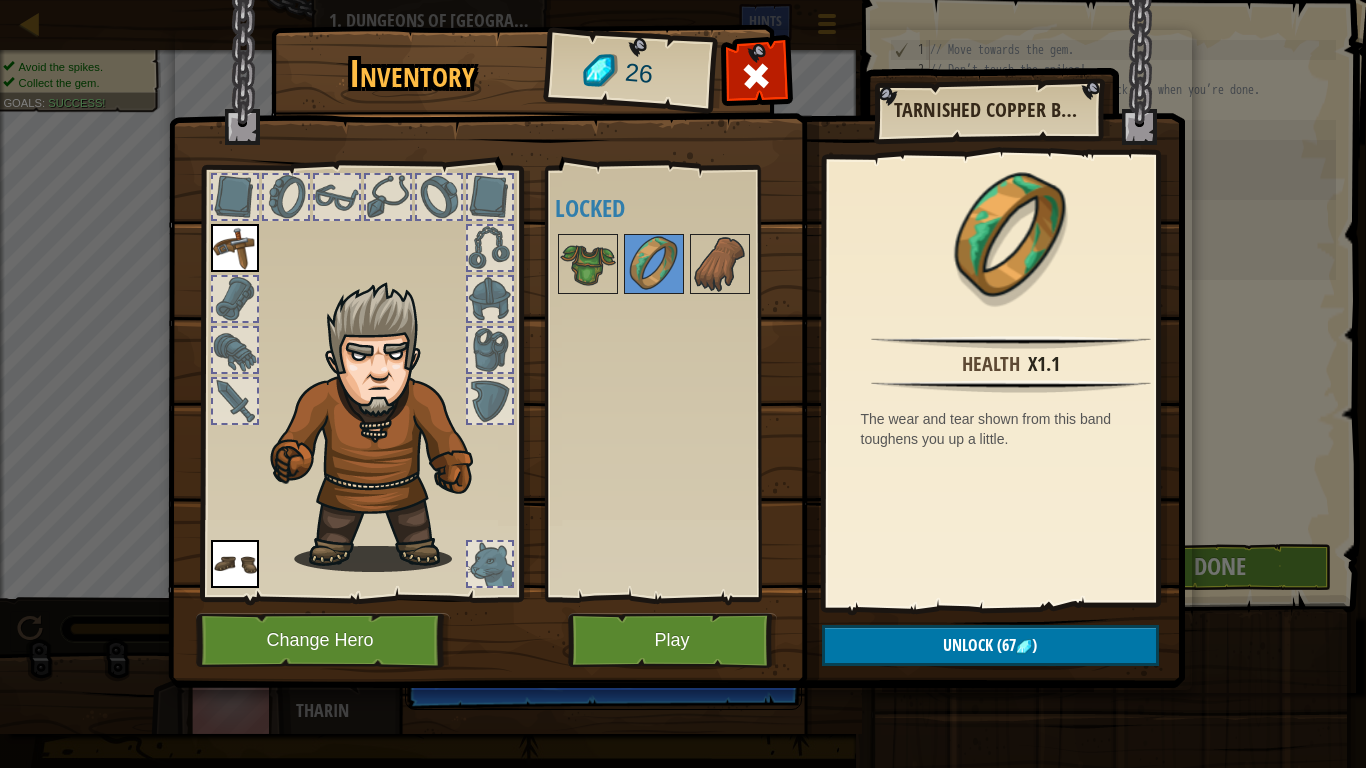click at bounding box center (654, 264) 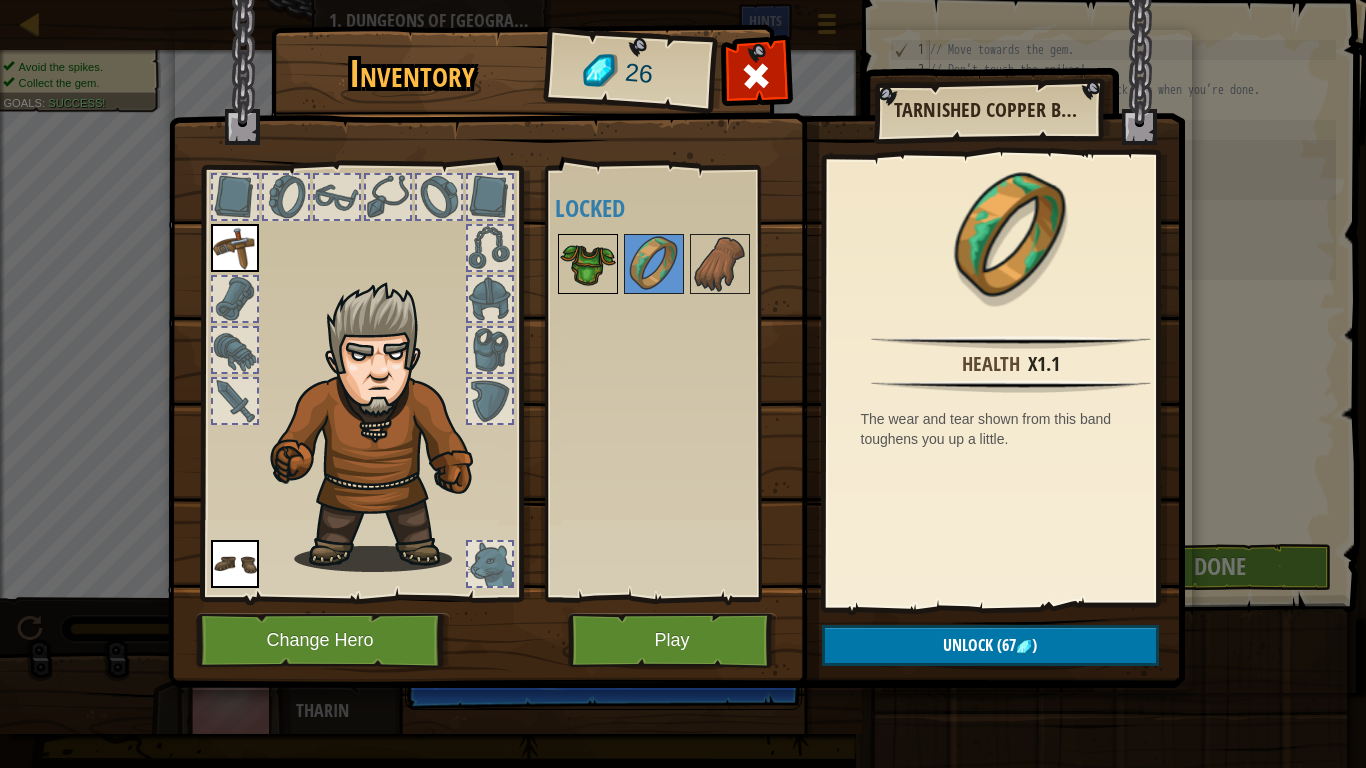 click at bounding box center [588, 264] 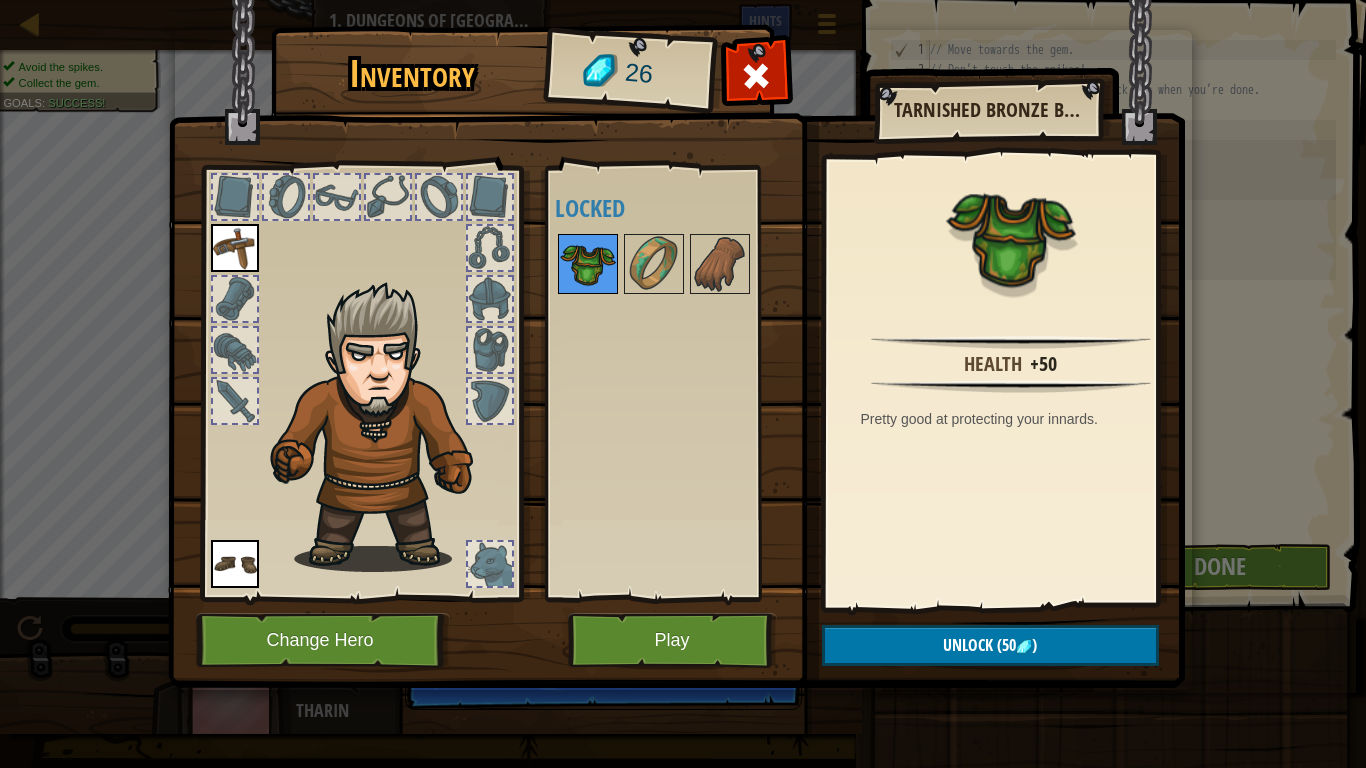 click at bounding box center (588, 264) 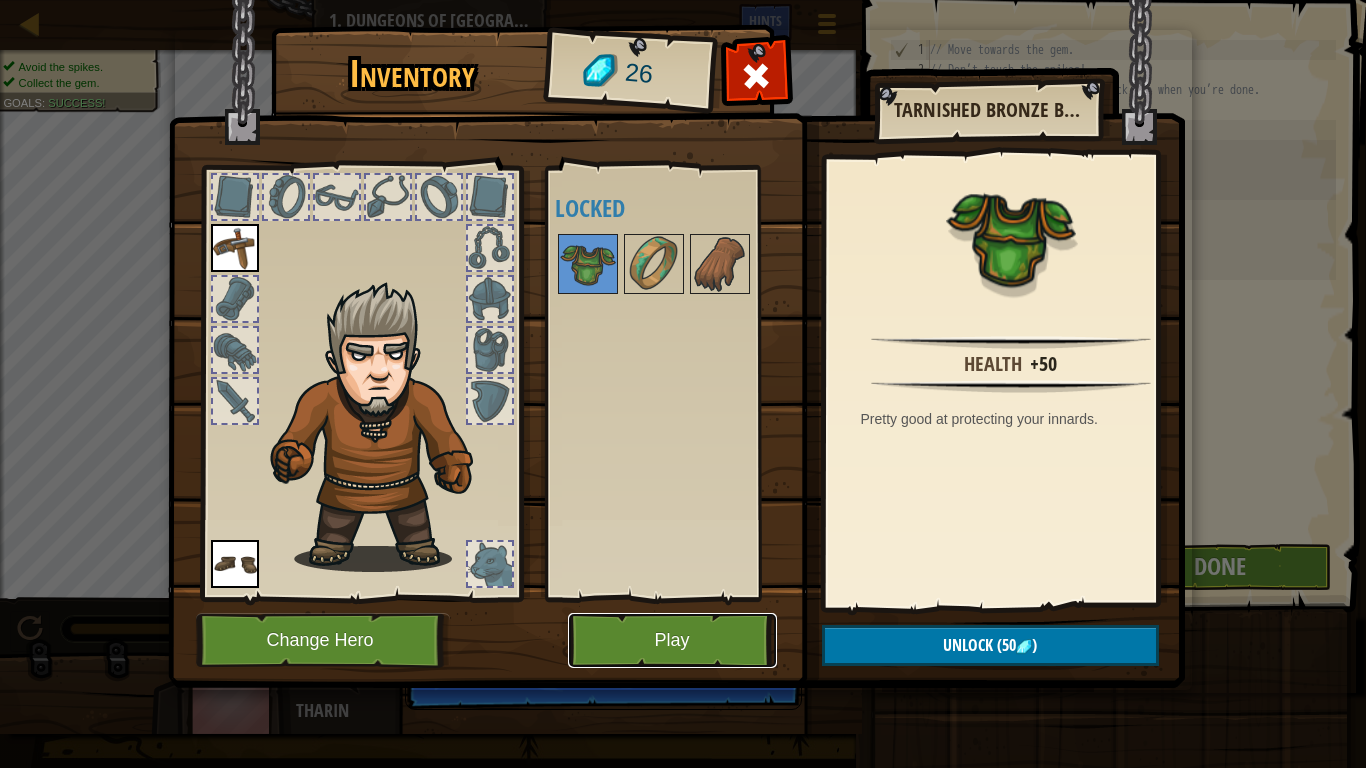 click on "Play" at bounding box center (672, 640) 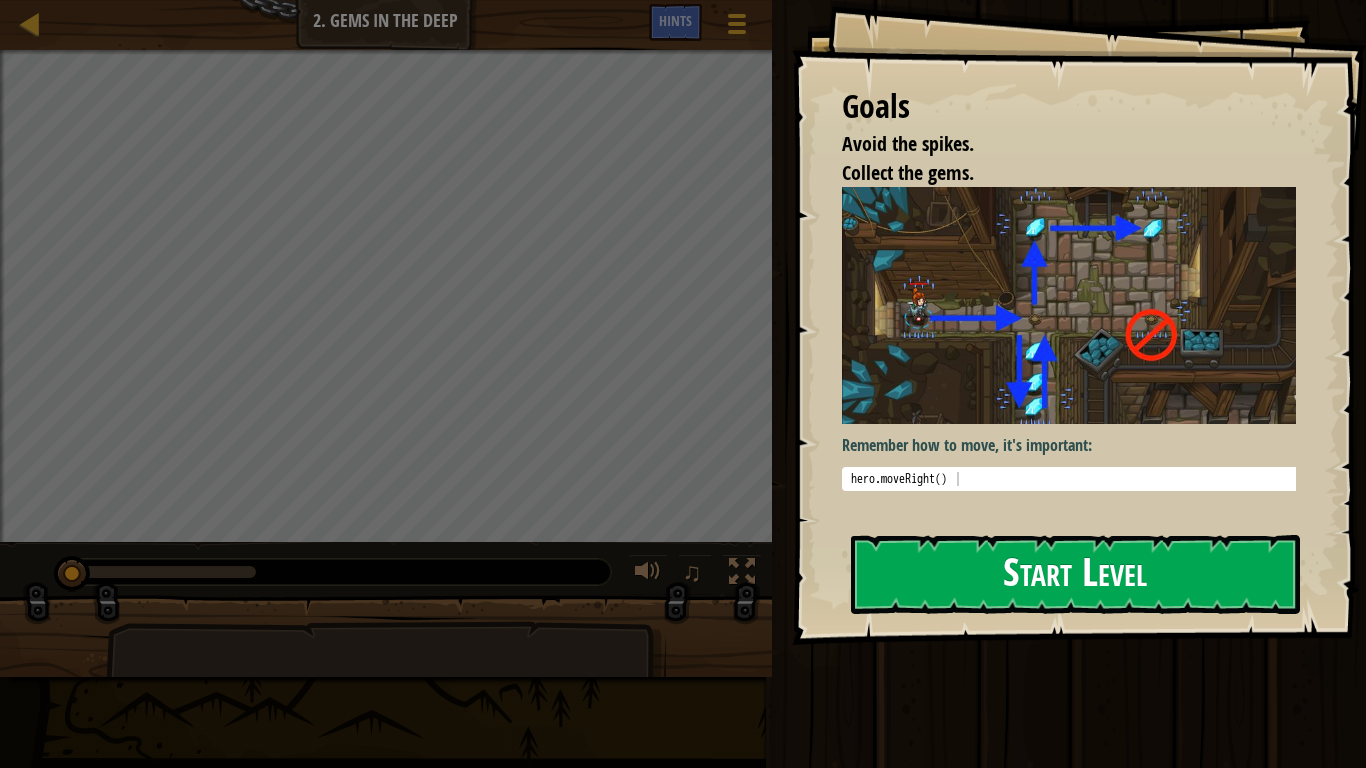 click on "Start Level" at bounding box center [1075, 574] 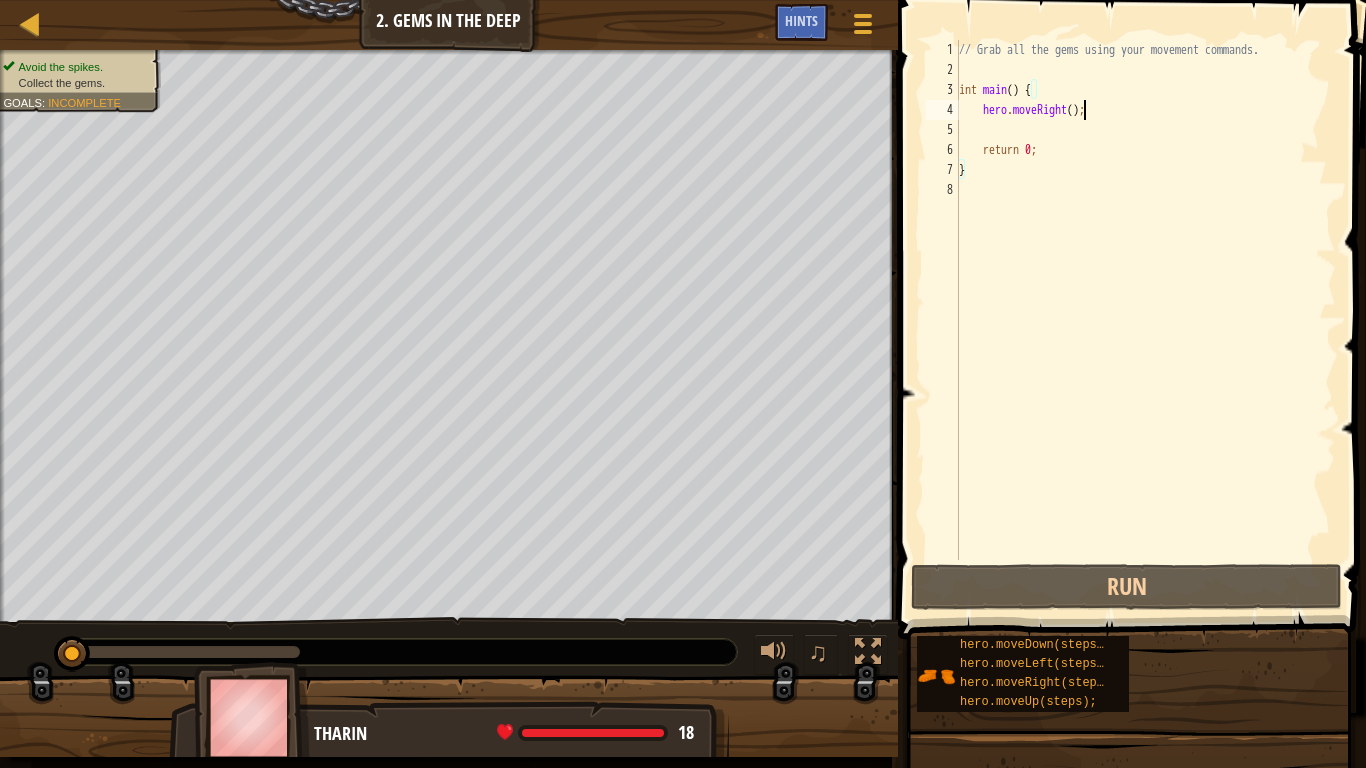 click on "// Grab all the gems using your movement commands. int   main ( )   {      hero . moveRight ( ) ;           return   0 ; }" at bounding box center (1145, 320) 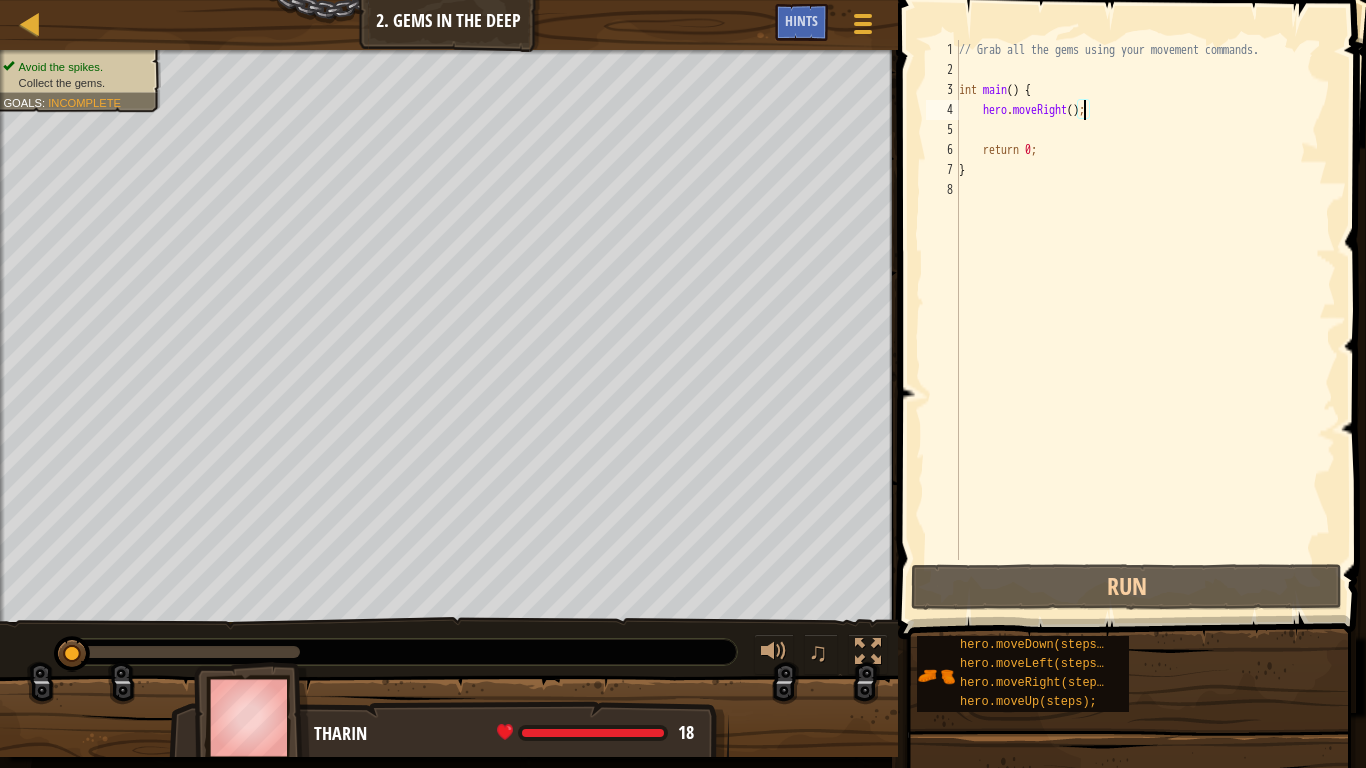 type on "hero.moveRight(1);" 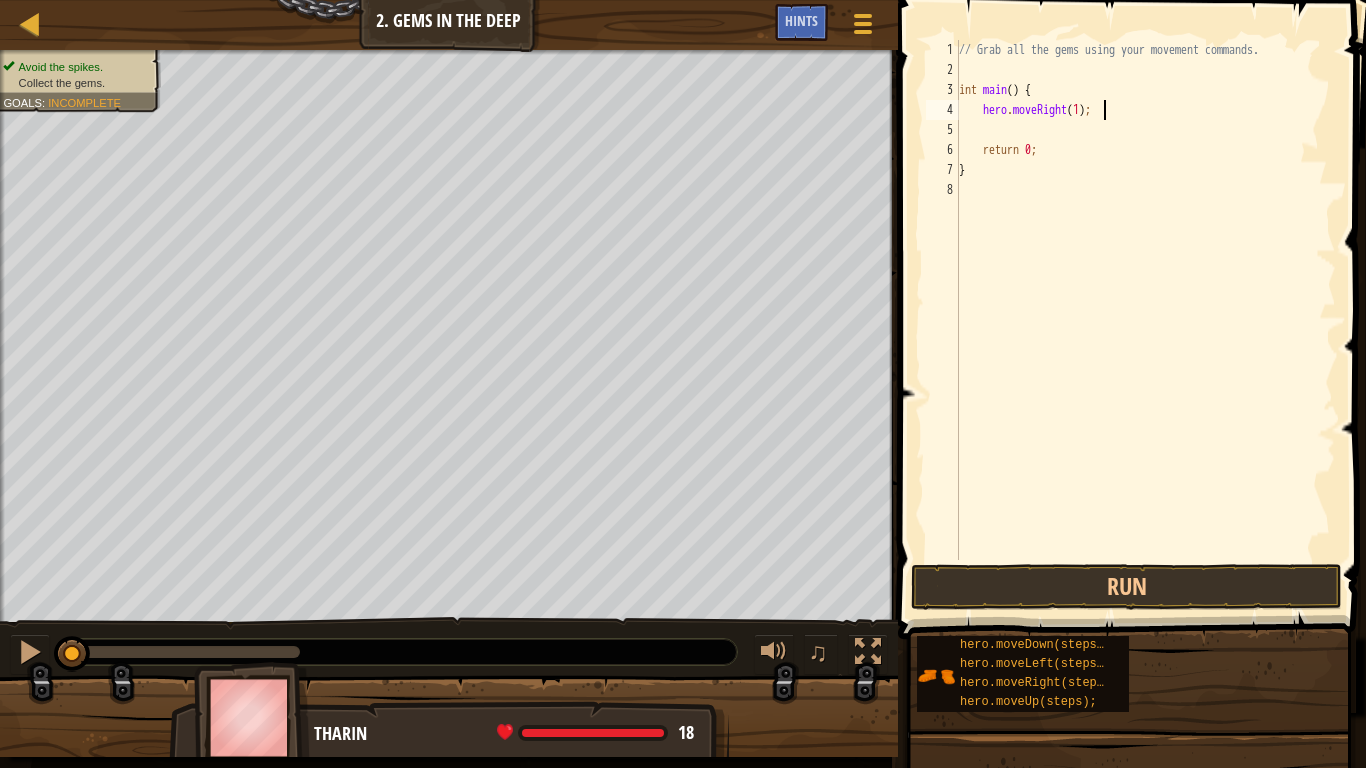 click on "// Grab all the gems using your movement commands. int   main ( )   {      hero . moveRight ( 1 ) ;           return   0 ; }" at bounding box center [1145, 320] 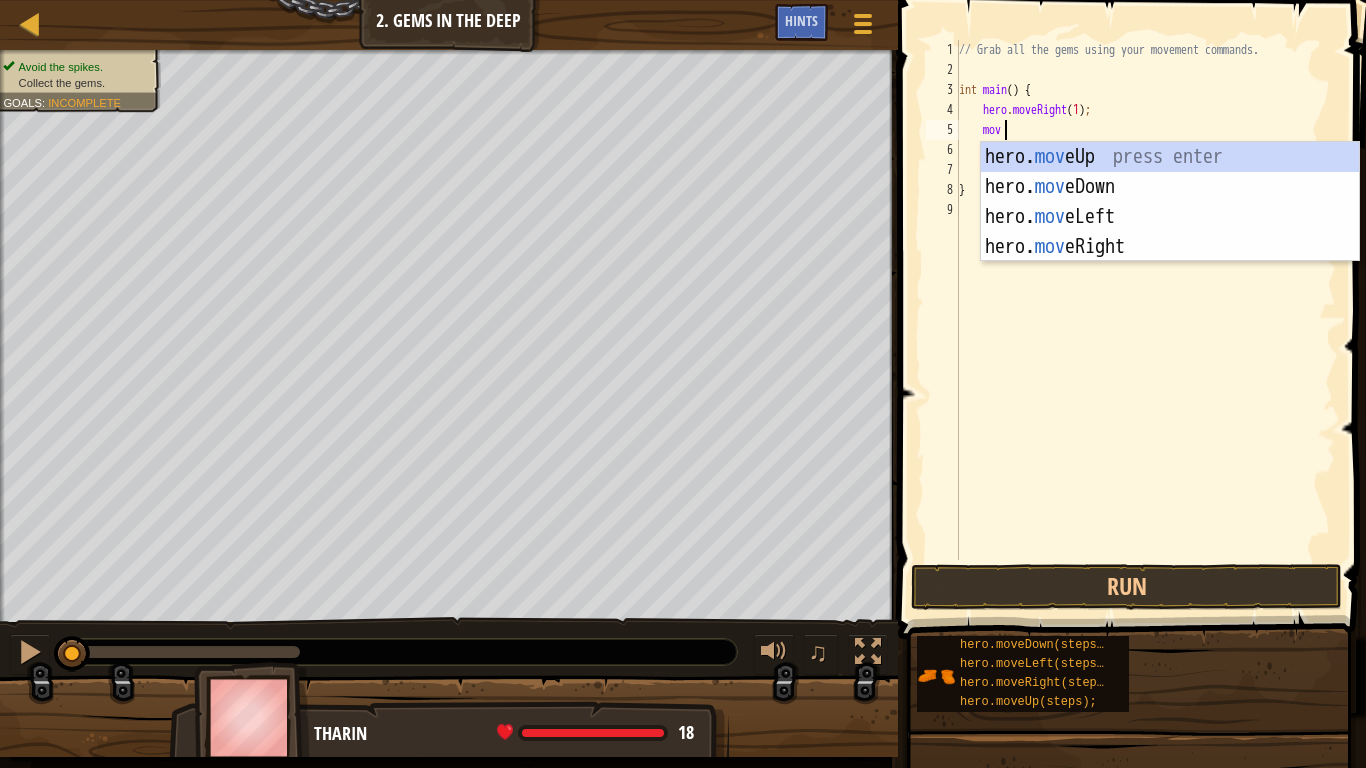 scroll, scrollTop: 9, scrollLeft: 3, axis: both 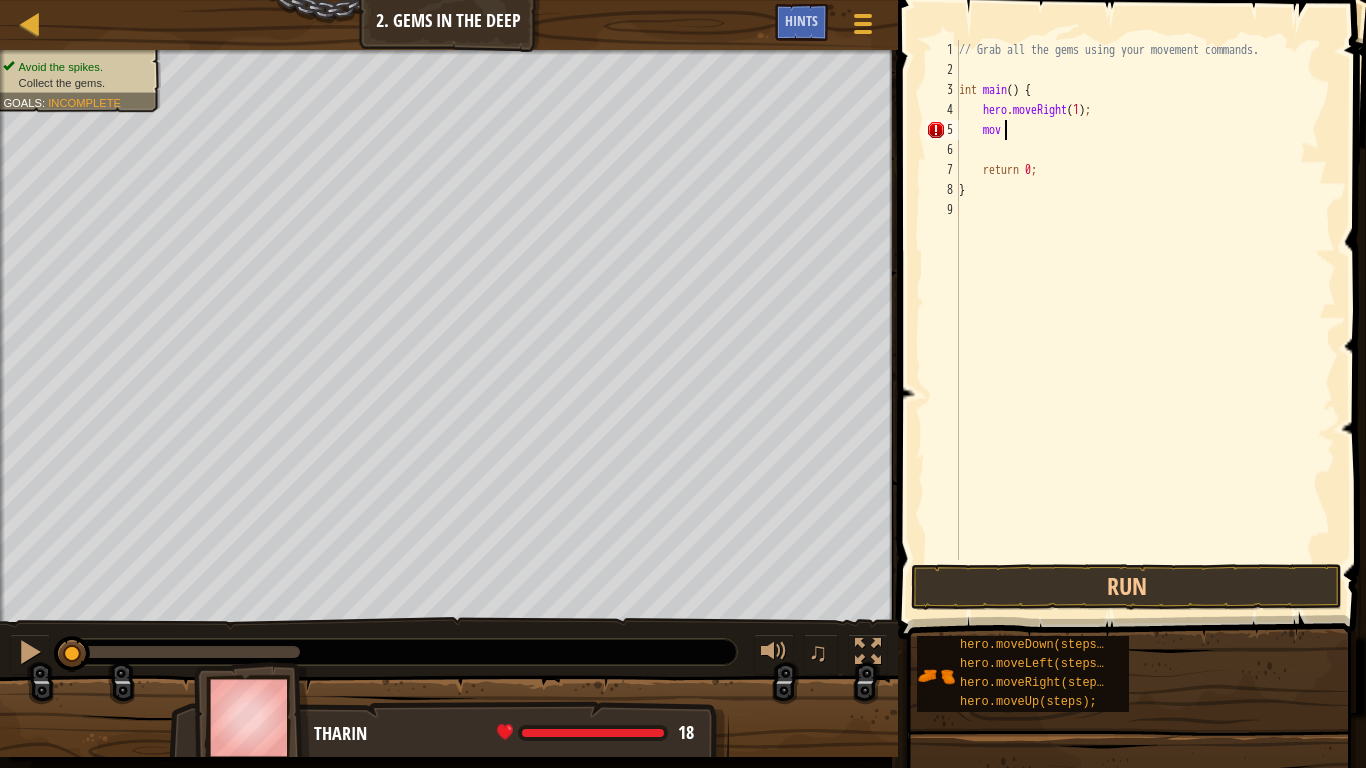 type on "m" 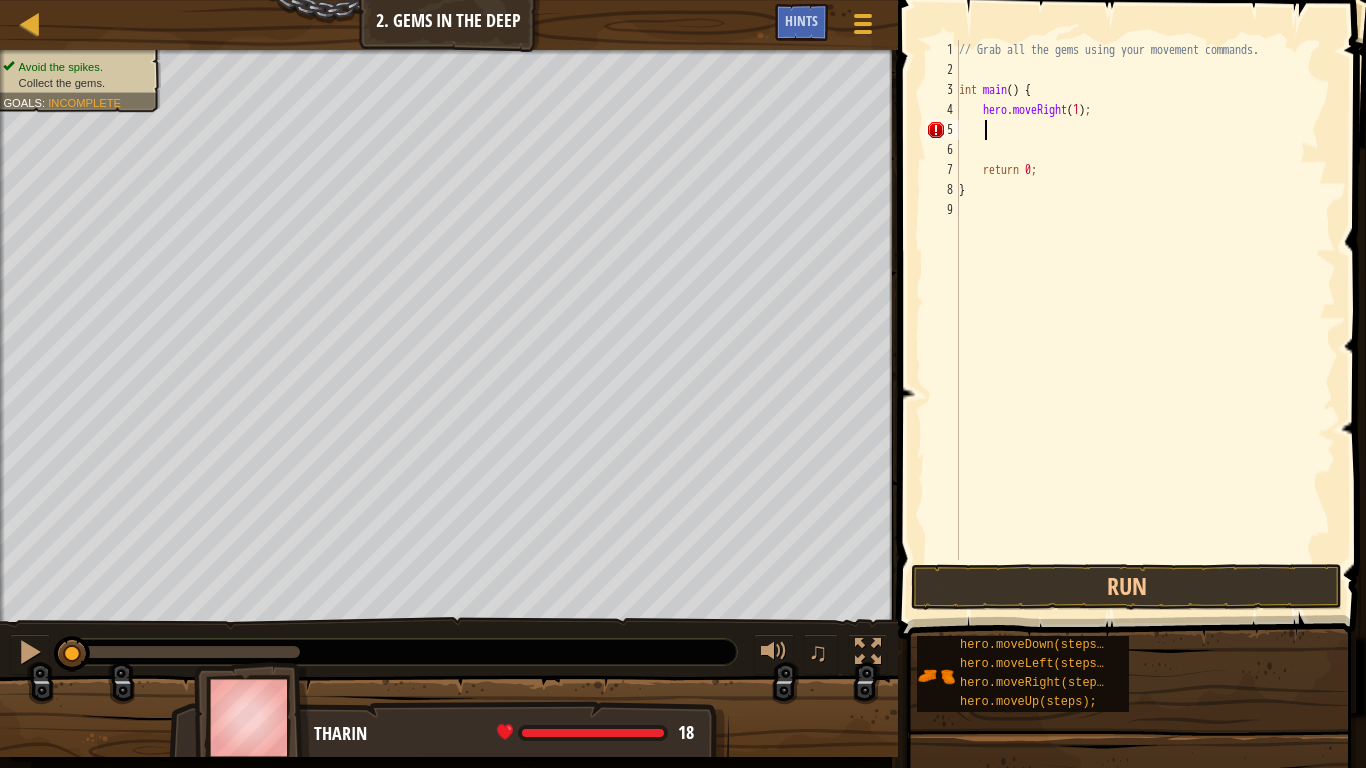 scroll, scrollTop: 9, scrollLeft: 1, axis: both 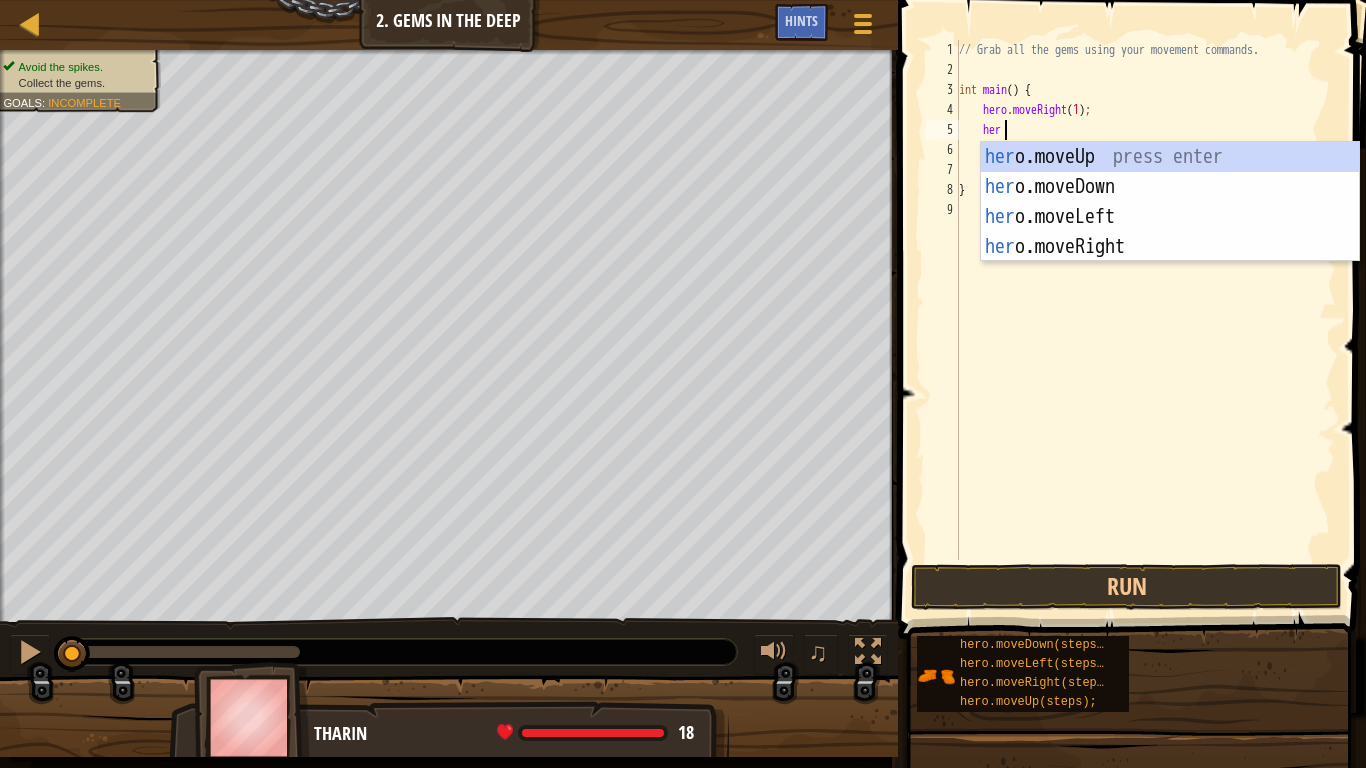type on "hero" 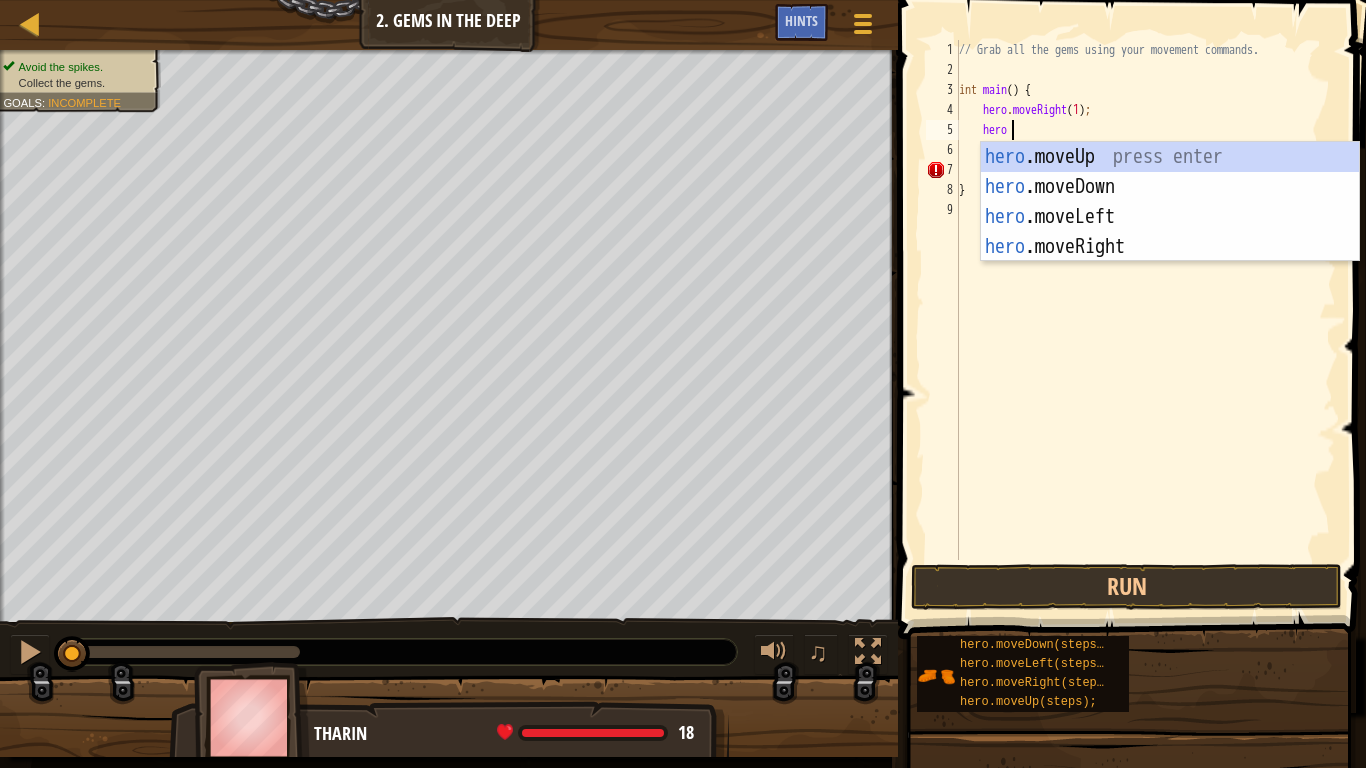 scroll, scrollTop: 9, scrollLeft: 3, axis: both 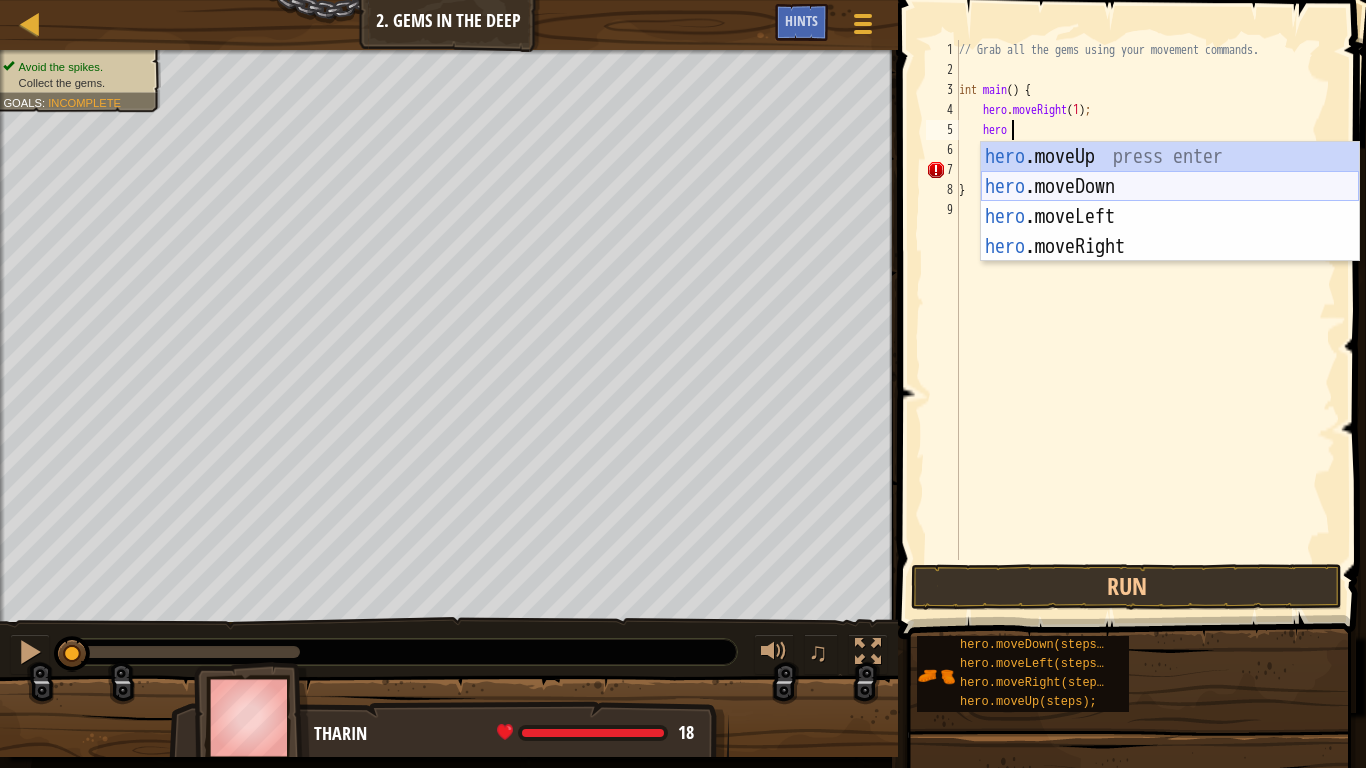 click on "hero .moveUp press enter hero .moveDown press enter hero .moveLeft press enter hero .moveRight press enter" at bounding box center (1170, 232) 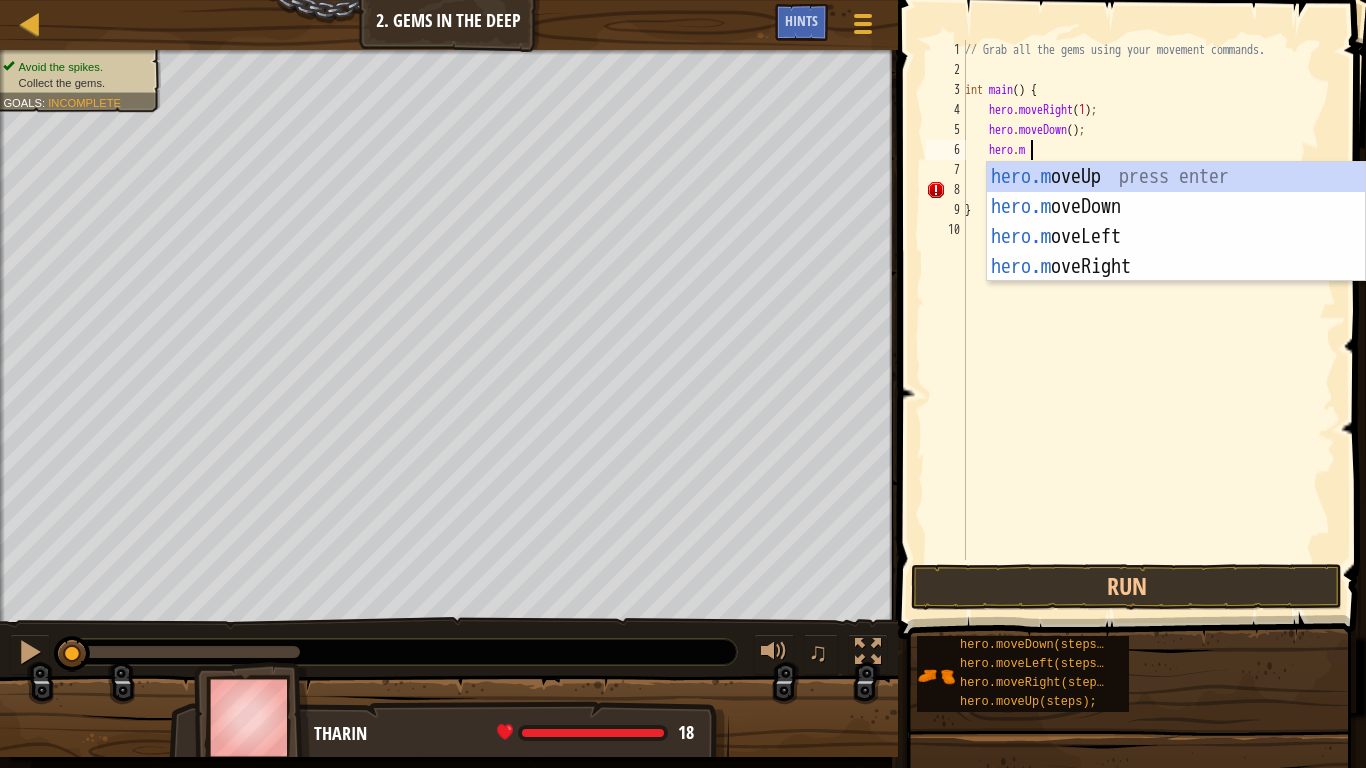 scroll, scrollTop: 9, scrollLeft: 5, axis: both 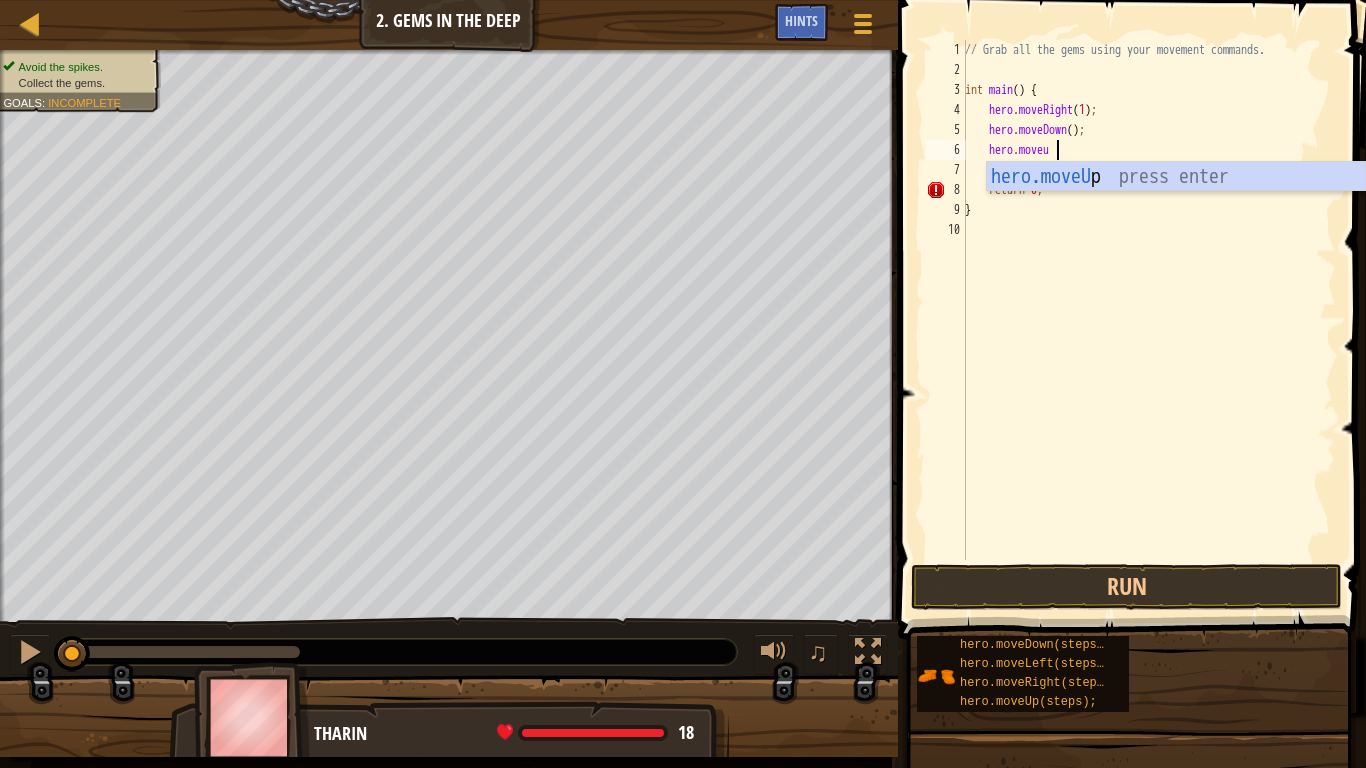 type on "hero.moveup" 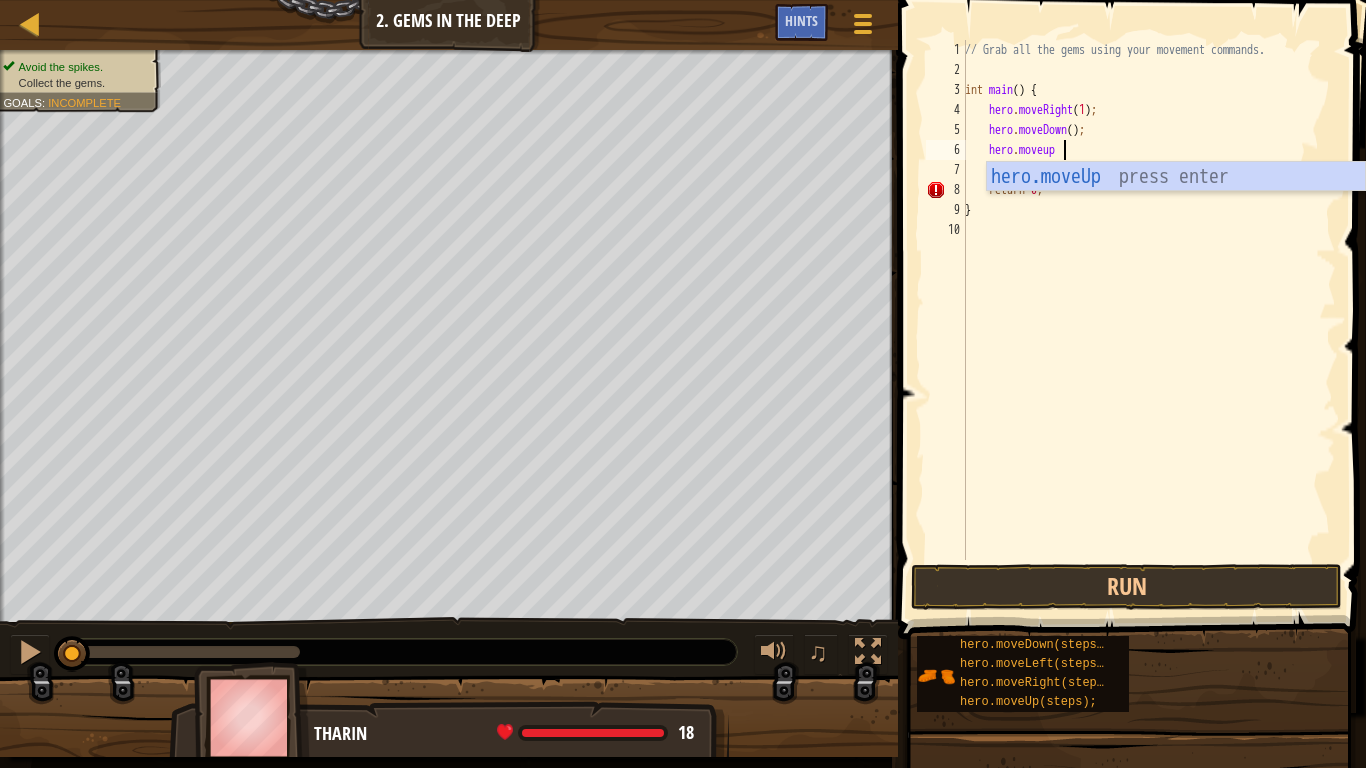 scroll, scrollTop: 9, scrollLeft: 7, axis: both 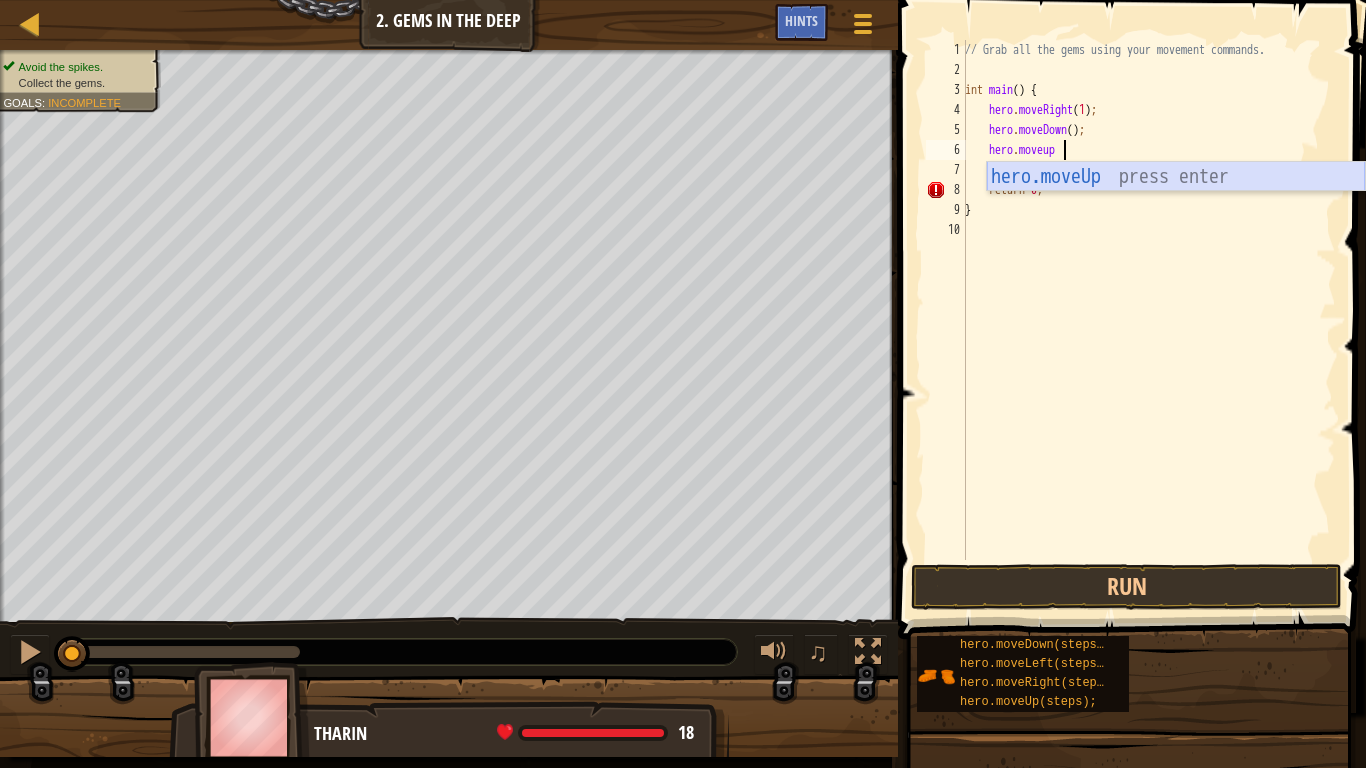 click on "hero.moveUp press enter" at bounding box center [1176, 207] 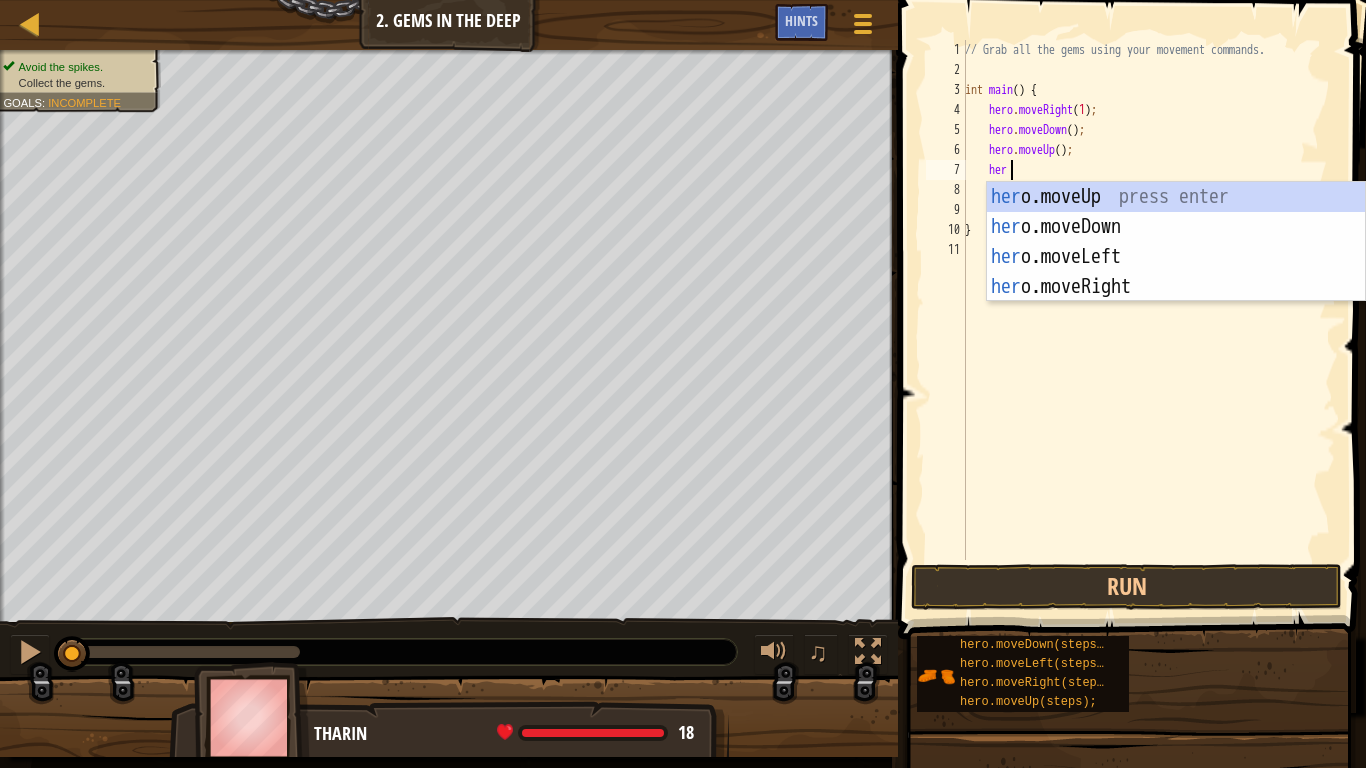 type on "hero" 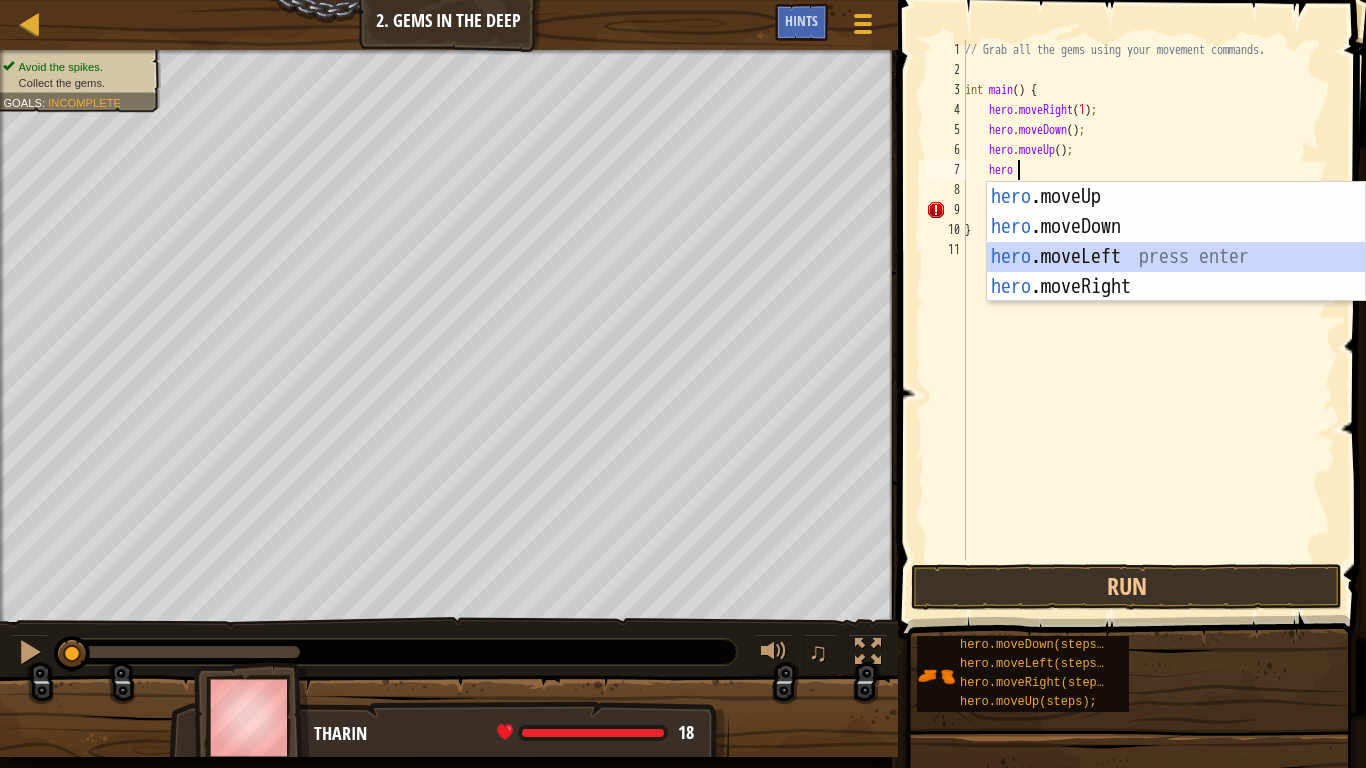 click on "hero .moveUp press enter hero .moveDown press enter hero .moveLeft press enter hero .moveRight press enter" at bounding box center (1176, 272) 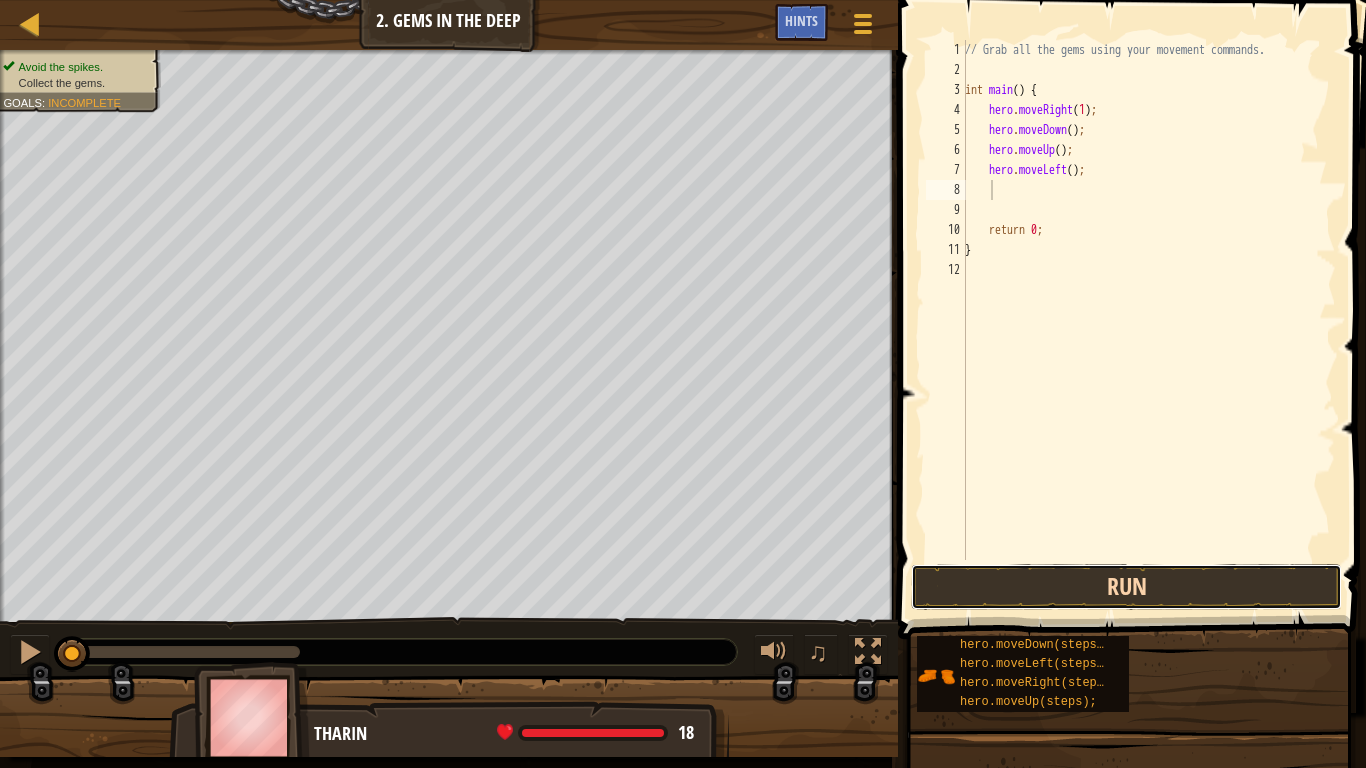click on "Run" at bounding box center (1126, 587) 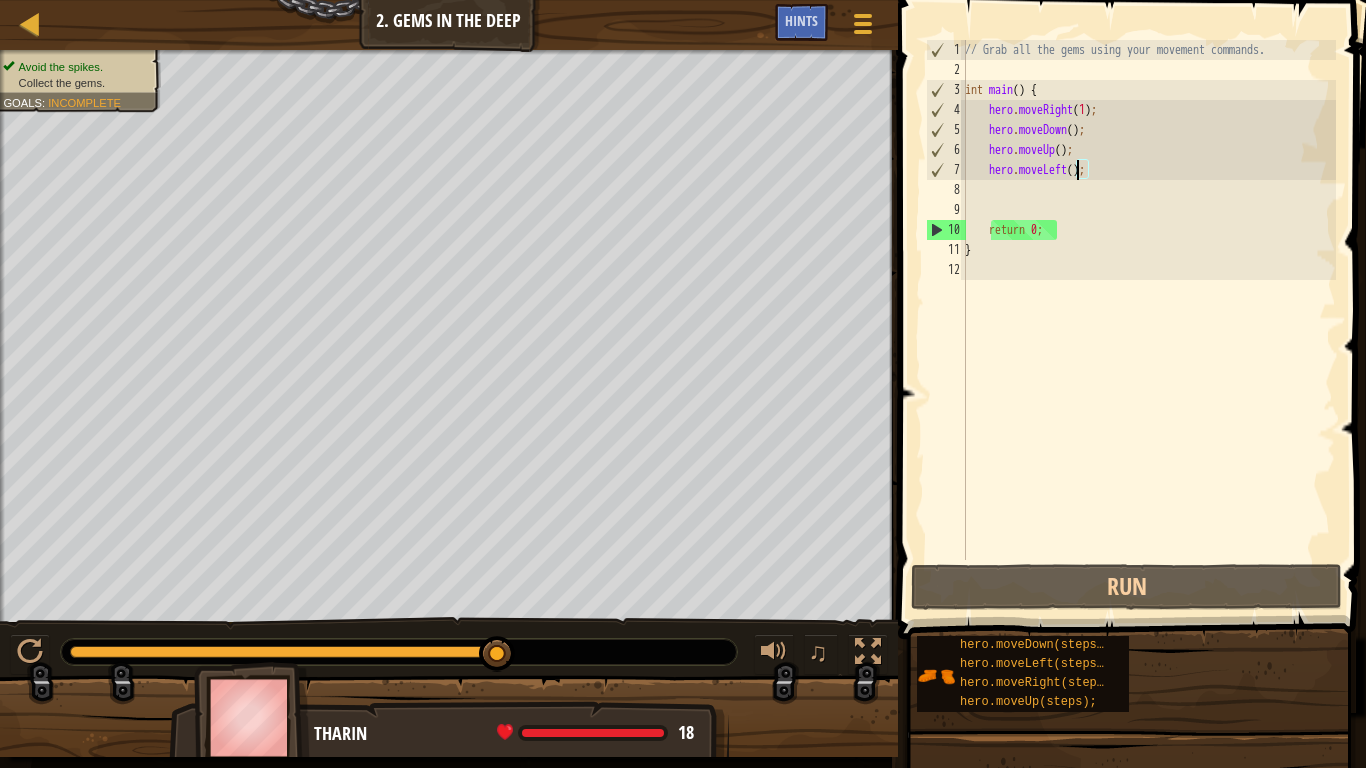 click on "// Grab all the gems using your movement commands. int   main ( )   {      hero . moveRight ( 1 ) ;      hero . moveDown ( ) ;      hero . moveUp ( ) ;      hero . moveLeft ( ) ;                return   0 ; }" at bounding box center [1148, 320] 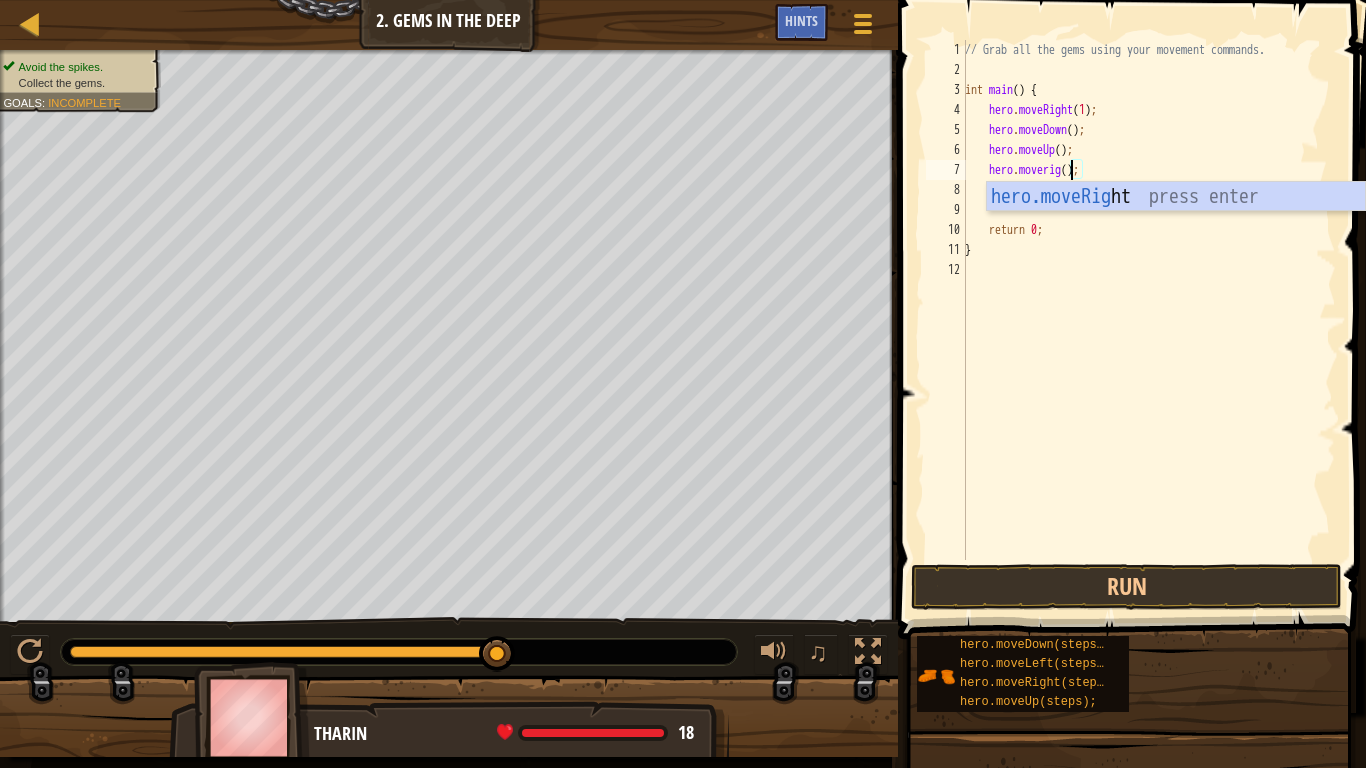 scroll, scrollTop: 9, scrollLeft: 9, axis: both 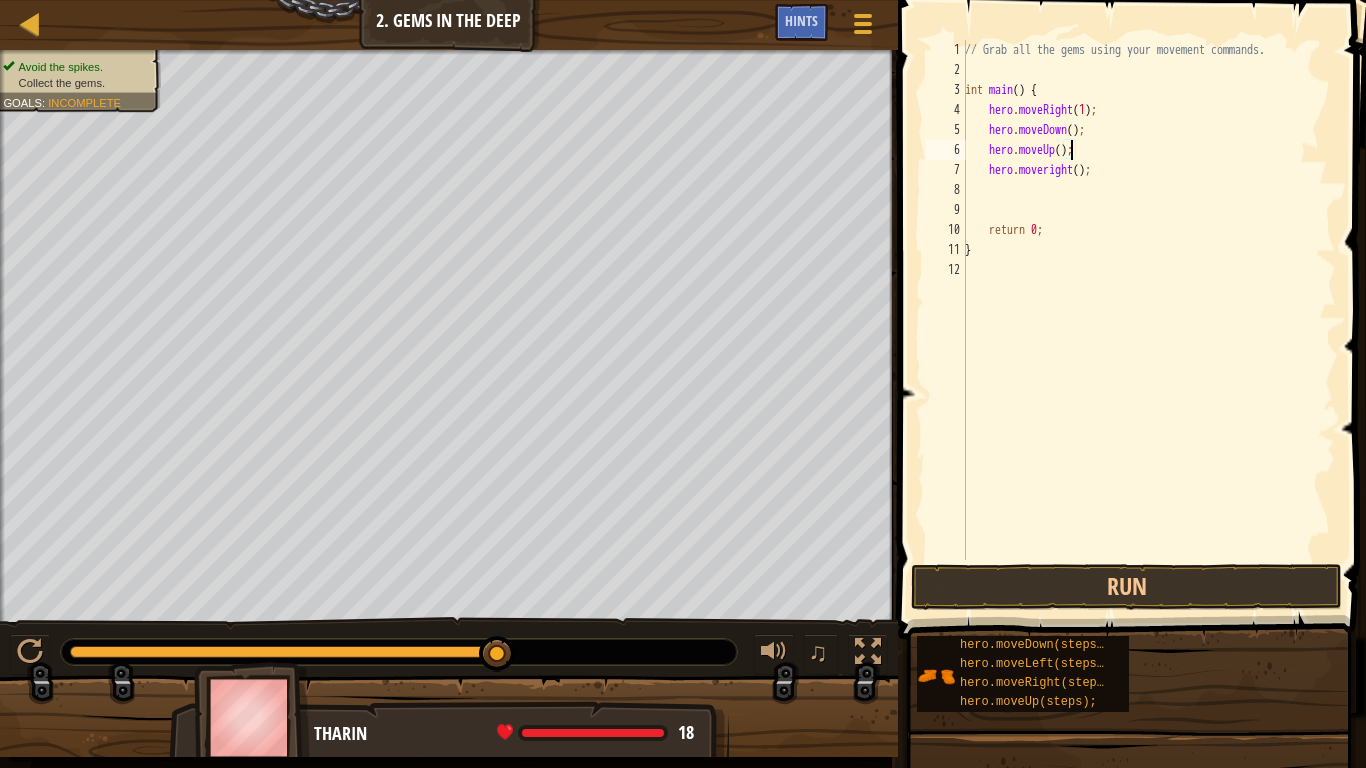 click on "// Grab all the gems using your movement commands. int   main ( )   {      hero . moveRight ( 1 ) ;      hero . moveDown ( ) ;      hero . moveUp ( ) ;      hero . moveright ( ) ;                return   0 ; }" at bounding box center [1148, 320] 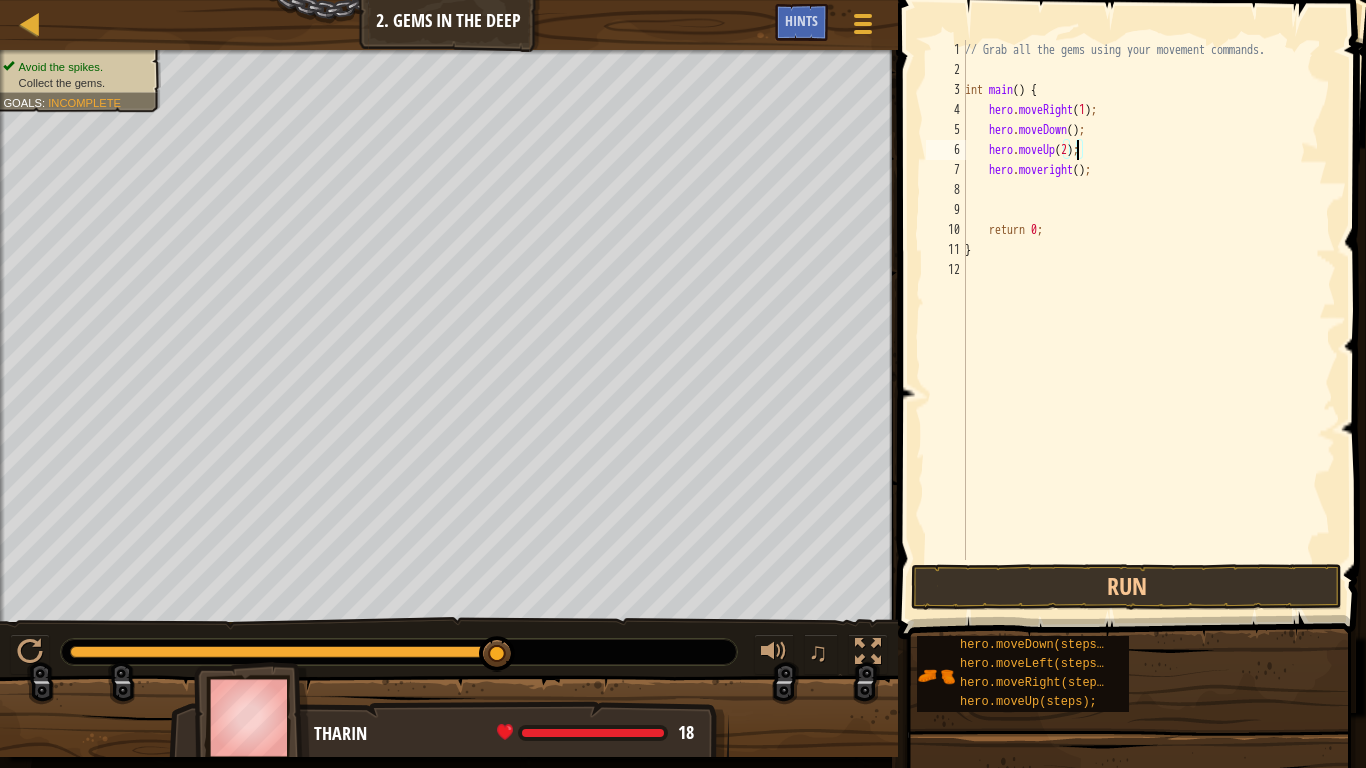 click on "// Grab all the gems using your movement commands. int   main ( )   {      hero . moveRight ( 1 ) ;      hero . moveDown ( ) ;      hero . moveUp ( 2 ) ;      hero . moveright ( ) ;                return   0 ; }" at bounding box center [1148, 320] 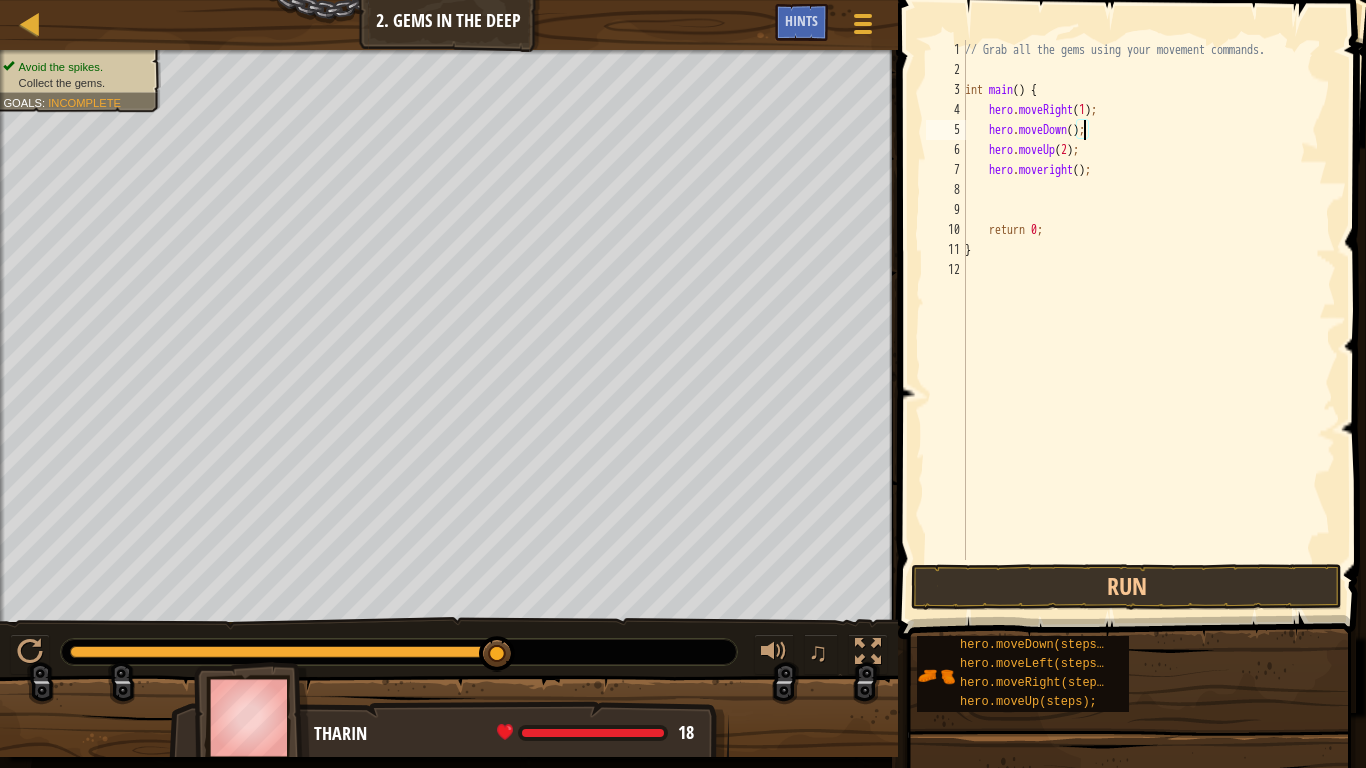 scroll, scrollTop: 9, scrollLeft: 10, axis: both 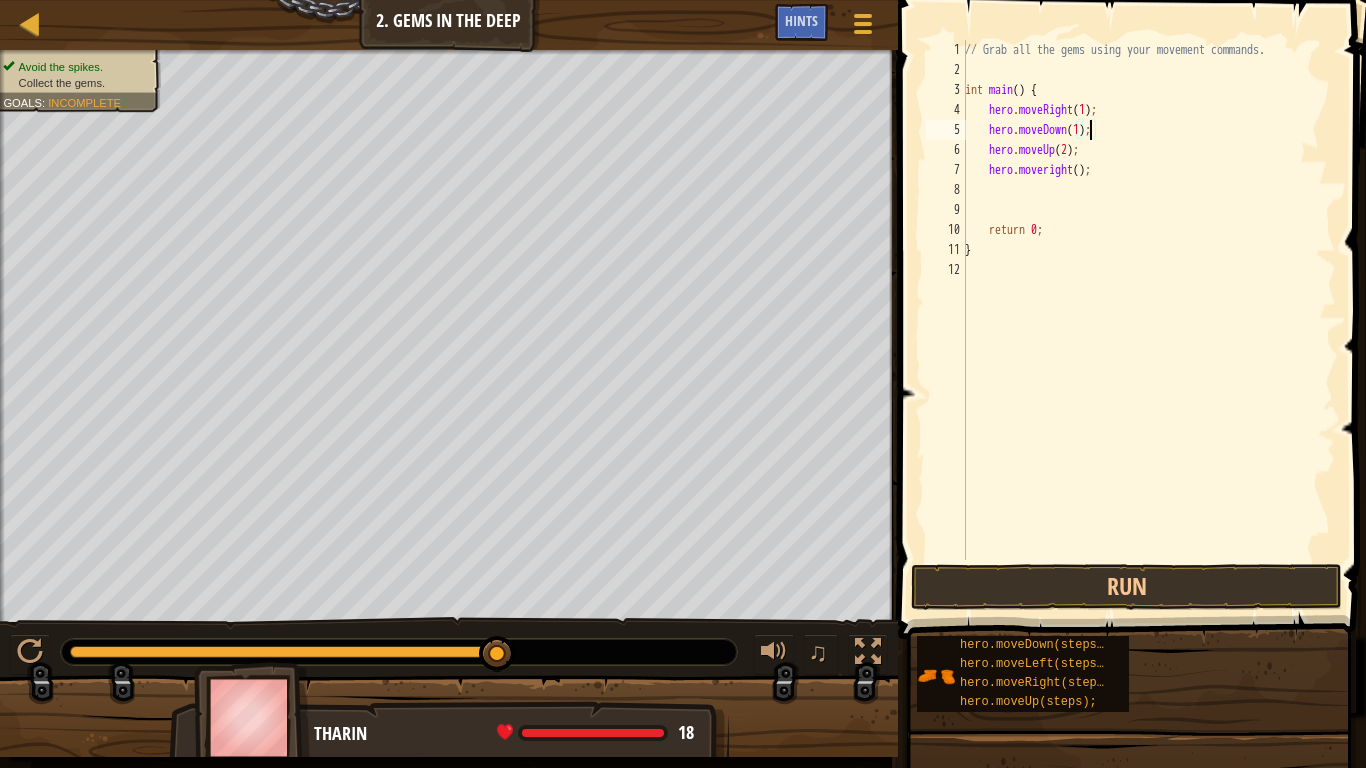 click on "// Grab all the gems using your movement commands. int   main ( )   {      hero . moveRight ( 1 ) ;      hero . moveDown ( 1 ) ;      hero . moveUp ( 2 ) ;      hero . moveright ( ) ;                return   0 ; }" at bounding box center [1148, 320] 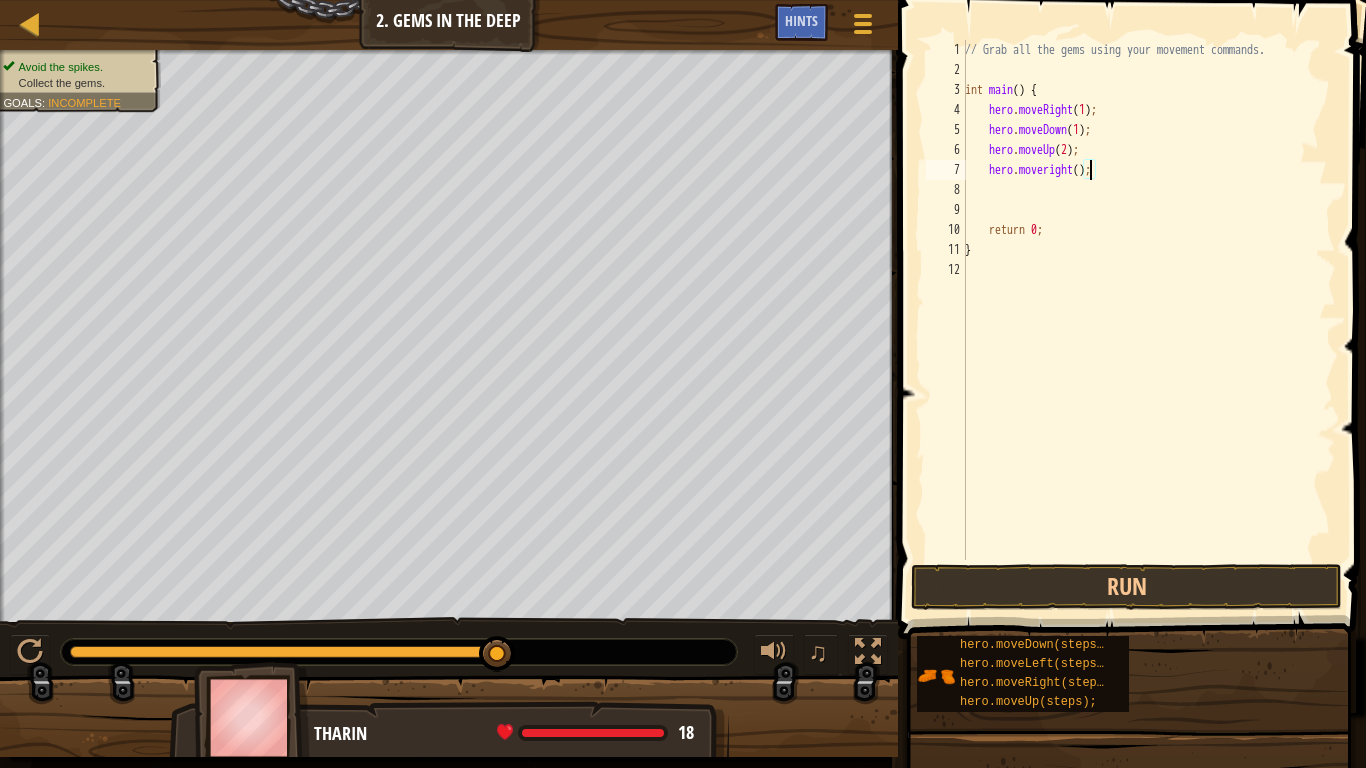 scroll, scrollTop: 9, scrollLeft: 11, axis: both 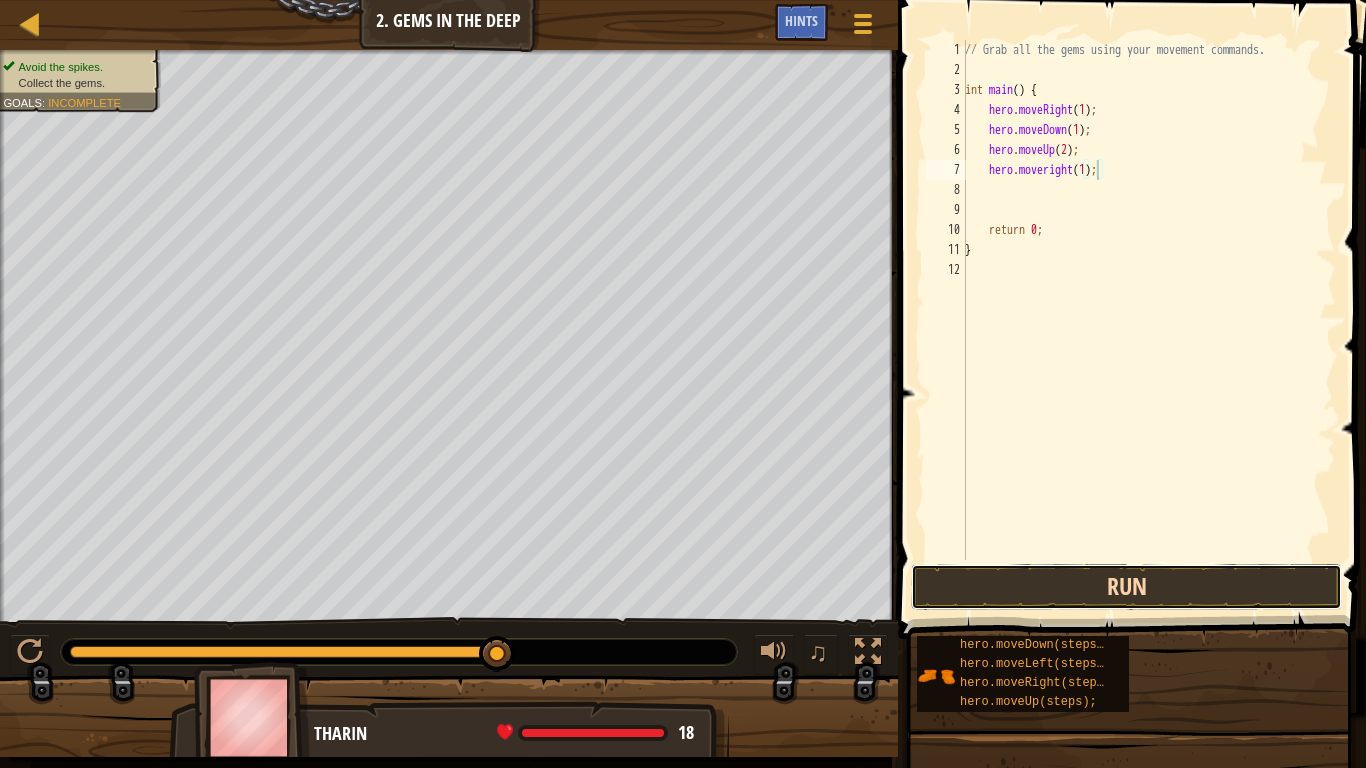click on "Run" at bounding box center (1126, 587) 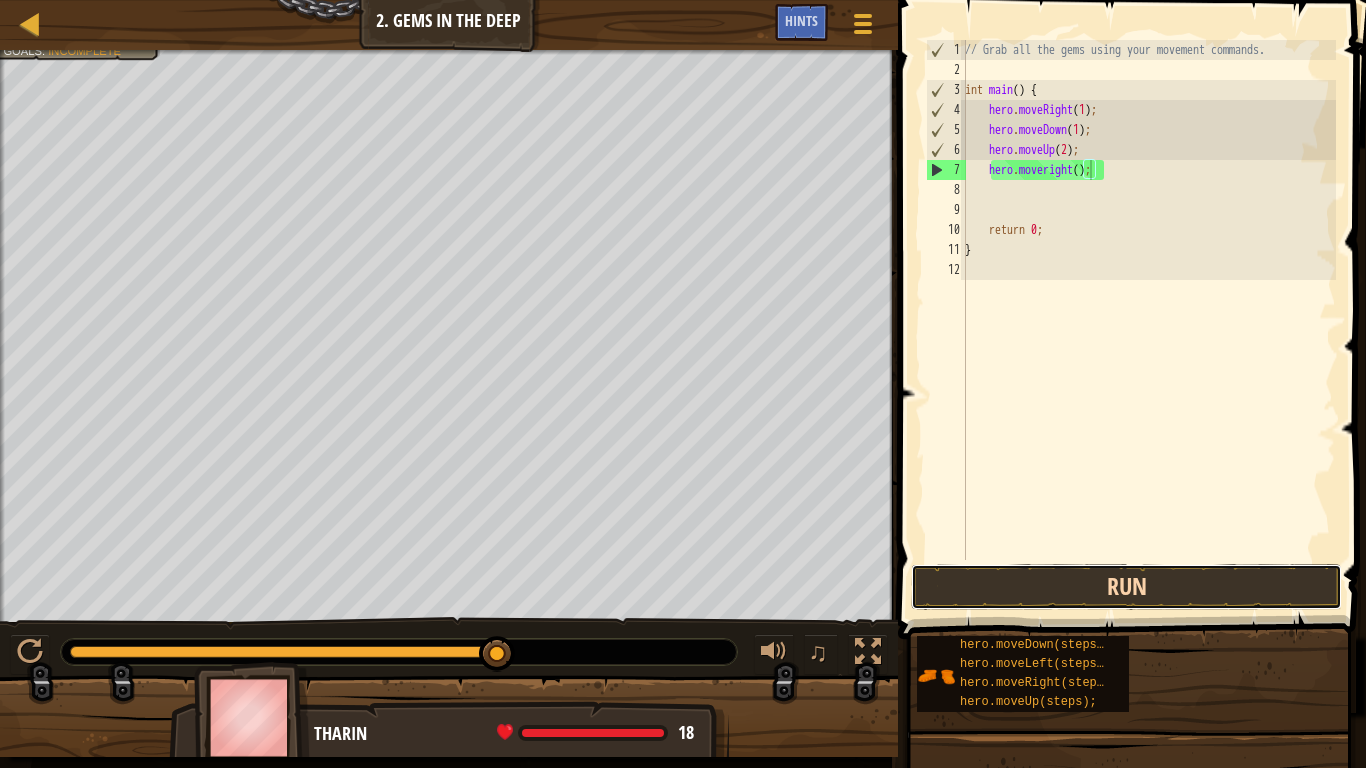 click on "Run" at bounding box center [1126, 587] 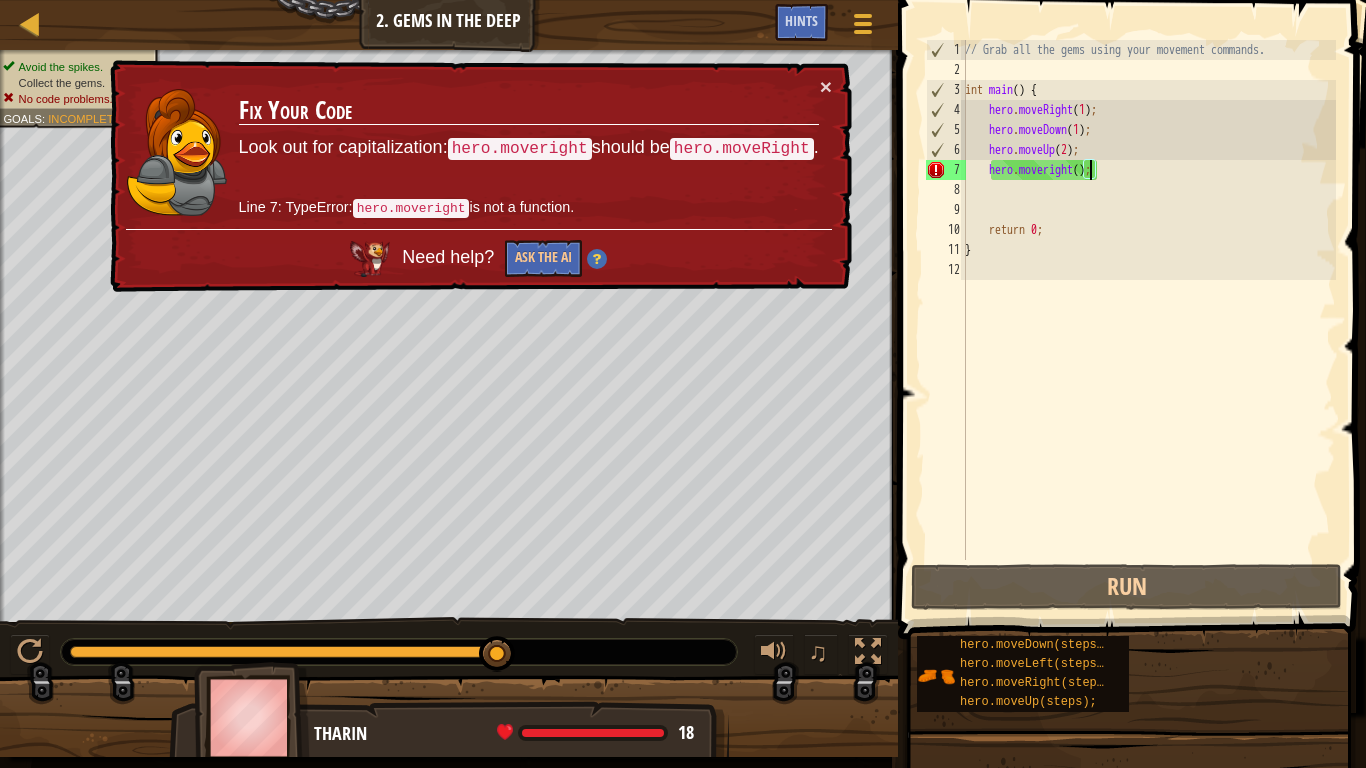 click on "// Grab all the gems using your movement commands. int   main ( )   {      hero . moveRight ( 1 ) ;      hero . moveDown ( 1 ) ;      hero . moveUp ( 2 ) ;      hero . moveright ( ) ;                return   0 ; }" at bounding box center (1148, 320) 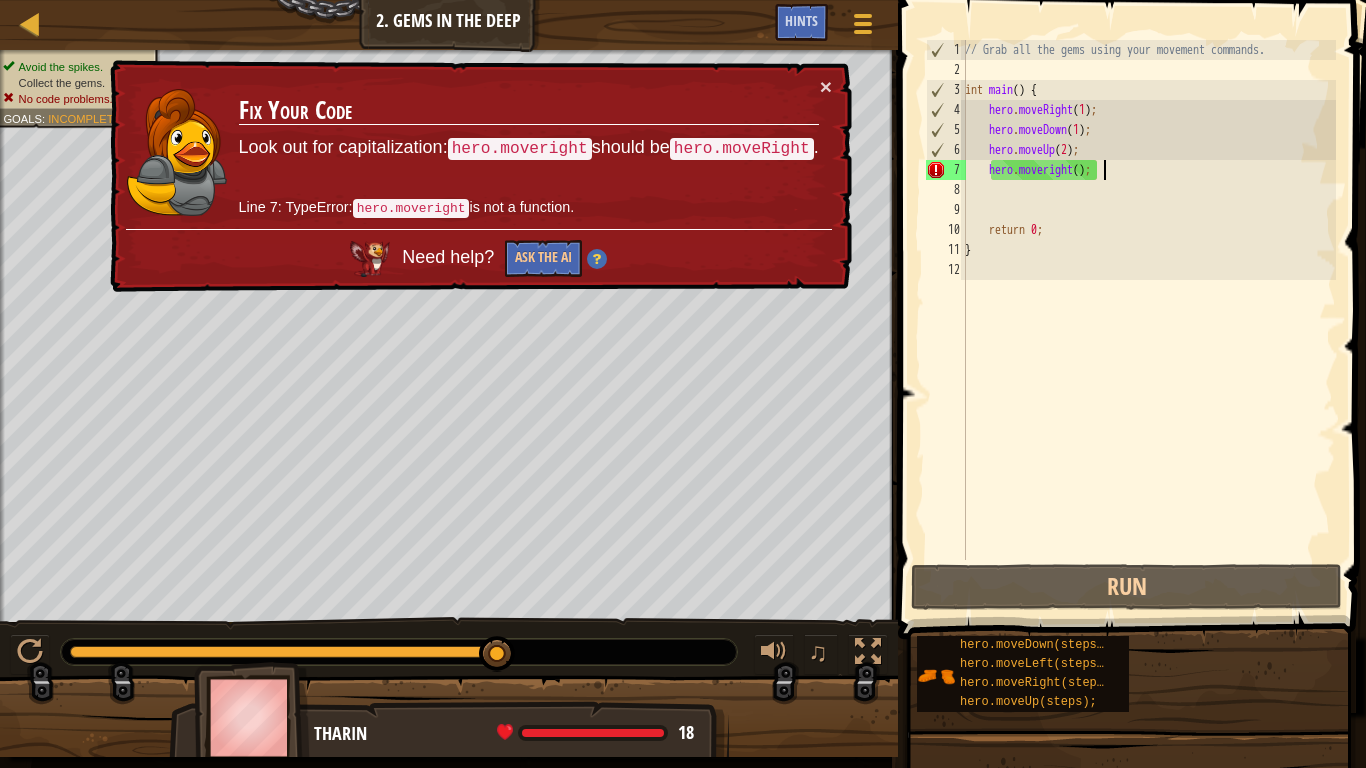 click on "// Grab all the gems using your movement commands. int   main ( )   {      hero . moveRight ( 1 ) ;      hero . moveDown ( 1 ) ;      hero . moveUp ( 2 ) ;      hero . moveright ( ) ;                return   0 ; }" at bounding box center [1148, 320] 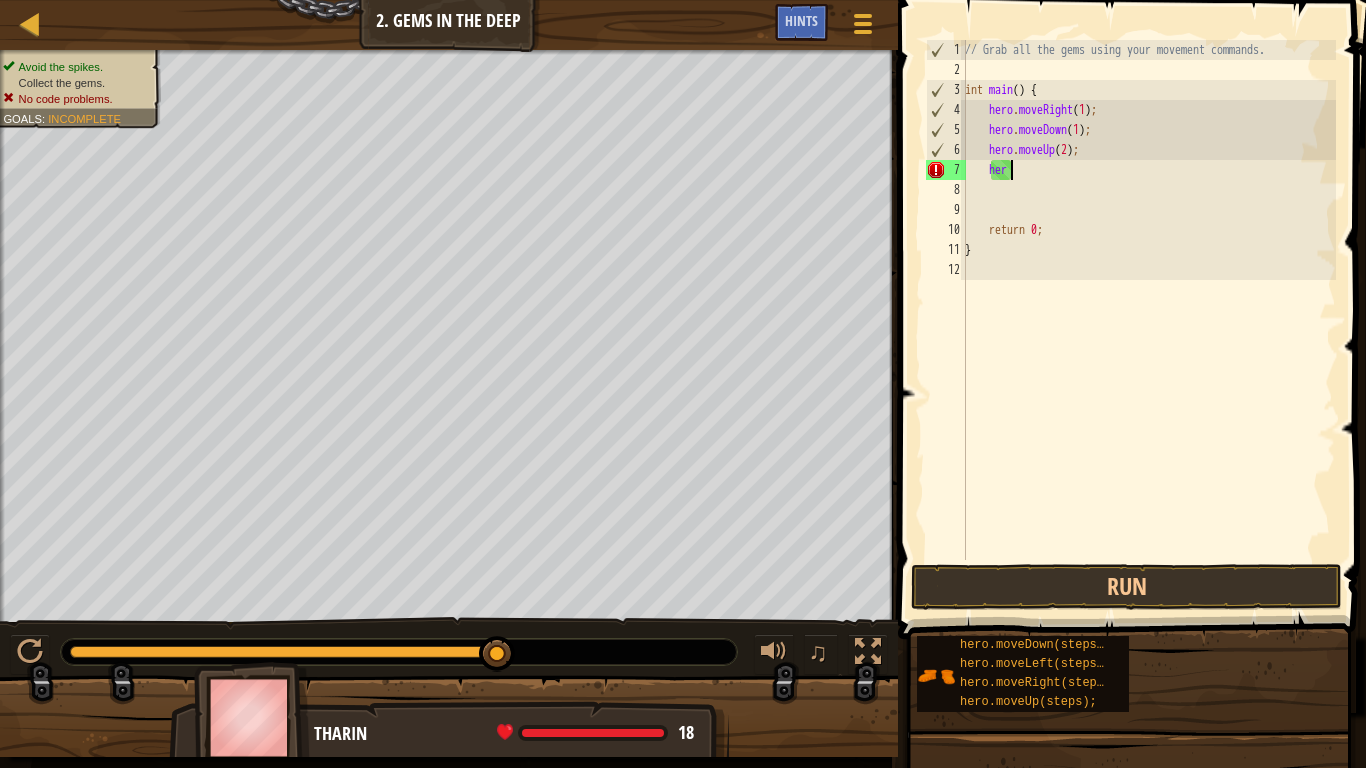scroll, scrollTop: 9, scrollLeft: 2, axis: both 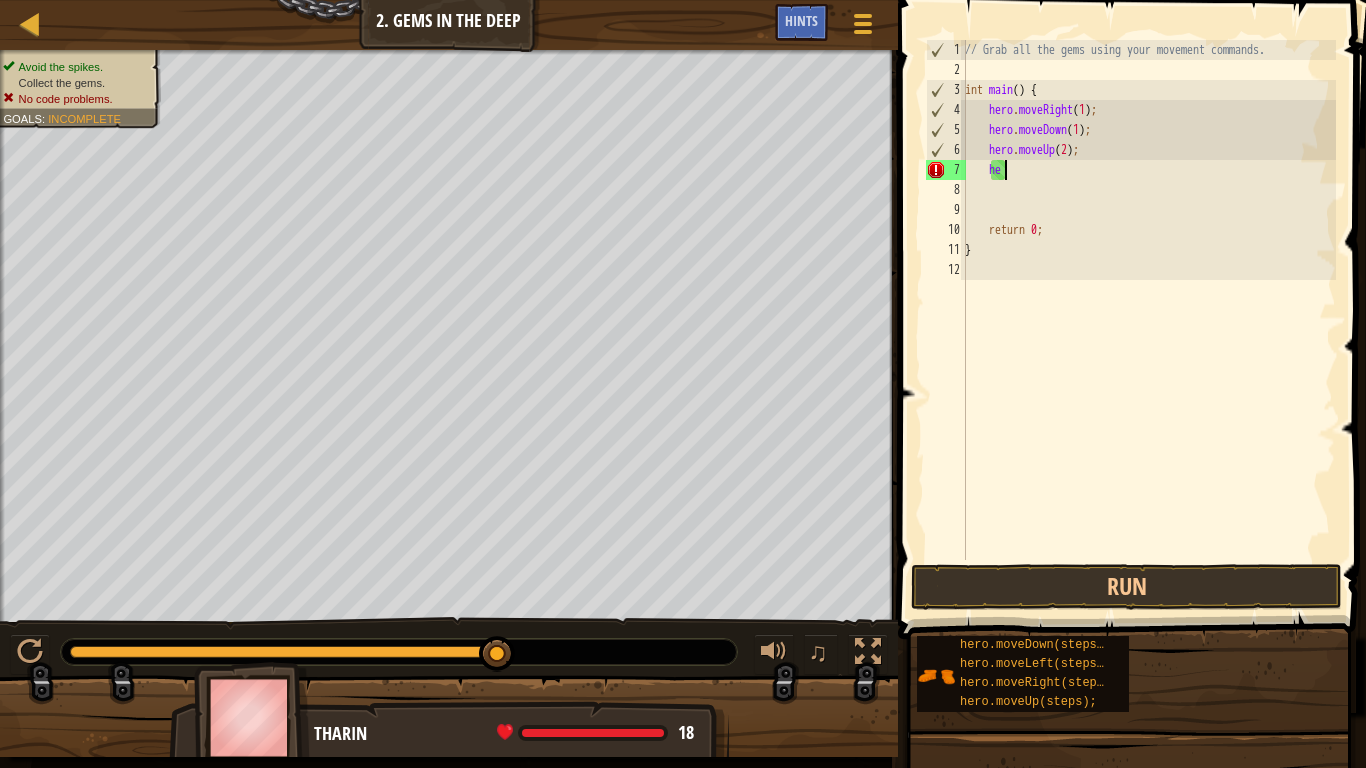 type on "h" 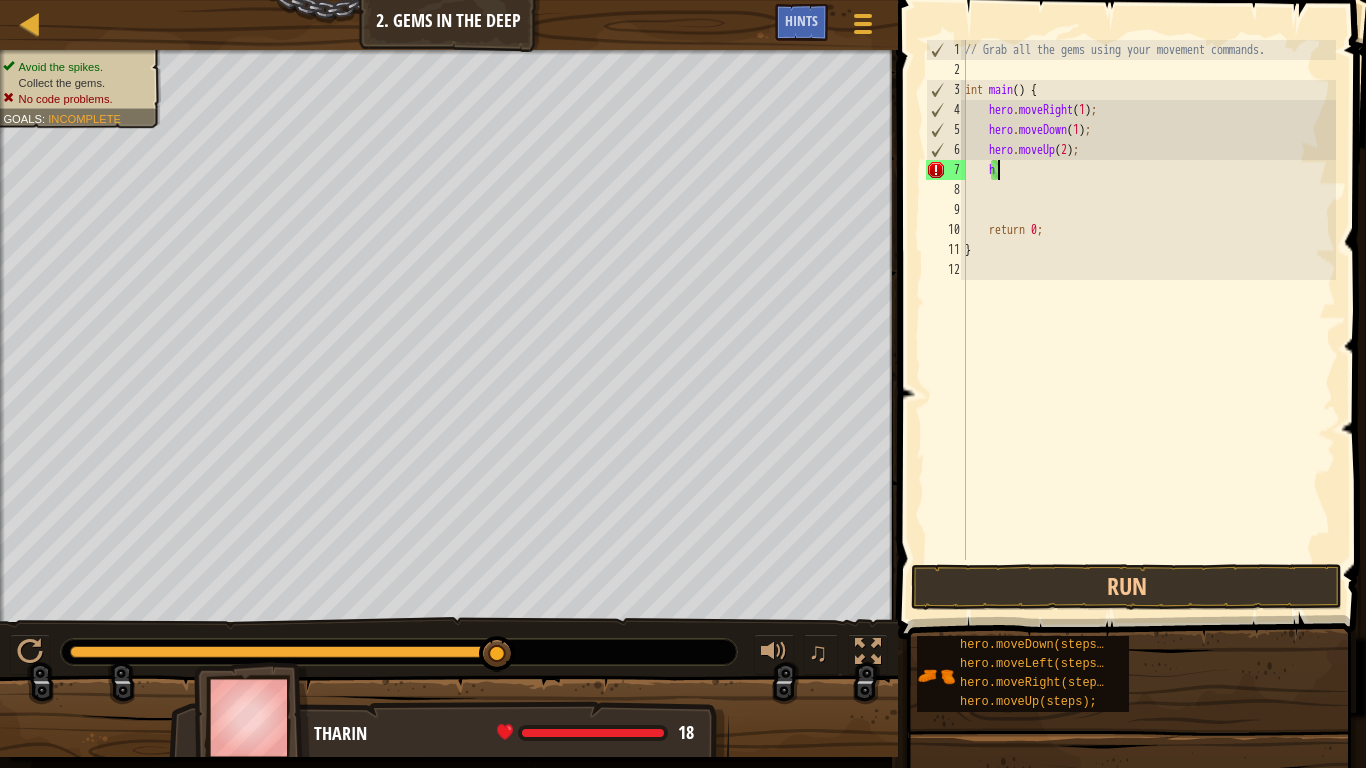 scroll, scrollTop: 9, scrollLeft: 1, axis: both 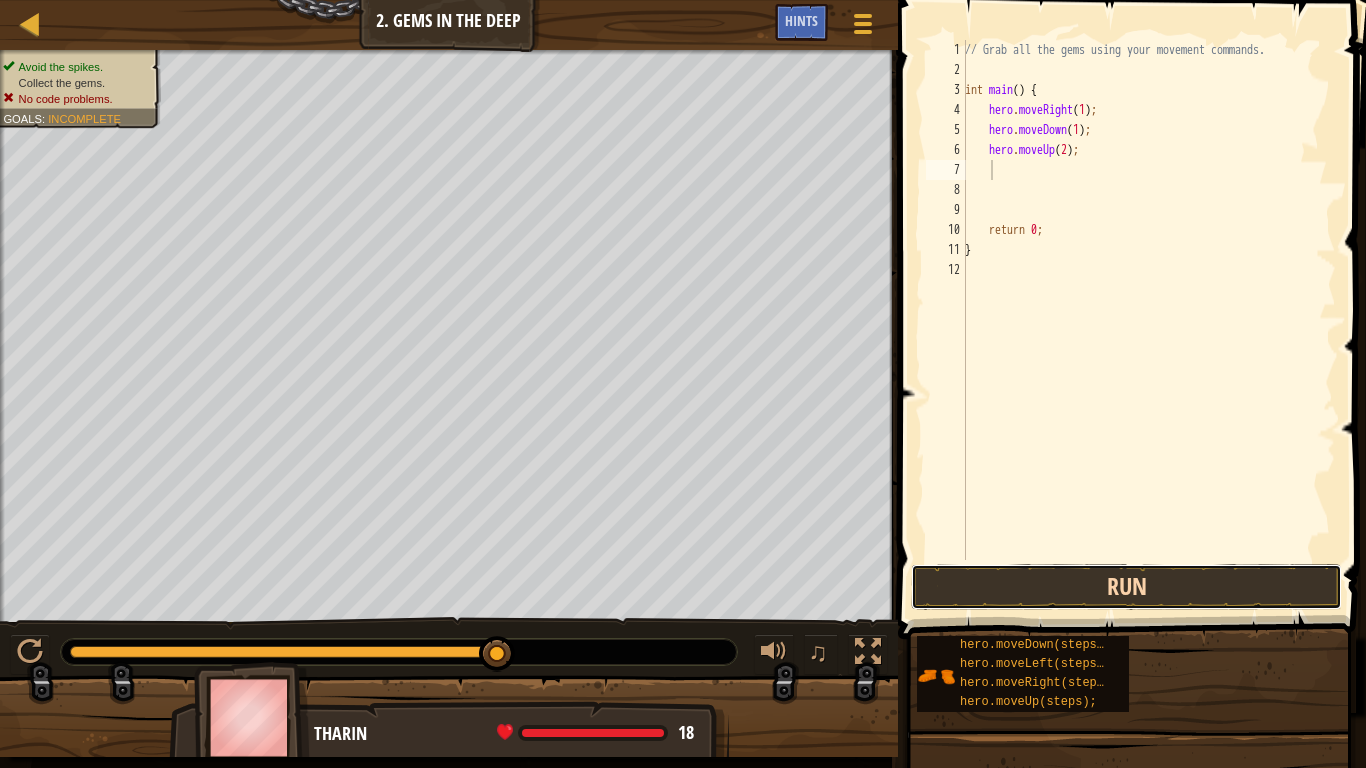 click on "Run" at bounding box center [1126, 587] 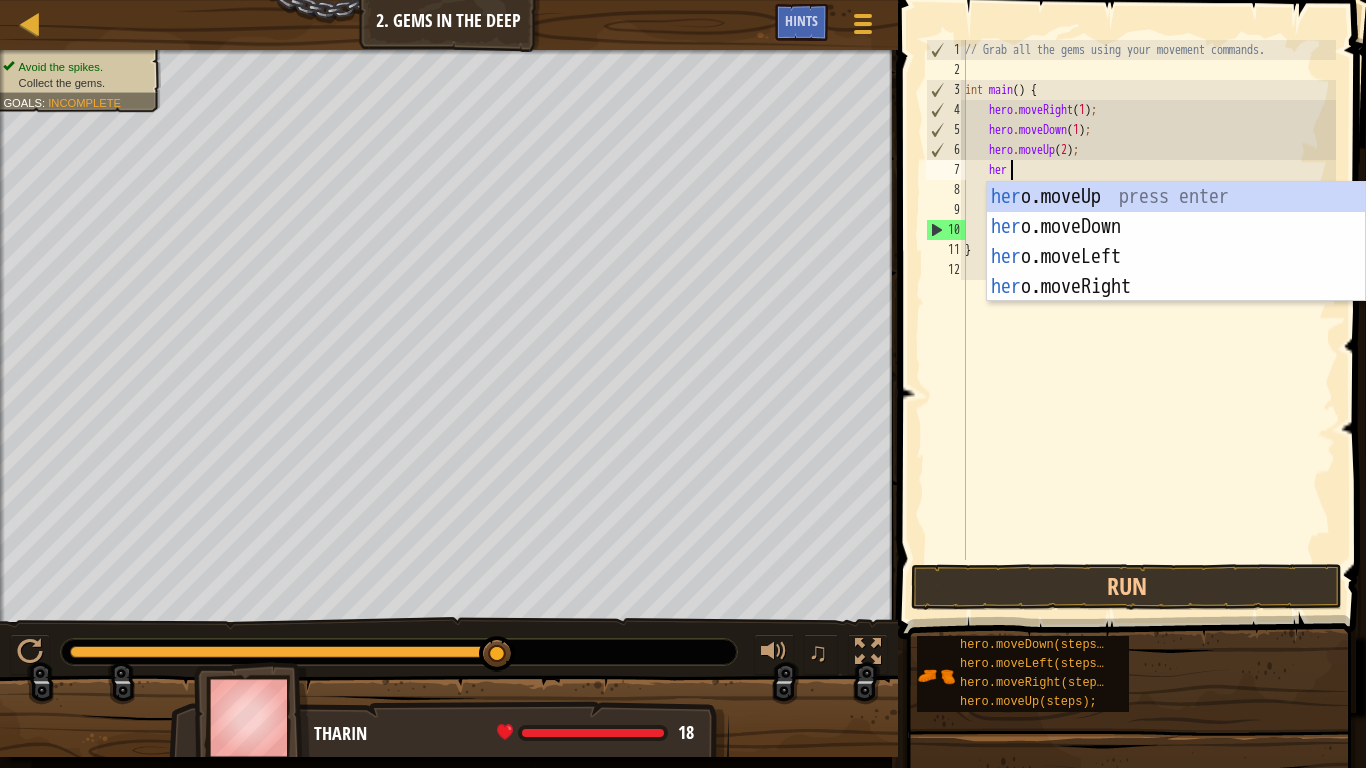 type on "hero" 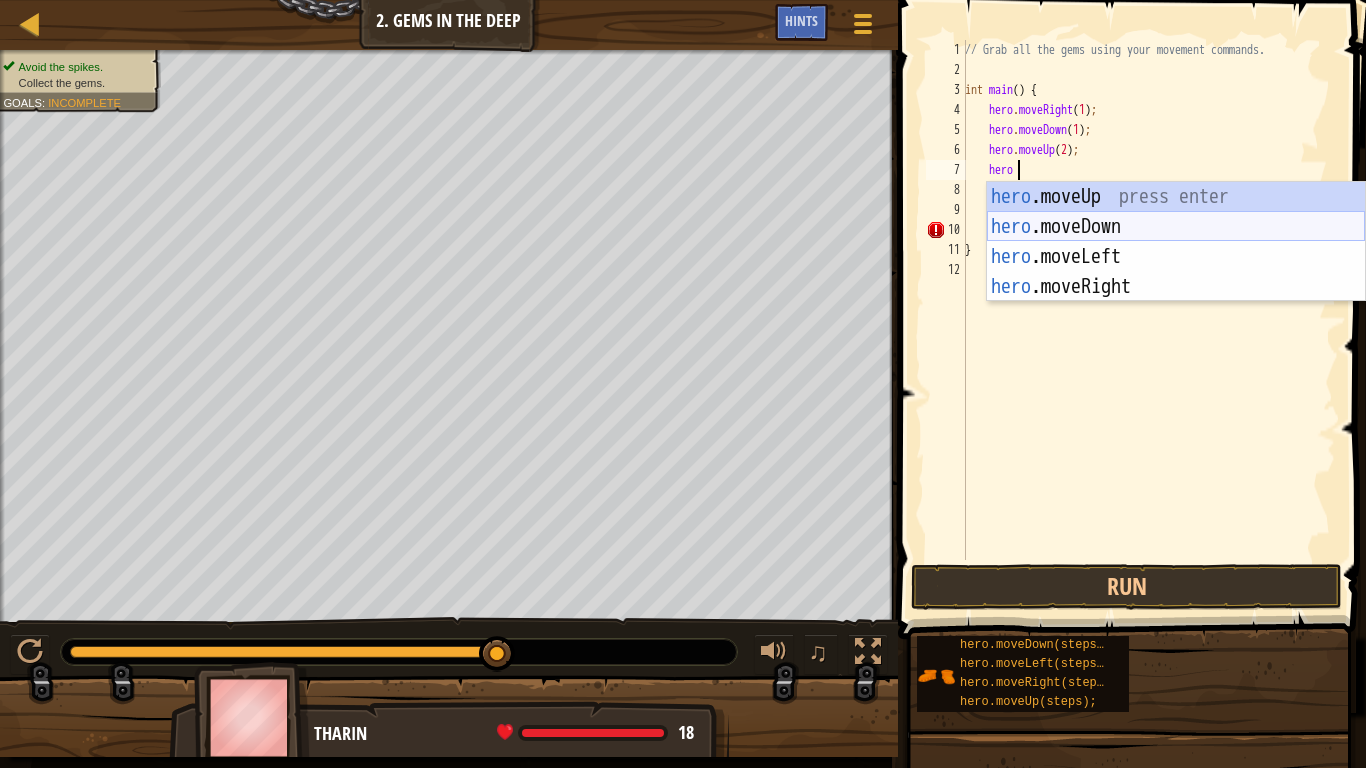 click on "hero .moveUp press enter hero .moveDown press enter hero .moveLeft press enter hero .moveRight press enter" at bounding box center [1176, 272] 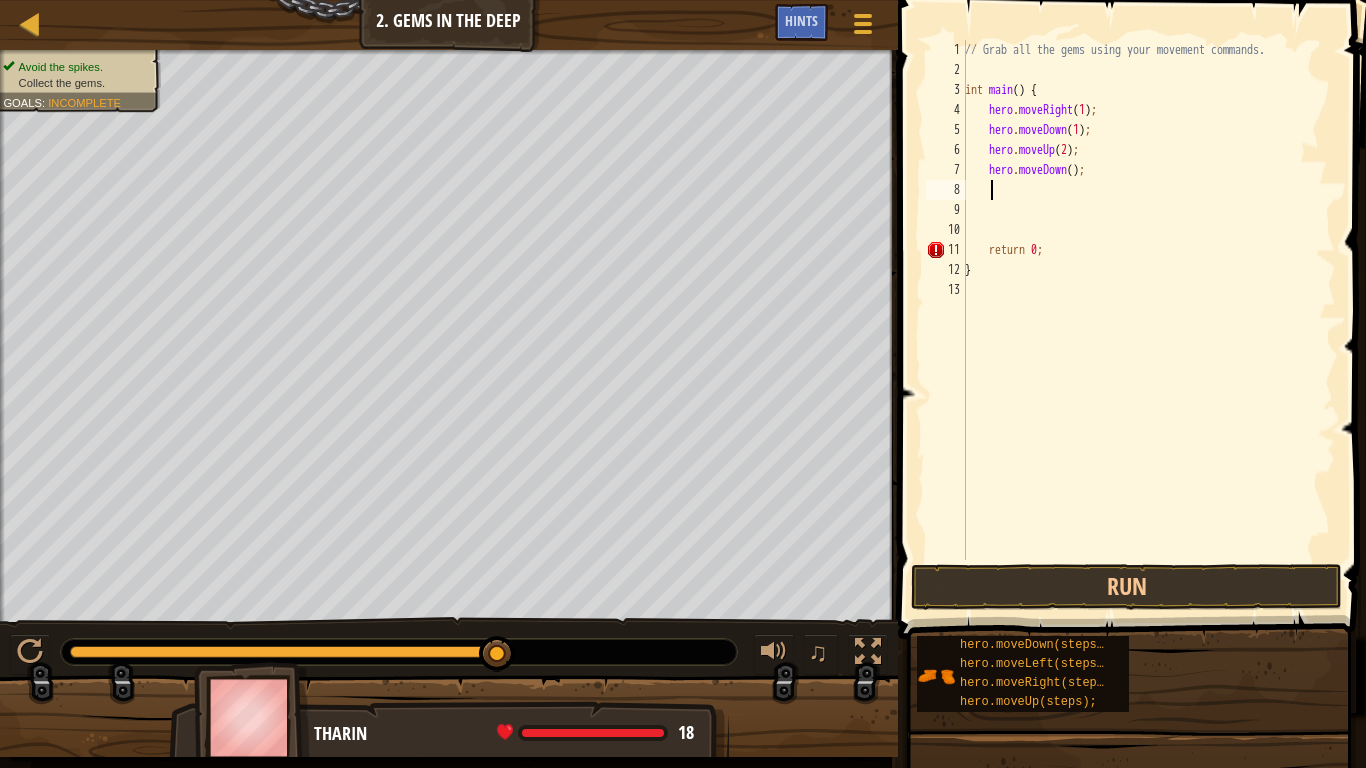scroll, scrollTop: 9, scrollLeft: 1, axis: both 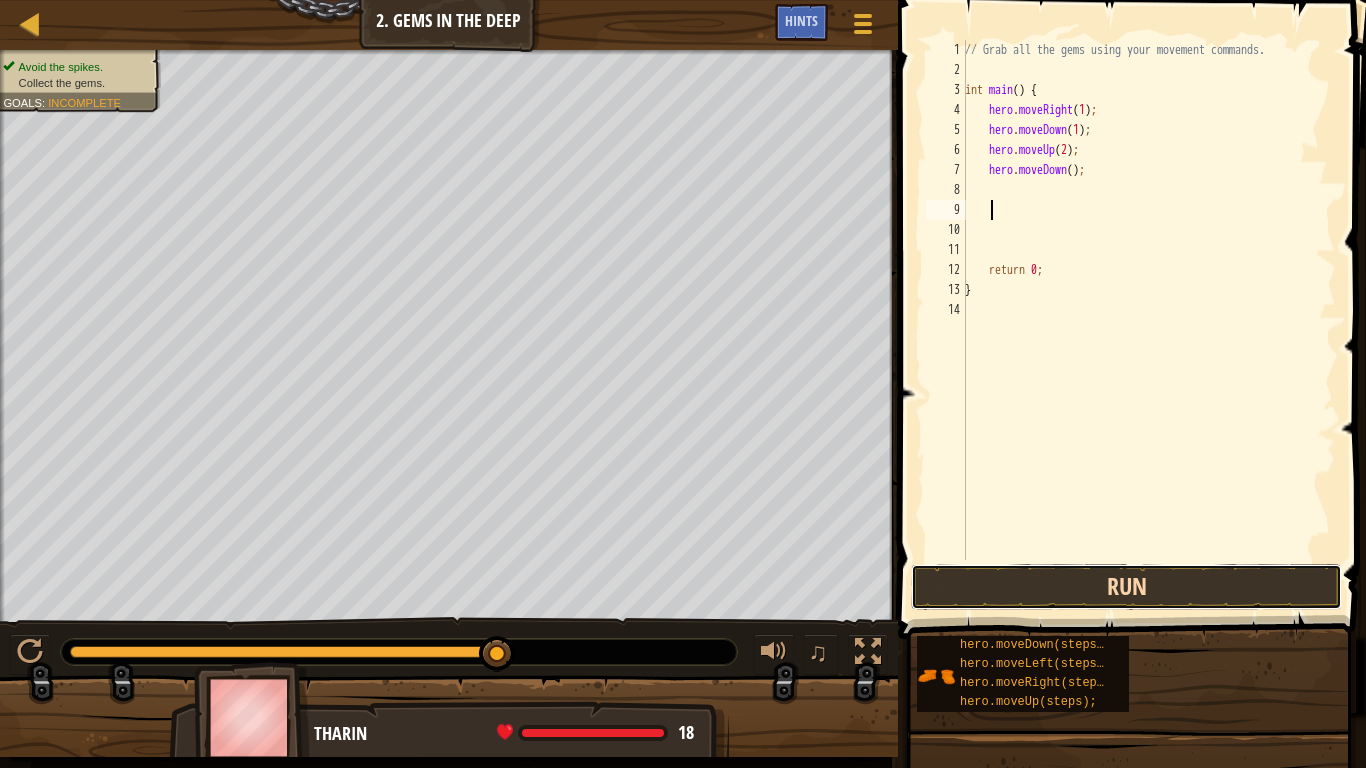 click on "Run" at bounding box center [1126, 587] 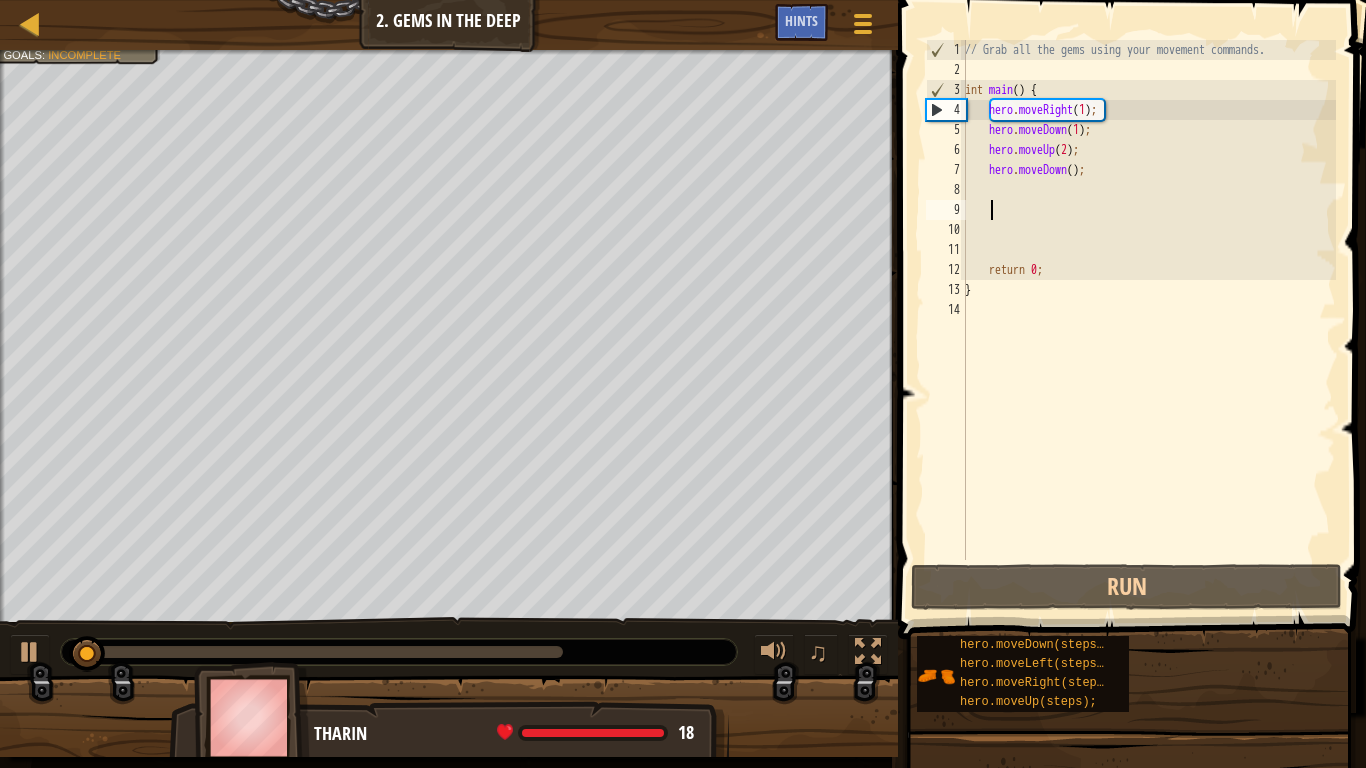 click on "// Grab all the gems using your movement commands. int   main ( )   {      hero . moveRight ( 1 ) ;      hero . moveDown ( 1 ) ;      hero . moveUp ( 2 ) ;      hero . moveDown ( ) ;                          return   0 ; }" at bounding box center (1148, 320) 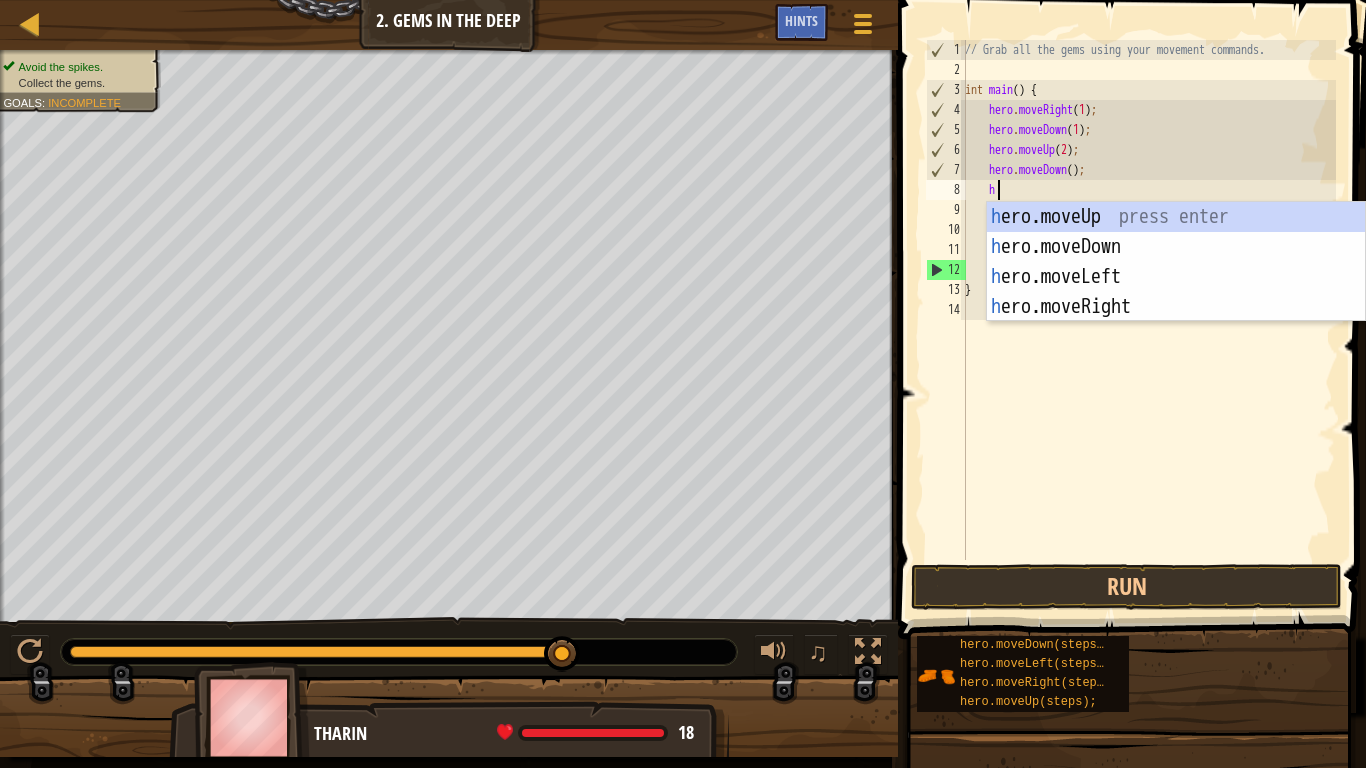 scroll, scrollTop: 9, scrollLeft: 2, axis: both 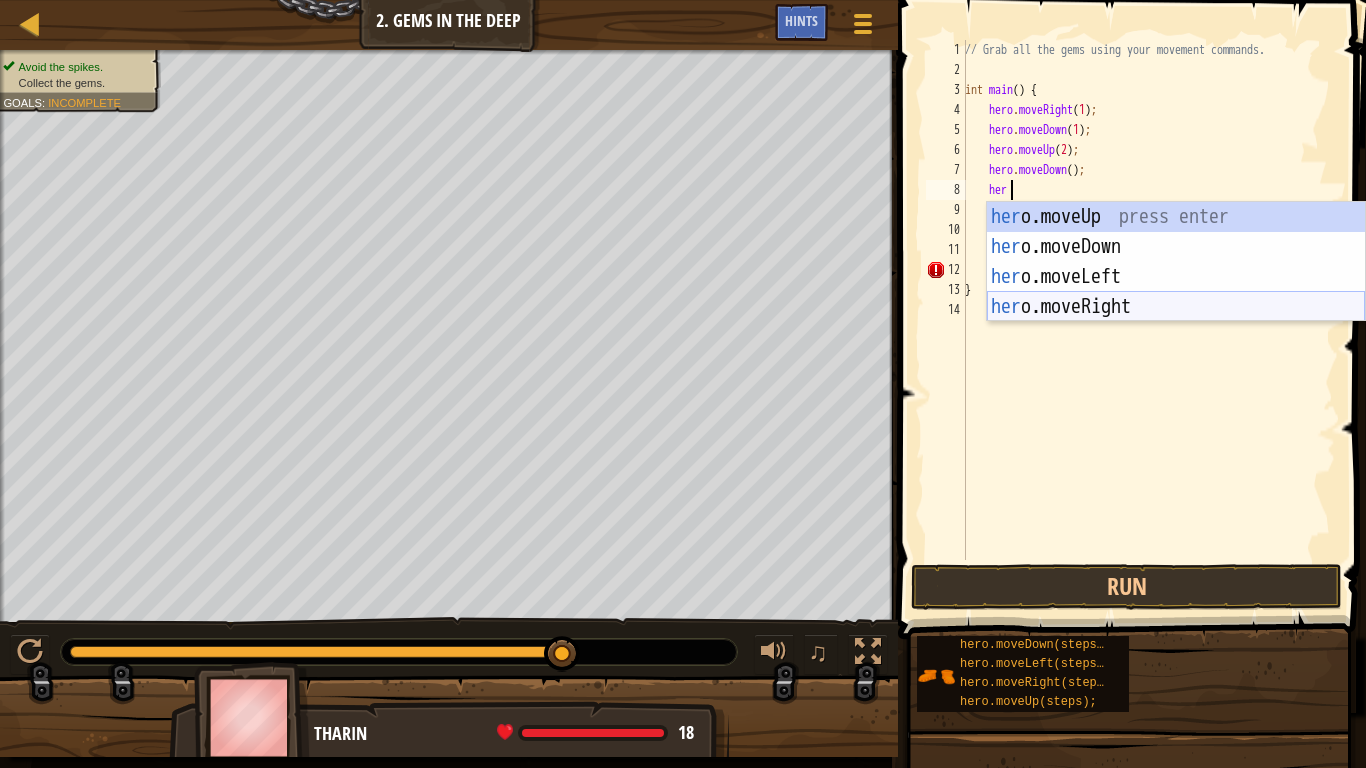 click on "her o.moveUp press enter her o.moveDown press enter her o.moveLeft press enter her o.moveRight press enter" at bounding box center [1176, 292] 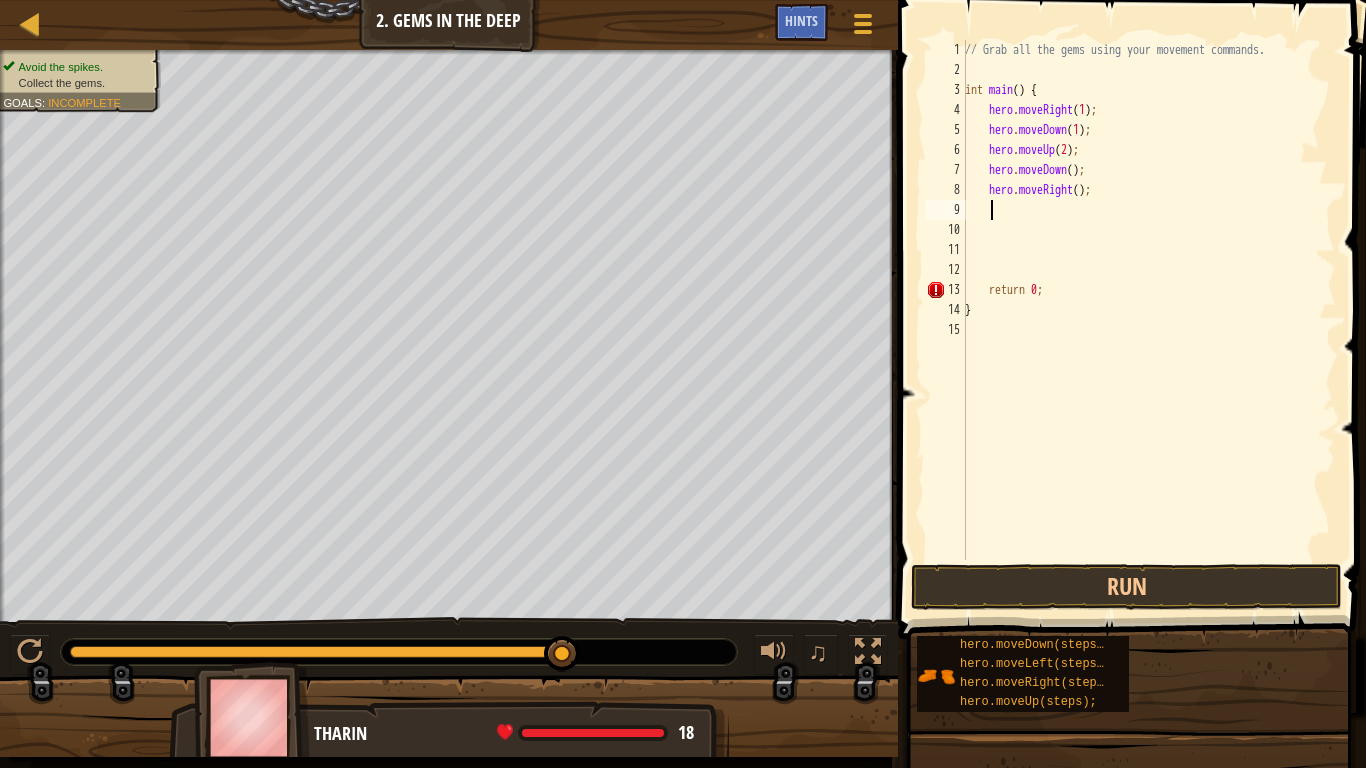 scroll, scrollTop: 9, scrollLeft: 1, axis: both 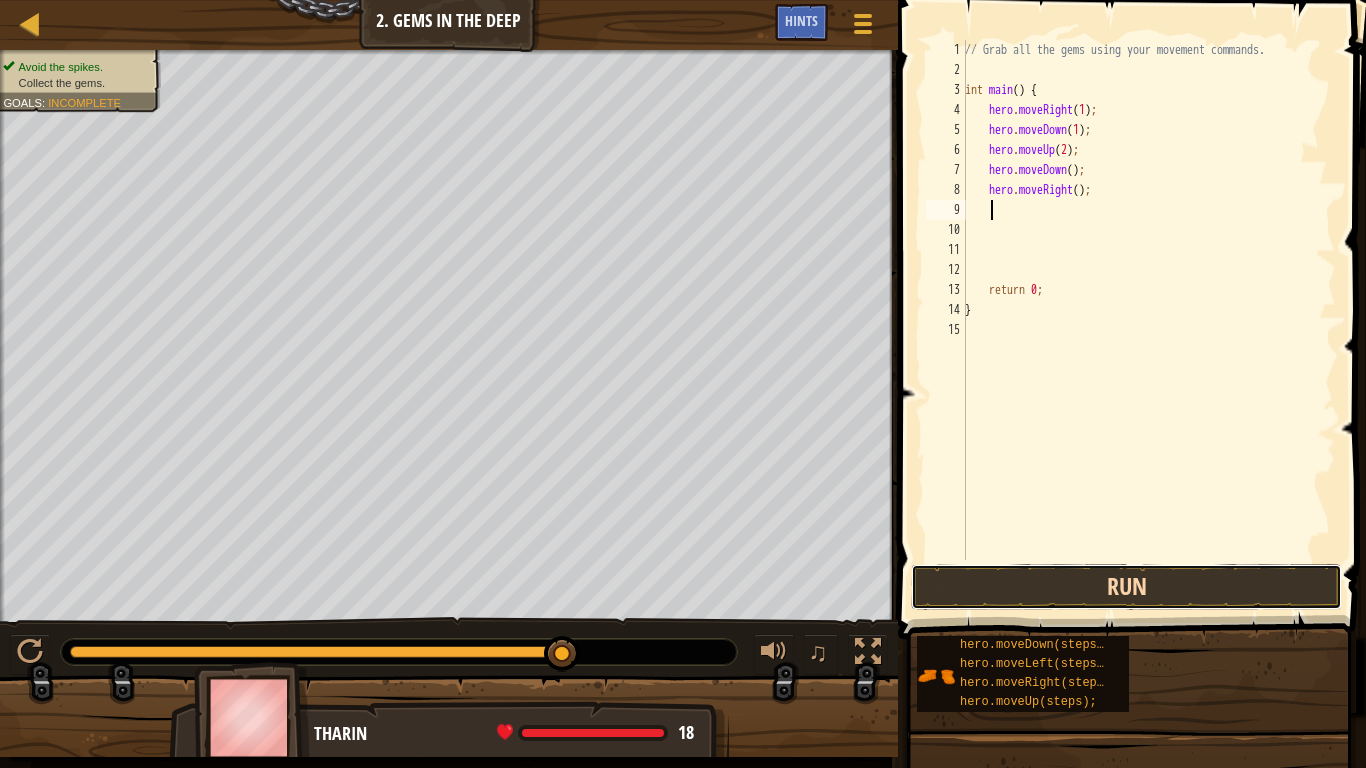 click on "Run" at bounding box center (1126, 587) 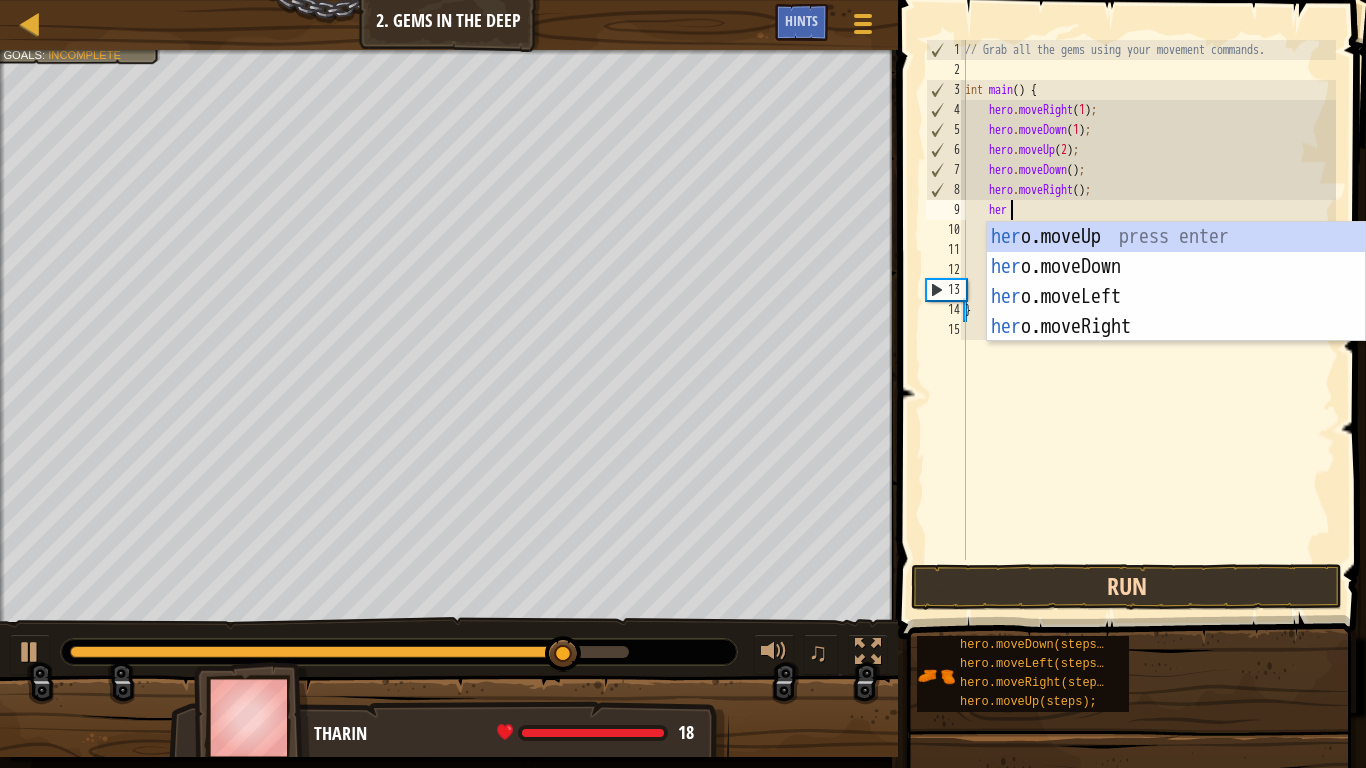 type on "hero" 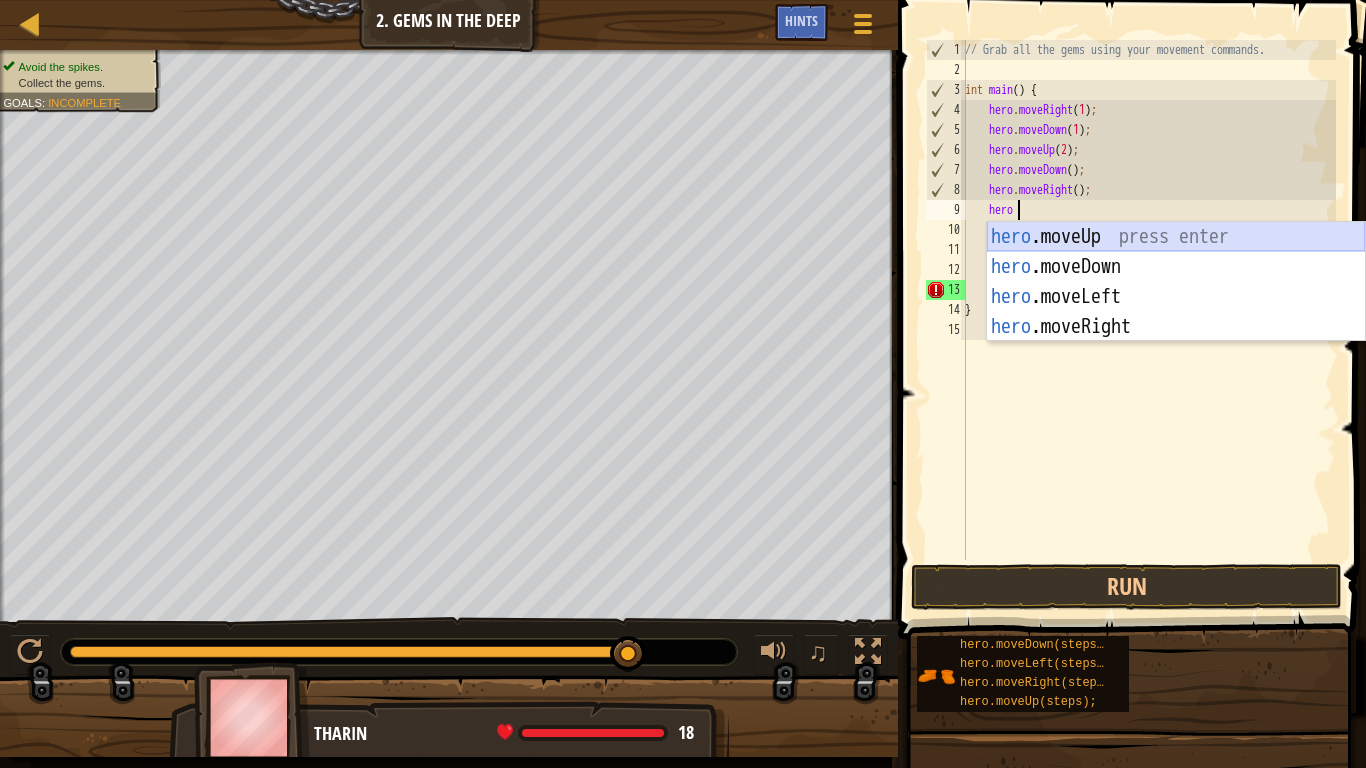 click on "hero .moveUp press enter hero .moveDown press enter hero .moveLeft press enter hero .moveRight press enter" at bounding box center [1176, 312] 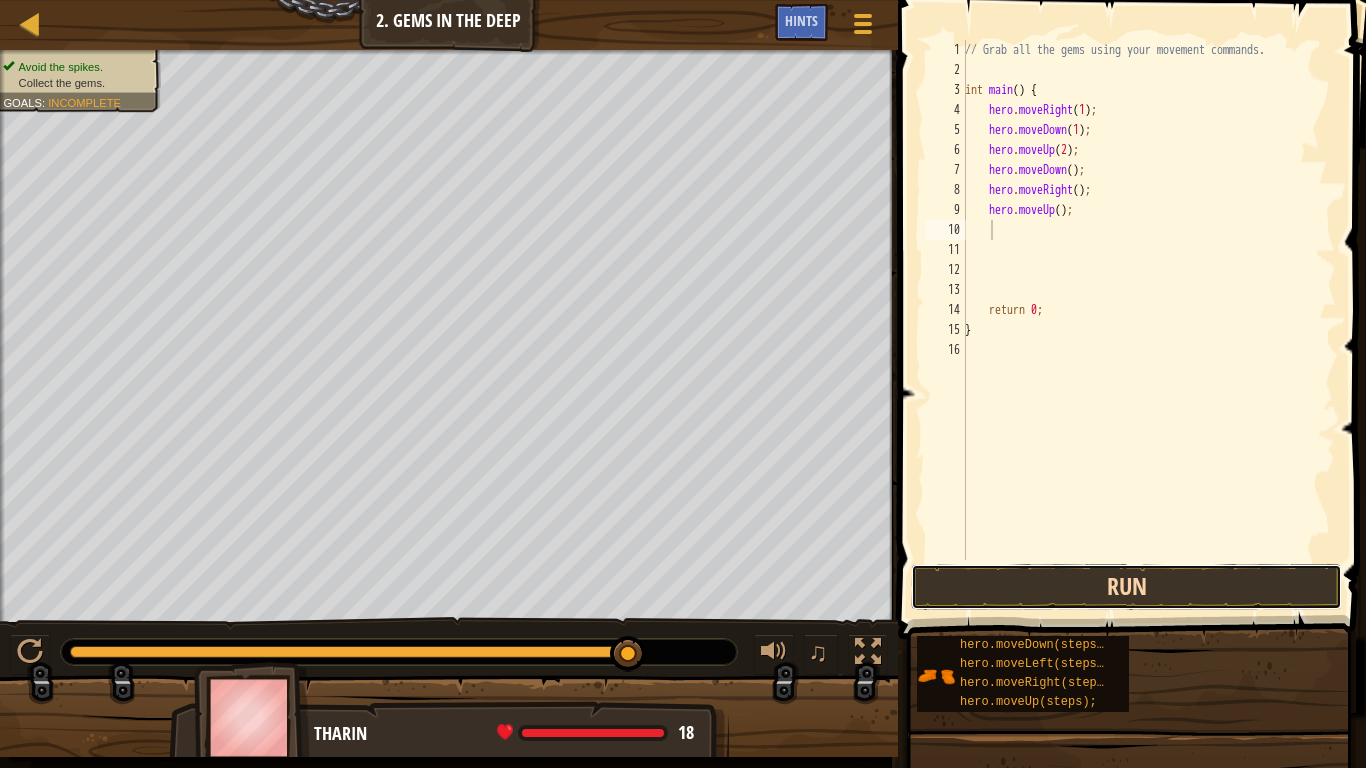 click on "Run" at bounding box center [1126, 587] 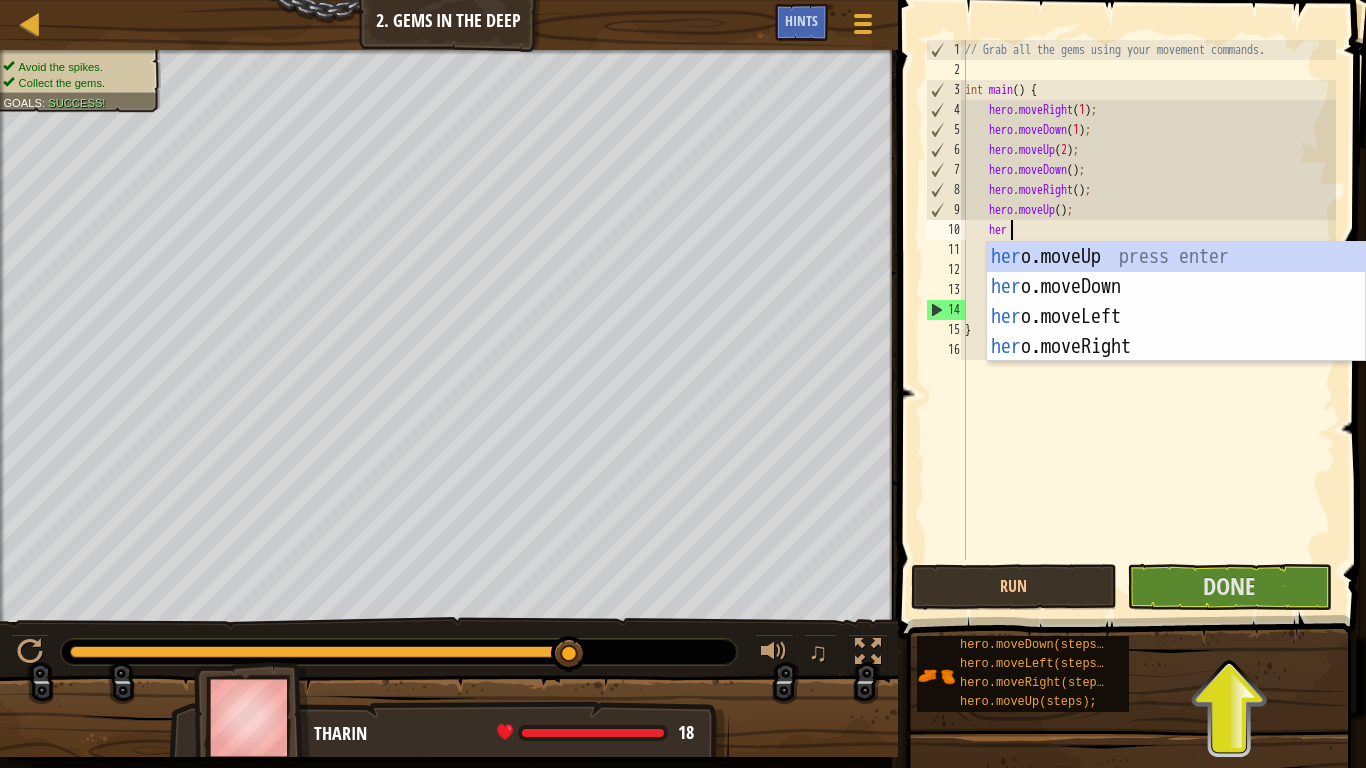 type on "hero" 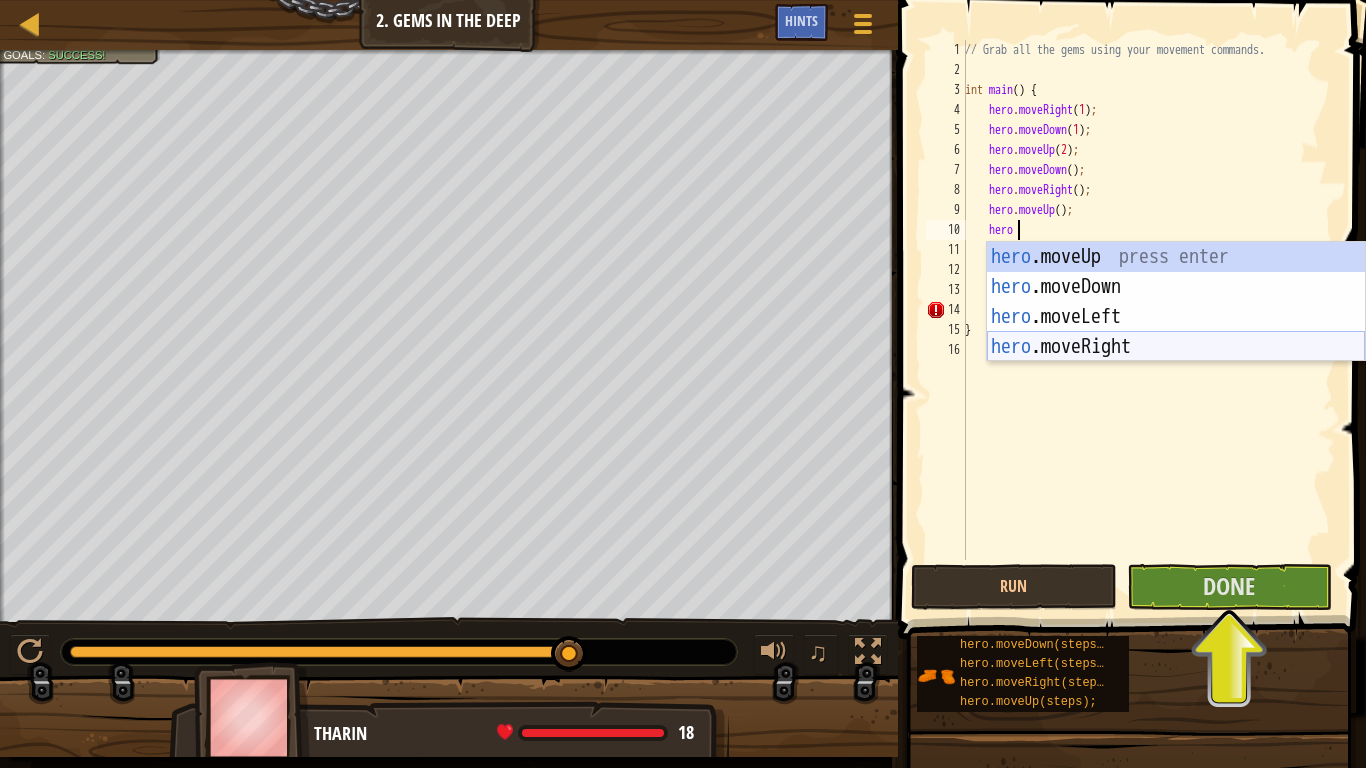 click on "hero .moveUp press enter hero .moveDown press enter hero .moveLeft press enter hero .moveRight press enter" at bounding box center [1176, 332] 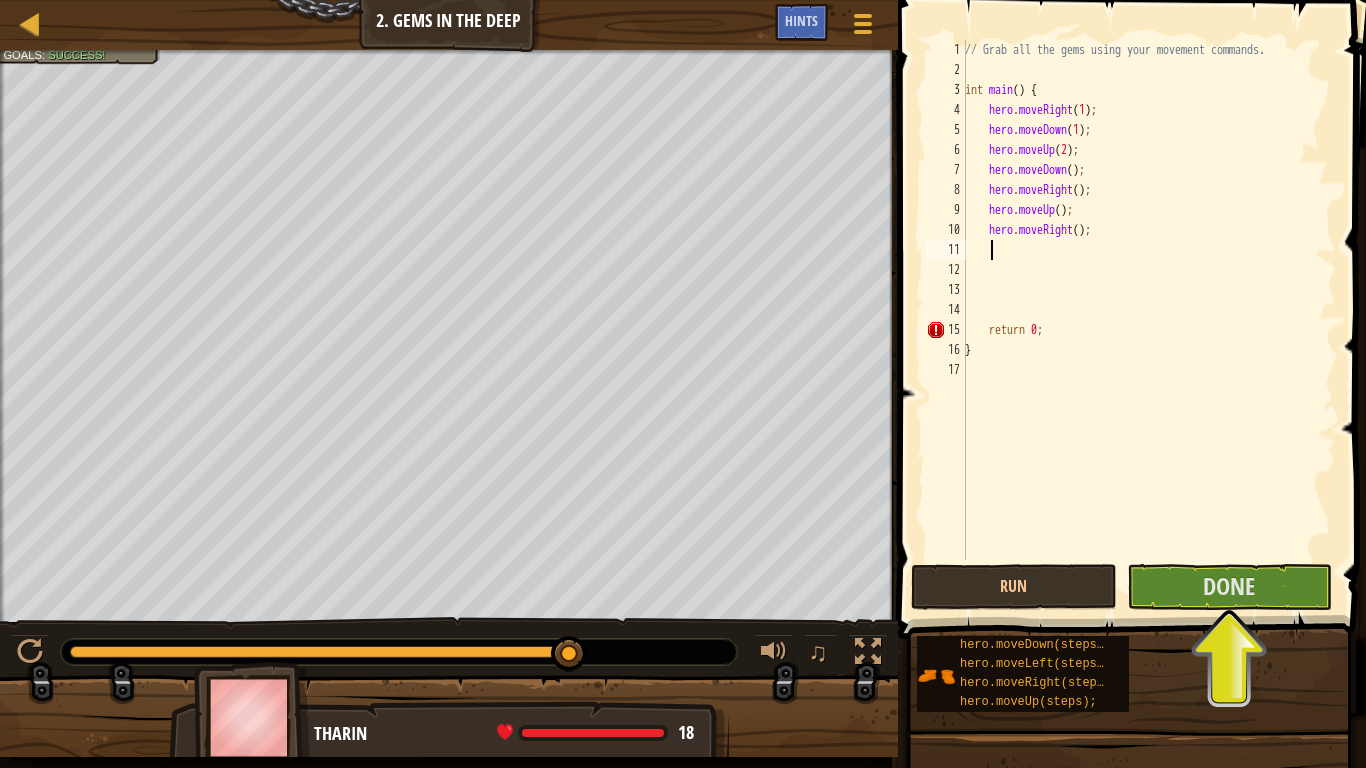 scroll, scrollTop: 9, scrollLeft: 1, axis: both 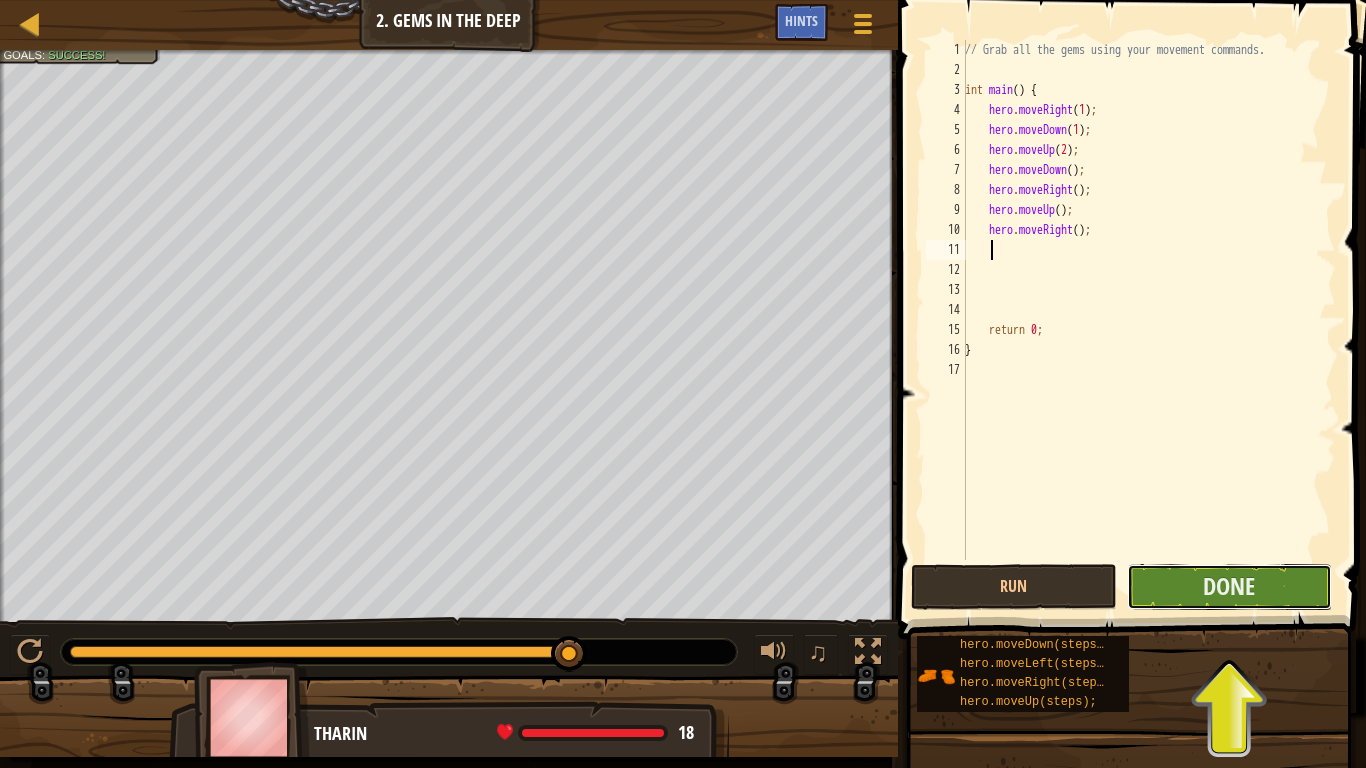 click on "Done" at bounding box center [1229, 587] 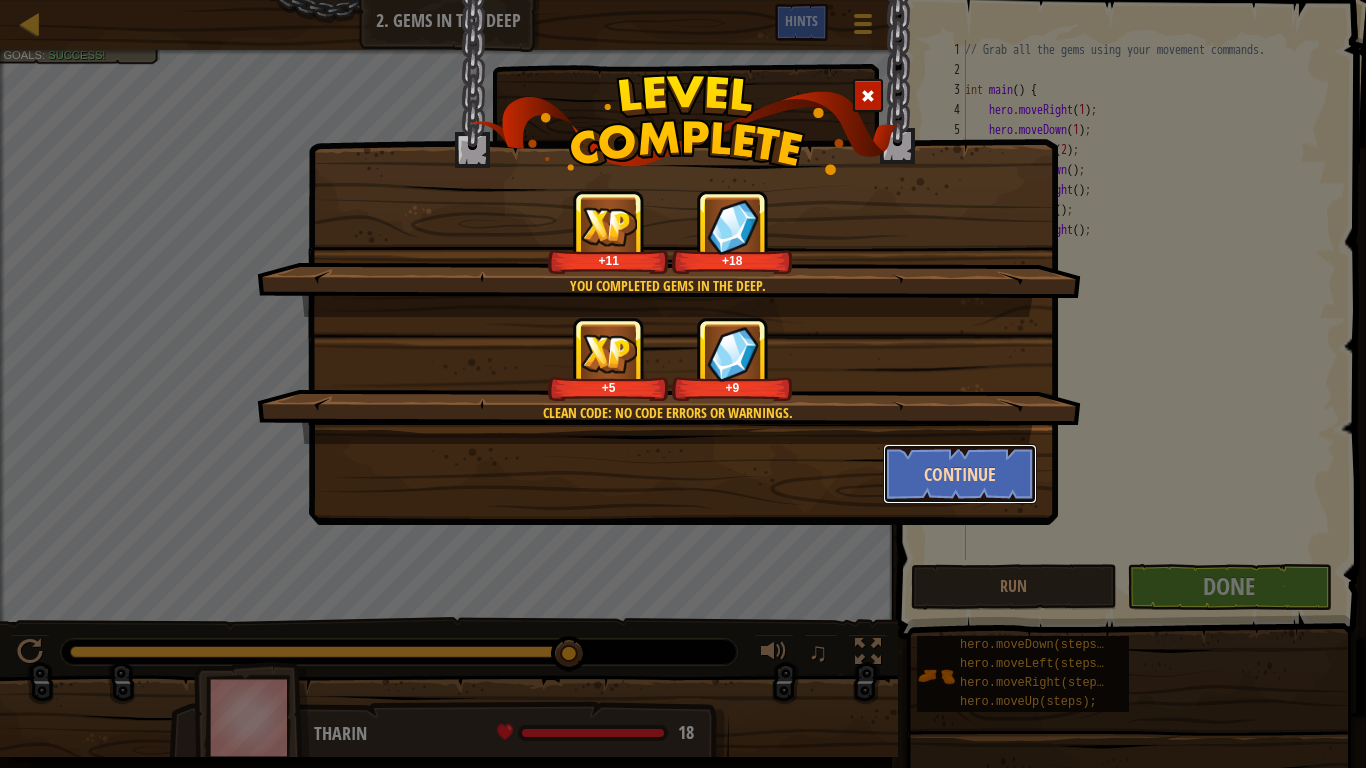 click on "Continue" at bounding box center [960, 474] 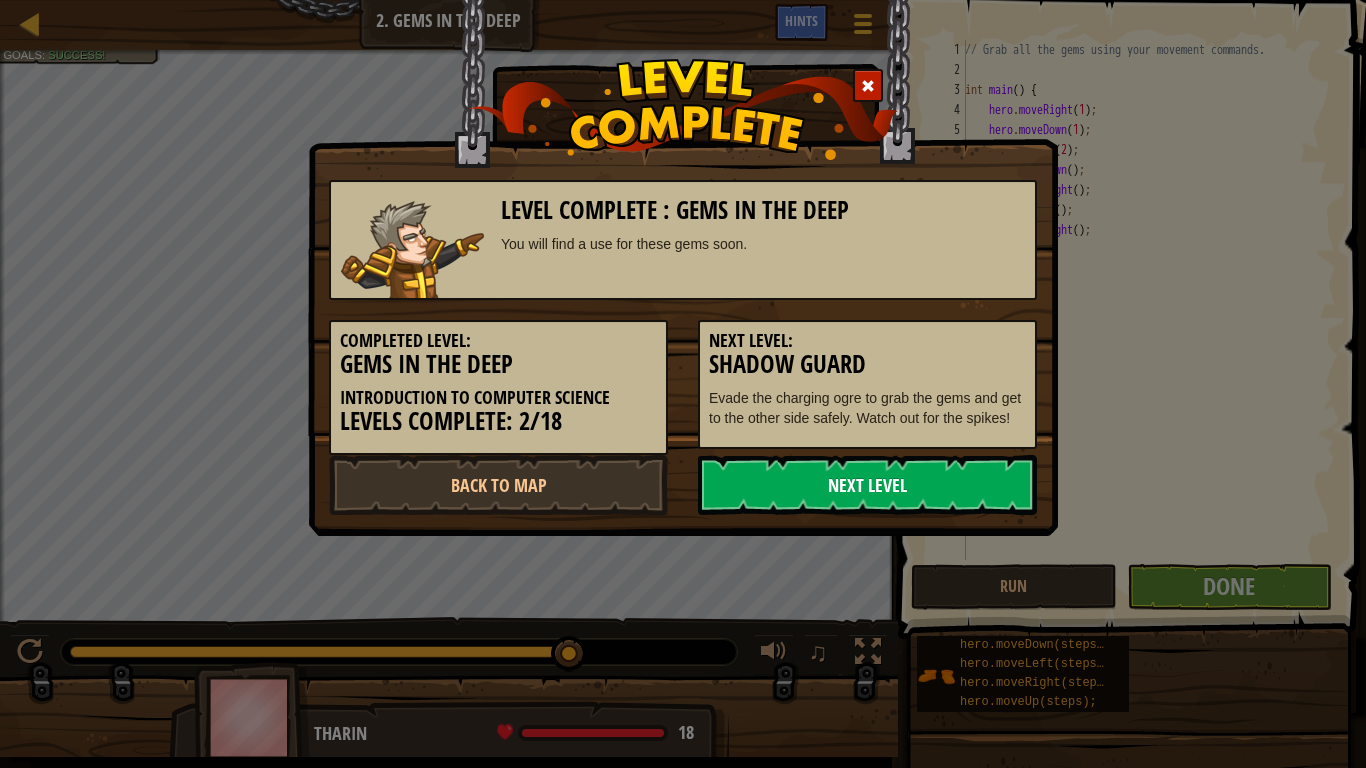 click on "Next Level" at bounding box center (867, 485) 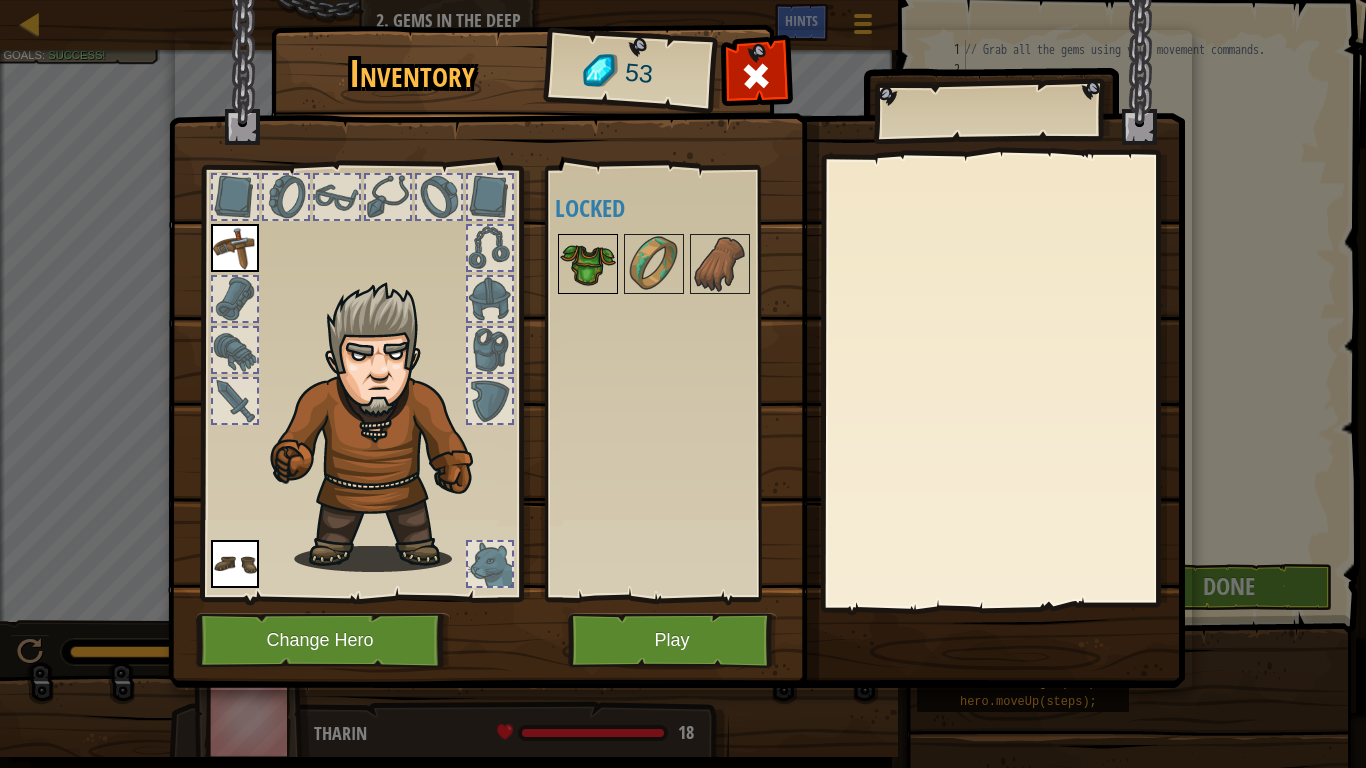 click at bounding box center [588, 264] 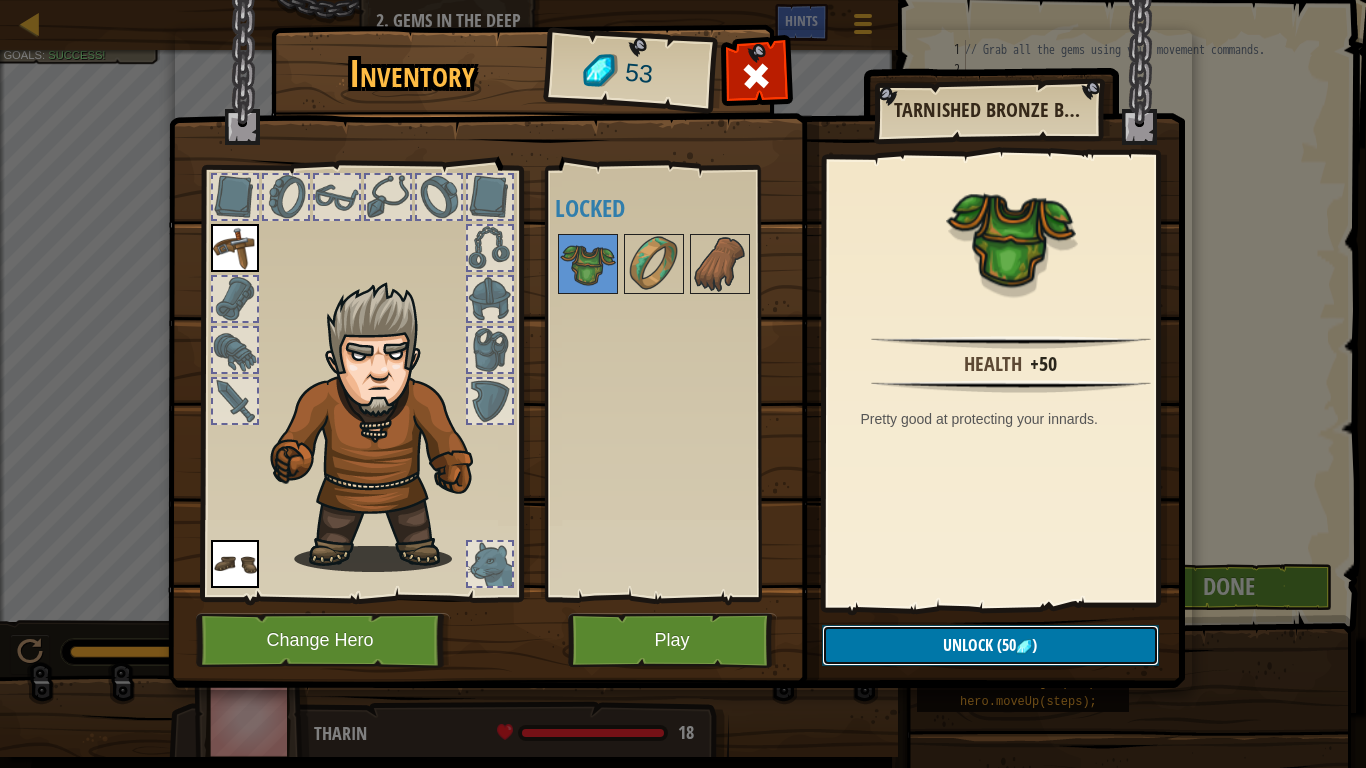 click on "Unlock (50 )" at bounding box center (990, 645) 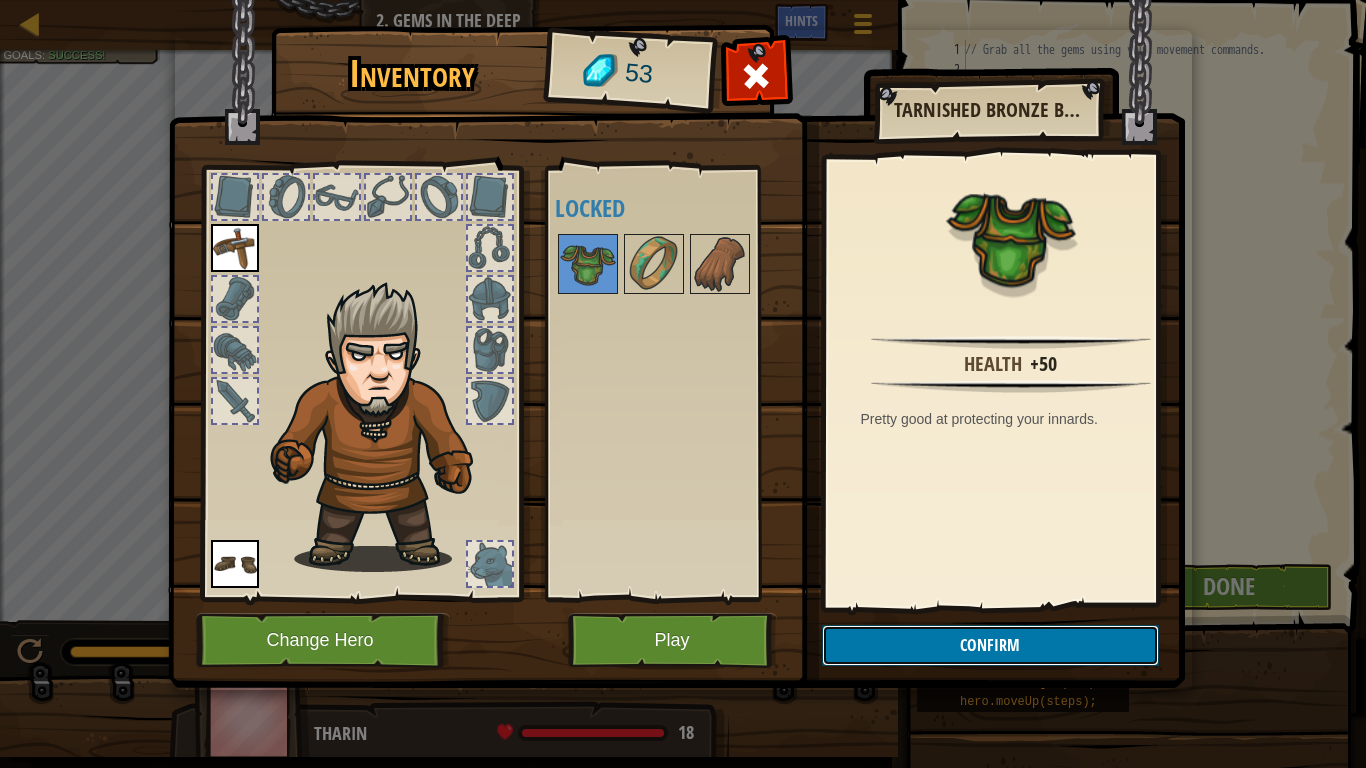 click on "Confirm" at bounding box center (990, 645) 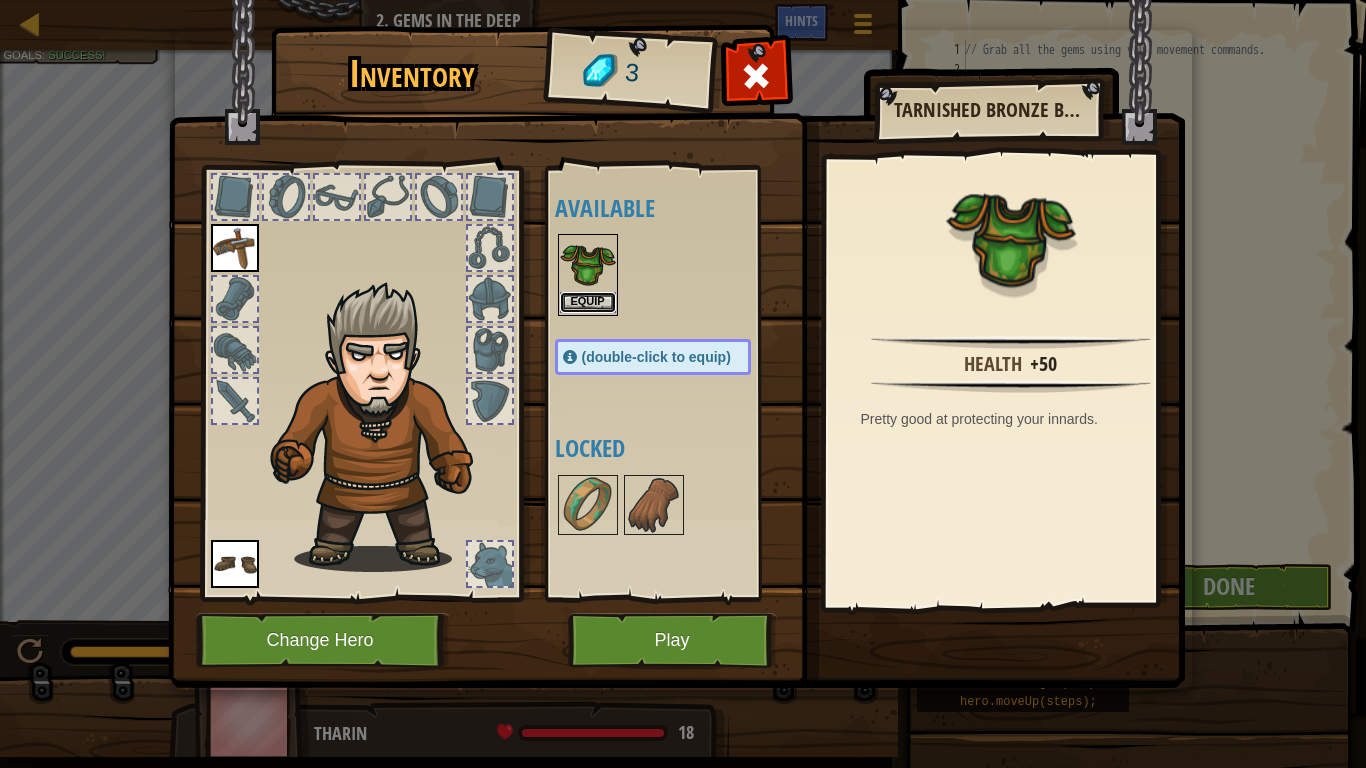 click on "Equip" at bounding box center (588, 302) 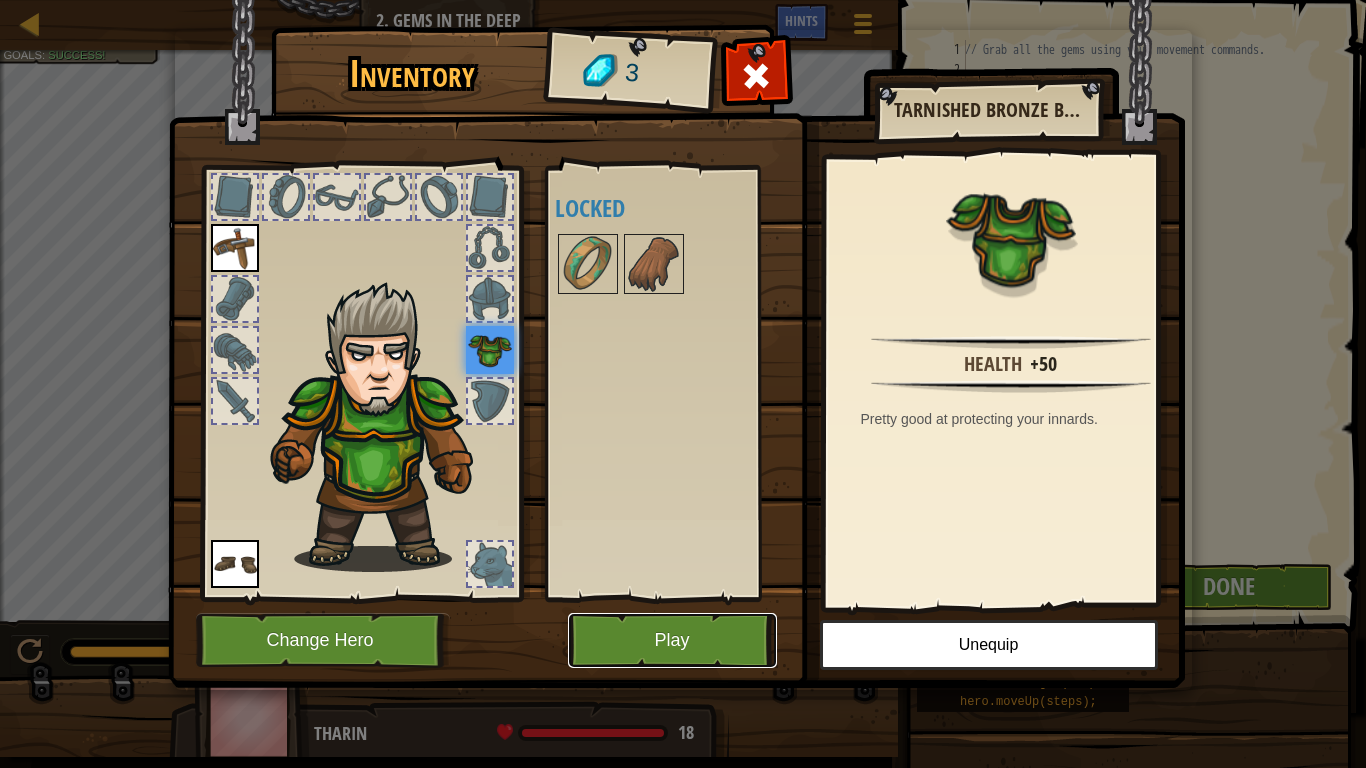 click on "Play" at bounding box center (672, 640) 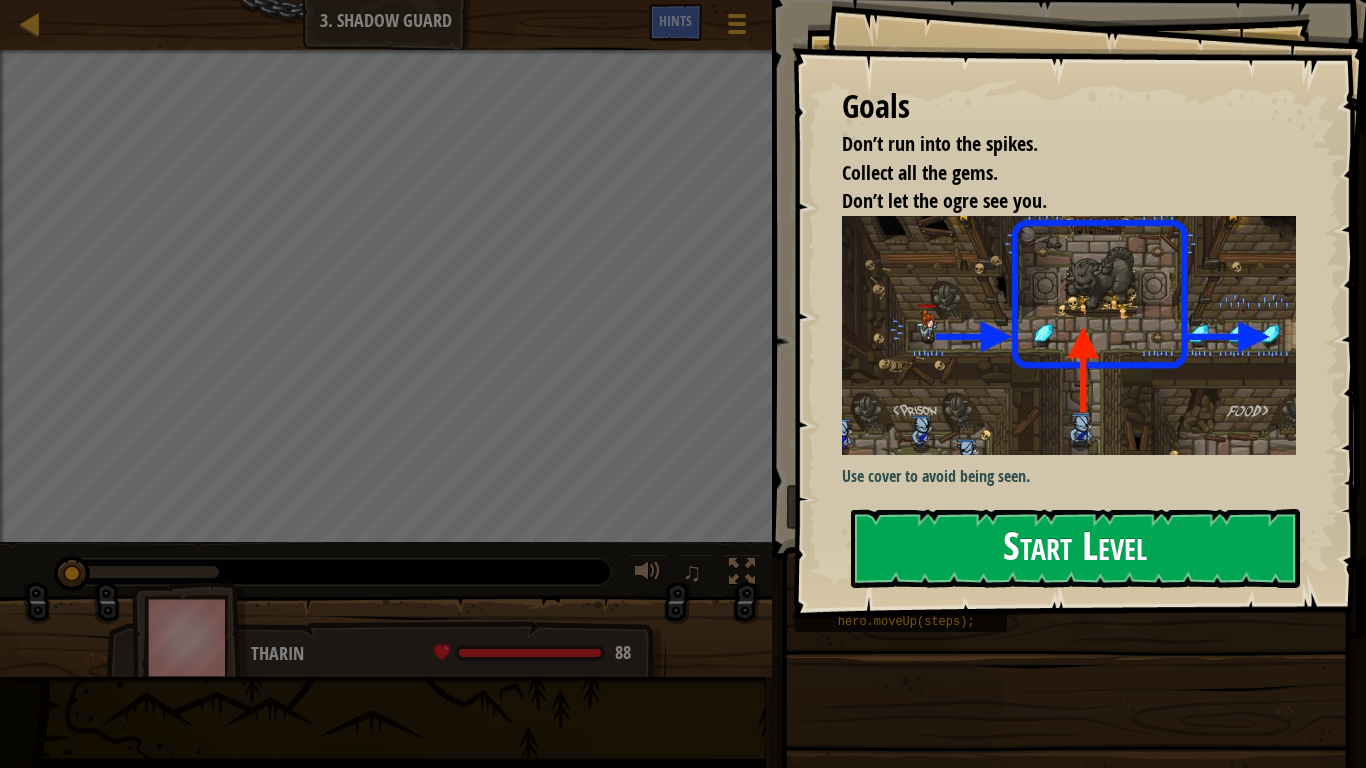 click on "Start Level" at bounding box center [1075, 548] 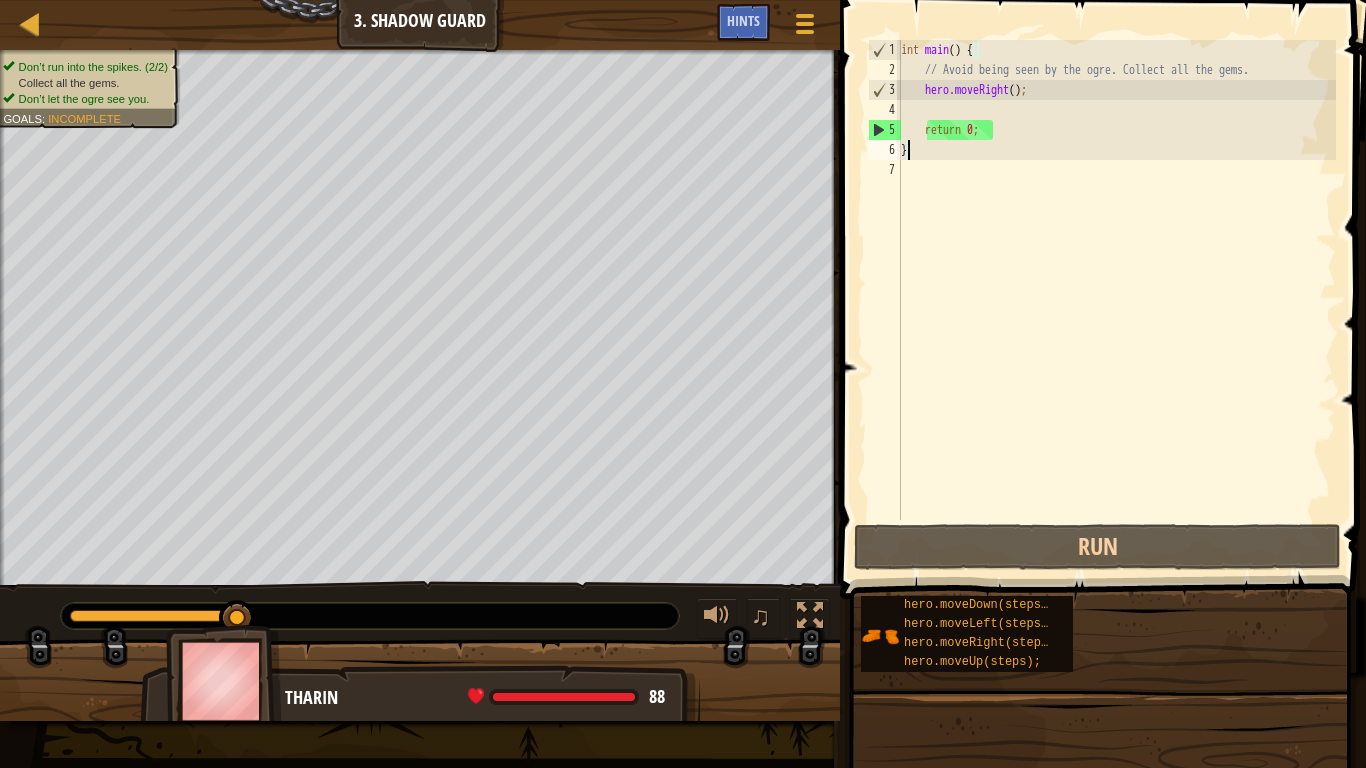 click on "int   main ( )   {      // Avoid being seen by the ogre. Collect all the gems.      hero . moveRight ( ) ;           return   0 ; }" at bounding box center [1116, 300] 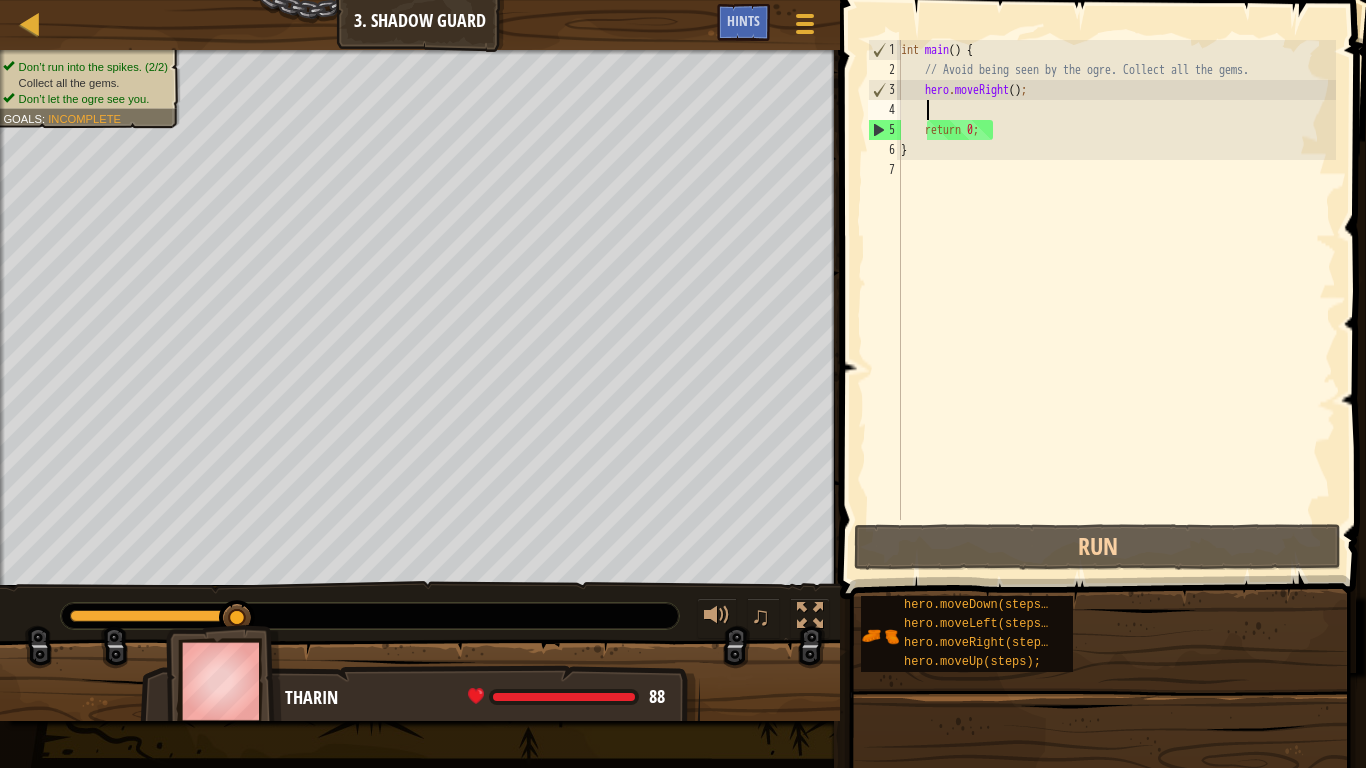 click on "int   main ( )   {      // Avoid being seen by the ogre. Collect all the gems.      hero . moveRight ( ) ;           return   0 ; }" at bounding box center [1116, 300] 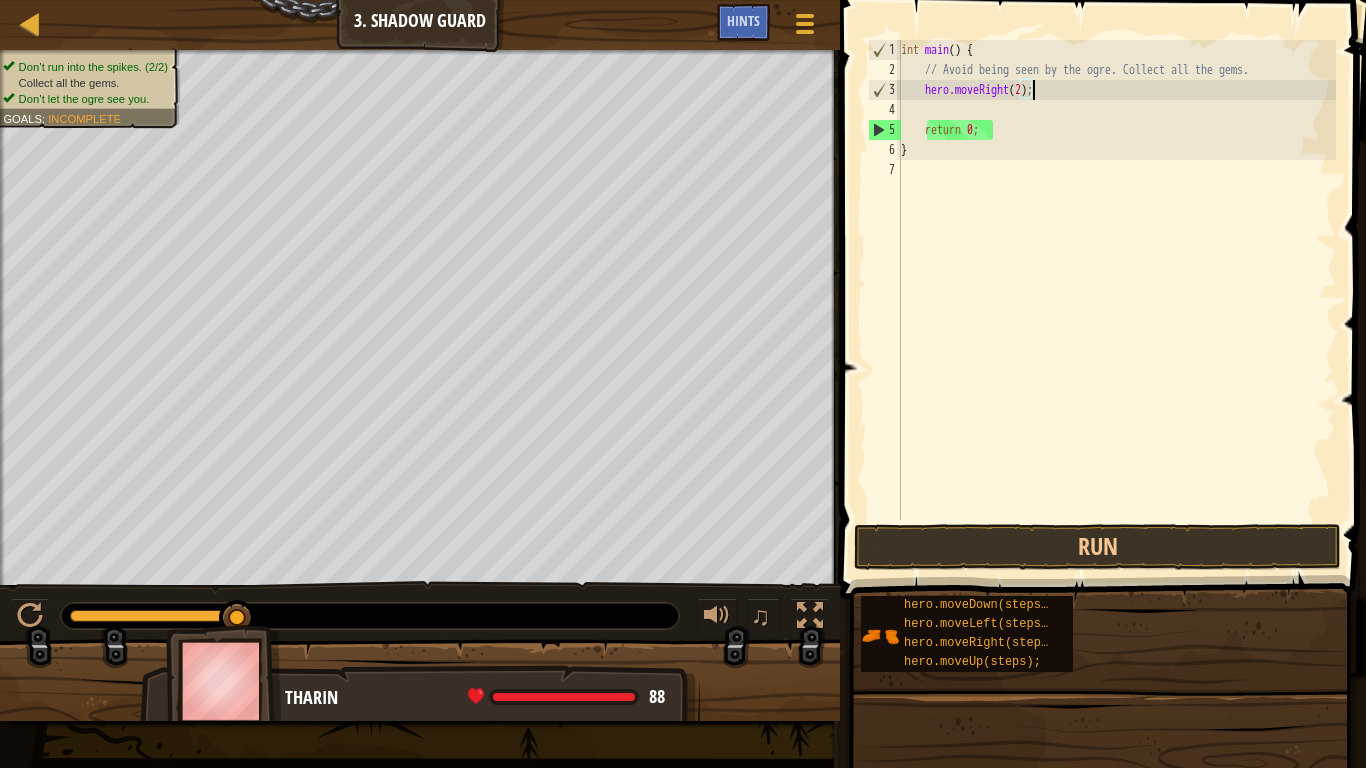 scroll, scrollTop: 9, scrollLeft: 11, axis: both 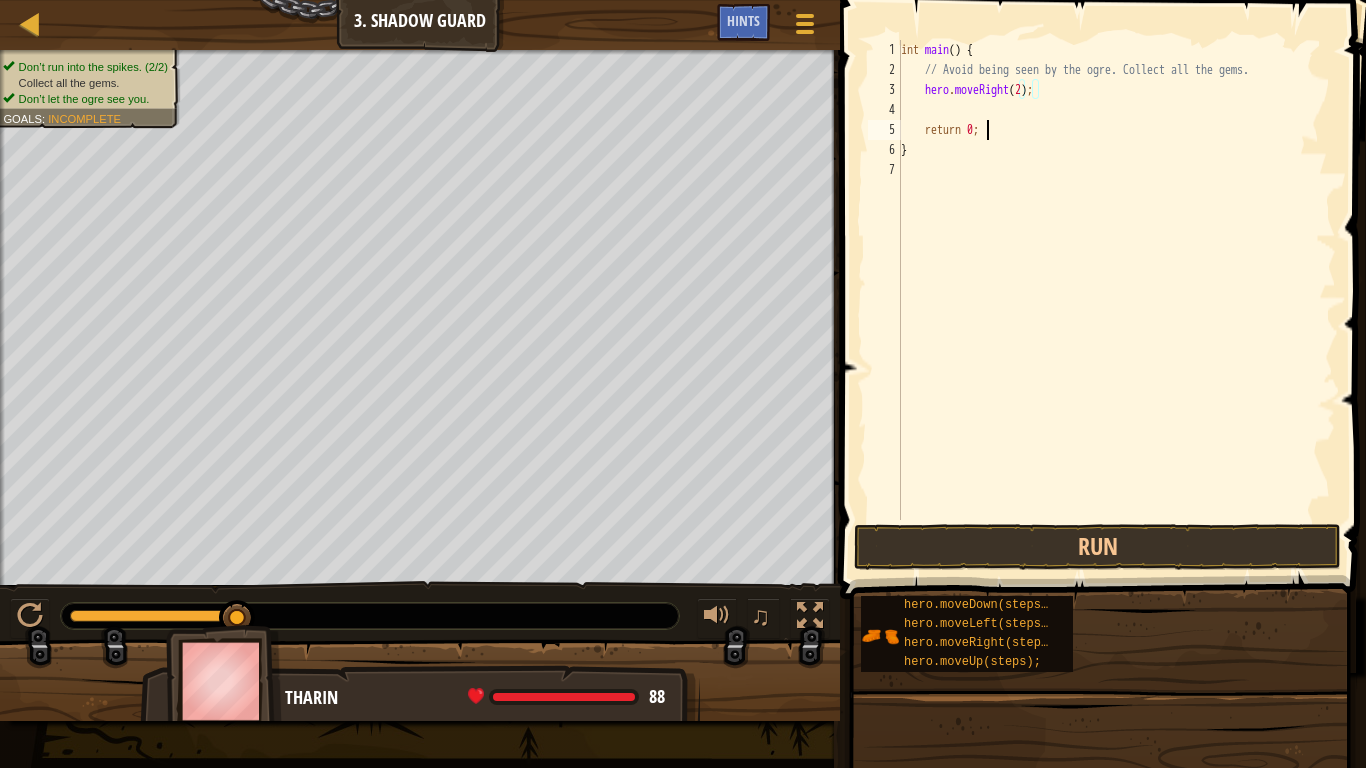 click on "int   main ( )   {      // Avoid being seen by the ogre. Collect all the gems.      hero . moveRight ( 2 ) ;           return   0 ; }" at bounding box center [1116, 300] 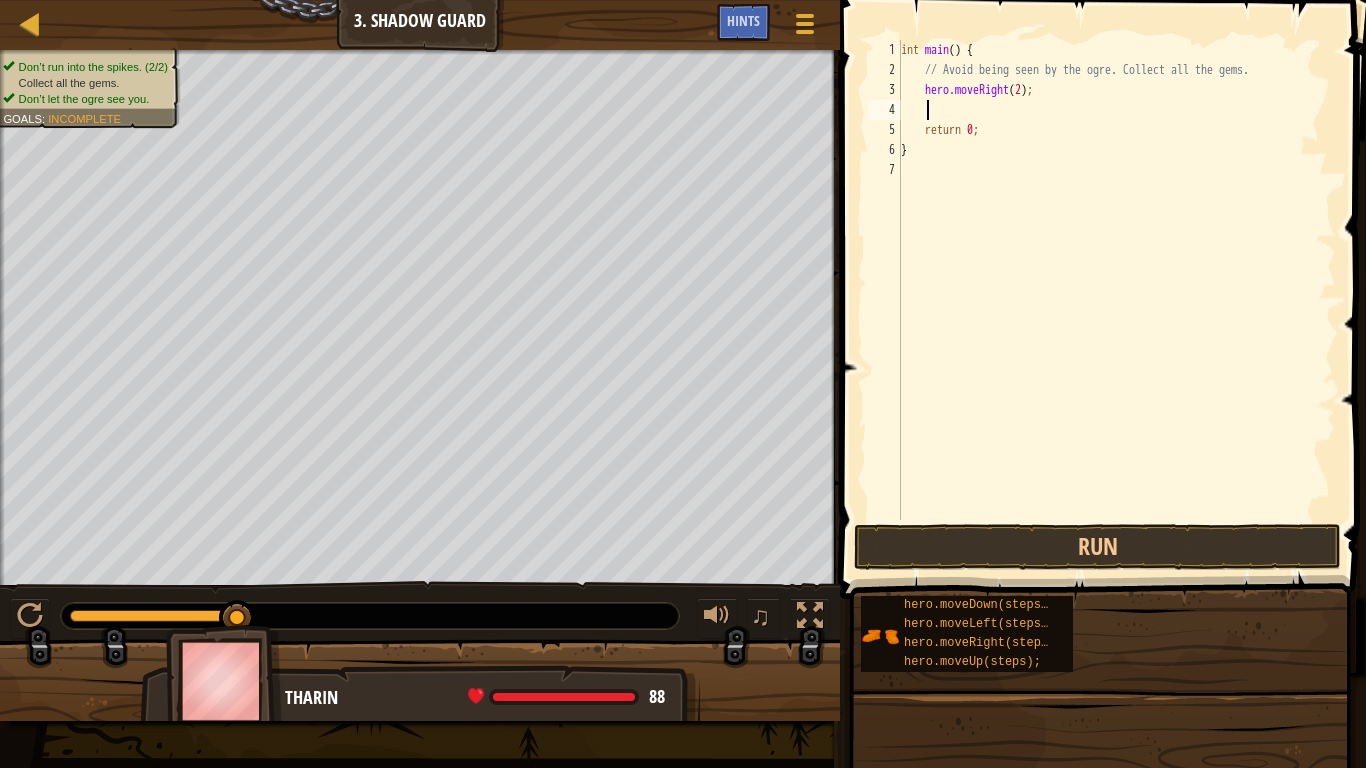 click on "int   main ( )   {      // Avoid being seen by the ogre. Collect all the gems.      hero . moveRight ( 2 ) ;           return   0 ; }" at bounding box center [1116, 300] 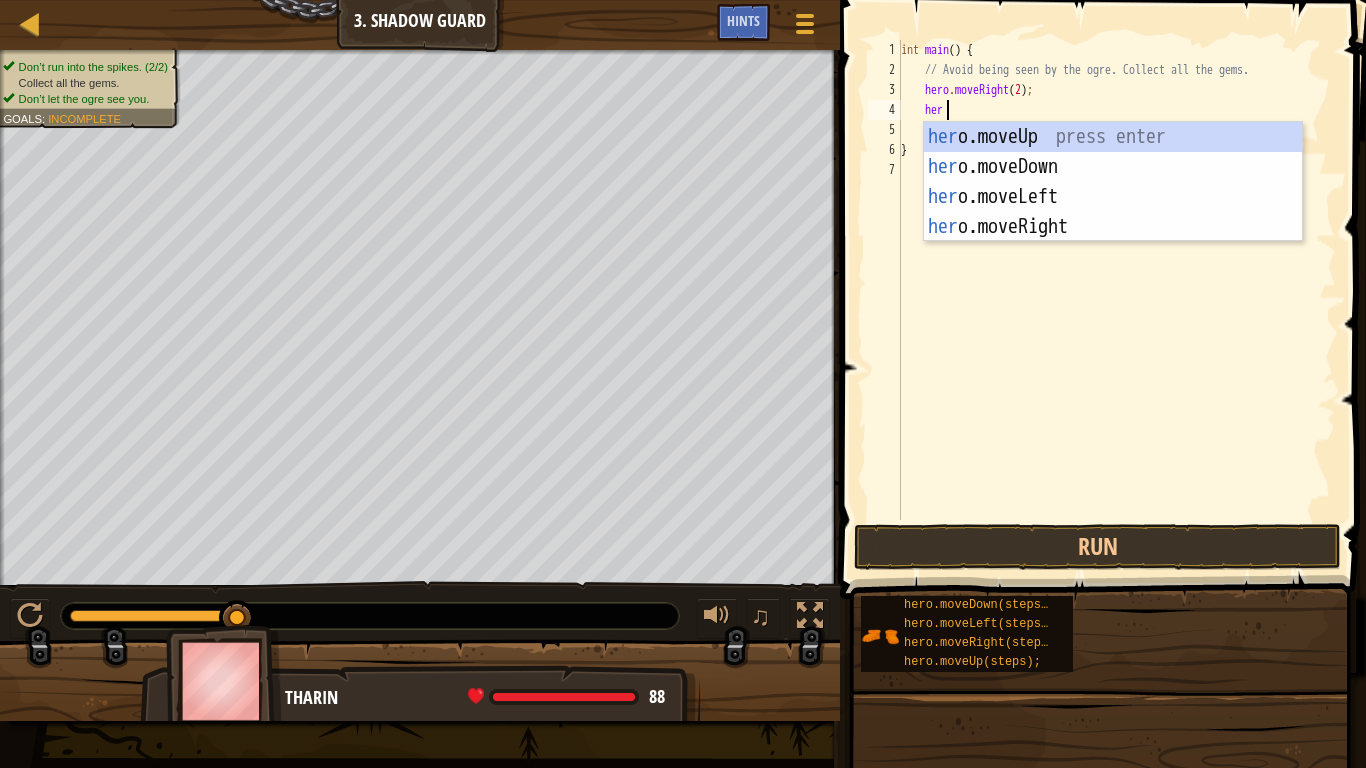 scroll, scrollTop: 9, scrollLeft: 3, axis: both 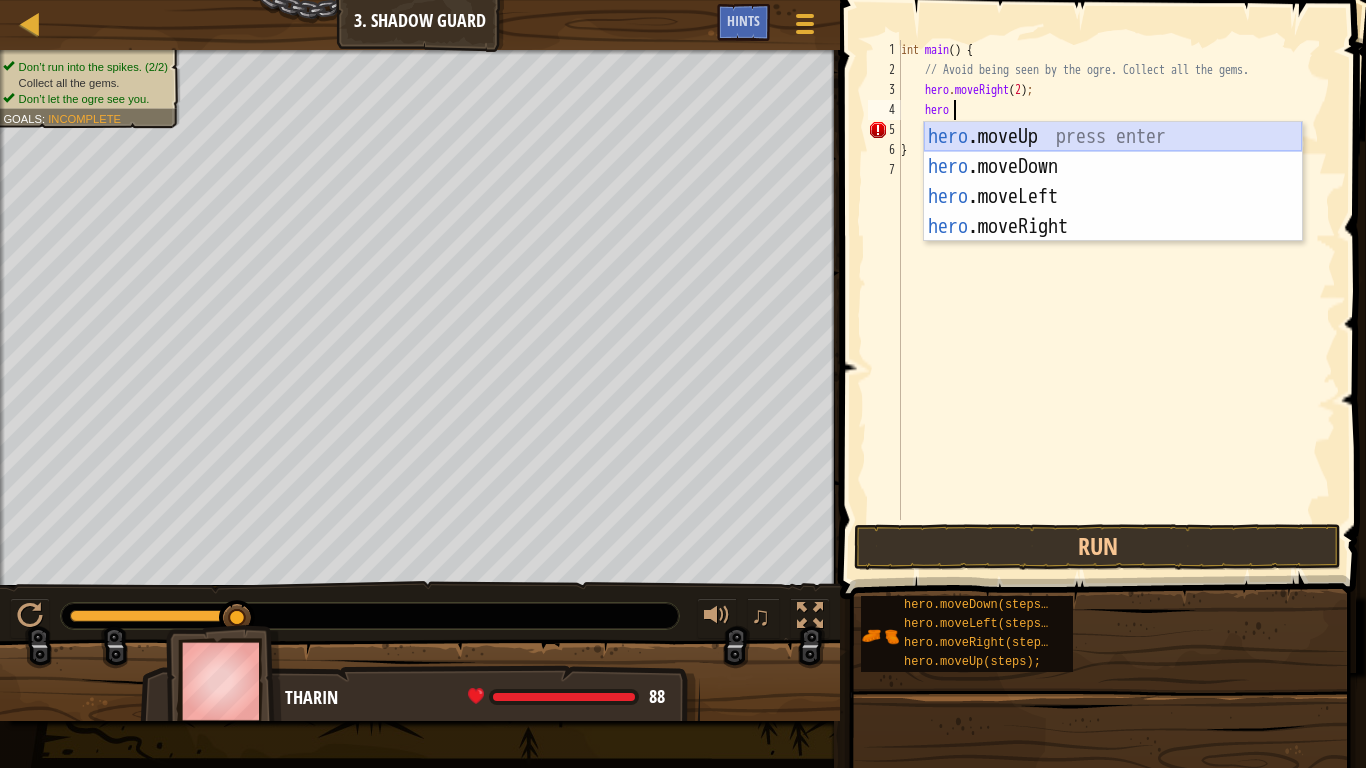 click on "hero .moveUp press enter hero .moveDown press enter hero .moveLeft press enter hero .moveRight press enter" at bounding box center [1113, 212] 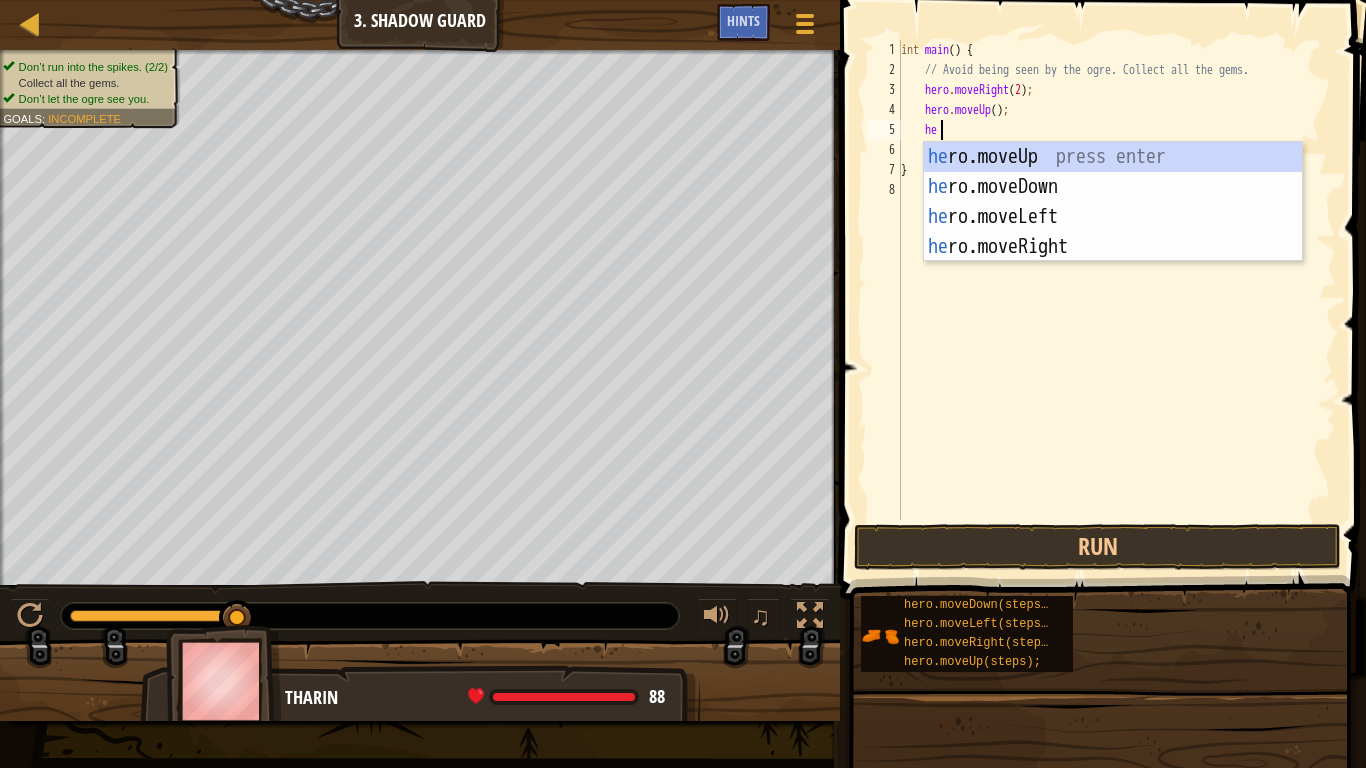 scroll, scrollTop: 9, scrollLeft: 3, axis: both 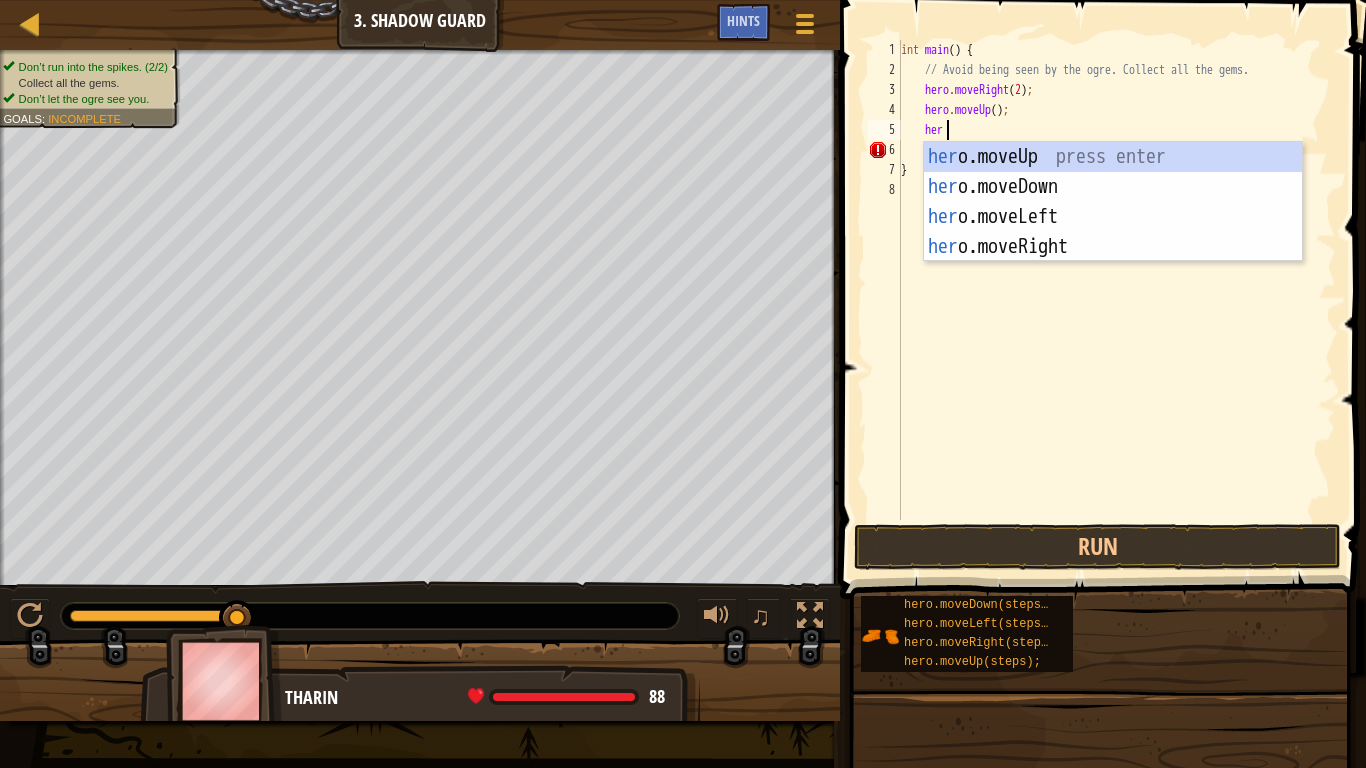 type on "hero" 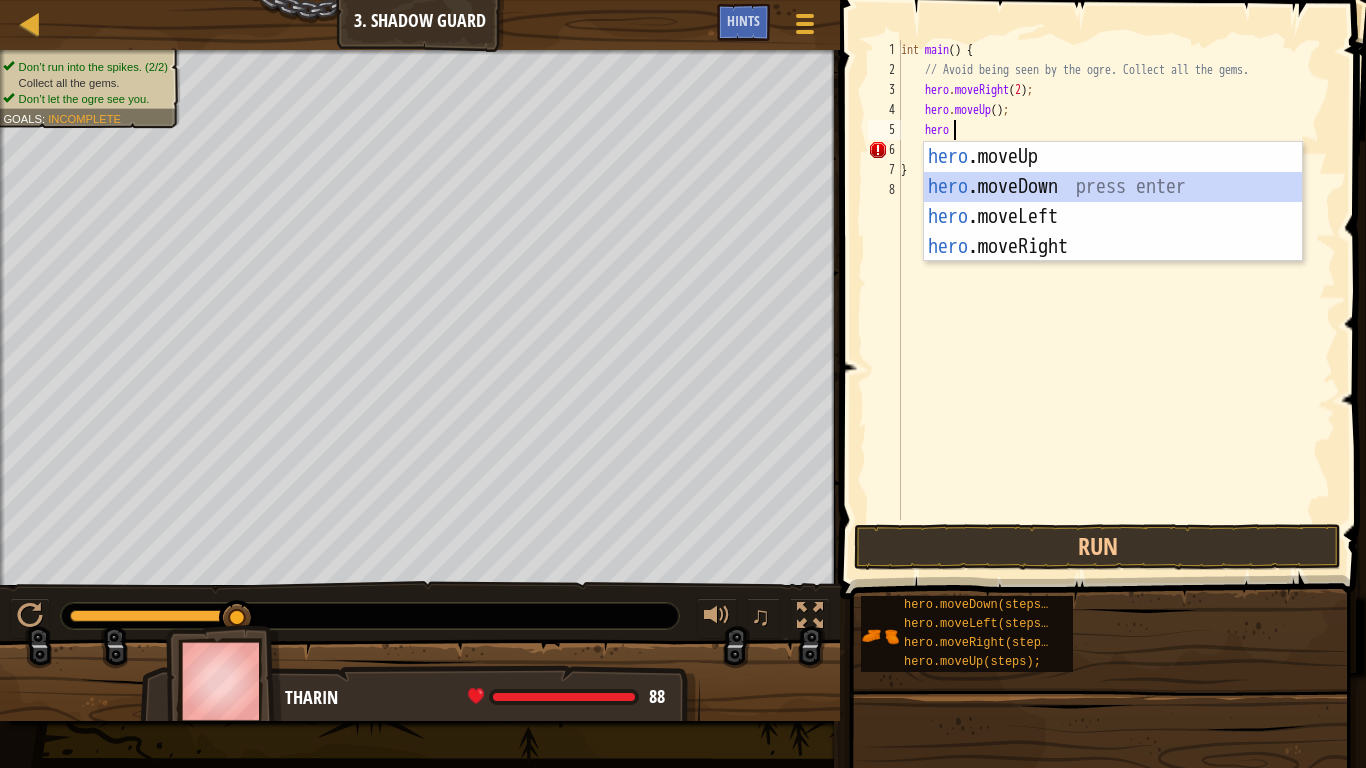 click on "hero .moveUp press enter hero .moveDown press enter hero .moveLeft press enter hero .moveRight press enter" at bounding box center (1113, 232) 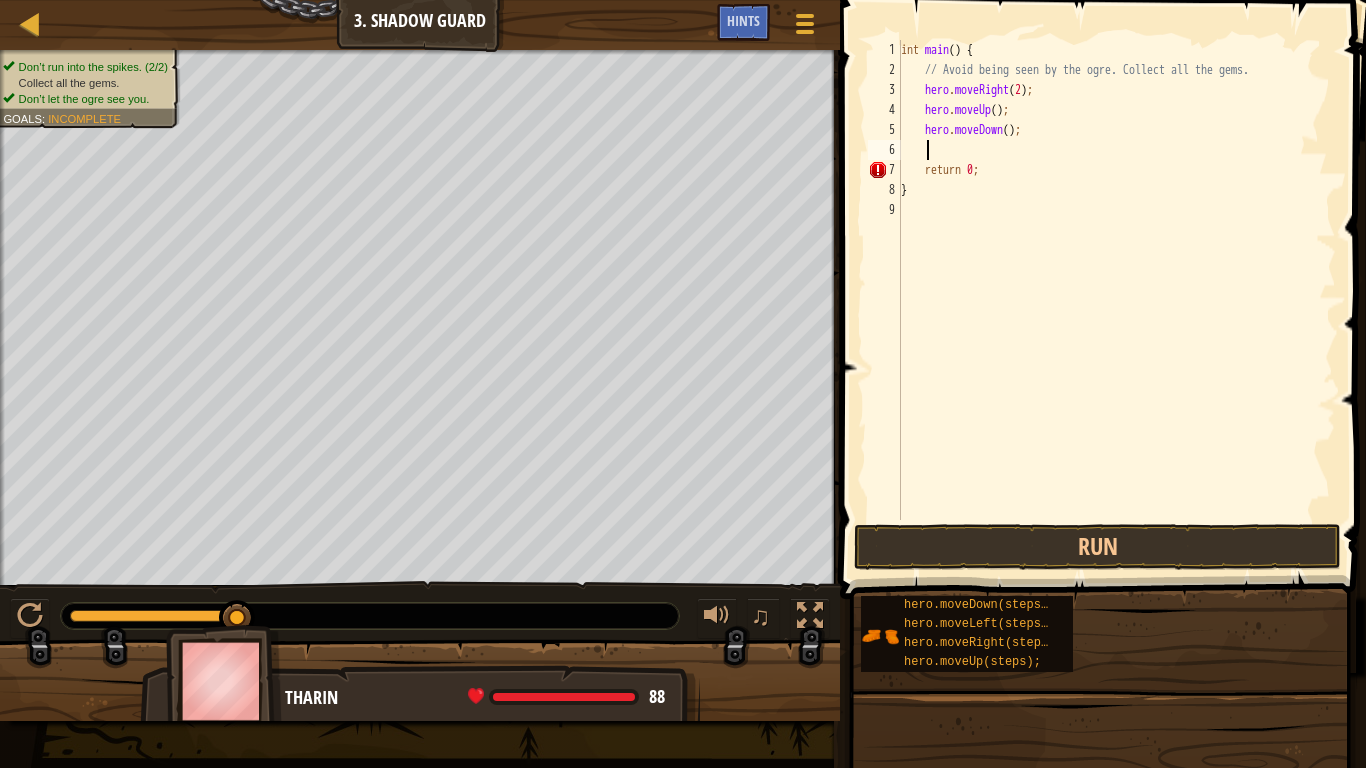 click on "int   main ( )   {      // Avoid being seen by the ogre. Collect all the gems.      hero . moveRight ( 2 ) ;      hero . moveUp ( ) ;      hero . moveDown ( ) ;           return   0 ; }" at bounding box center (1116, 300) 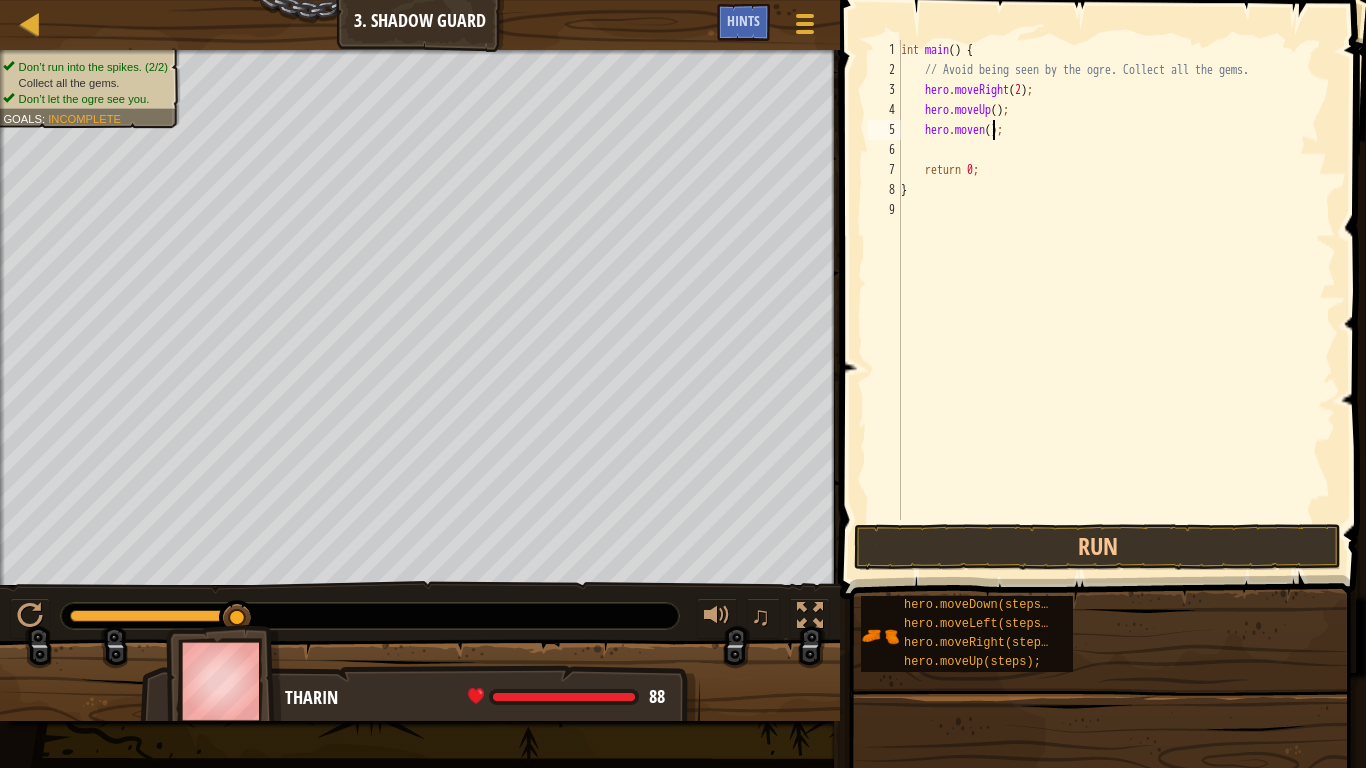 click on "int   main ( )   {      // Avoid being seen by the ogre. Collect all the gems.      hero . moveRight ( 2 ) ;      hero . moveUp ( ) ;      hero . moven ( ) ;           return   0 ; }" at bounding box center (1116, 300) 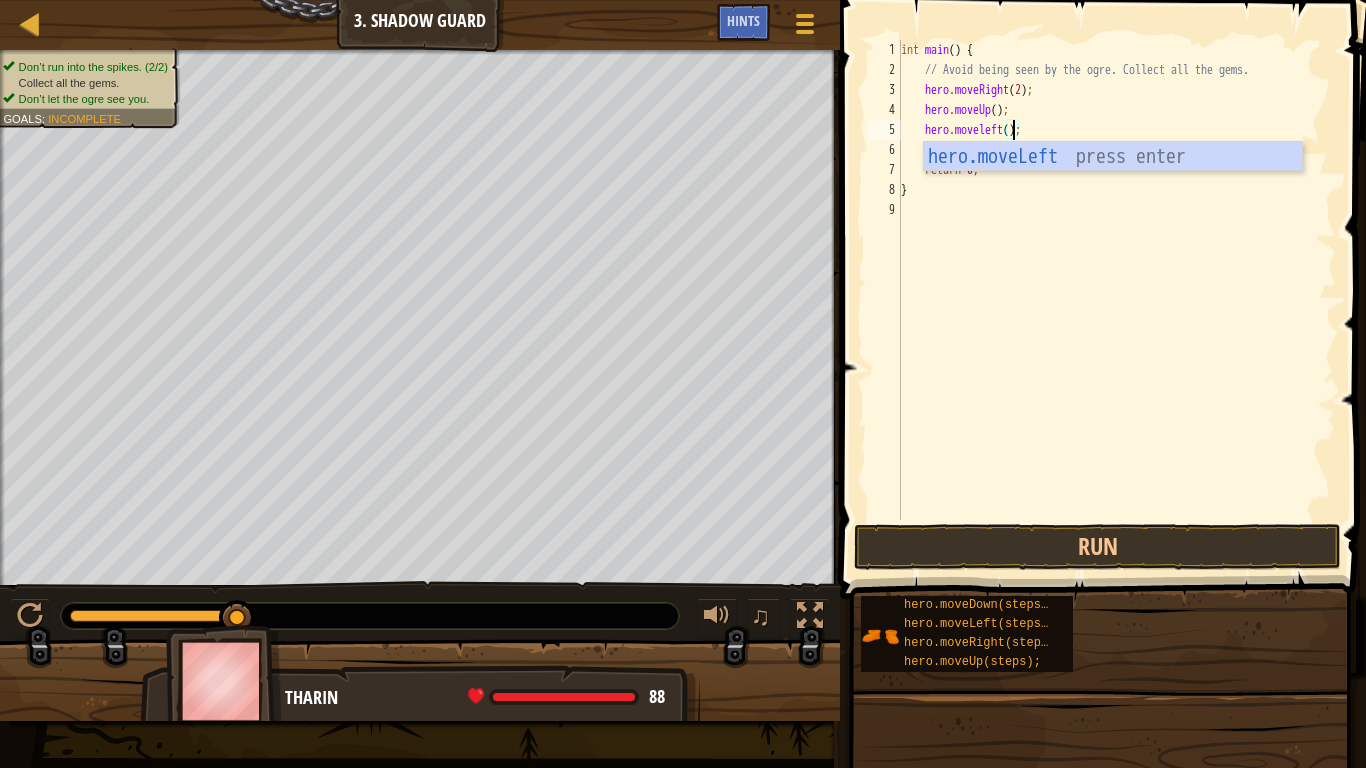 scroll, scrollTop: 9, scrollLeft: 10, axis: both 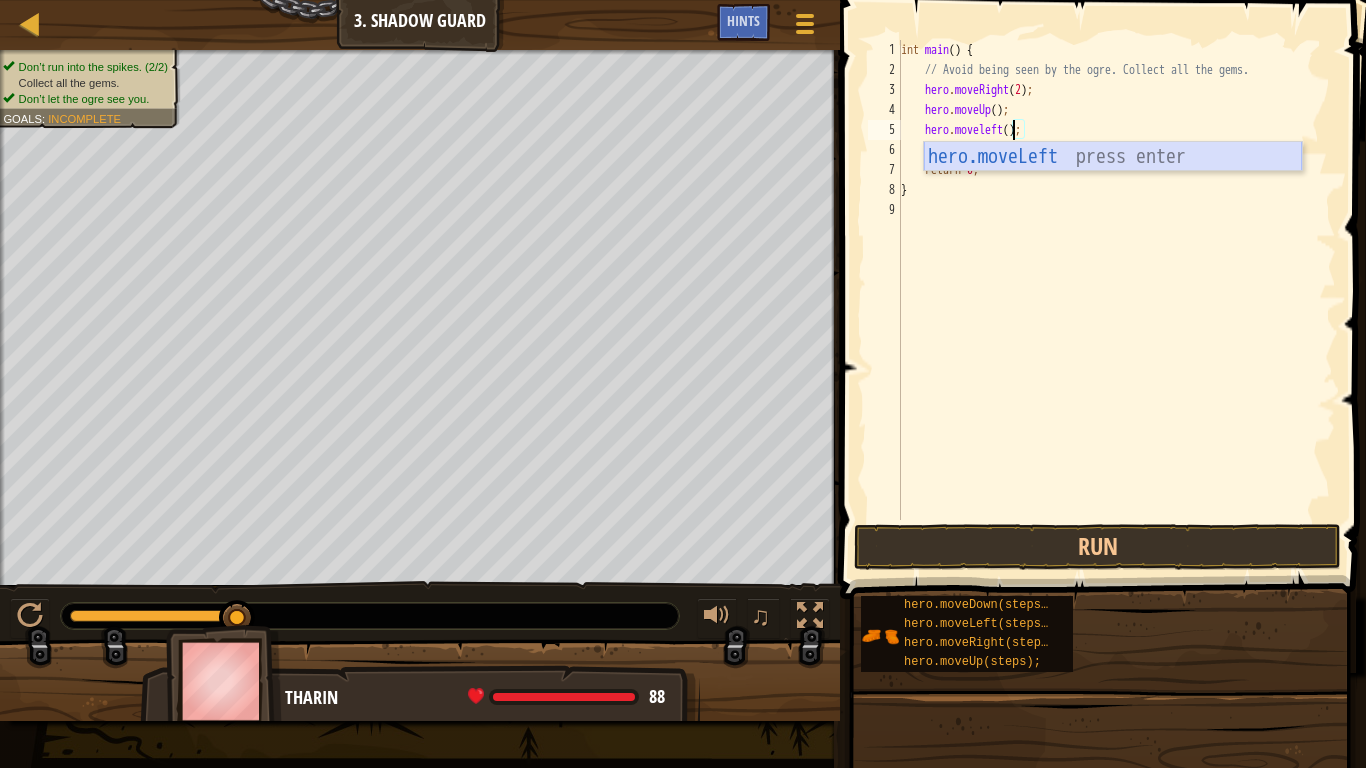 click on "hero.moveLeft press enter" at bounding box center (1113, 187) 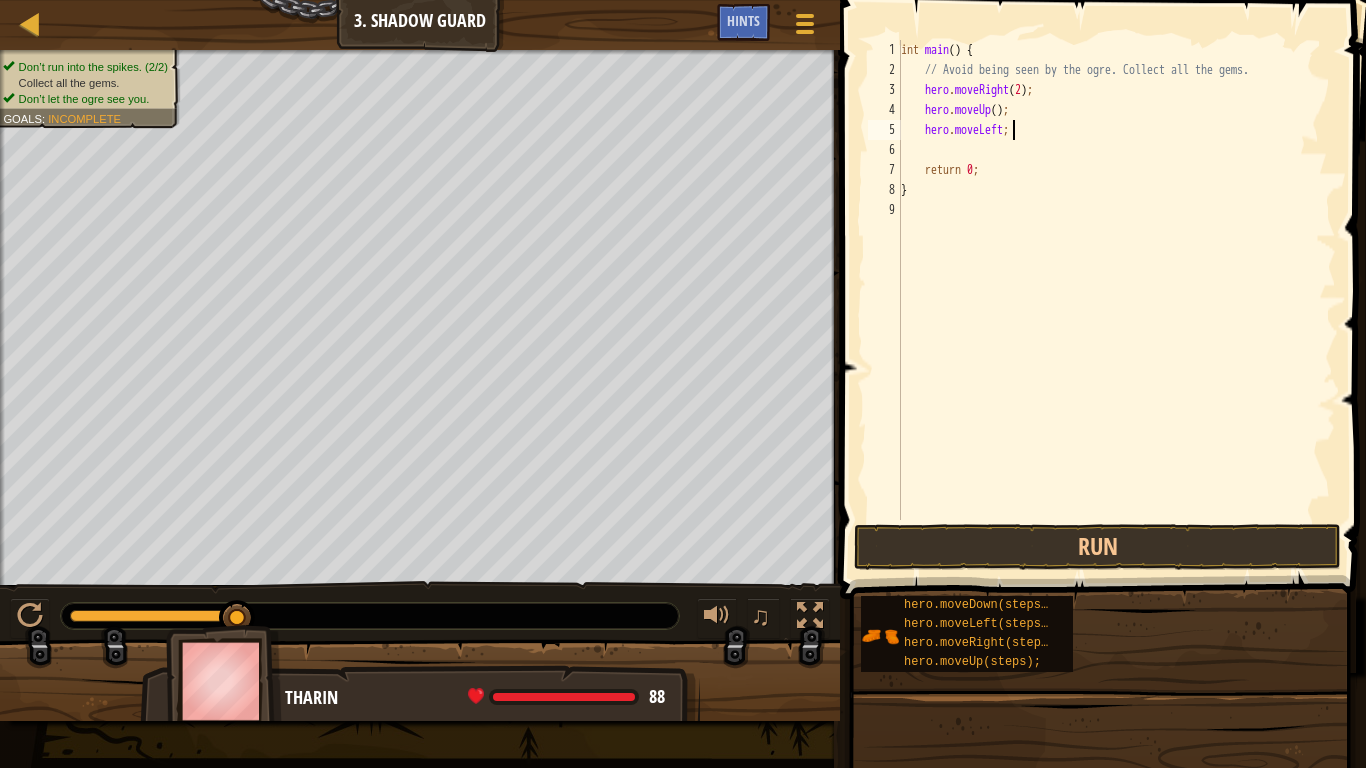 click on "int   main ( )   {      // Avoid being seen by the ogre. Collect all the gems.      hero . moveRight ( 2 ) ;      hero . moveUp ( ) ;      hero . moveLeft ;           return   0 ; }" at bounding box center (1116, 300) 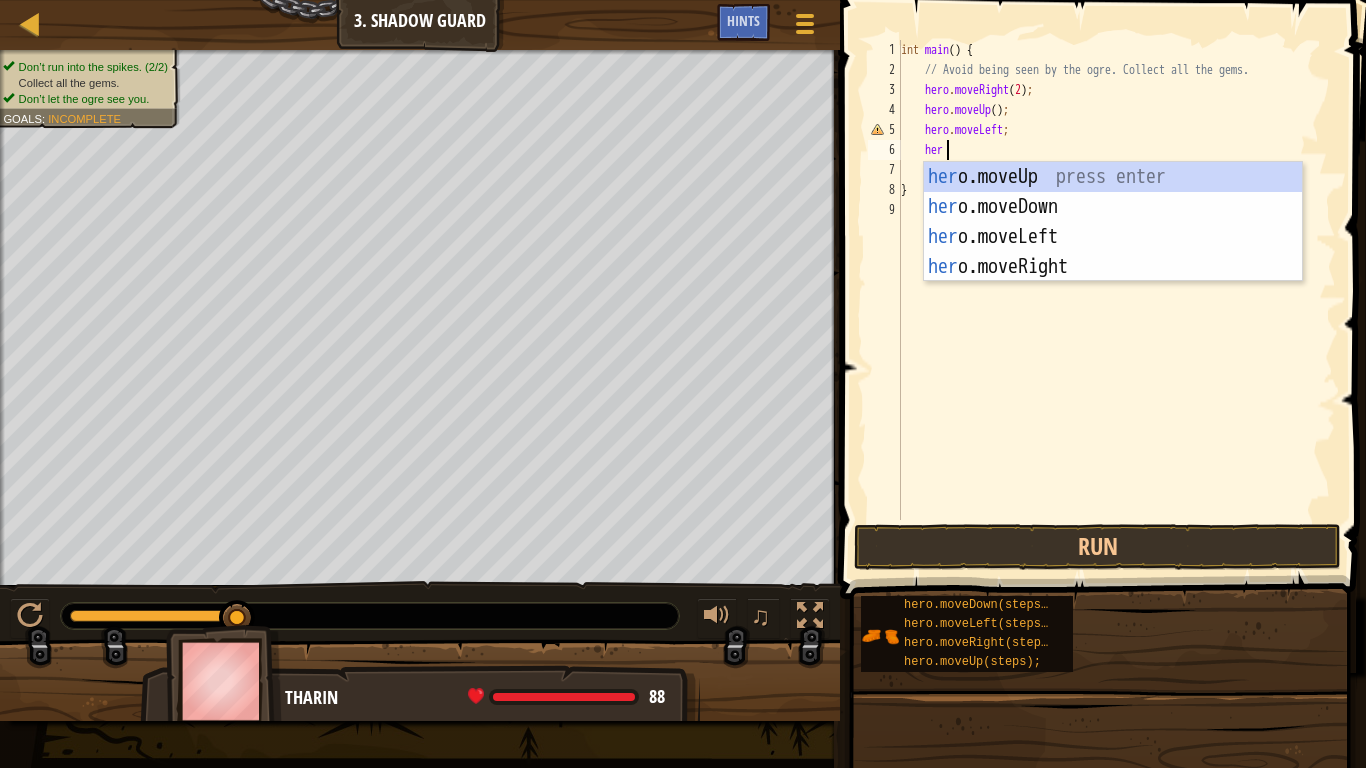 scroll, scrollTop: 9, scrollLeft: 3, axis: both 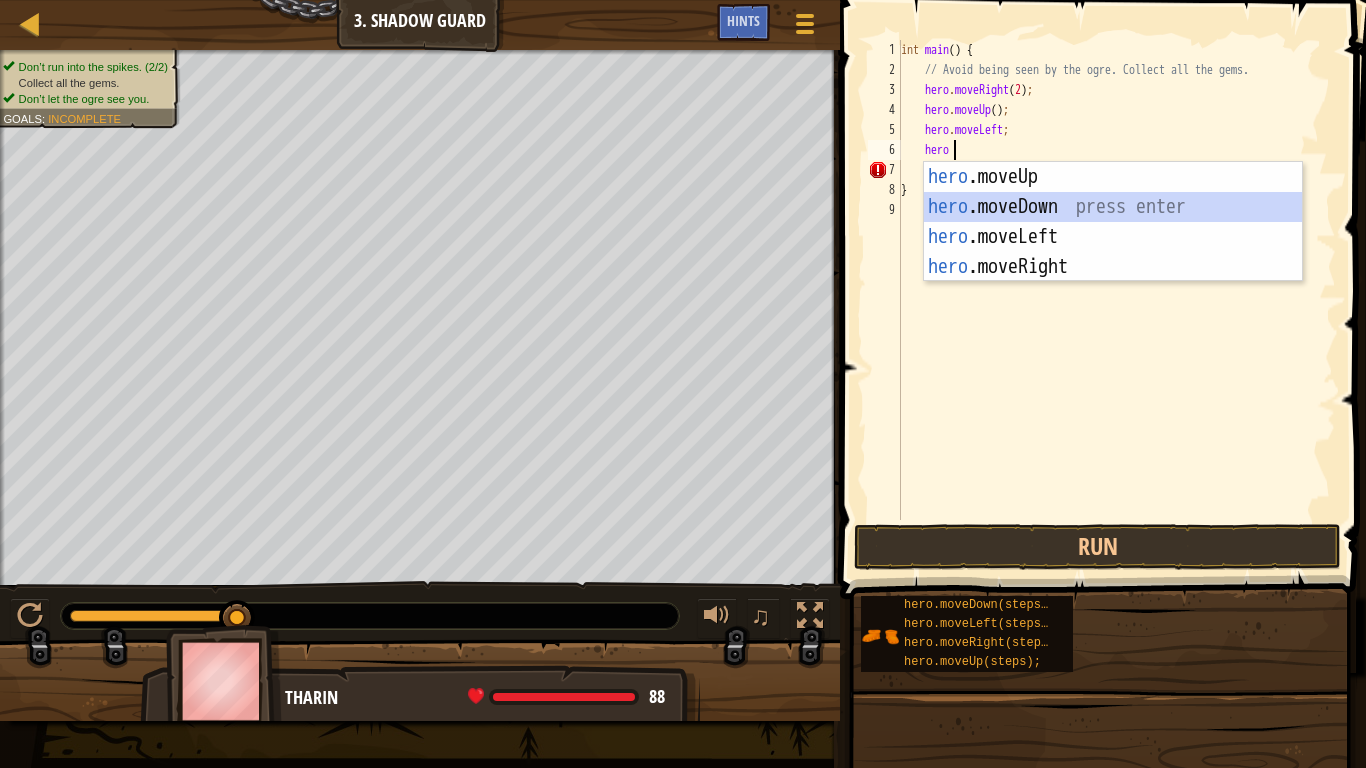 click on "hero .moveUp press enter hero .moveDown press enter hero .moveLeft press enter hero .moveRight press enter" at bounding box center [1113, 252] 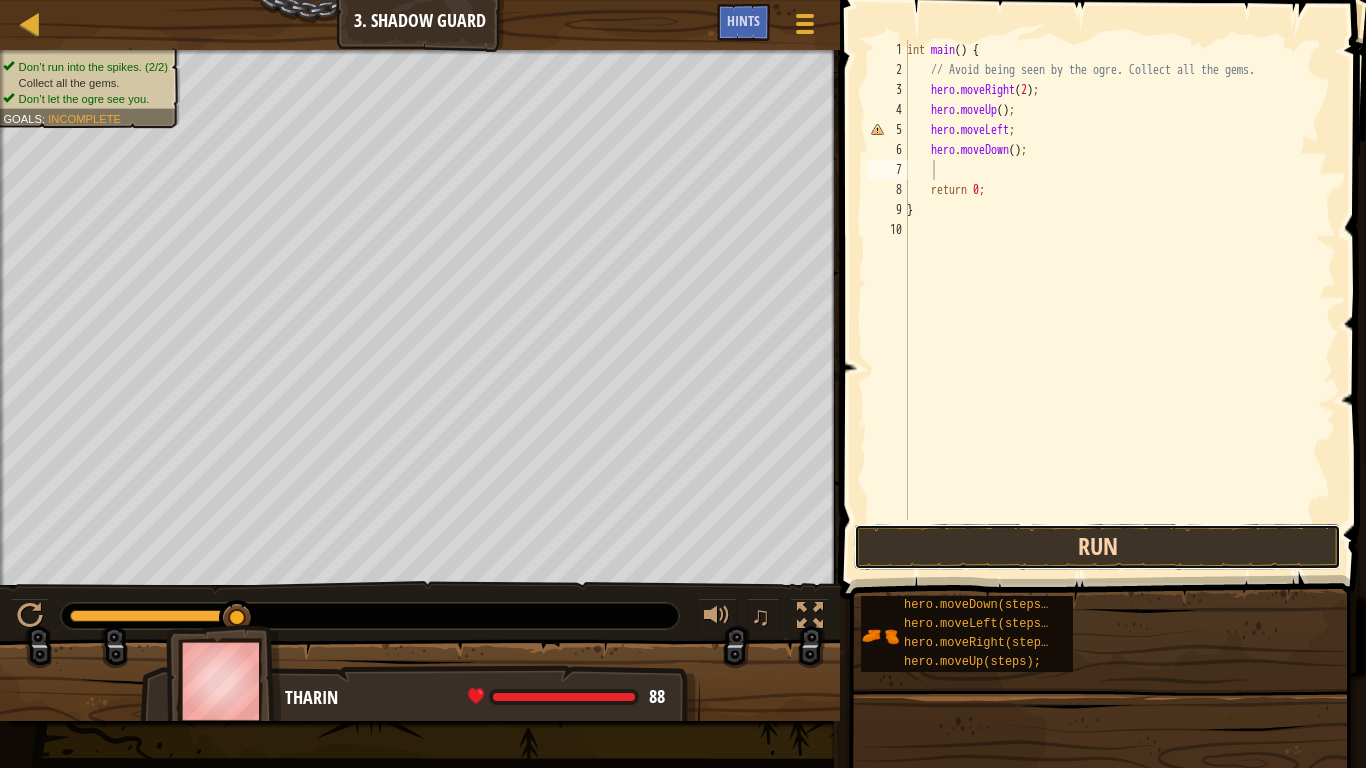 click on "Run" at bounding box center (1097, 547) 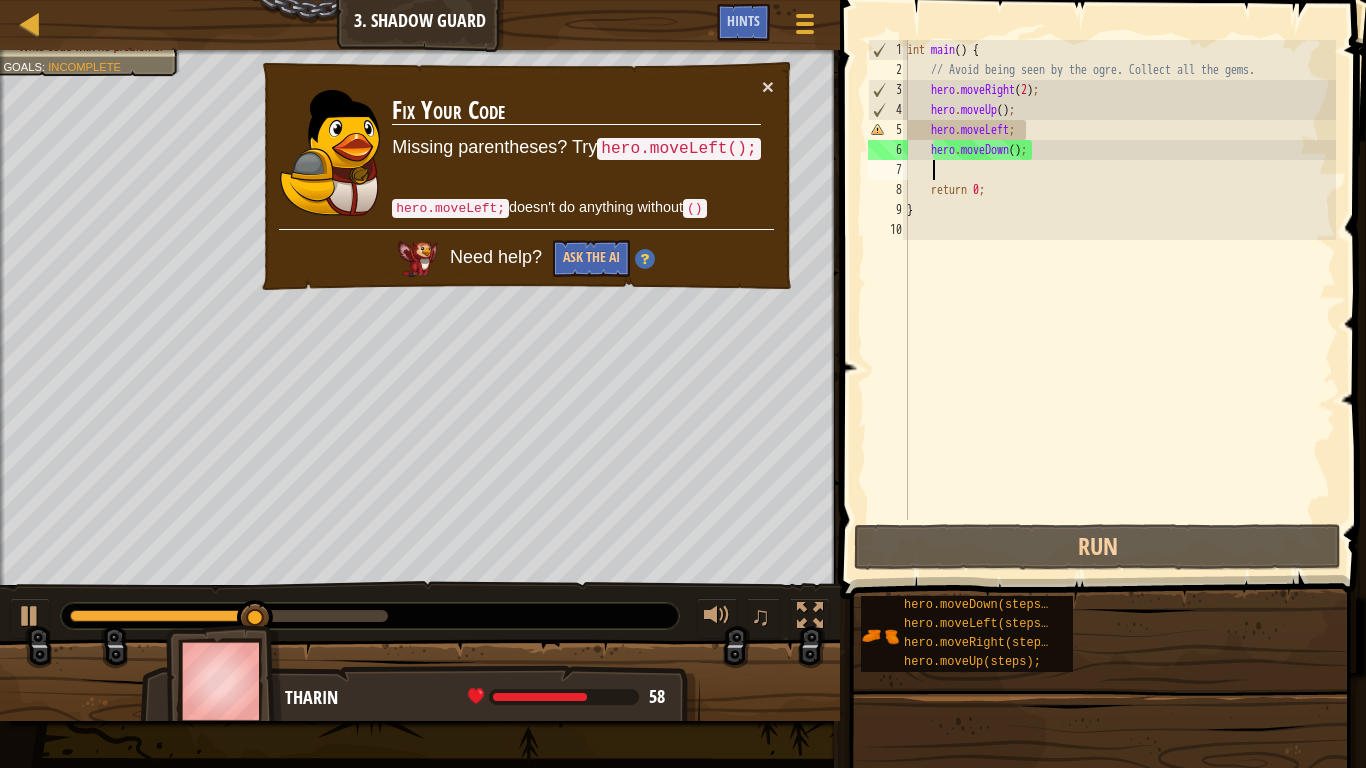 click on "int   main ( )   {      // Avoid being seen by the ogre. Collect all the gems.      hero . moveRight ( 2 ) ;      hero . moveUp ( ) ;      hero . moveLeft ;      hero . moveDown ( ) ;           return   0 ; }" at bounding box center (1119, 300) 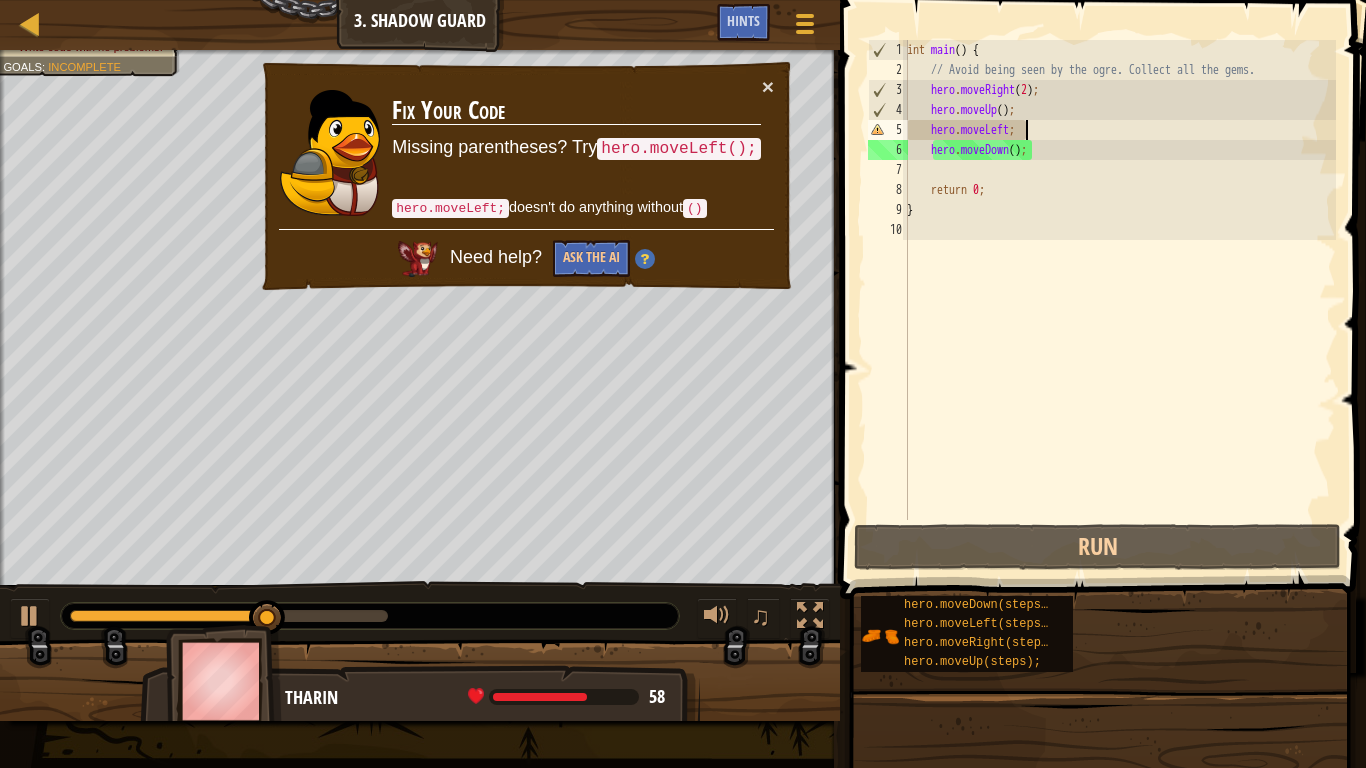 click on "int   main ( )   {      // Avoid being seen by the ogre. Collect all the gems.      hero . moveRight ( 2 ) ;      hero . moveUp ( ) ;      hero . moveLeft ;      hero . moveDown ( ) ;           return   0 ; }" at bounding box center [1119, 300] 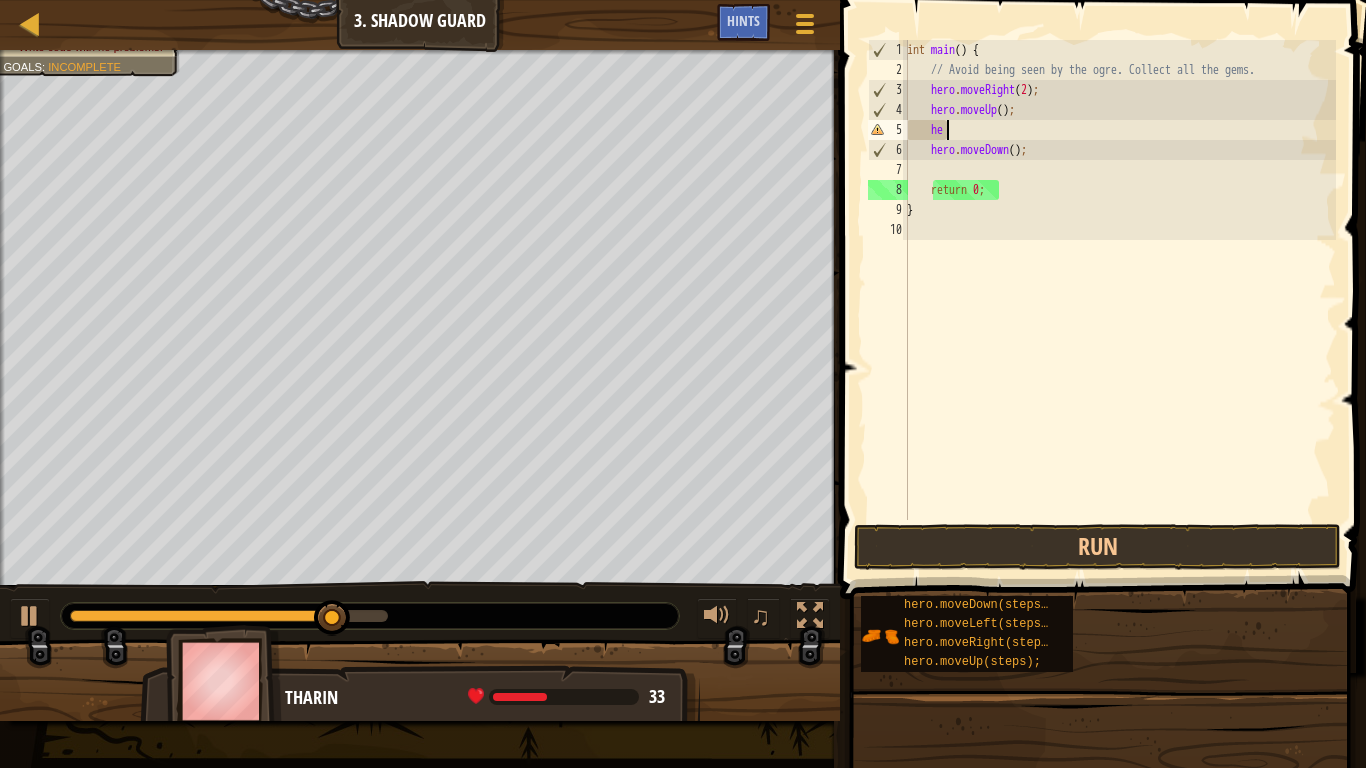 type on "h" 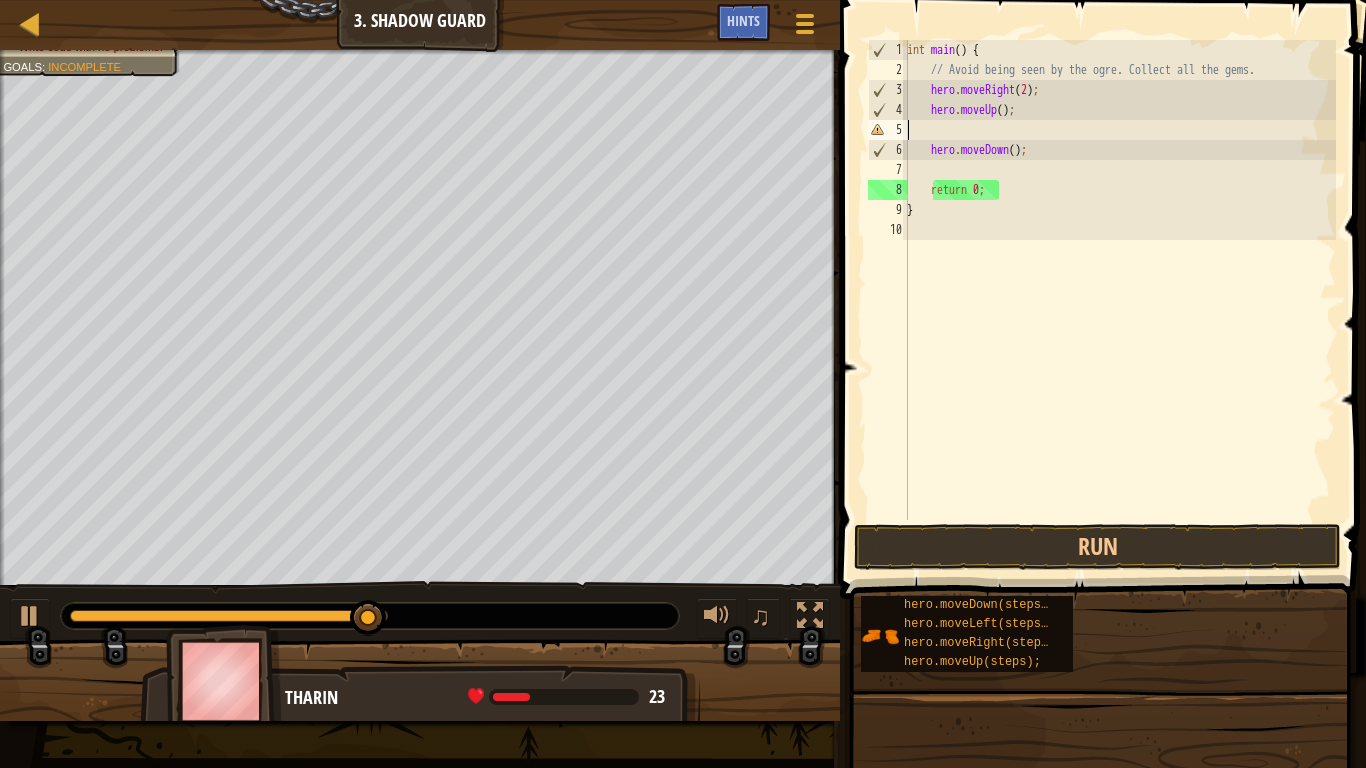 scroll, scrollTop: 9, scrollLeft: 0, axis: vertical 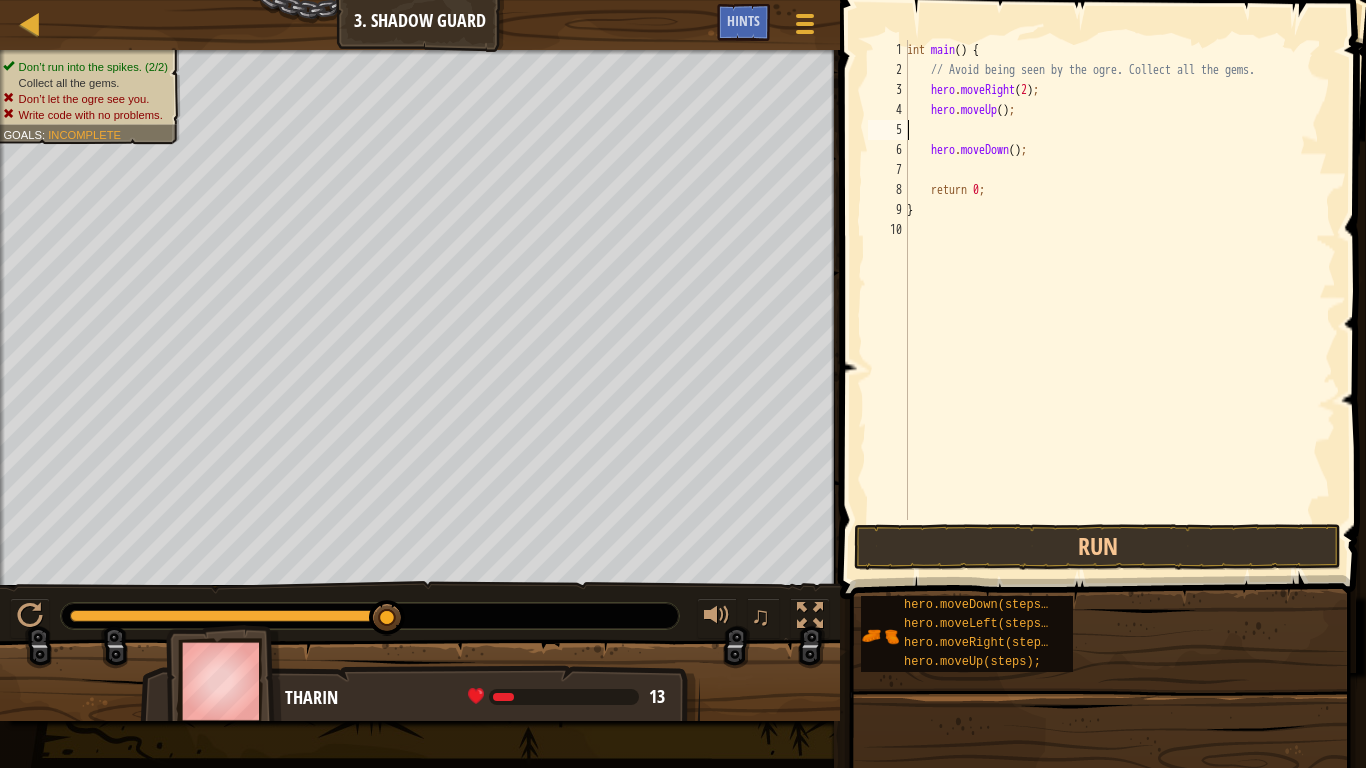 click on "int   main ( )   {      // Avoid being seen by the ogre. Collect all the gems.      hero . moveRight ( 2 ) ;      hero . moveUp ( ) ;      hero . moveDown ( ) ;           return   0 ; }" at bounding box center [1119, 300] 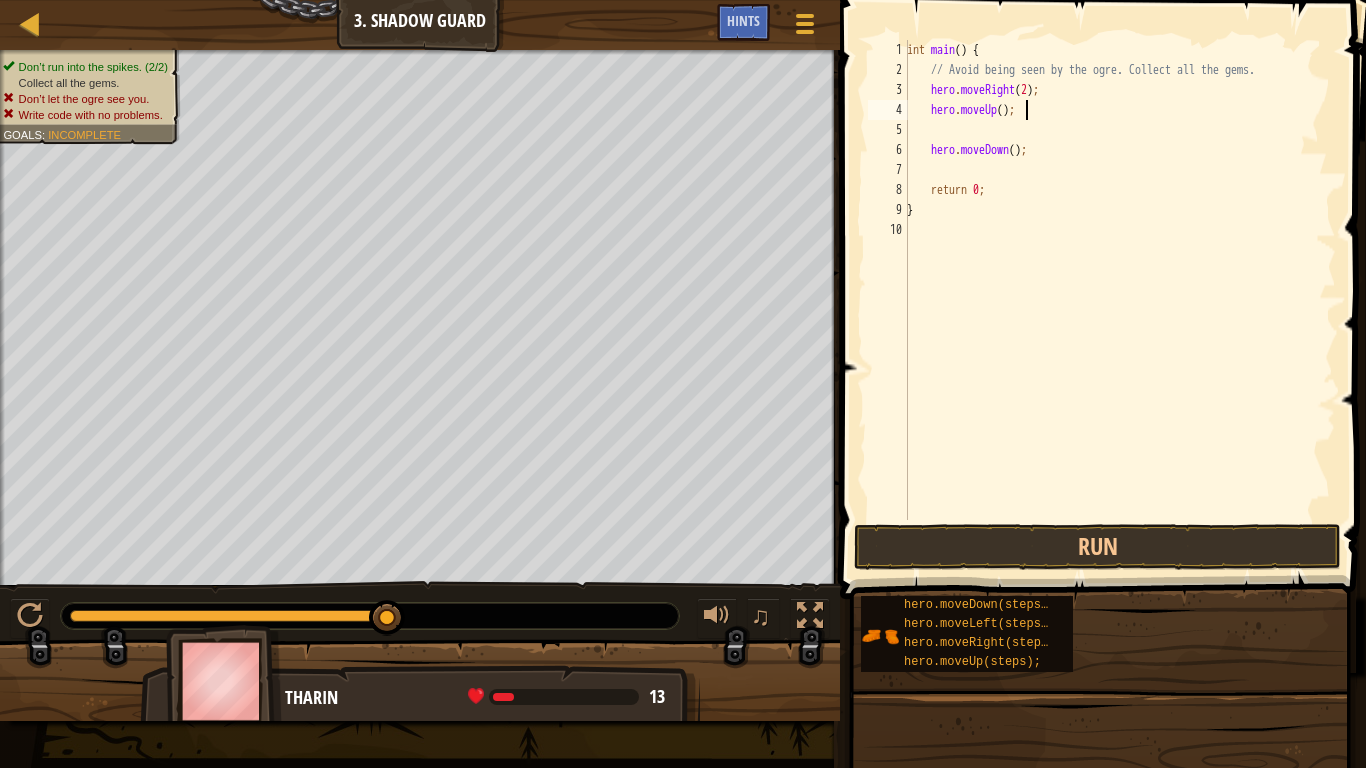 click on "int   main ( )   {      // Avoid being seen by the ogre. Collect all the gems.      hero . moveRight ( 2 ) ;      hero . moveUp ( ) ;      hero . moveDown ( ) ;           return   0 ; }" at bounding box center (1119, 300) 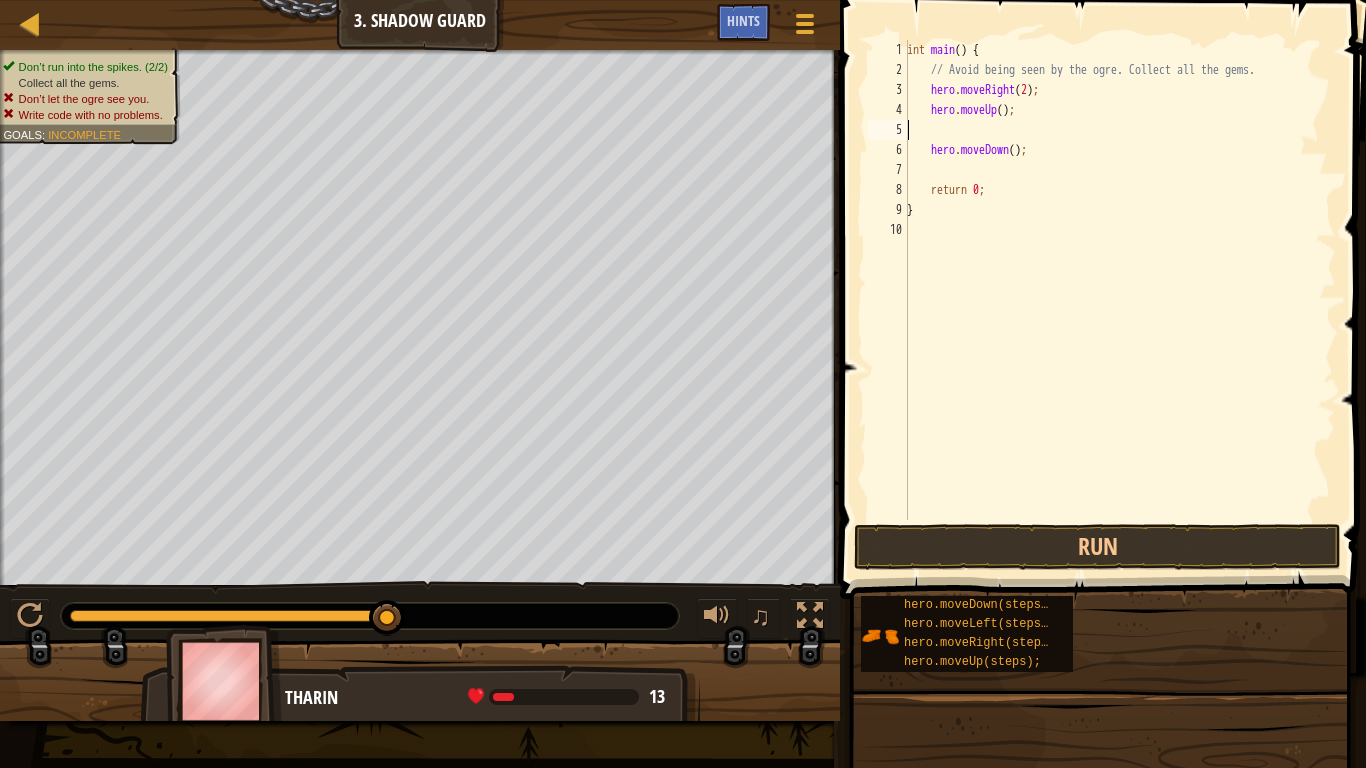 click on "int   main ( )   {      // Avoid being seen by the ogre. Collect all the gems.      hero . moveRight ( 2 ) ;      hero . moveUp ( ) ;      hero . moveDown ( ) ;           return   0 ; }" at bounding box center (1119, 300) 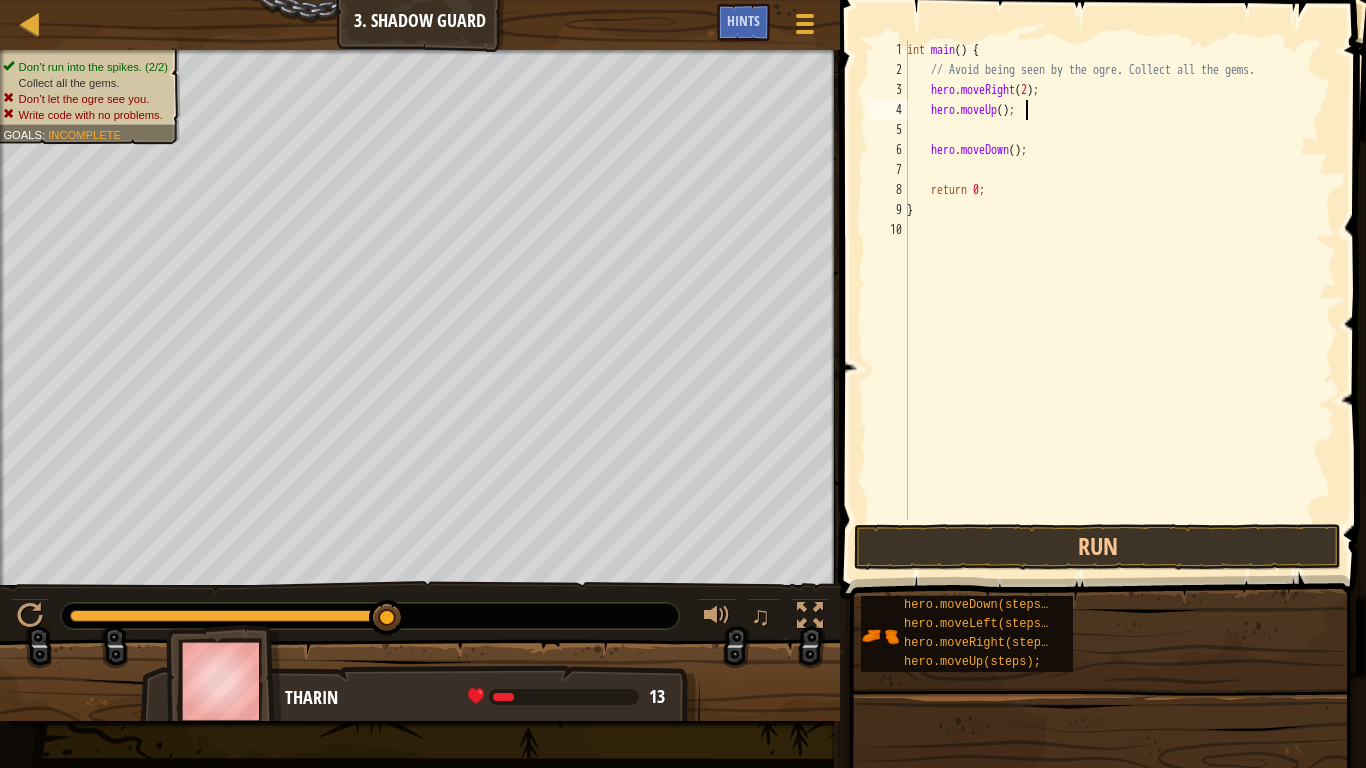click on "int   main ( )   {      // Avoid being seen by the ogre. Collect all the gems.      hero . moveRight ( 2 ) ;      hero . moveUp ( ) ;      hero . moveDown ( ) ;           return   0 ; }" at bounding box center (1119, 300) 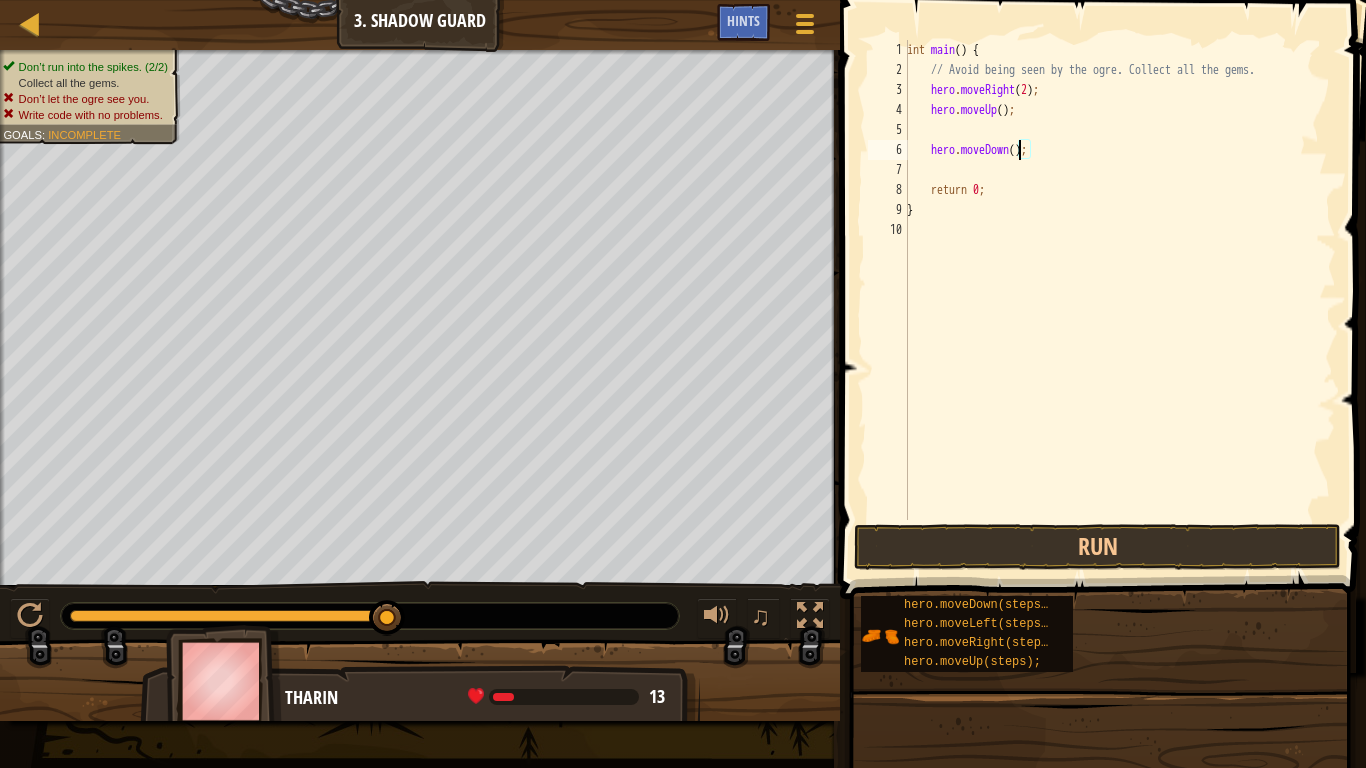 click on "int   main ( )   {      // Avoid being seen by the ogre. Collect all the gems.      hero . moveRight ( 2 ) ;      hero . moveUp ( ) ;      hero . moveDown ( ) ;           return   0 ; }" at bounding box center (1119, 300) 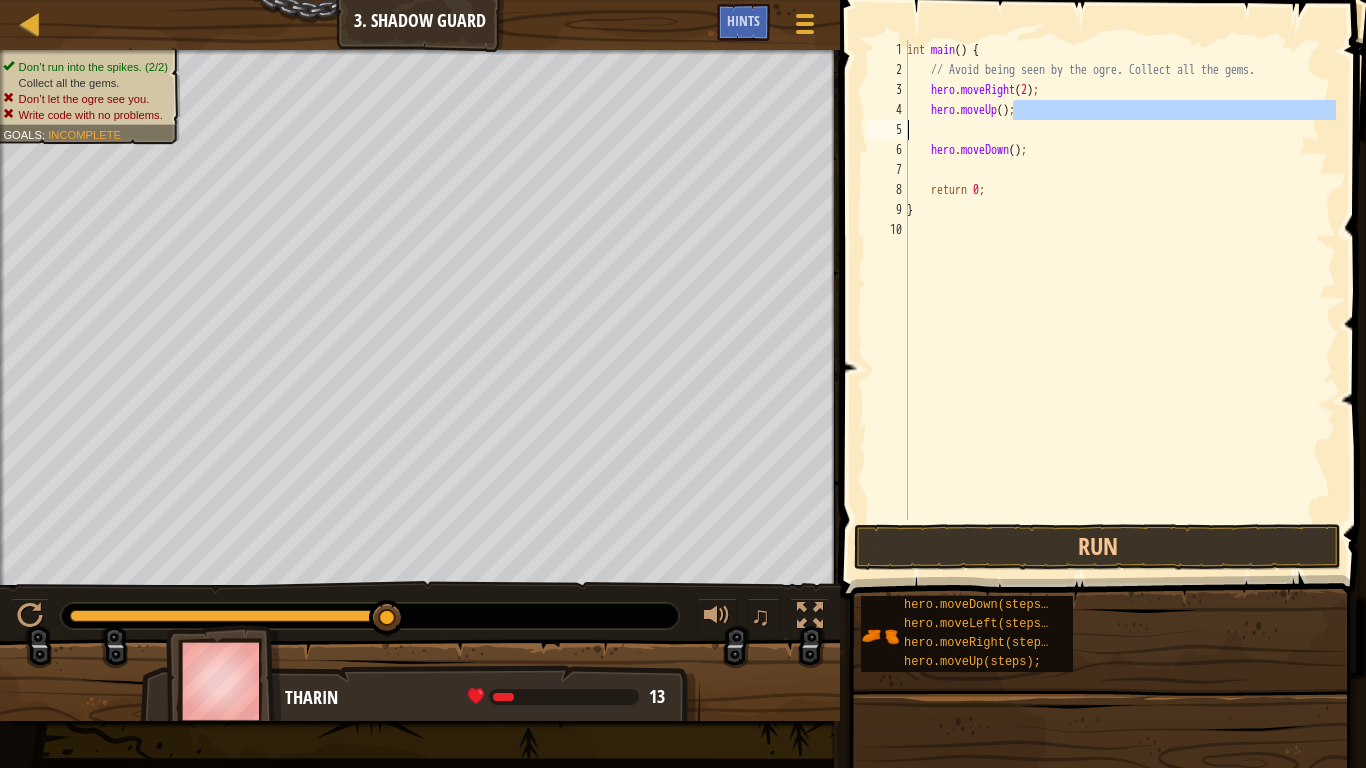 click on "int   main ( )   {      // Avoid being seen by the ogre. Collect all the gems.      hero . moveRight ( 2 ) ;      hero . moveUp ( ) ;      hero . moveDown ( ) ;           return   0 ; }" at bounding box center (1119, 280) 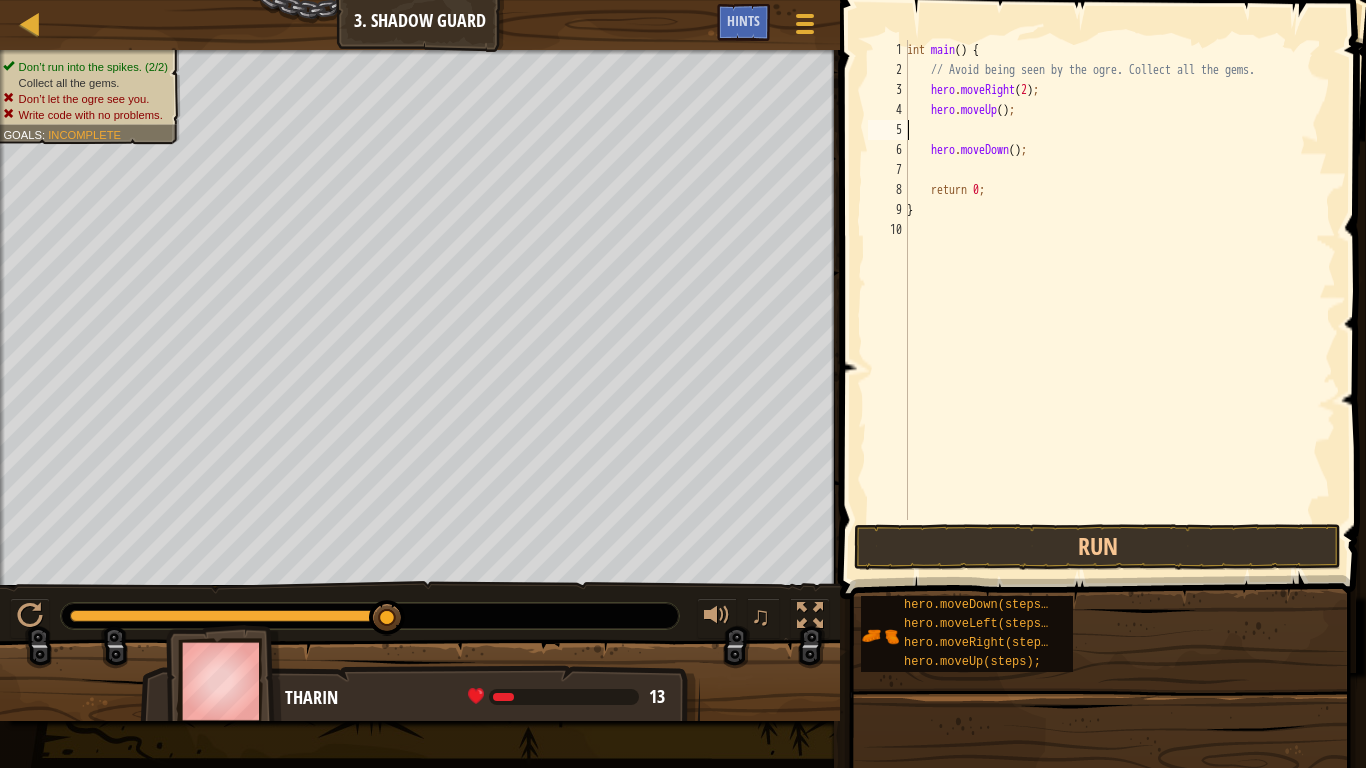 click on "int   main ( )   {      // Avoid being seen by the ogre. Collect all the gems.      hero . moveRight ( 2 ) ;      hero . moveUp ( ) ;      hero . moveDown ( ) ;           return   0 ; }" at bounding box center (1119, 300) 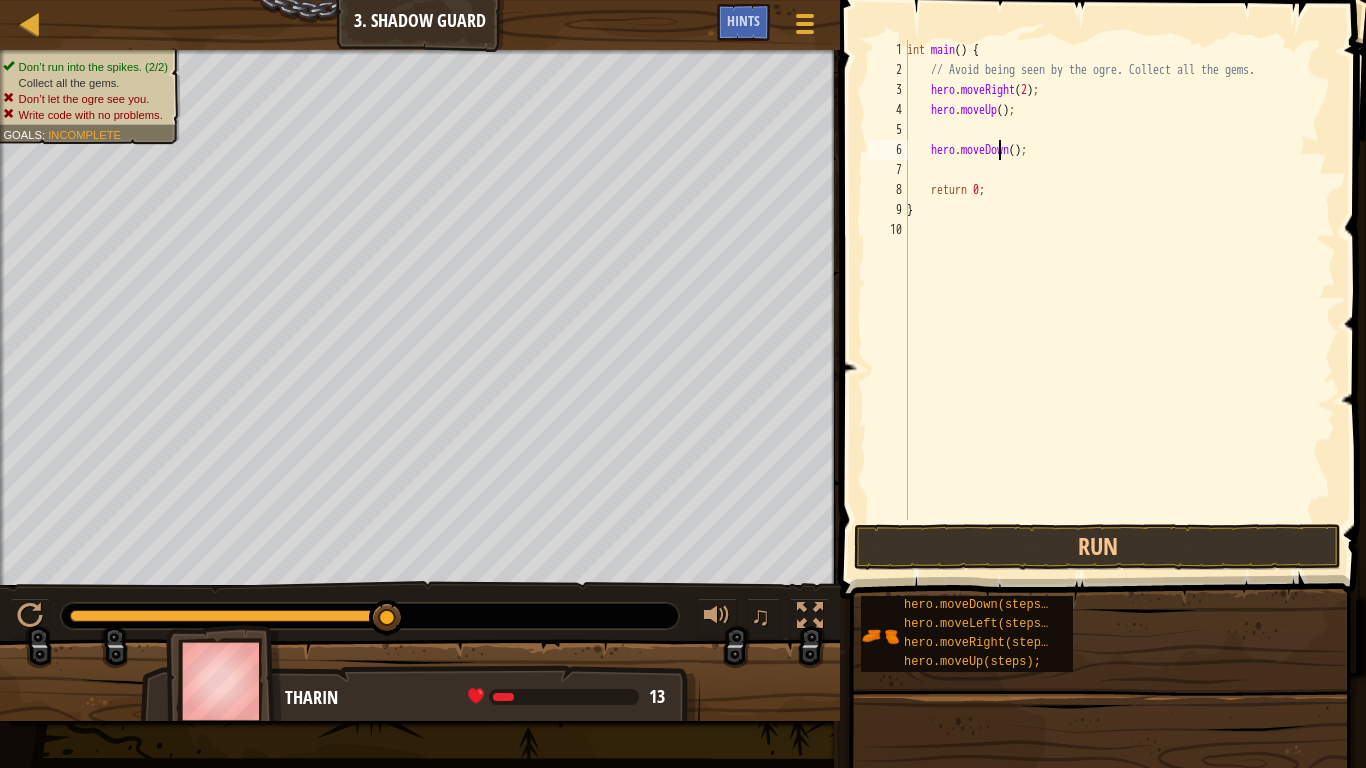 click on "int   main ( )   {      // Avoid being seen by the ogre. Collect all the gems.      hero . moveRight ( 2 ) ;      hero . moveUp ( ) ;      hero . moveDown ( ) ;           return   0 ; }" at bounding box center [1119, 300] 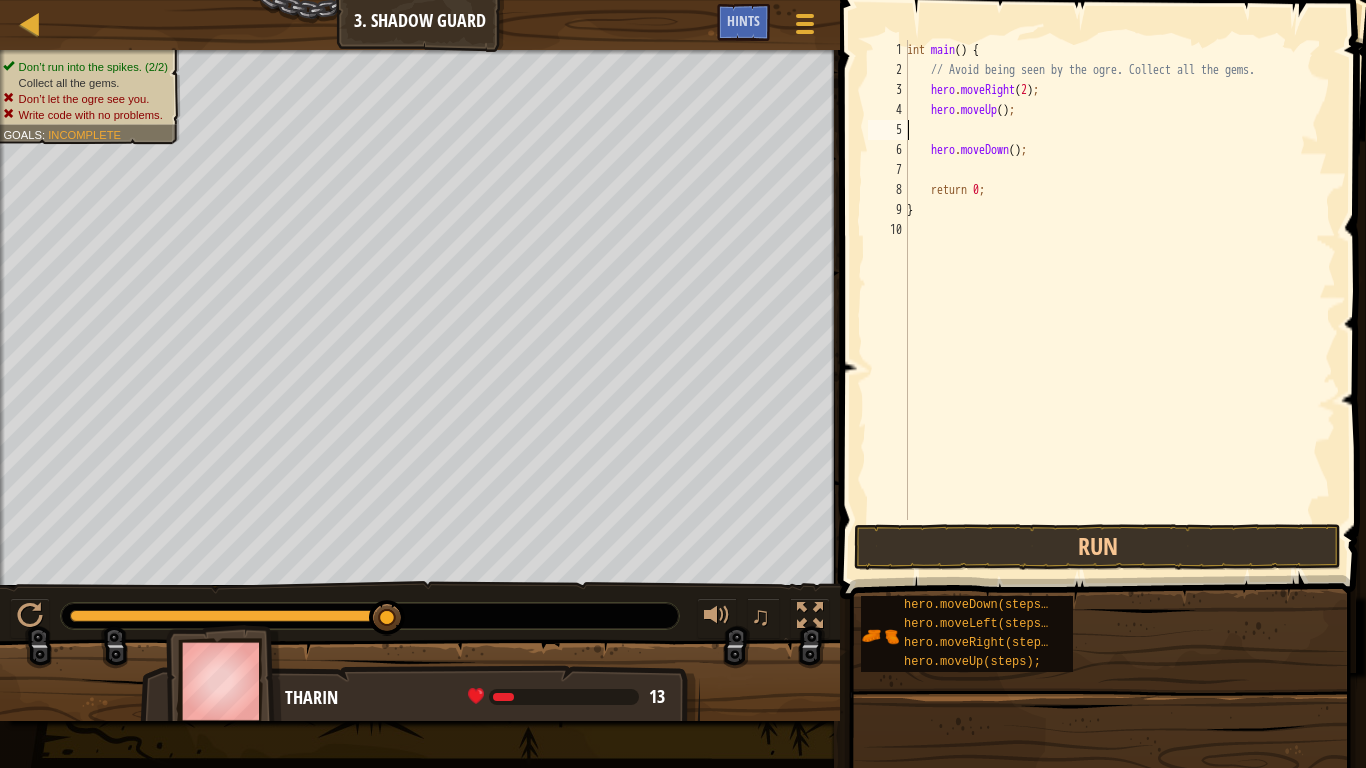 click on "int   main ( )   {      // Avoid being seen by the ogre. Collect all the gems.      hero . moveRight ( 2 ) ;      hero . moveUp ( ) ;      hero . moveDown ( ) ;           return   0 ; }" at bounding box center (1119, 300) 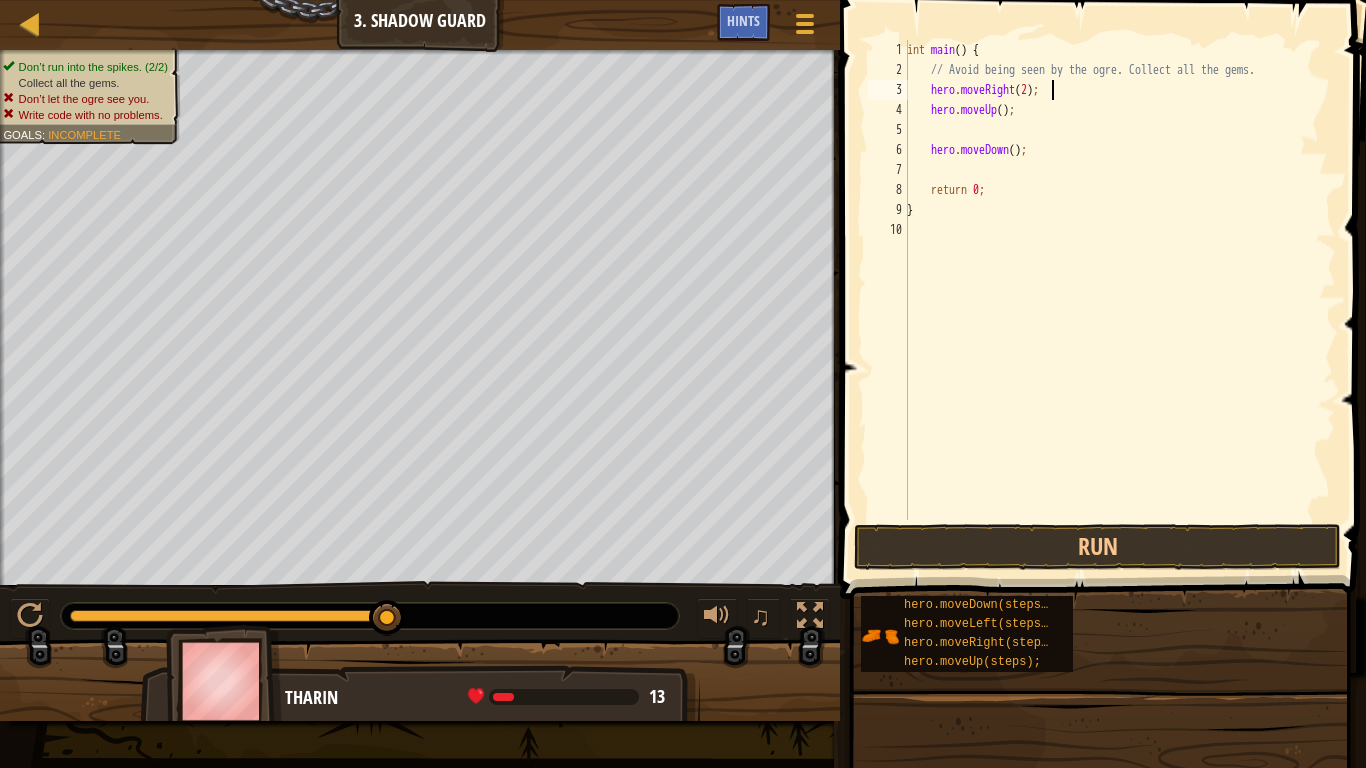 drag, startPoint x: 1071, startPoint y: 98, endPoint x: 1043, endPoint y: 113, distance: 31.764761 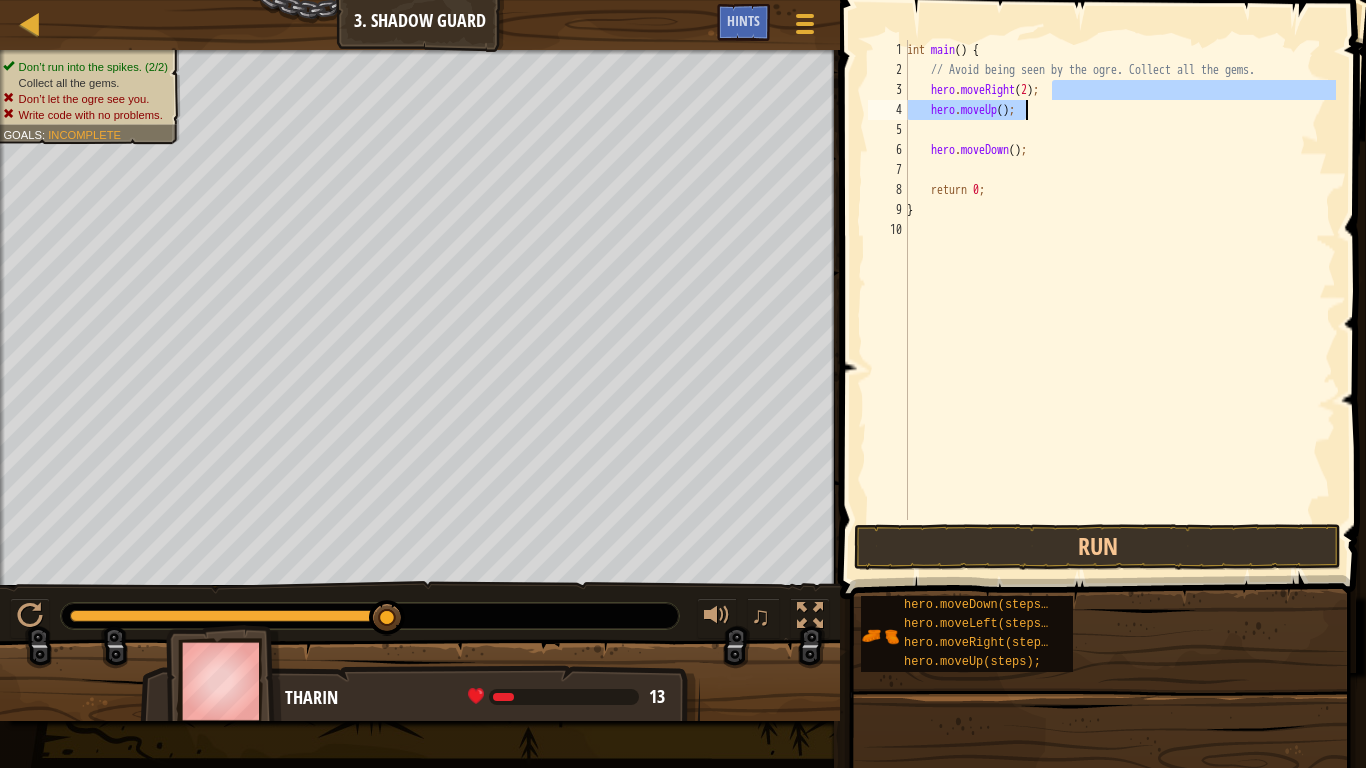 click on "int   main ( )   {      // Avoid being seen by the ogre. Collect all the gems.      hero . moveRight ( 2 ) ;      hero . moveUp ( ) ;      hero . moveDown ( ) ;           return   0 ; }" at bounding box center [1119, 280] 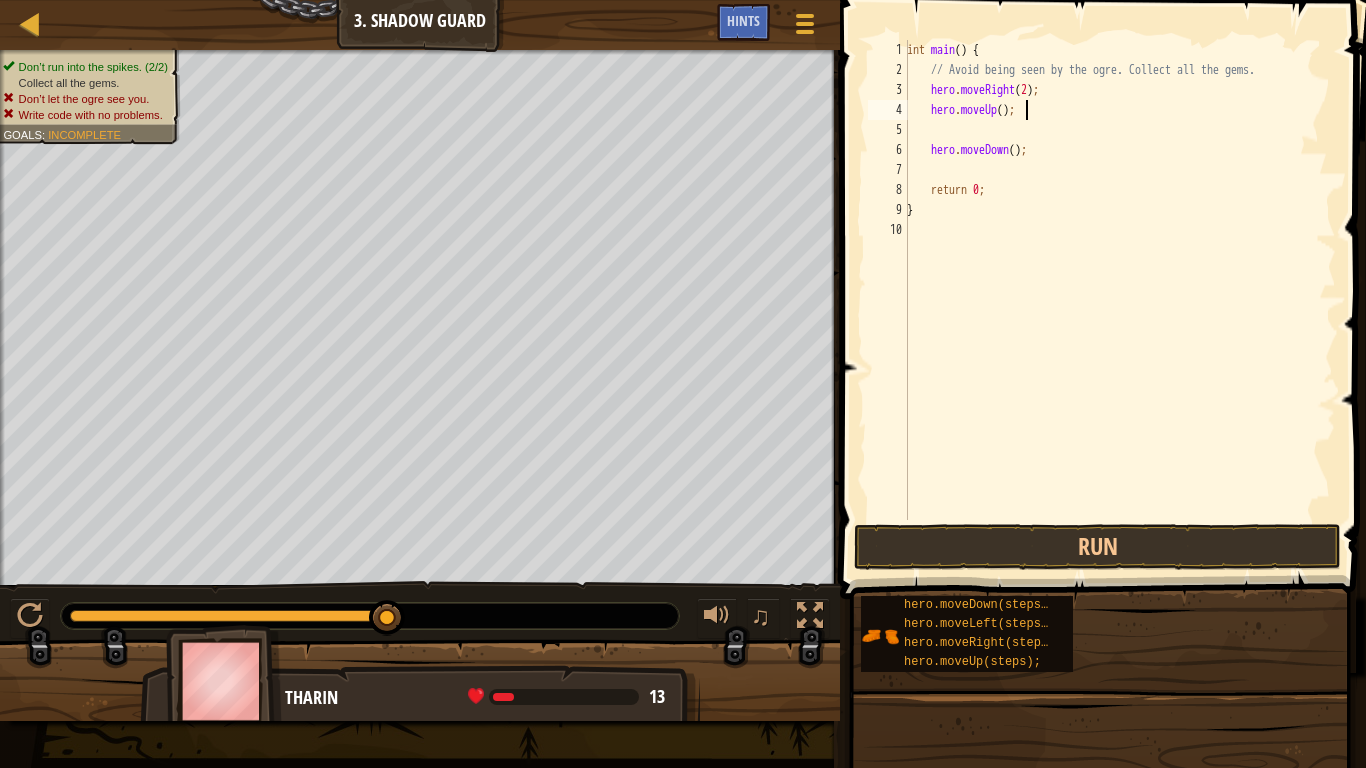 click on "int   main ( )   {      // Avoid being seen by the ogre. Collect all the gems.      hero . moveRight ( 2 ) ;      hero . moveUp ( ) ;      hero . moveDown ( ) ;           return   0 ; }" at bounding box center (1119, 300) 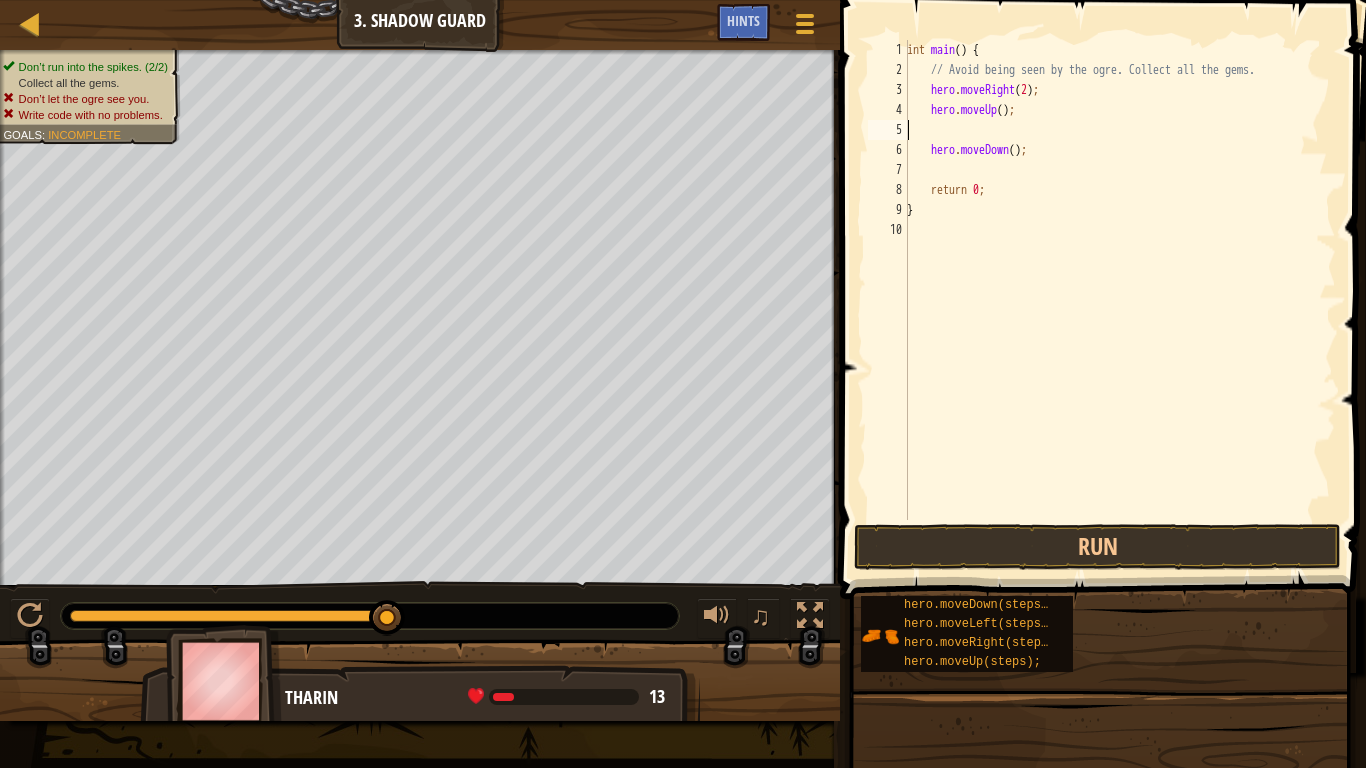 click on "int   main ( )   {      // Avoid being seen by the ogre. Collect all the gems.      hero . moveRight ( 2 ) ;      hero . moveUp ( ) ;      hero . moveDown ( ) ;           return   0 ; }" at bounding box center (1119, 300) 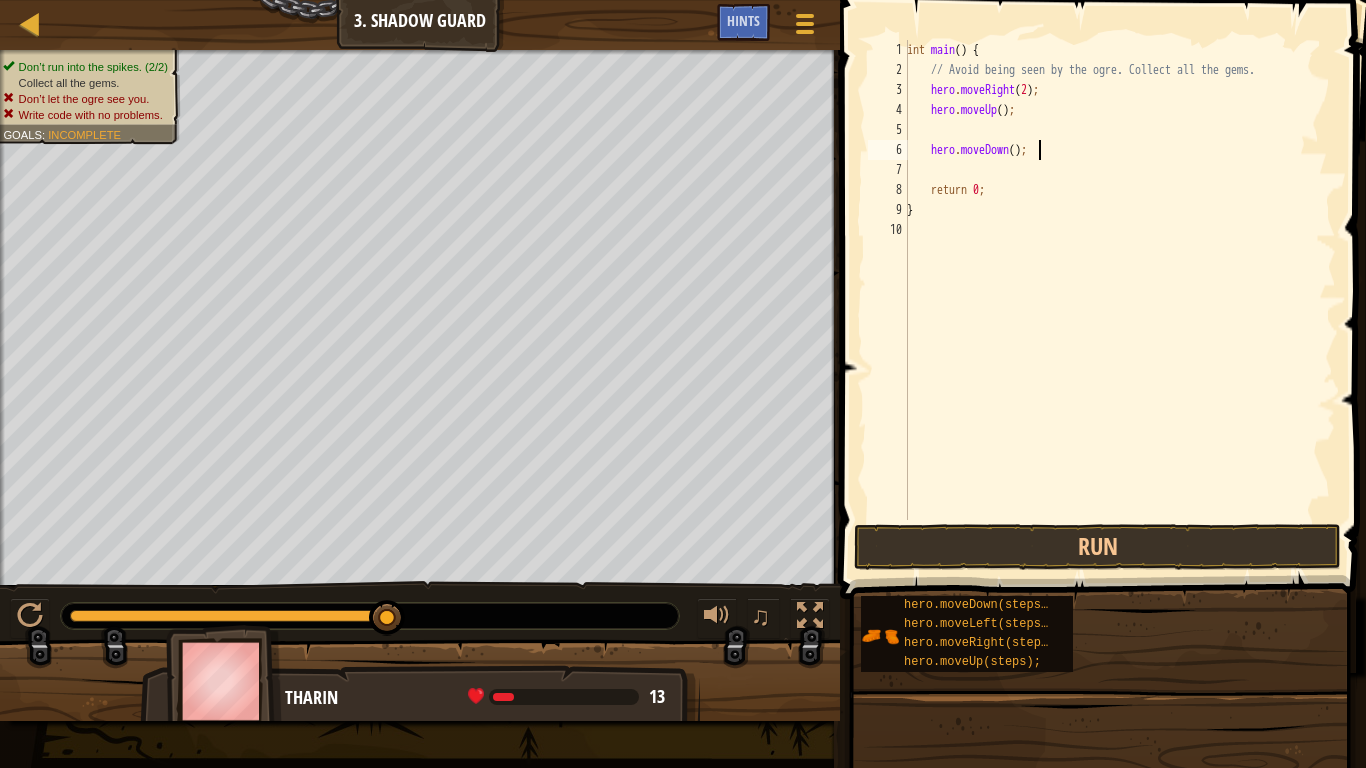 click on "int   main ( )   {      // Avoid being seen by the ogre. Collect all the gems.      hero . moveRight ( 2 ) ;      hero . moveUp ( ) ;      hero . moveDown ( ) ;           return   0 ; }" at bounding box center [1119, 300] 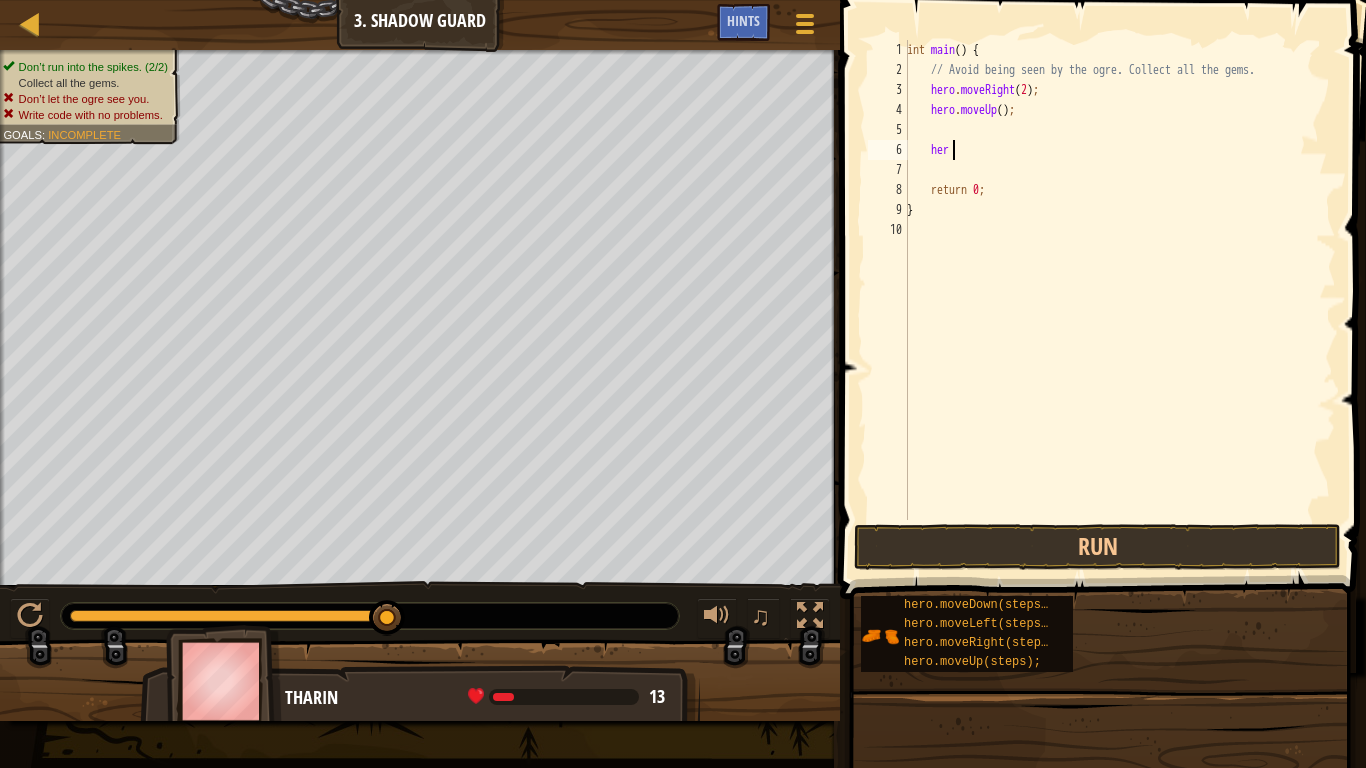 type on "h" 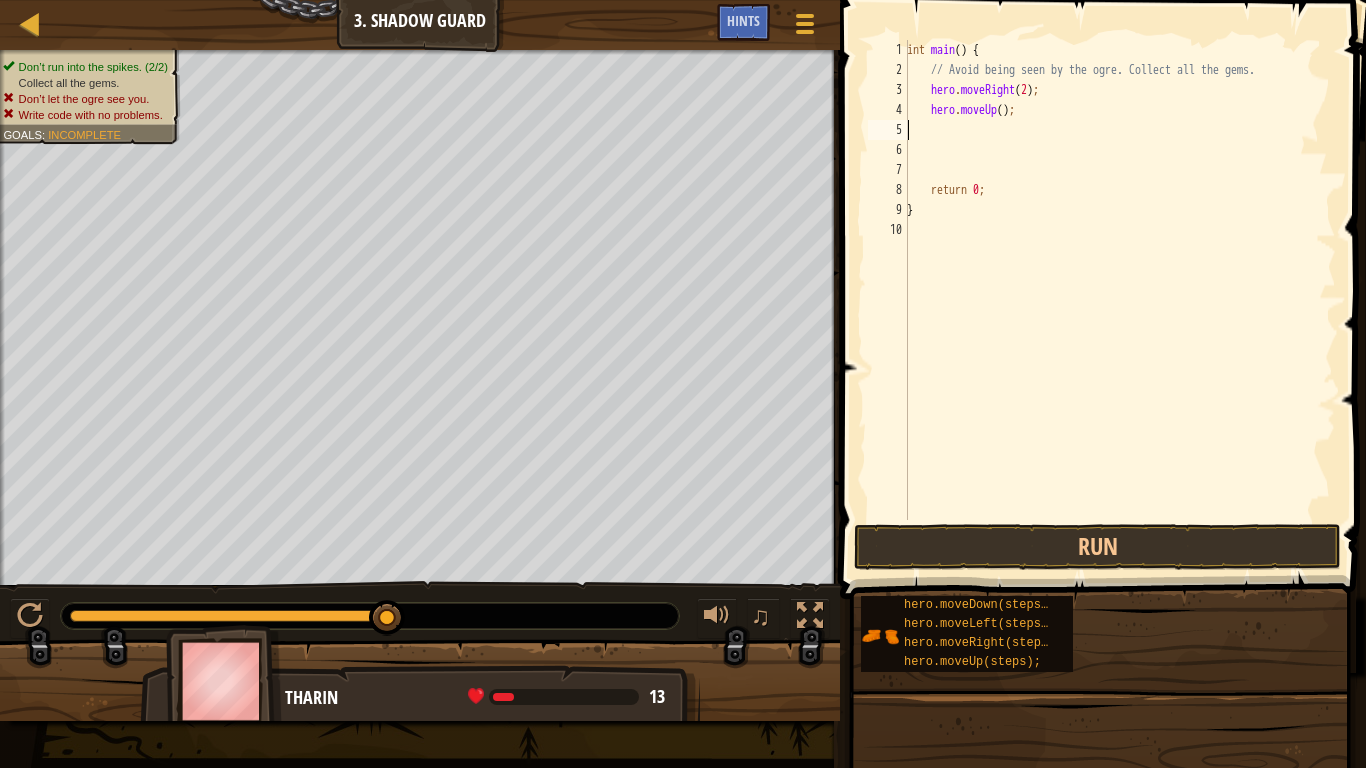 click on "int   main ( )   {      // Avoid being seen by the ogre. Collect all the gems.      hero . moveRight ( 2 ) ;      hero . moveUp ( ) ;                return   0 ; }" at bounding box center (1119, 300) 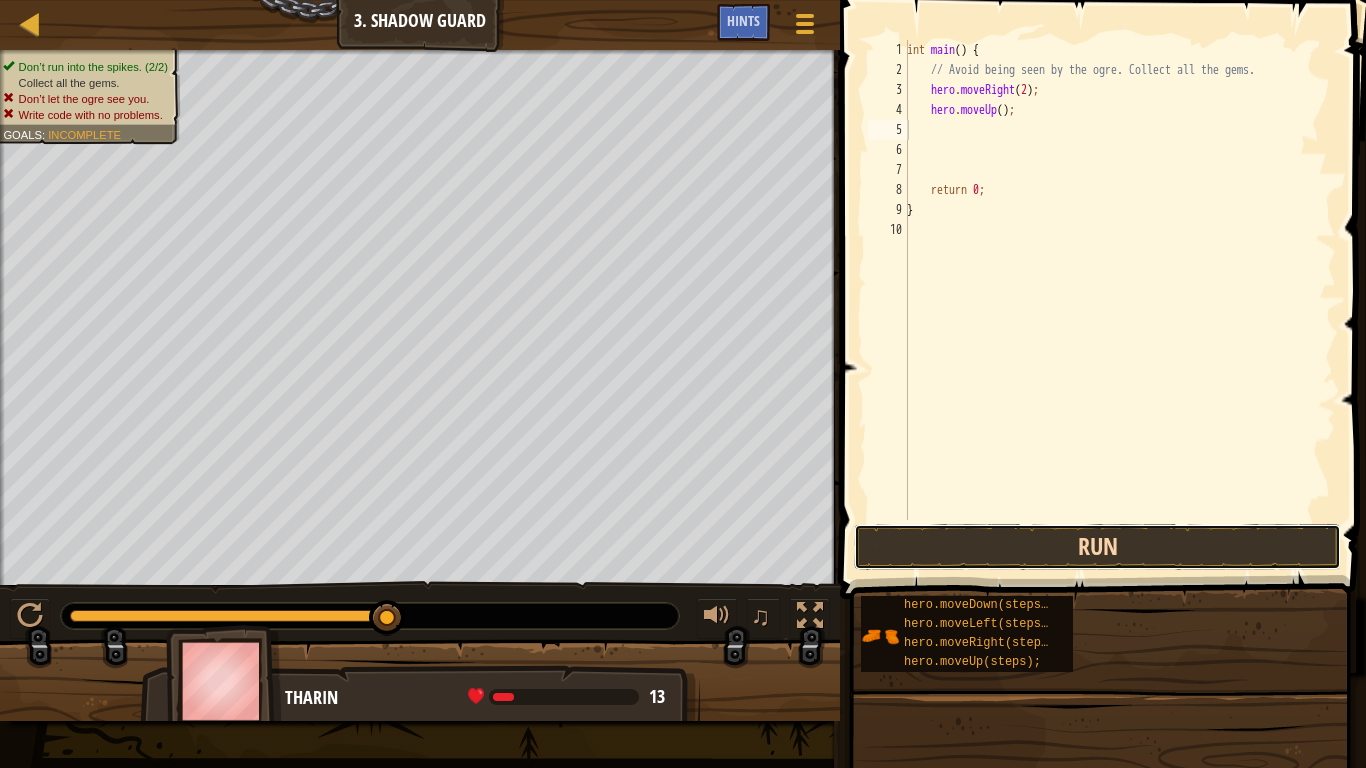 click on "Run" at bounding box center [1097, 547] 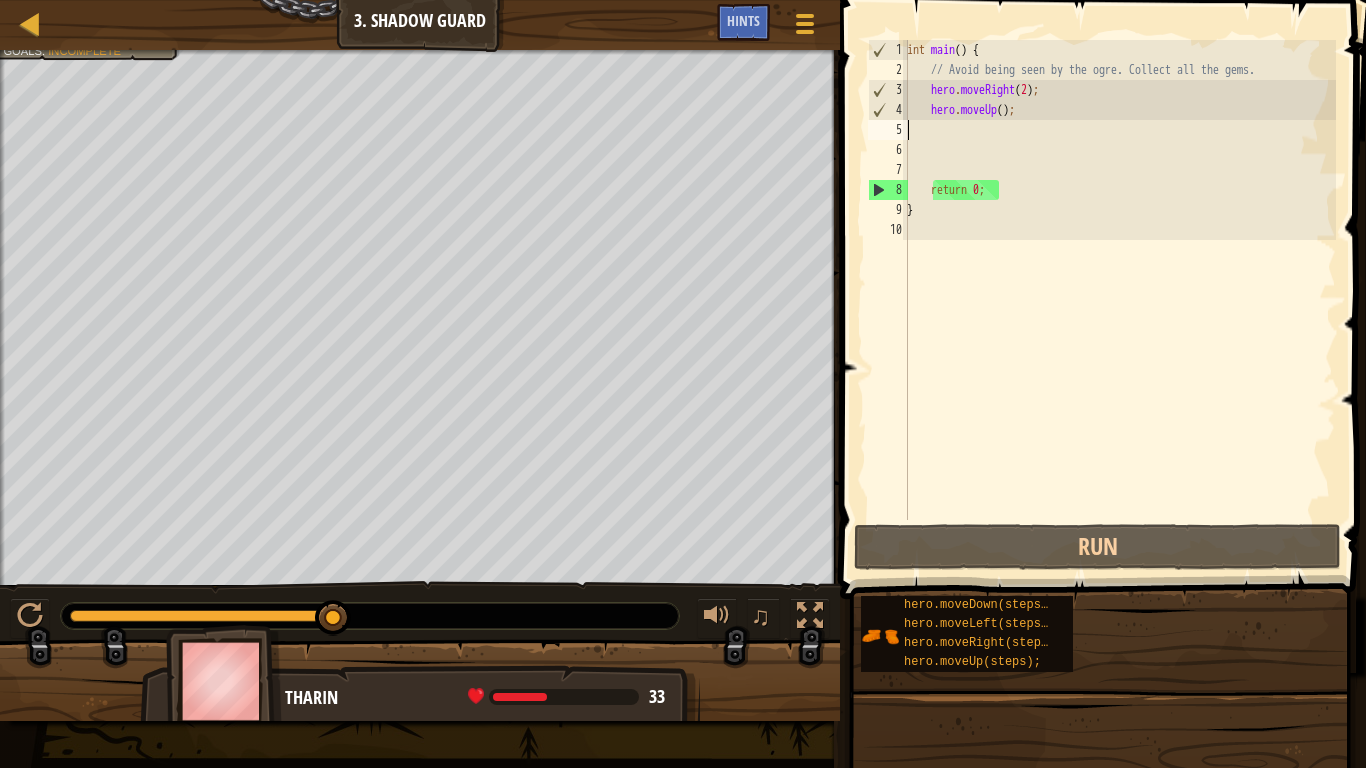 click on "int   main ( )   {      // Avoid being seen by the ogre. Collect all the gems.      hero . moveRight ( 2 ) ;      hero . moveUp ( ) ;                return   0 ; }" at bounding box center (1119, 300) 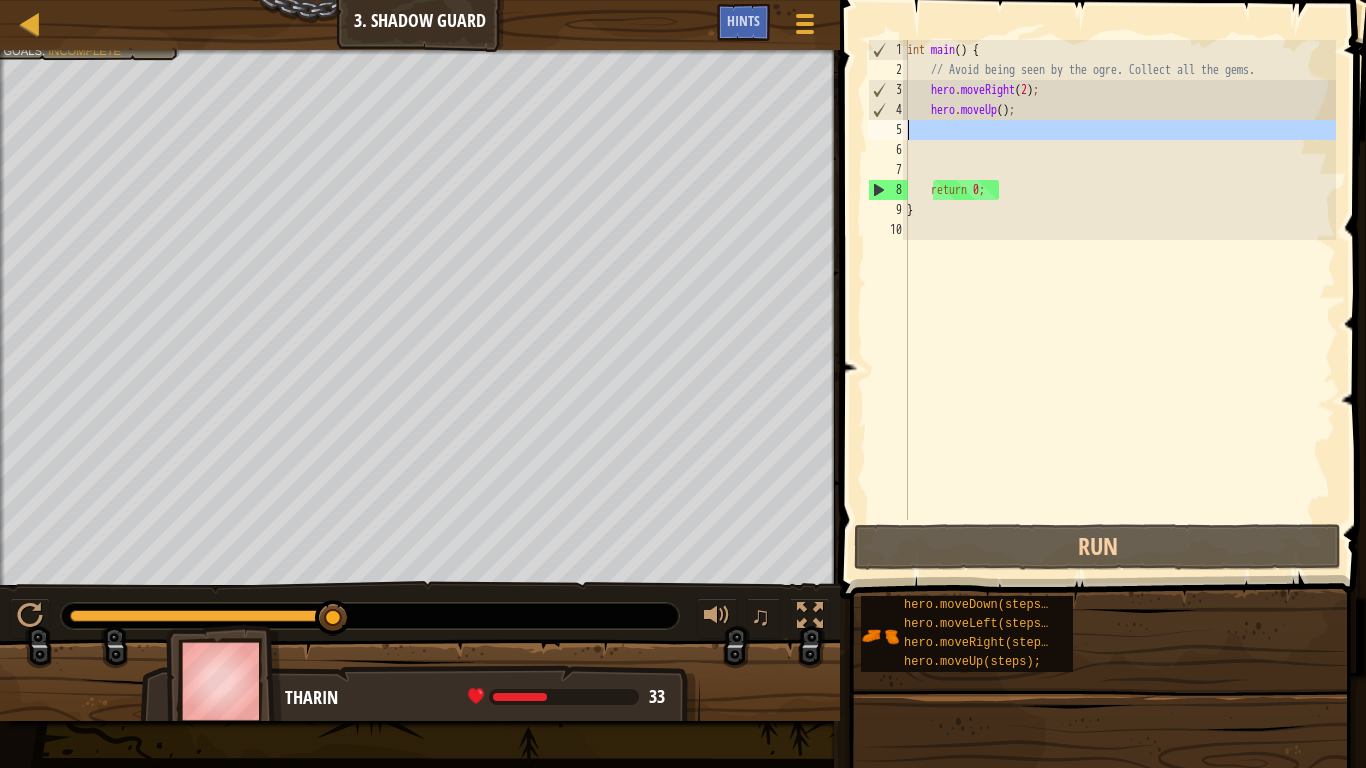 click on "5" at bounding box center [888, 130] 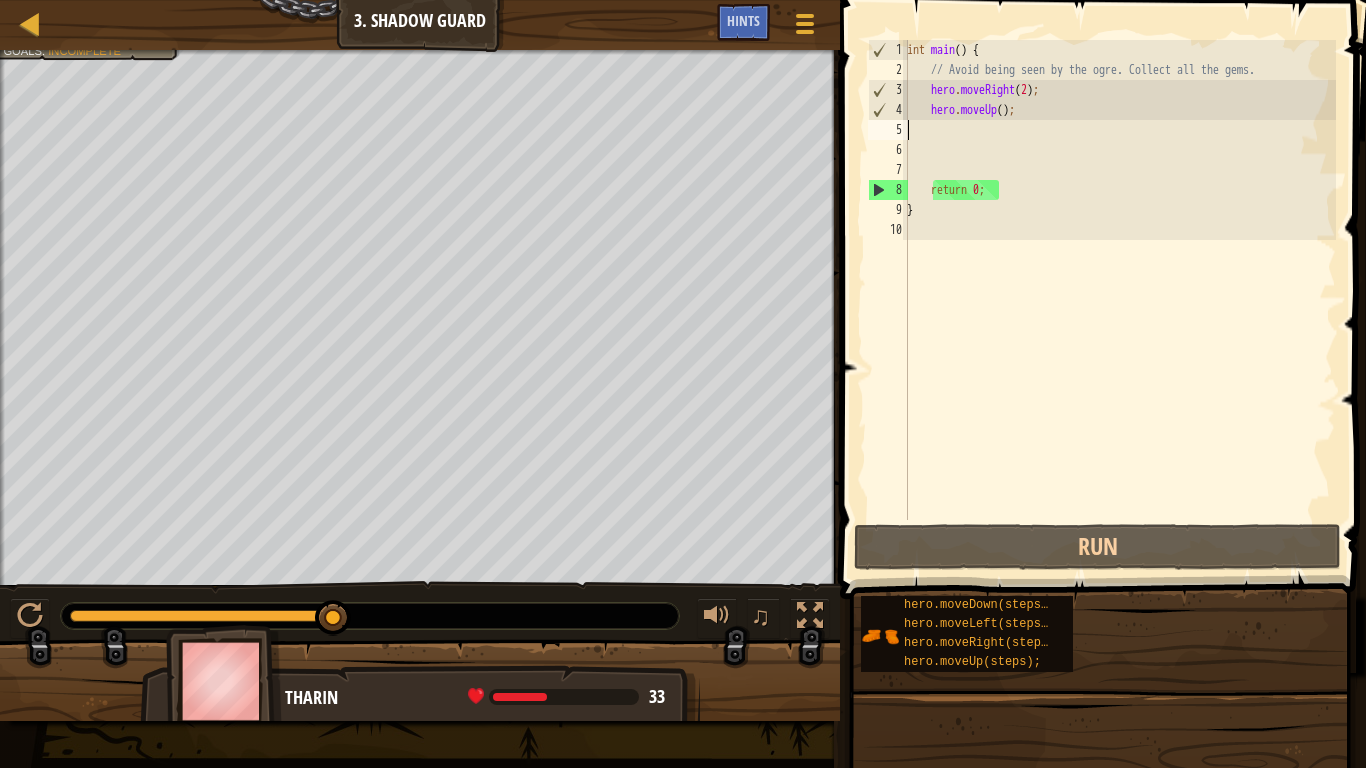 click on "int   main ( )   {      // Avoid being seen by the ogre. Collect all the gems.      hero . moveRight ( 2 ) ;      hero . moveUp ( ) ;                return   0 ; }" at bounding box center (1119, 300) 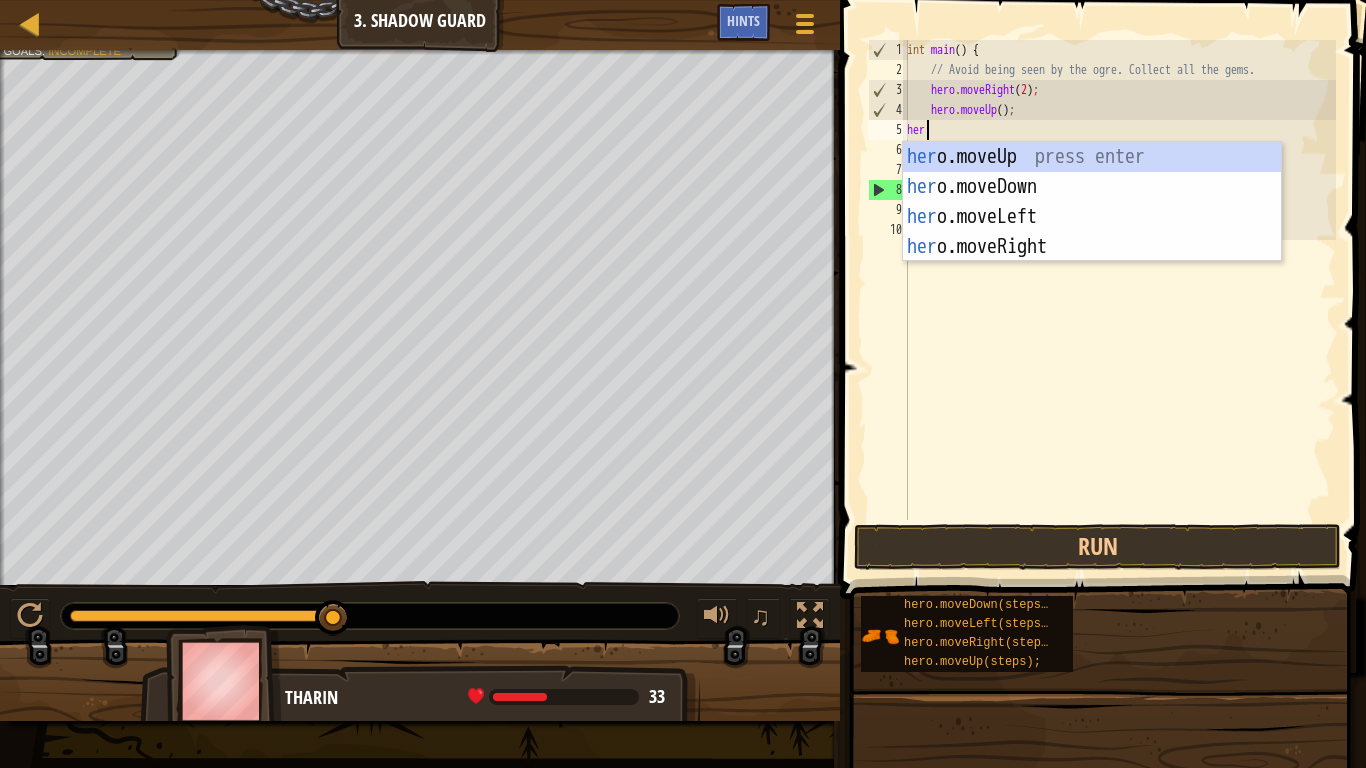 scroll, scrollTop: 9, scrollLeft: 1, axis: both 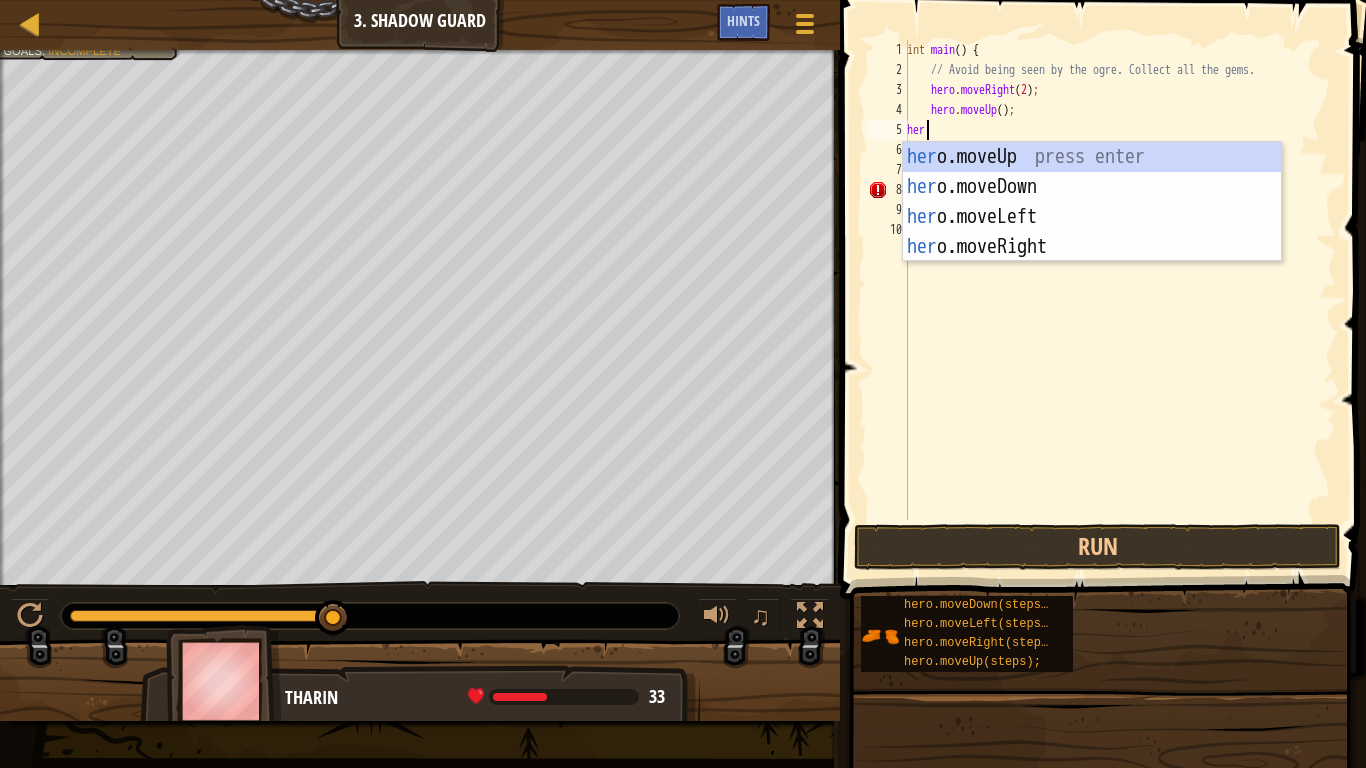 type on "hero" 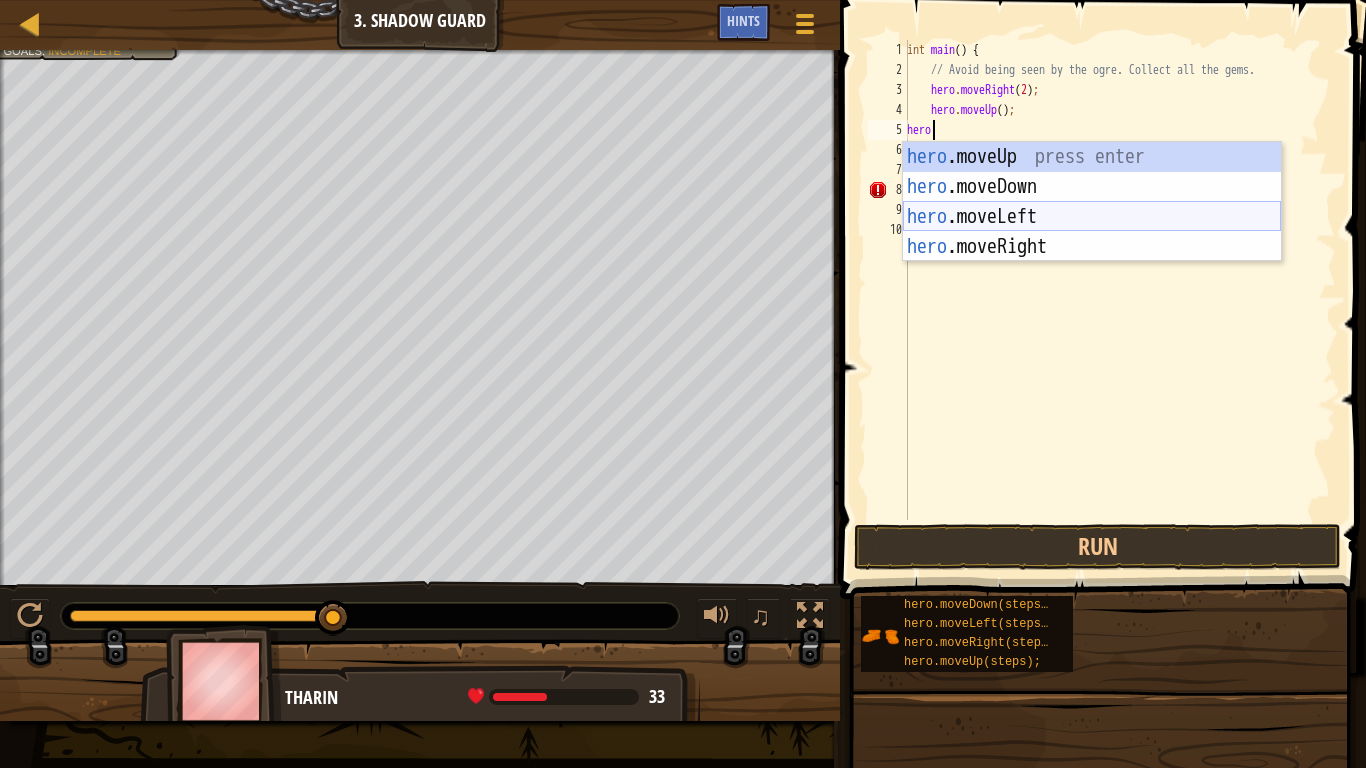 click on "hero .moveUp press enter hero .moveDown press enter hero .moveLeft press enter hero .moveRight press enter" at bounding box center [1092, 232] 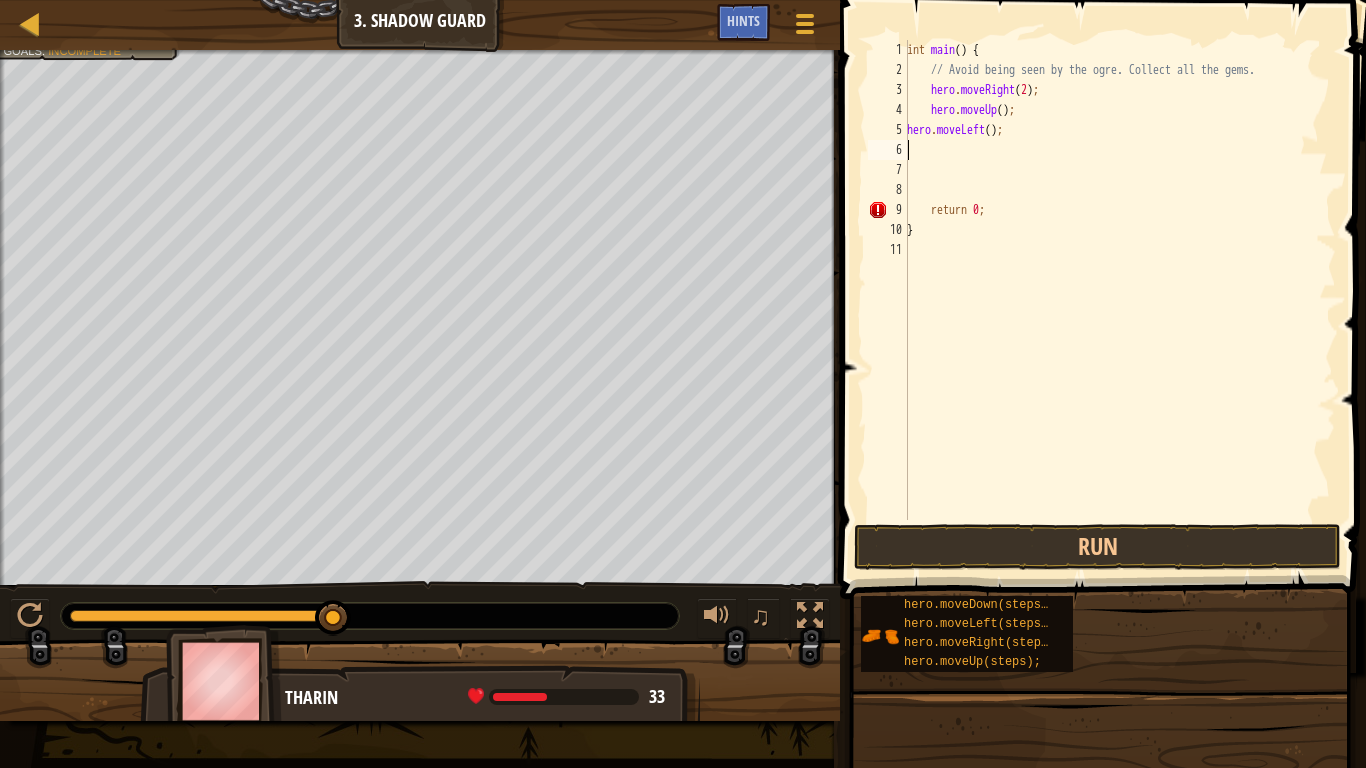 scroll, scrollTop: 9, scrollLeft: 0, axis: vertical 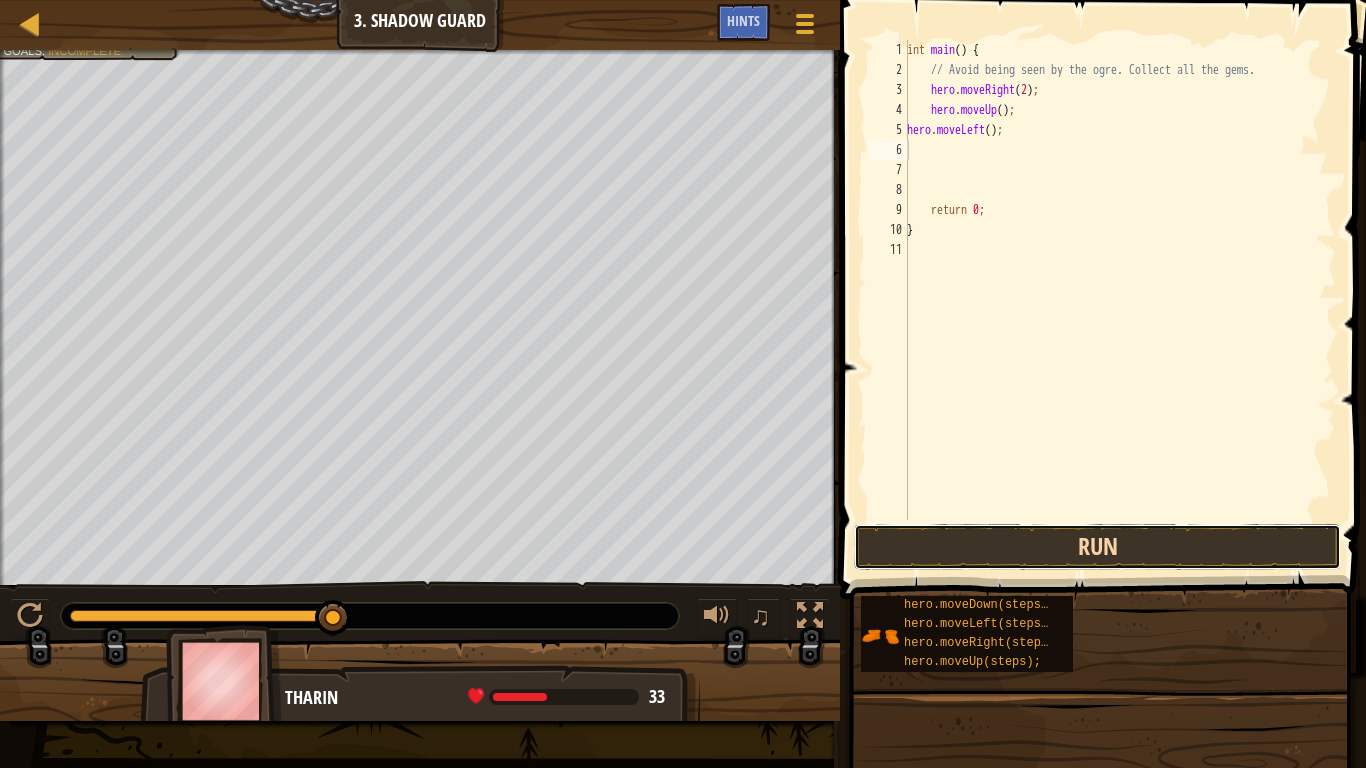 click on "Run" at bounding box center [1097, 547] 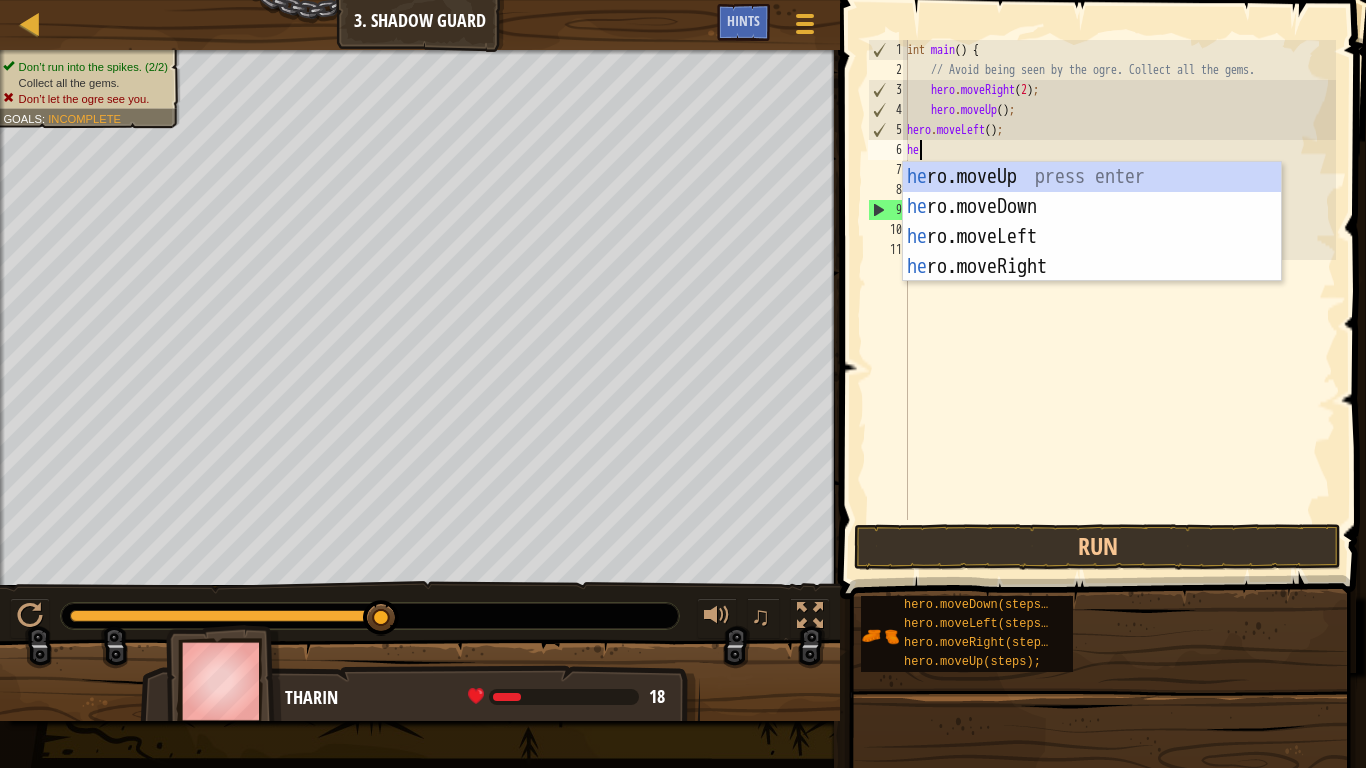 type on "her" 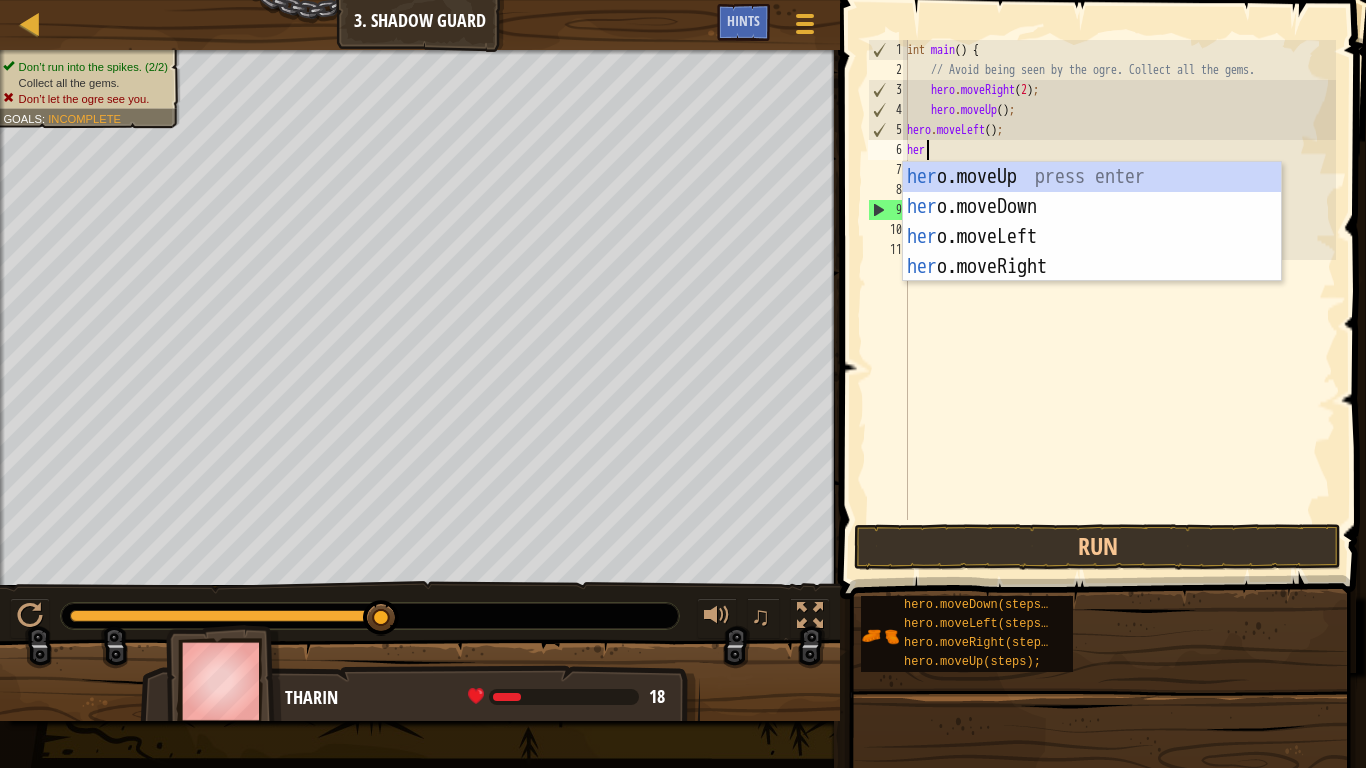 scroll, scrollTop: 9, scrollLeft: 1, axis: both 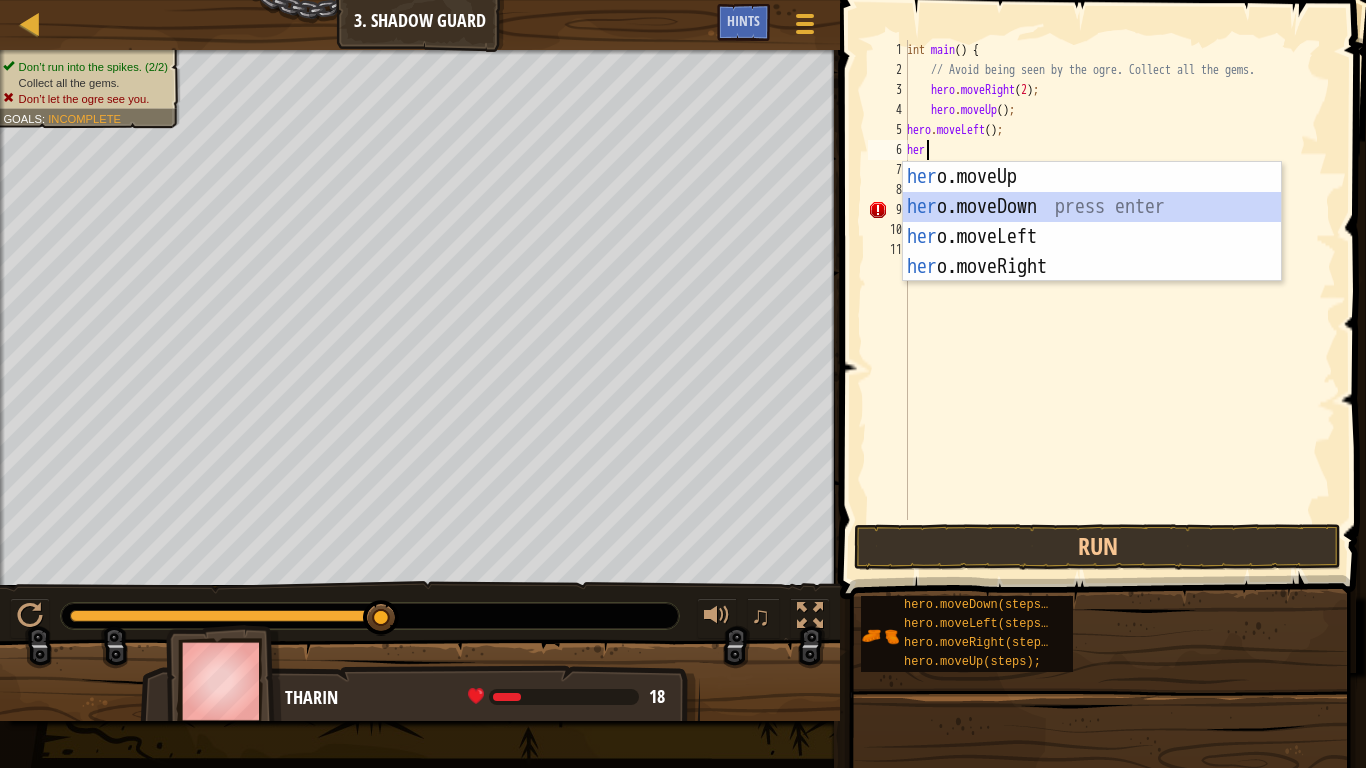click on "her o.moveUp press enter her o.moveDown press enter her o.moveLeft press enter her o.moveRight press enter" at bounding box center (1092, 252) 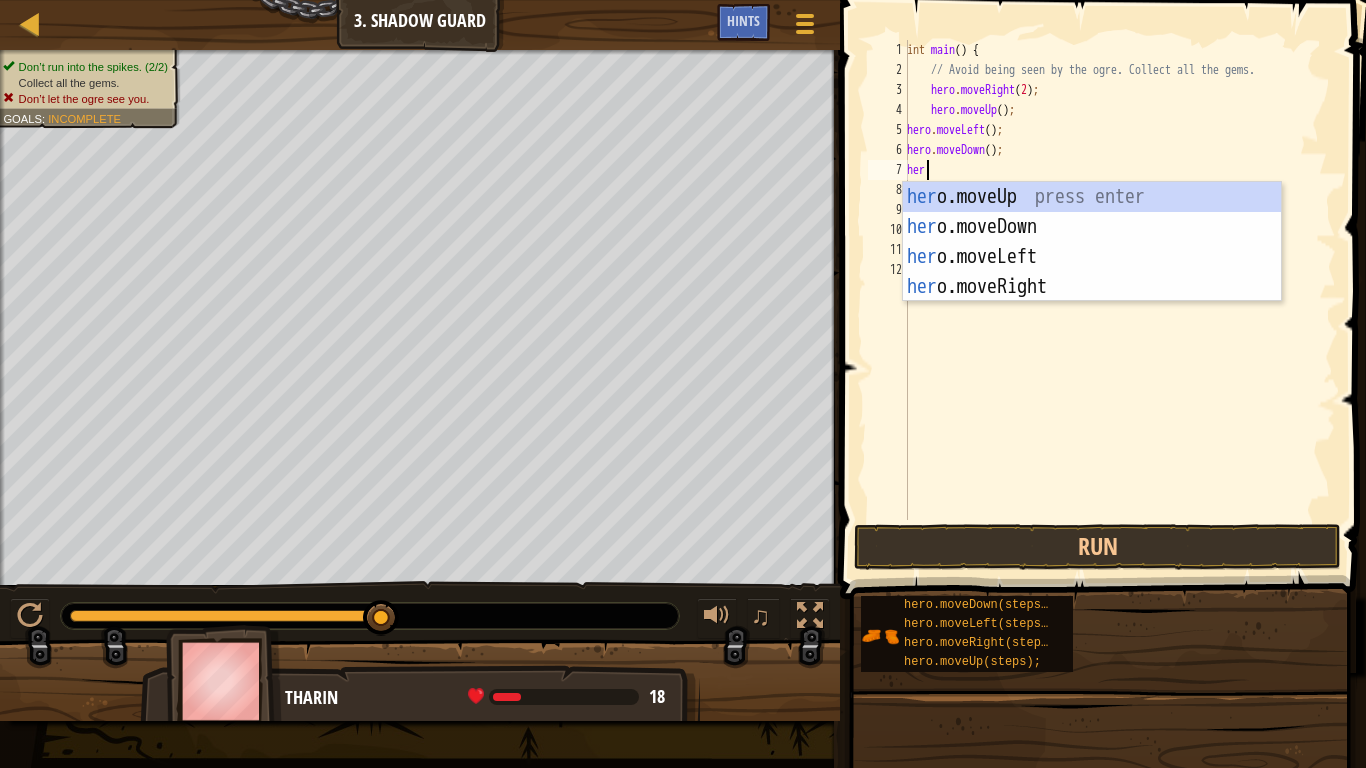scroll, scrollTop: 9, scrollLeft: 1, axis: both 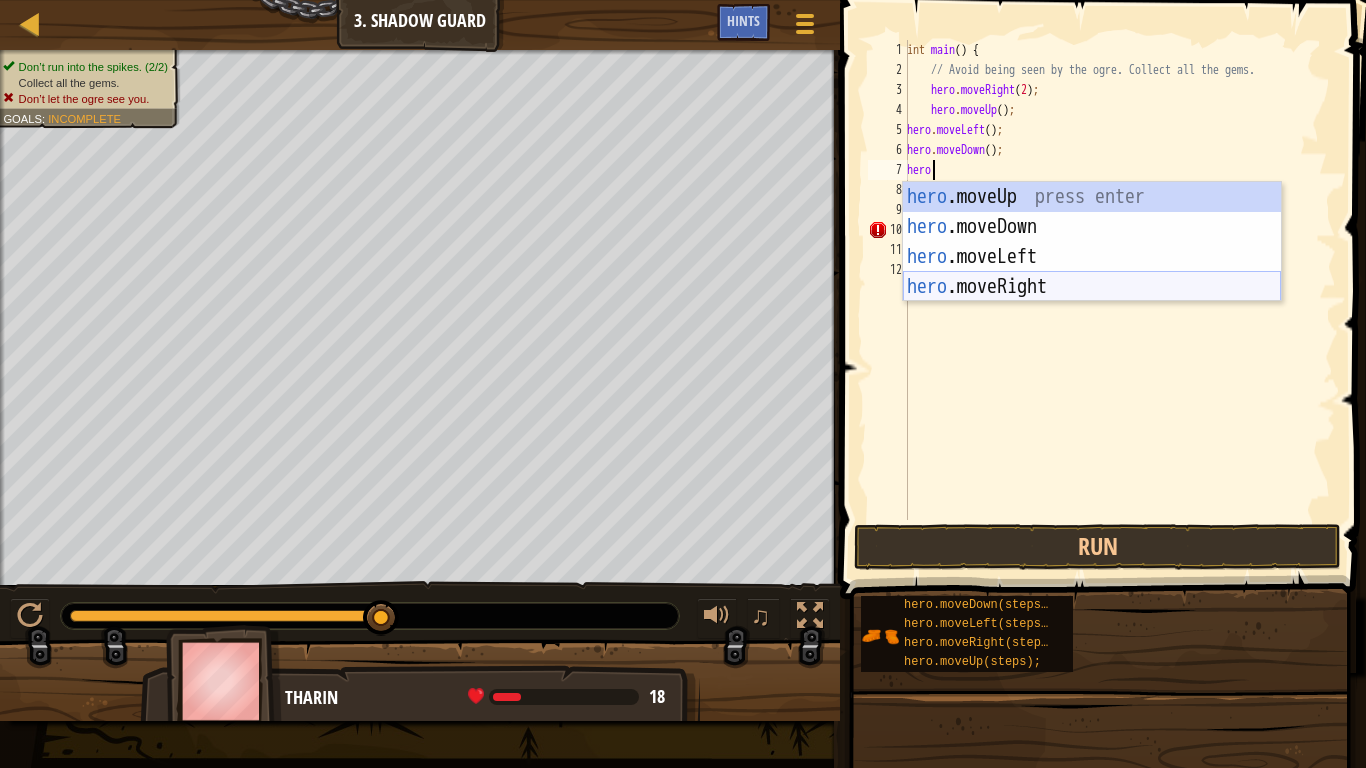 click on "hero .moveUp press enter hero .moveDown press enter hero .moveLeft press enter hero .moveRight press enter" at bounding box center (1092, 272) 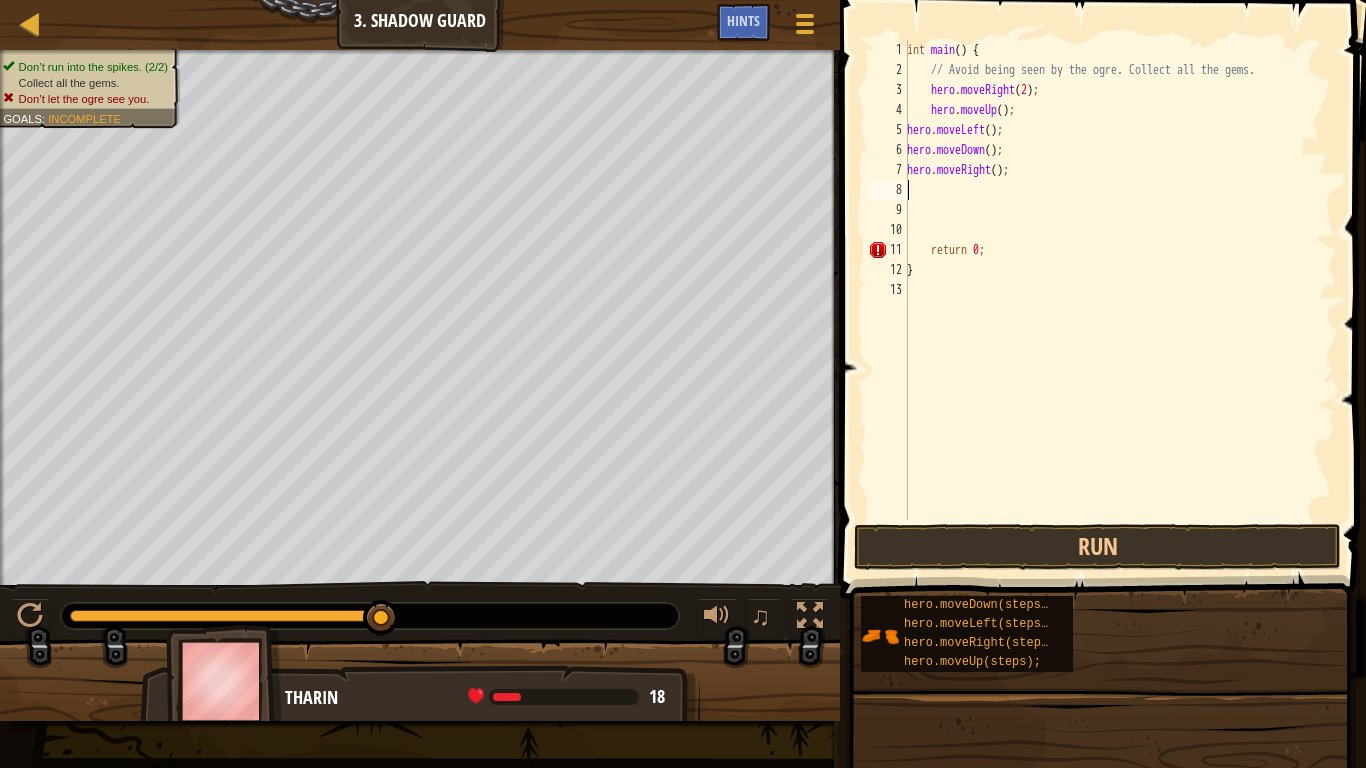click on "int   main ( )   {      // Avoid being seen by the ogre. Collect all the gems.      hero . moveRight ( 2 ) ;      hero . moveUp ( ) ; hero . moveLeft ( ) ; hero . moveDown ( ) ; hero . moveRight ( ) ;                return   0 ; }" at bounding box center [1119, 300] 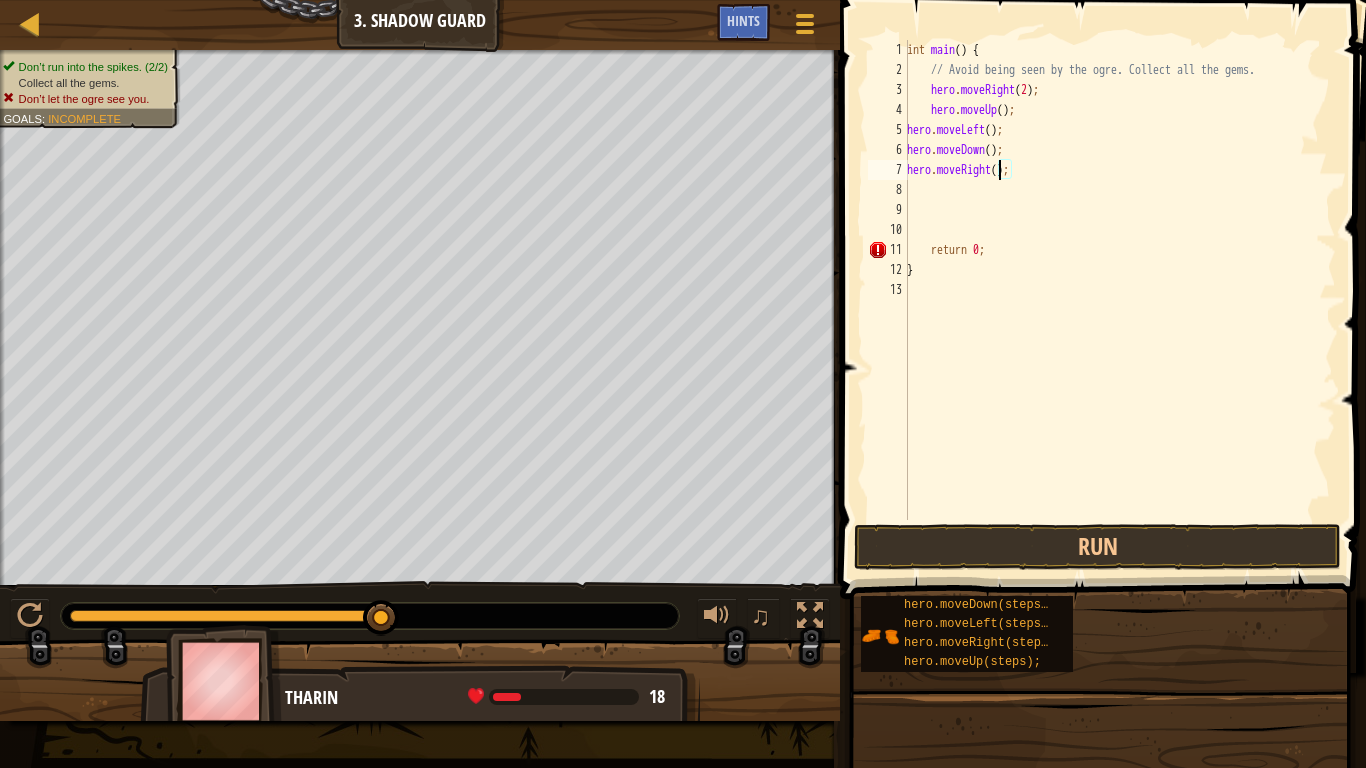 click on "int   main ( )   {      // Avoid being seen by the ogre. Collect all the gems.      hero . moveRight ( 2 ) ;      hero . moveUp ( ) ; hero . moveLeft ( ) ; hero . moveDown ( ) ; hero . moveRight ( ) ;                return   0 ; }" at bounding box center [1119, 300] 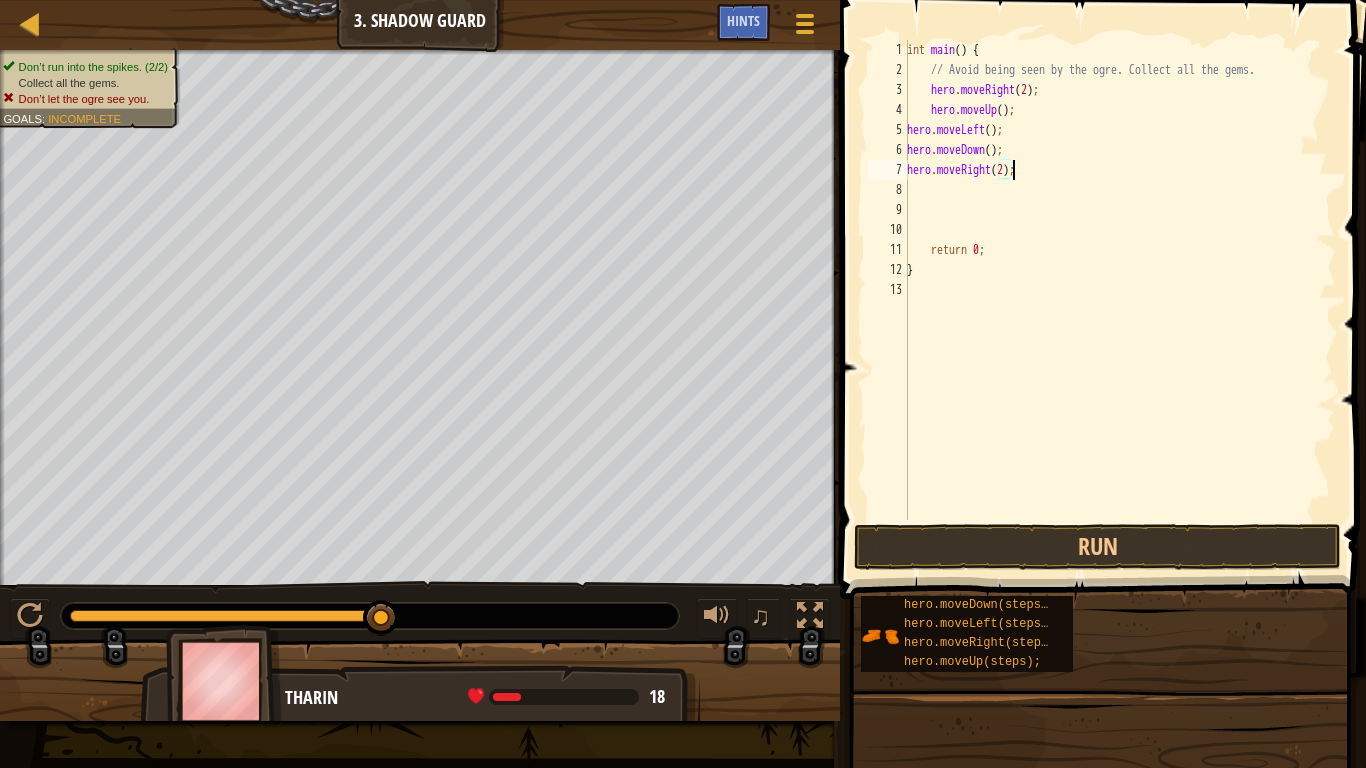 scroll, scrollTop: 9, scrollLeft: 9, axis: both 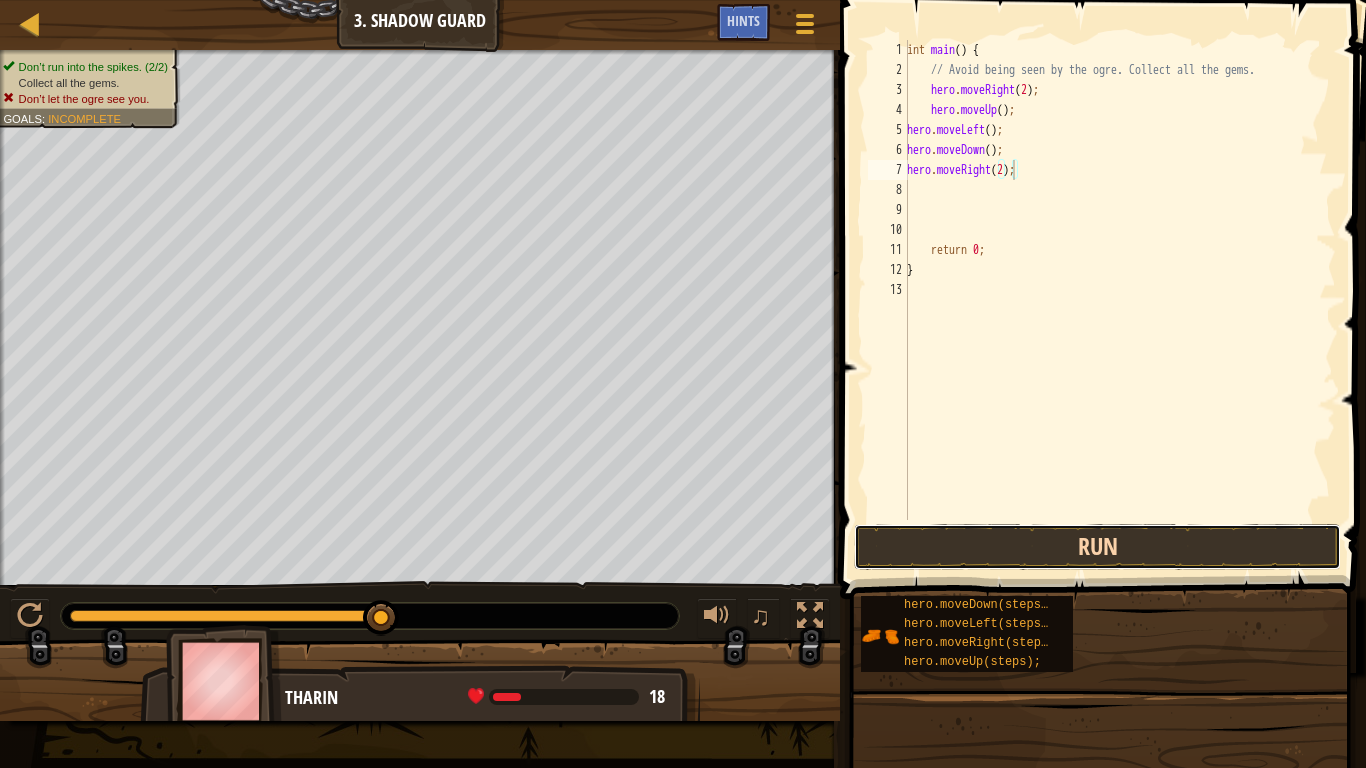 click on "Run" at bounding box center (1097, 547) 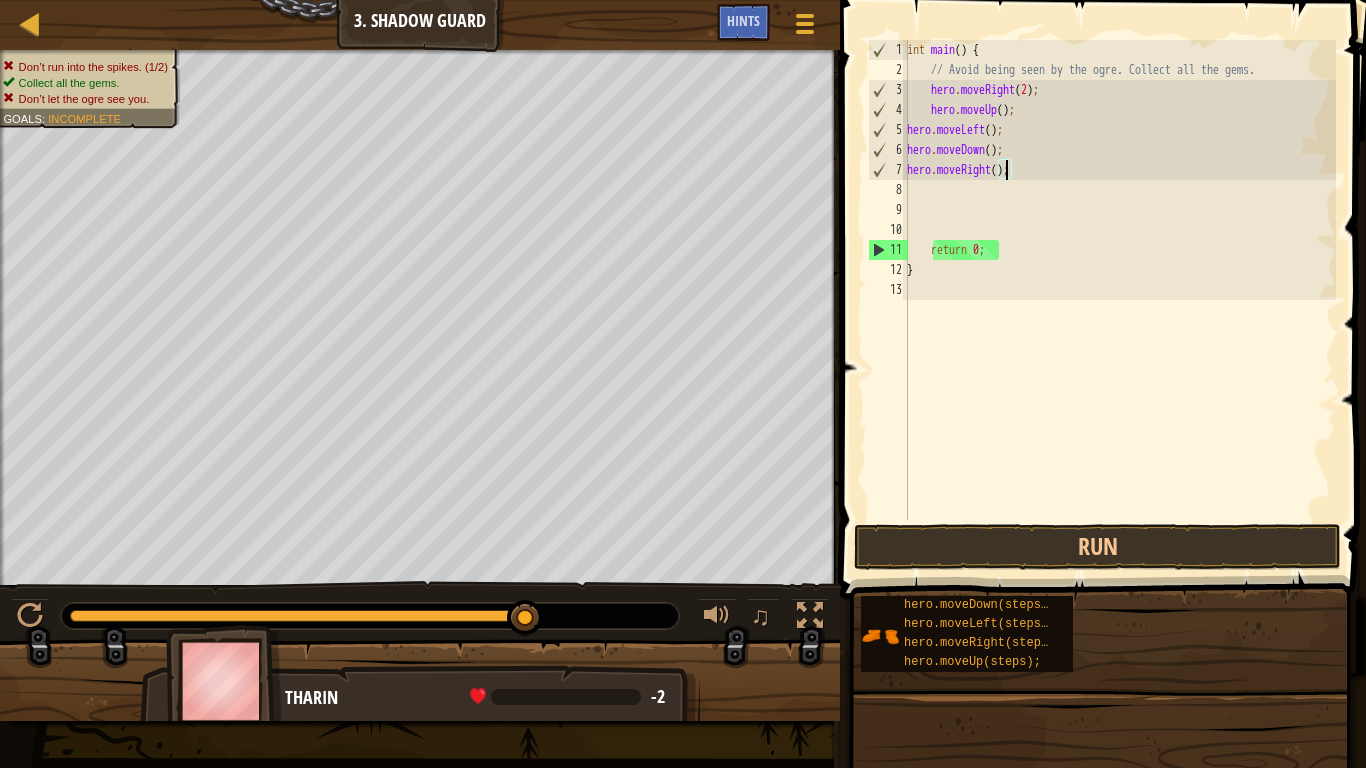 scroll, scrollTop: 9, scrollLeft: 9, axis: both 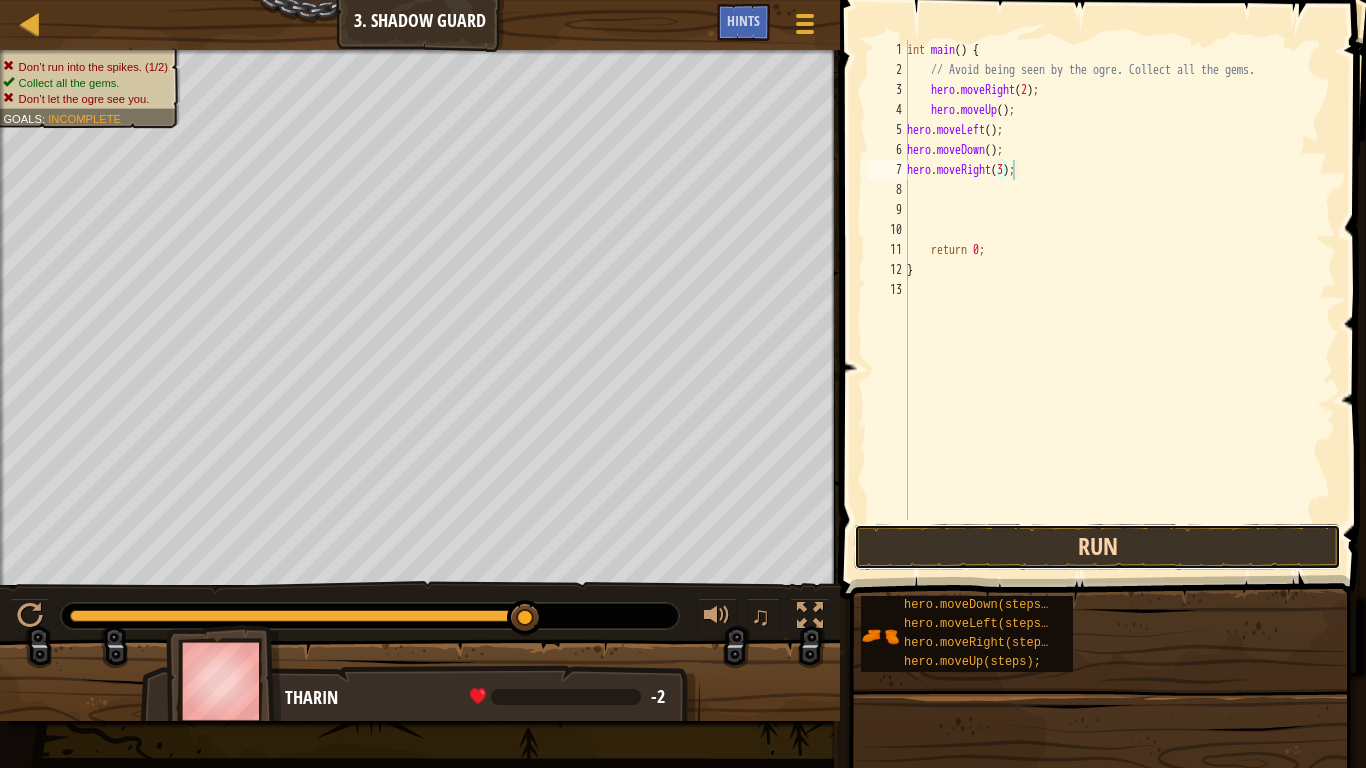 click on "Run" at bounding box center [1097, 547] 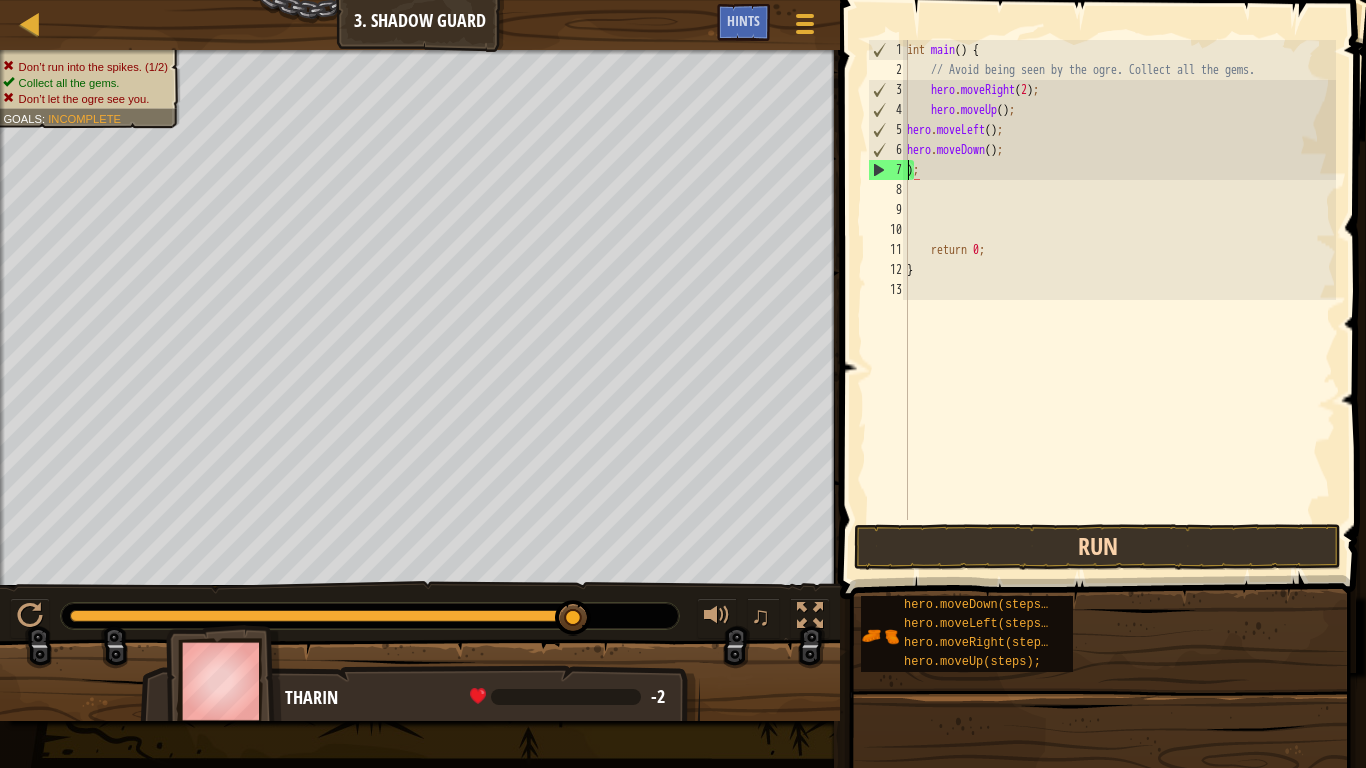 scroll, scrollTop: 9, scrollLeft: 0, axis: vertical 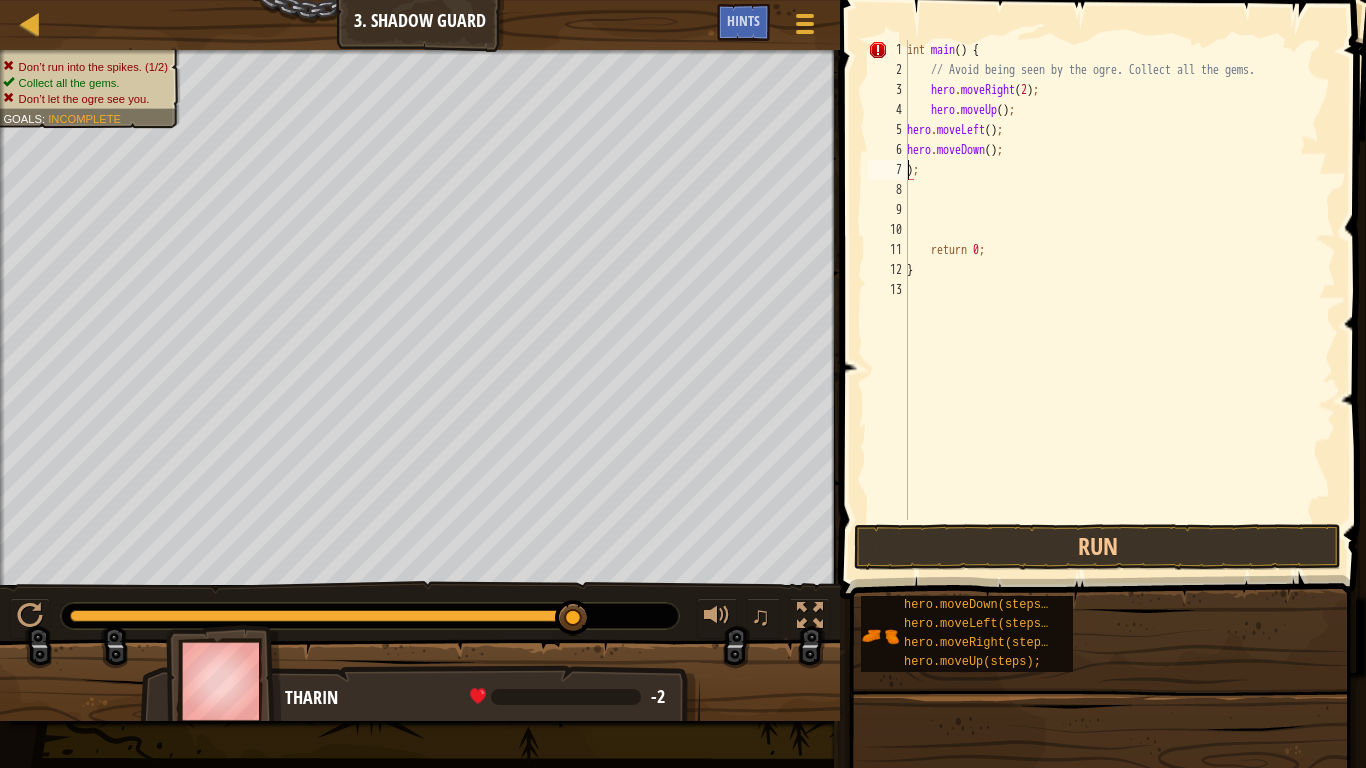 click on "int   main ( )   {      // Avoid being seen by the ogre. Collect all the gems.      hero . moveRight ( 2 ) ;      hero . moveUp ( ) ; hero . moveLeft ( ) ; hero . moveDown ( ) ; ) ;                return   0 ; }" at bounding box center (1119, 300) 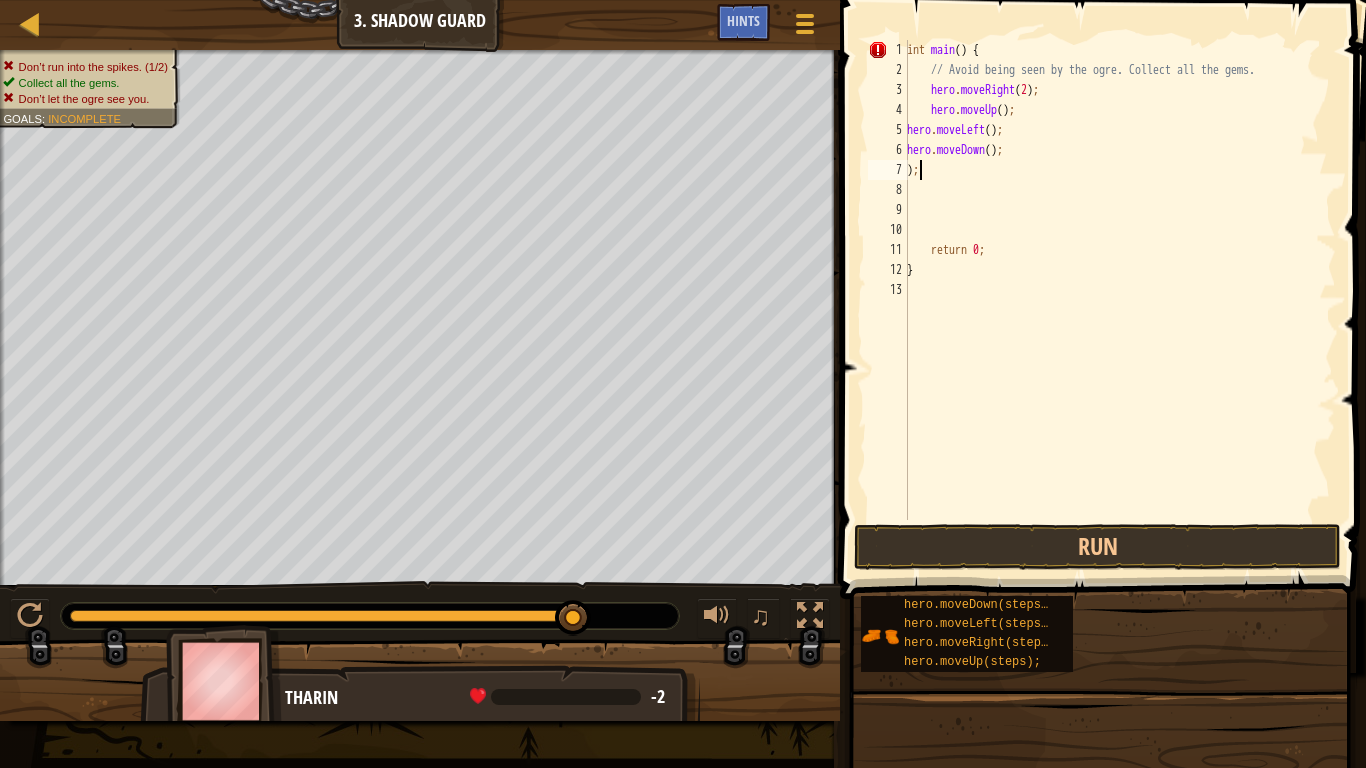 type on ")" 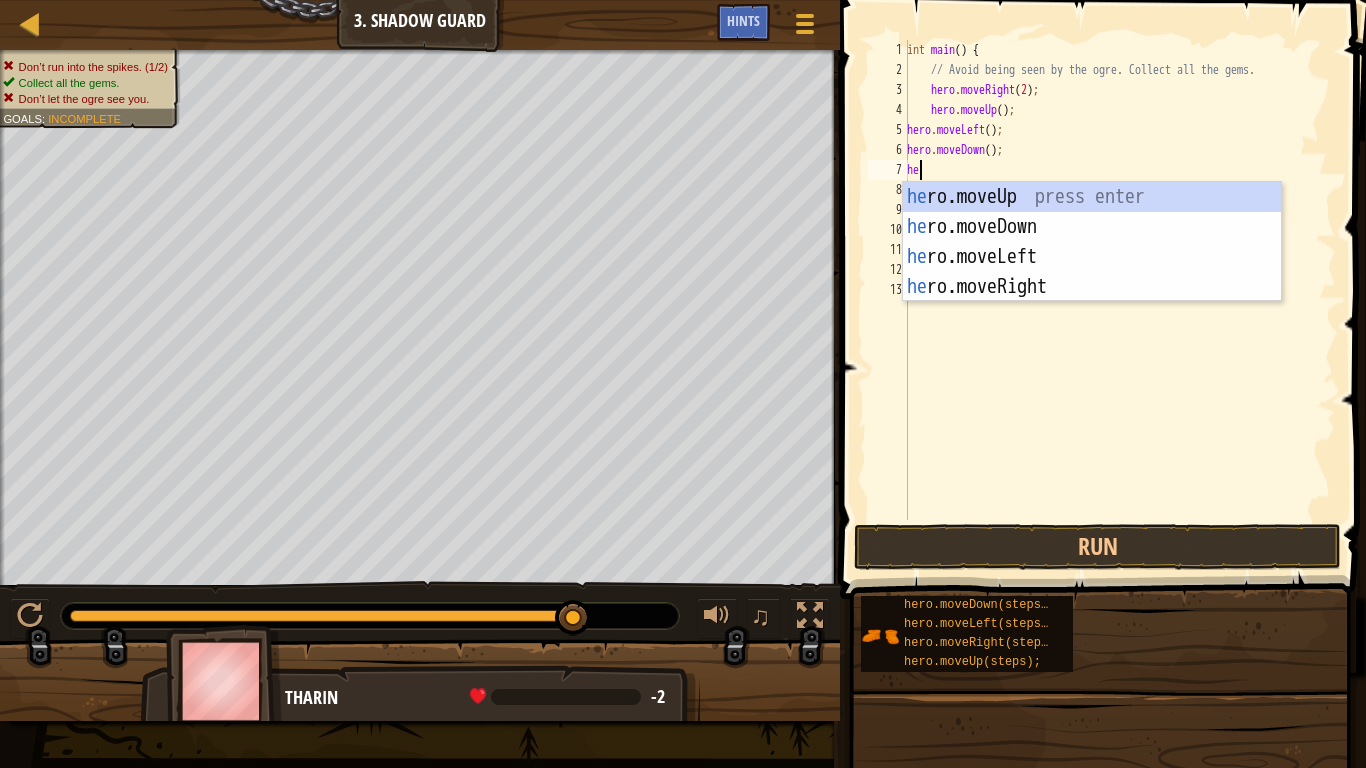 scroll, scrollTop: 9, scrollLeft: 1, axis: both 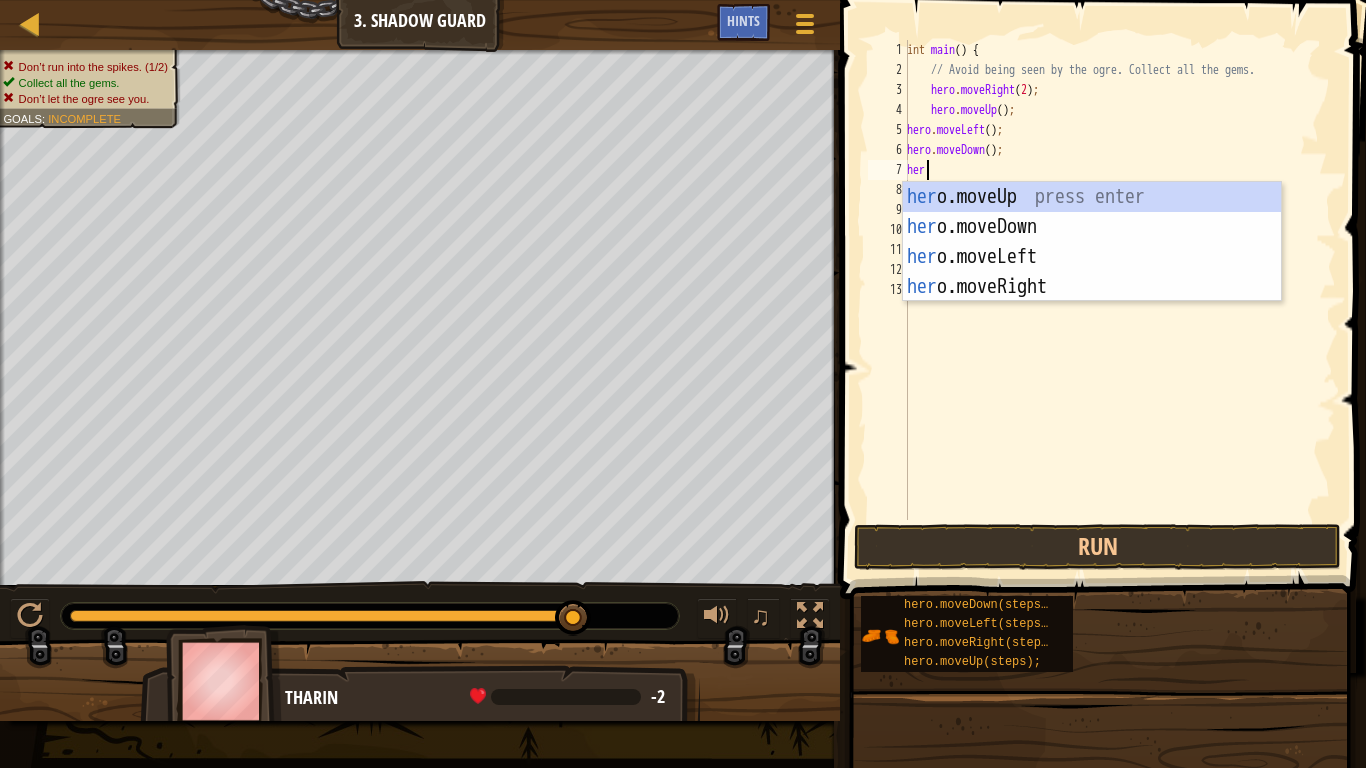 type on "hero" 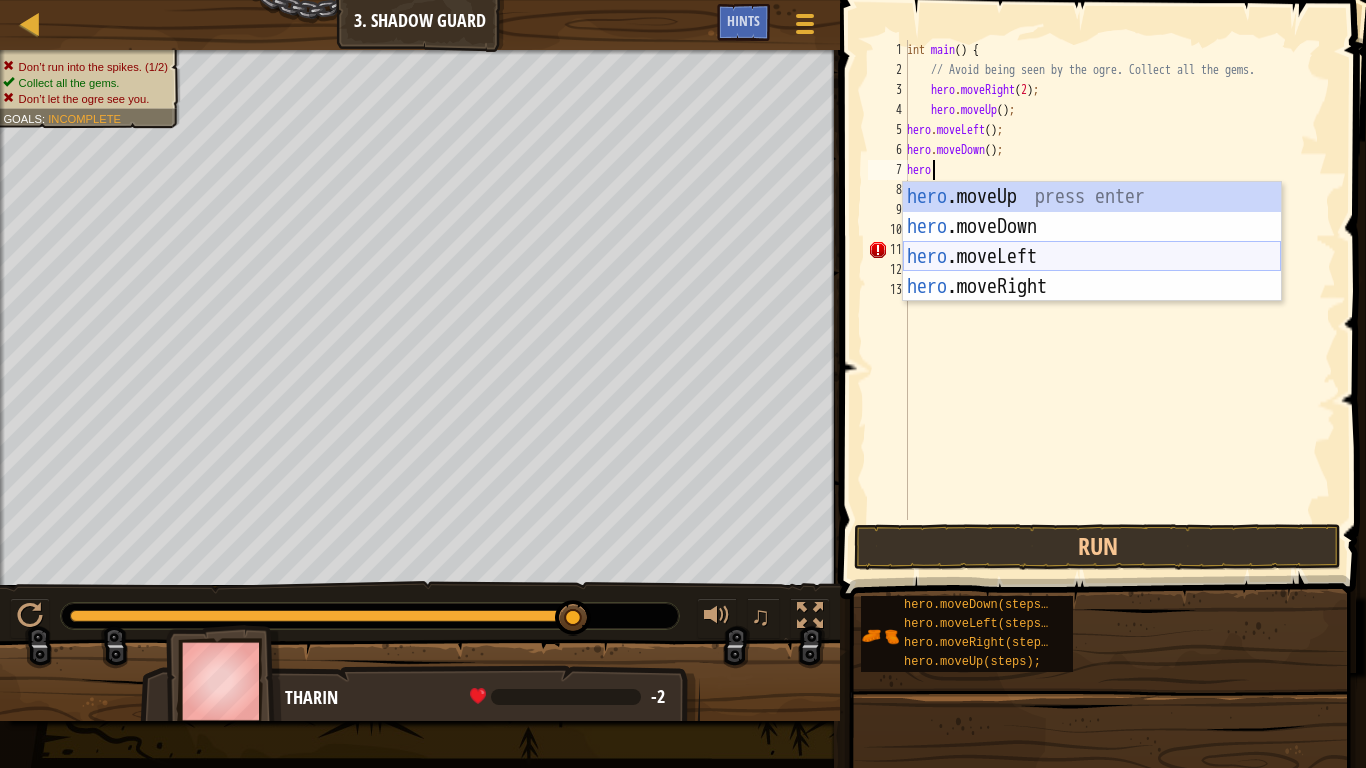 click on "hero .moveUp press enter hero .moveDown press enter hero .moveLeft press enter hero .moveRight press enter" at bounding box center (1092, 272) 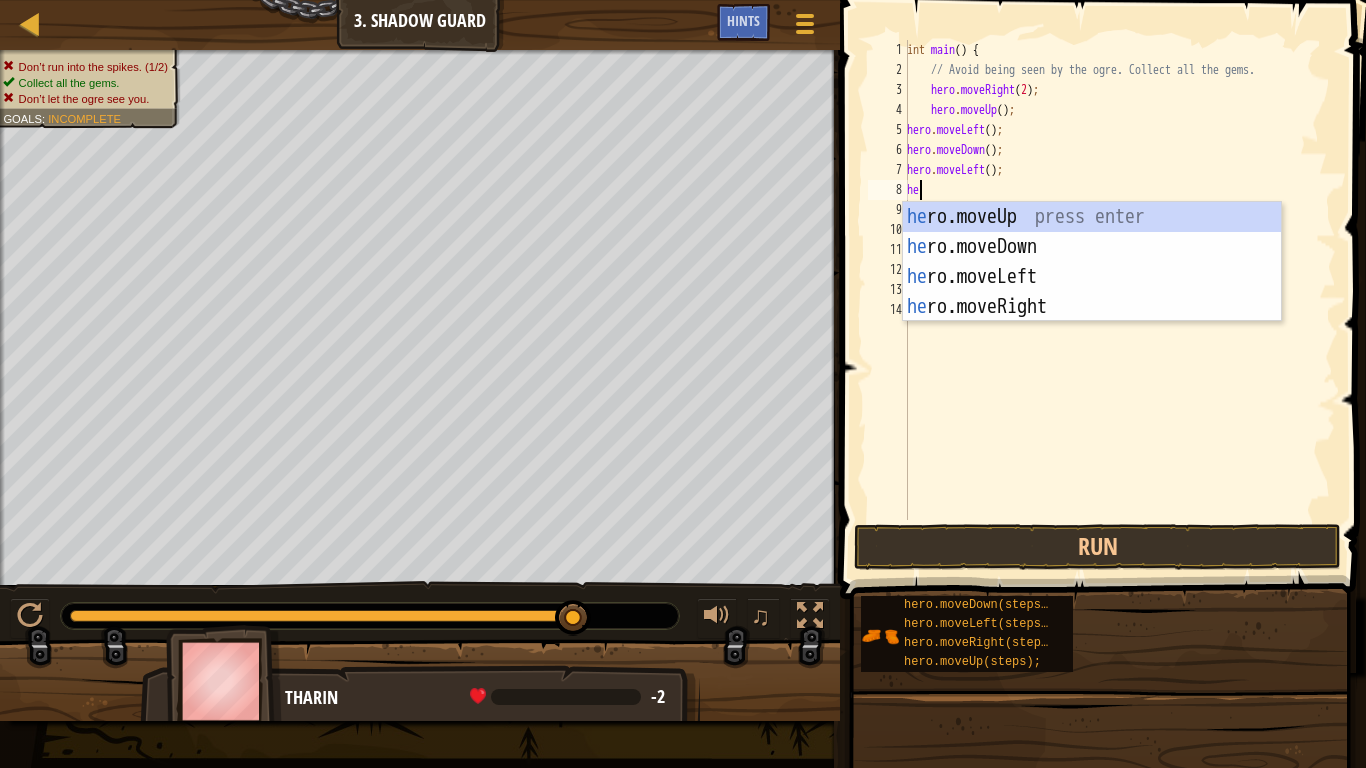 scroll, scrollTop: 9, scrollLeft: 1, axis: both 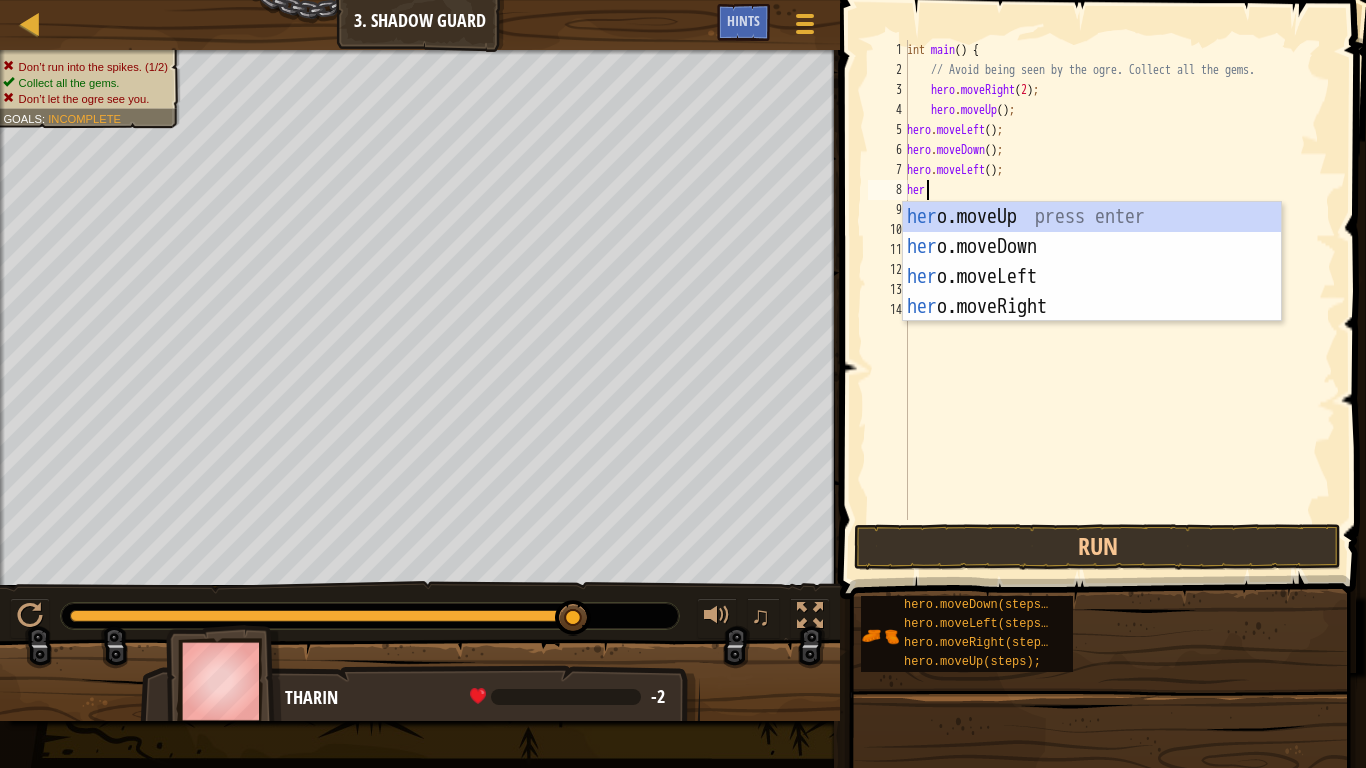 type on "hero" 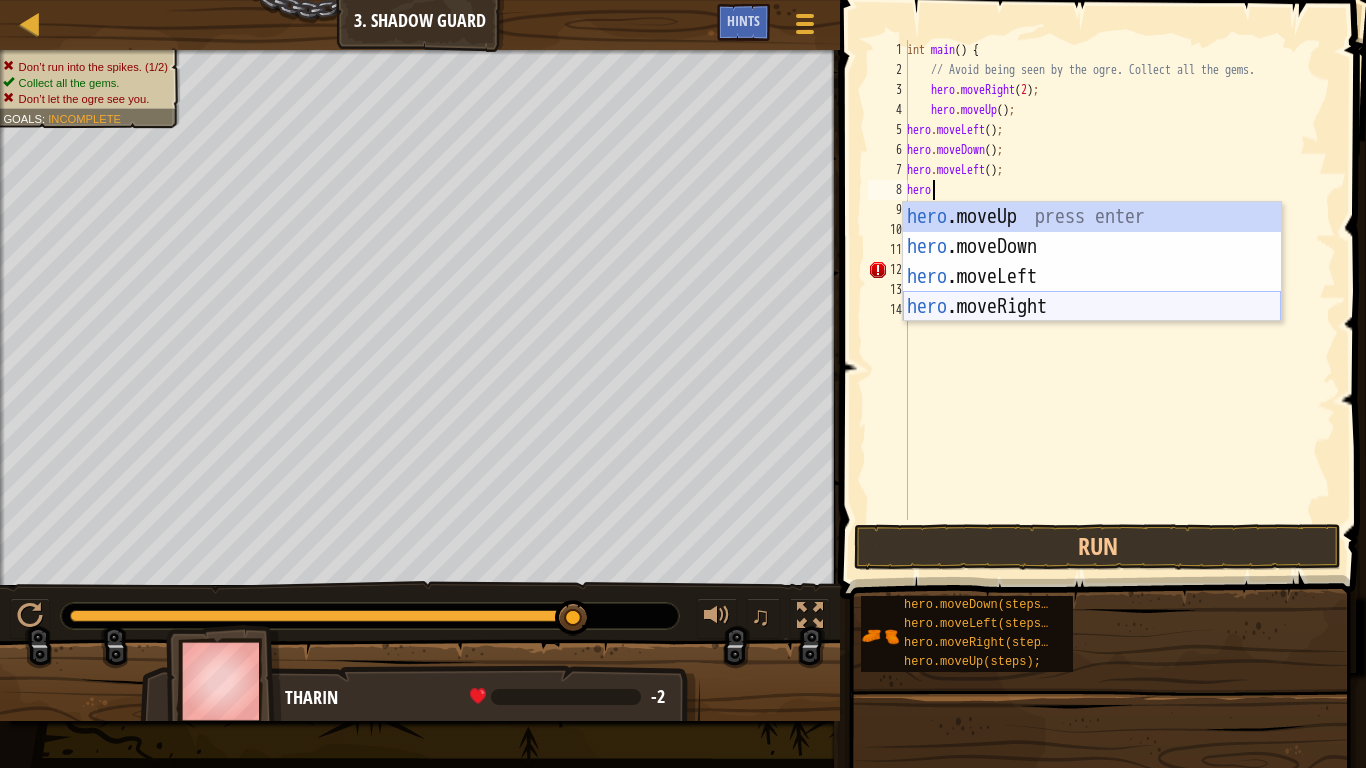 click on "hero .moveUp press enter hero .moveDown press enter hero .moveLeft press enter hero .moveRight press enter" at bounding box center (1092, 292) 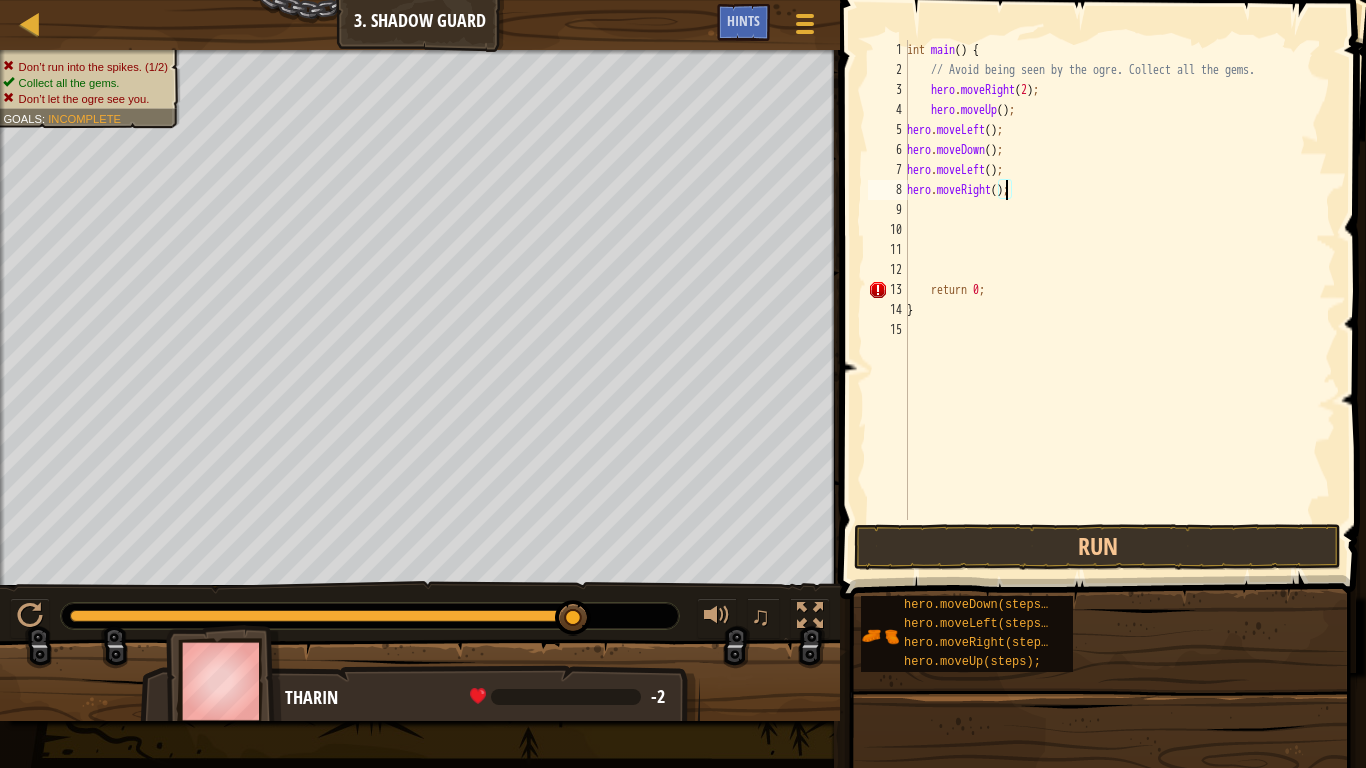 click on "int   main ( )   {      // Avoid being seen by the ogre. Collect all the gems.      hero . moveRight ( 2 ) ;      hero . moveUp ( ) ; hero . moveLeft ( ) ; hero . moveDown ( ) ; hero . moveLeft ( ) ; hero . moveRight ( ) ;                return   0 ; }" at bounding box center (1119, 300) 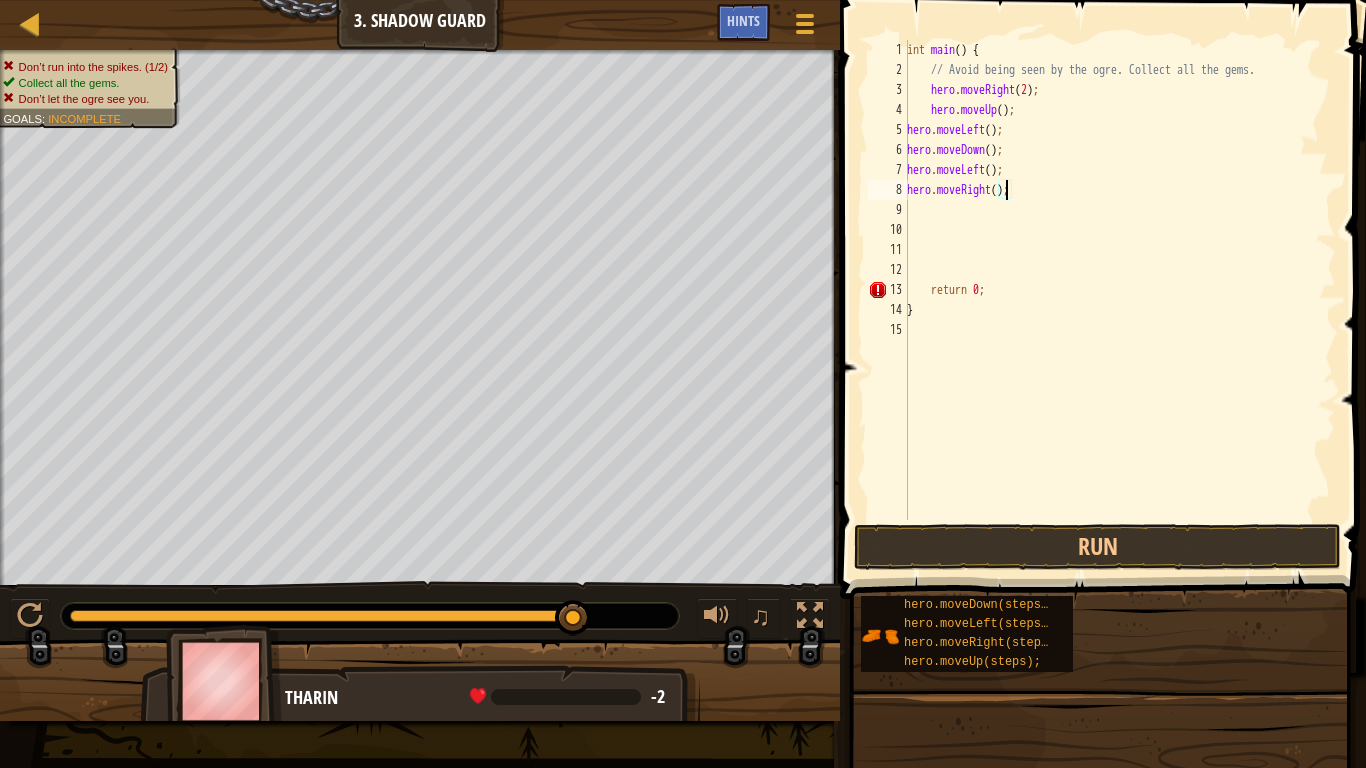 type on "hero.moveRight(3);" 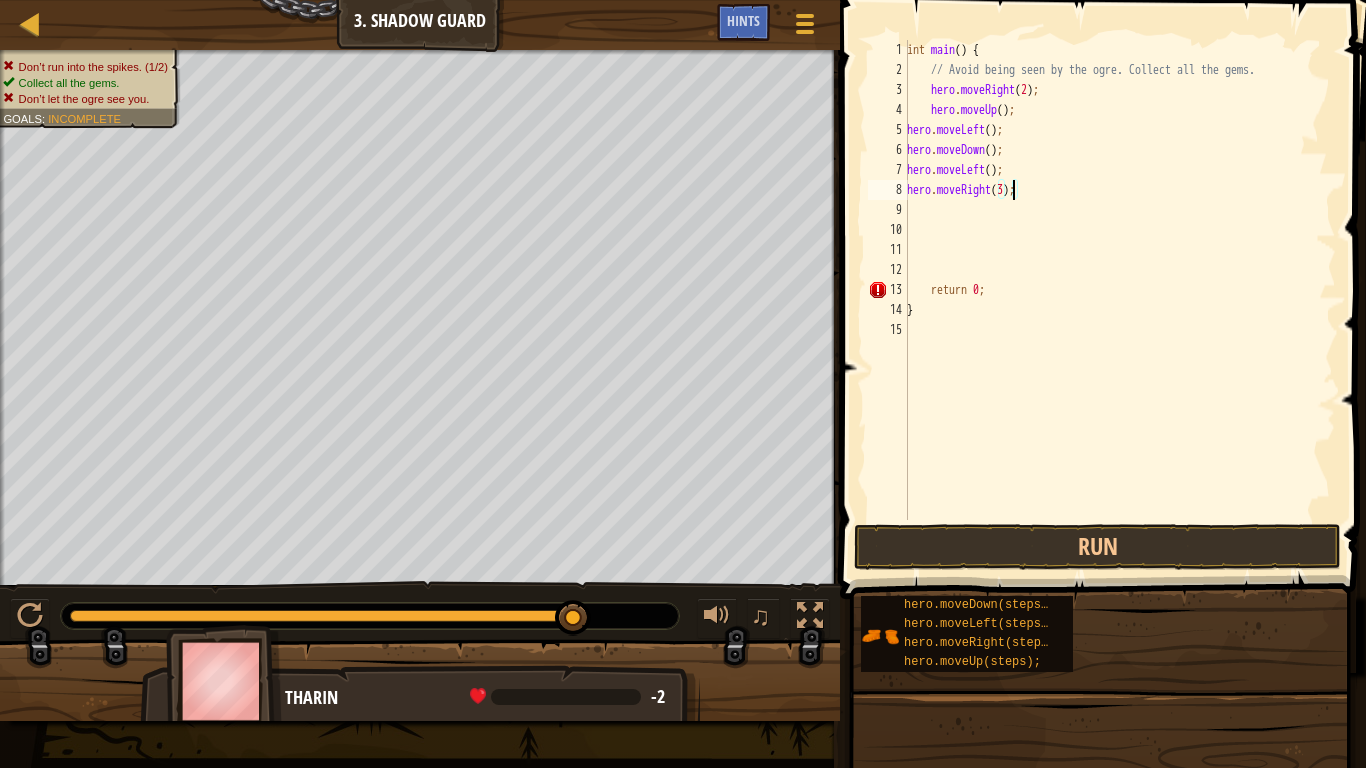 scroll, scrollTop: 9, scrollLeft: 0, axis: vertical 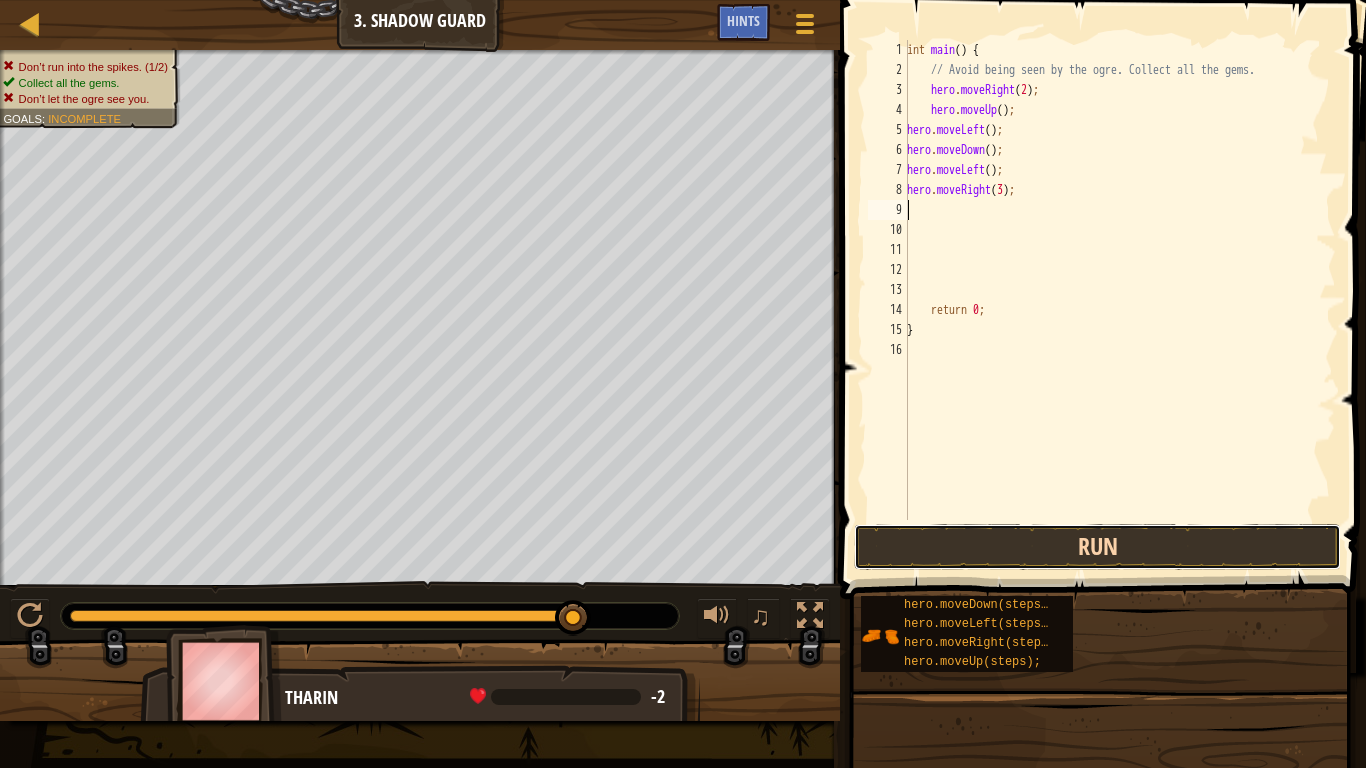 click on "Run" at bounding box center (1097, 547) 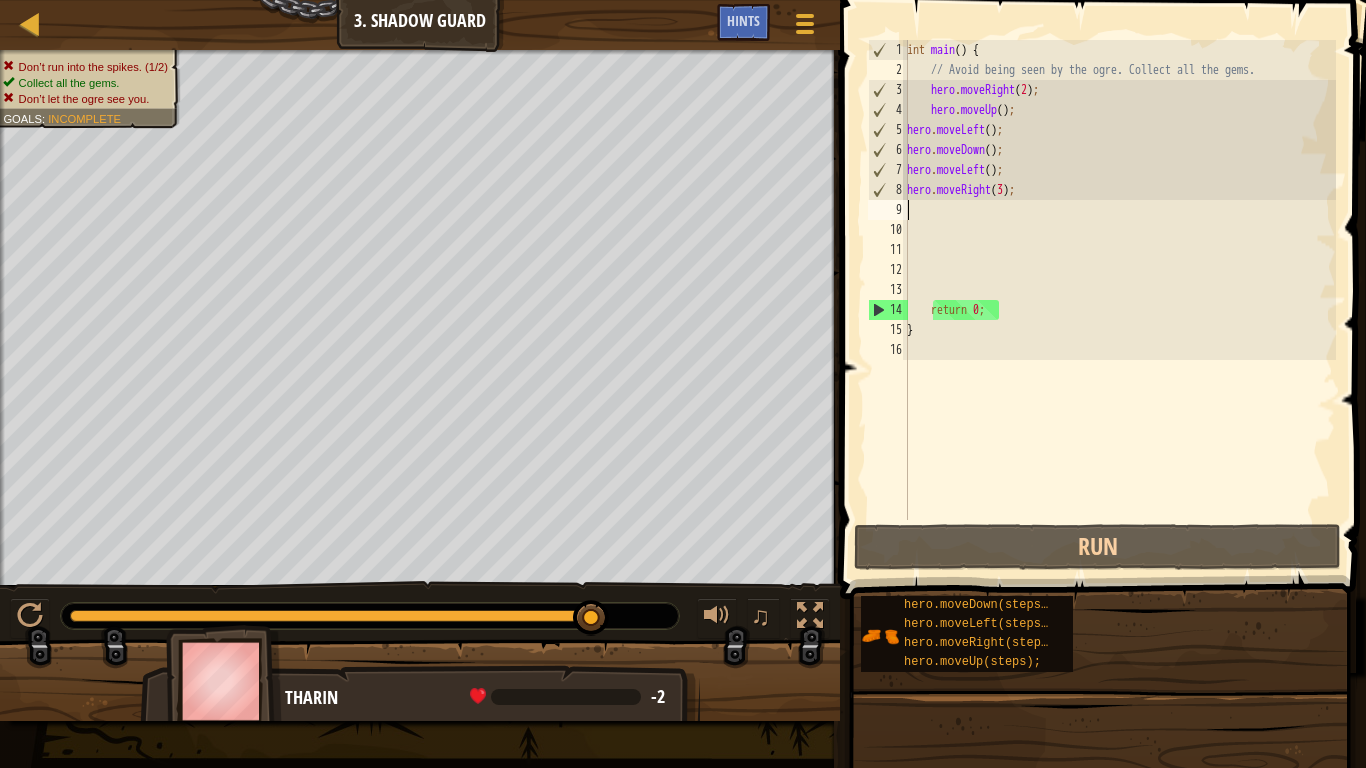 drag, startPoint x: 593, startPoint y: 611, endPoint x: 653, endPoint y: 624, distance: 61.39218 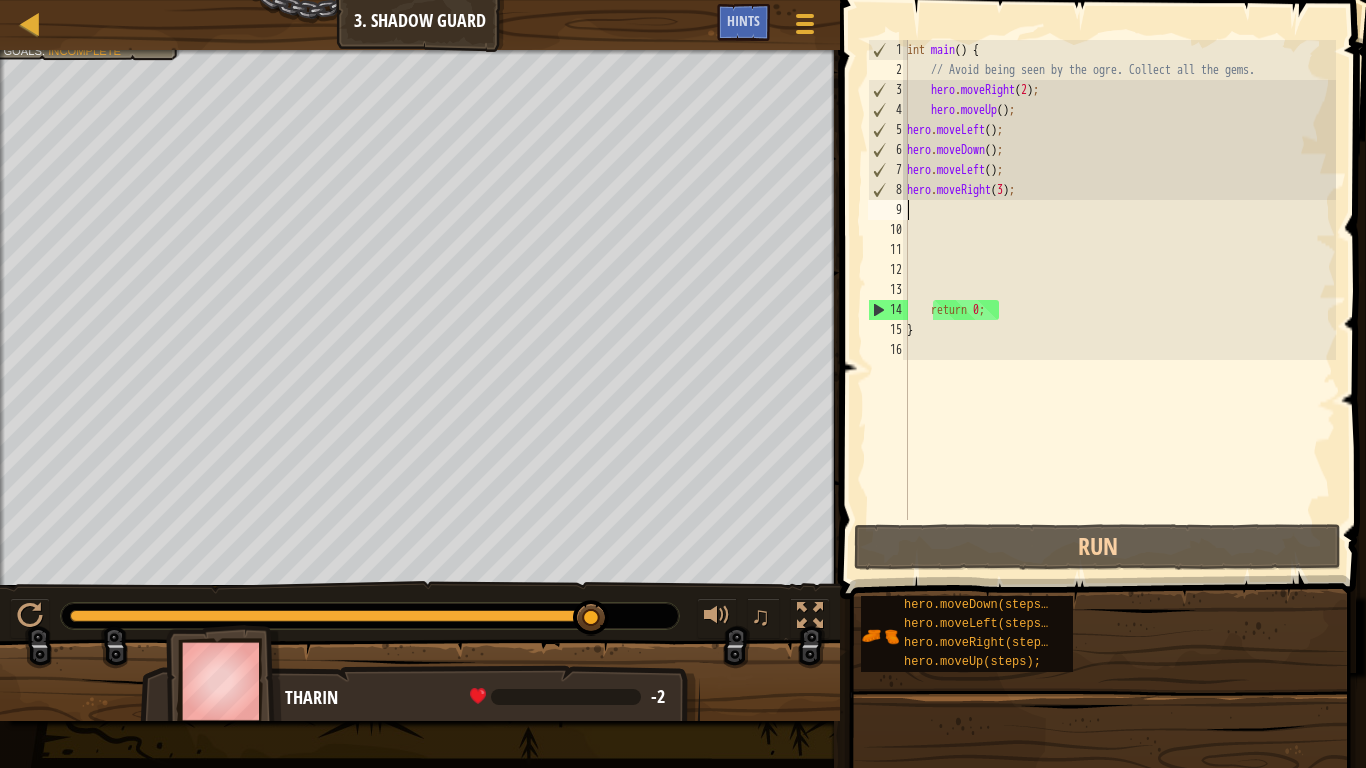 click on "int   main ( )   {      // Avoid being seen by the ogre. Collect all the gems.      hero . moveRight ( 2 ) ;      hero . moveUp ( ) ; hero . moveLeft ( ) ; hero . moveDown ( ) ; hero . moveLeft ( ) ; hero . moveRight ( 3 ) ;                return   0 ; }" at bounding box center [1119, 300] 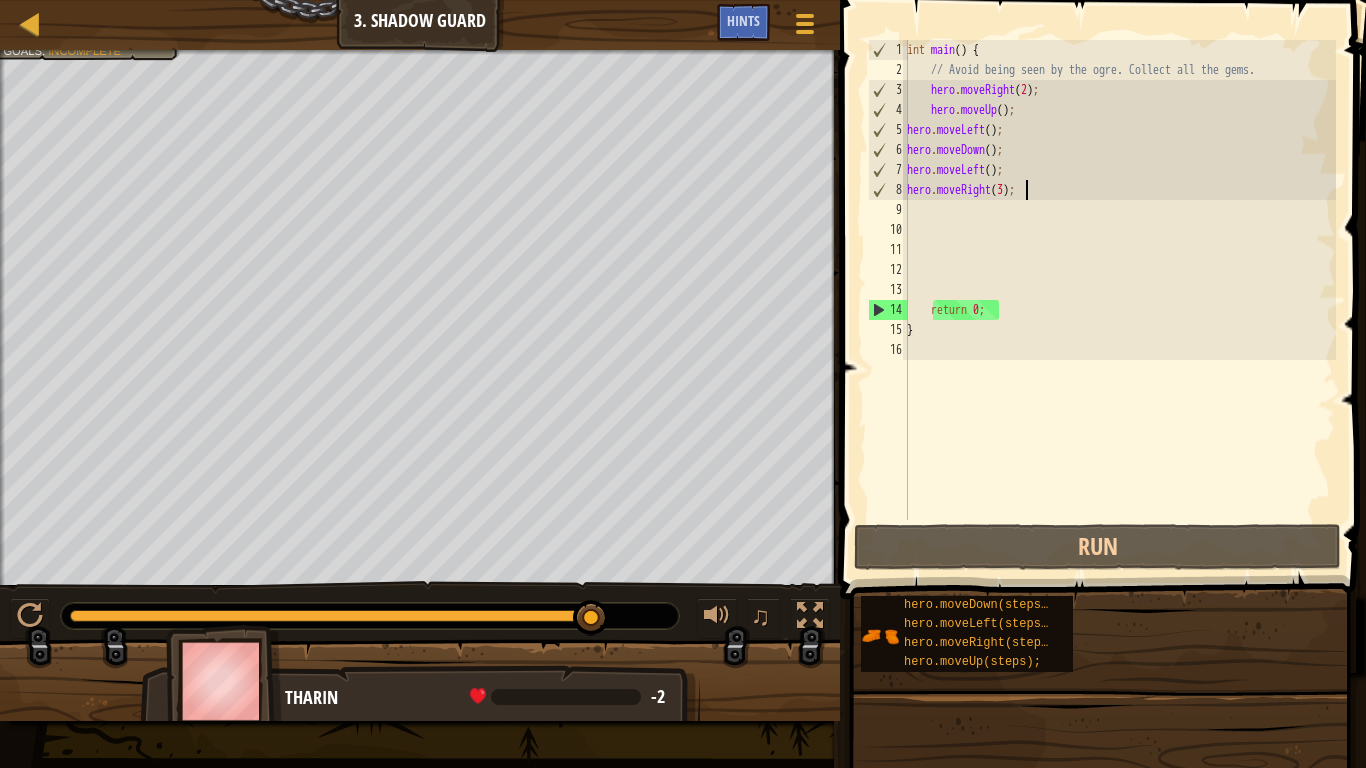 click on "int   main ( )   {      // Avoid being seen by the ogre. Collect all the gems.      hero . moveRight ( 2 ) ;      hero . moveUp ( ) ; hero . moveLeft ( ) ; hero . moveDown ( ) ; hero . moveLeft ( ) ; hero . moveRight ( 3 ) ;                return   0 ; }" at bounding box center [1119, 300] 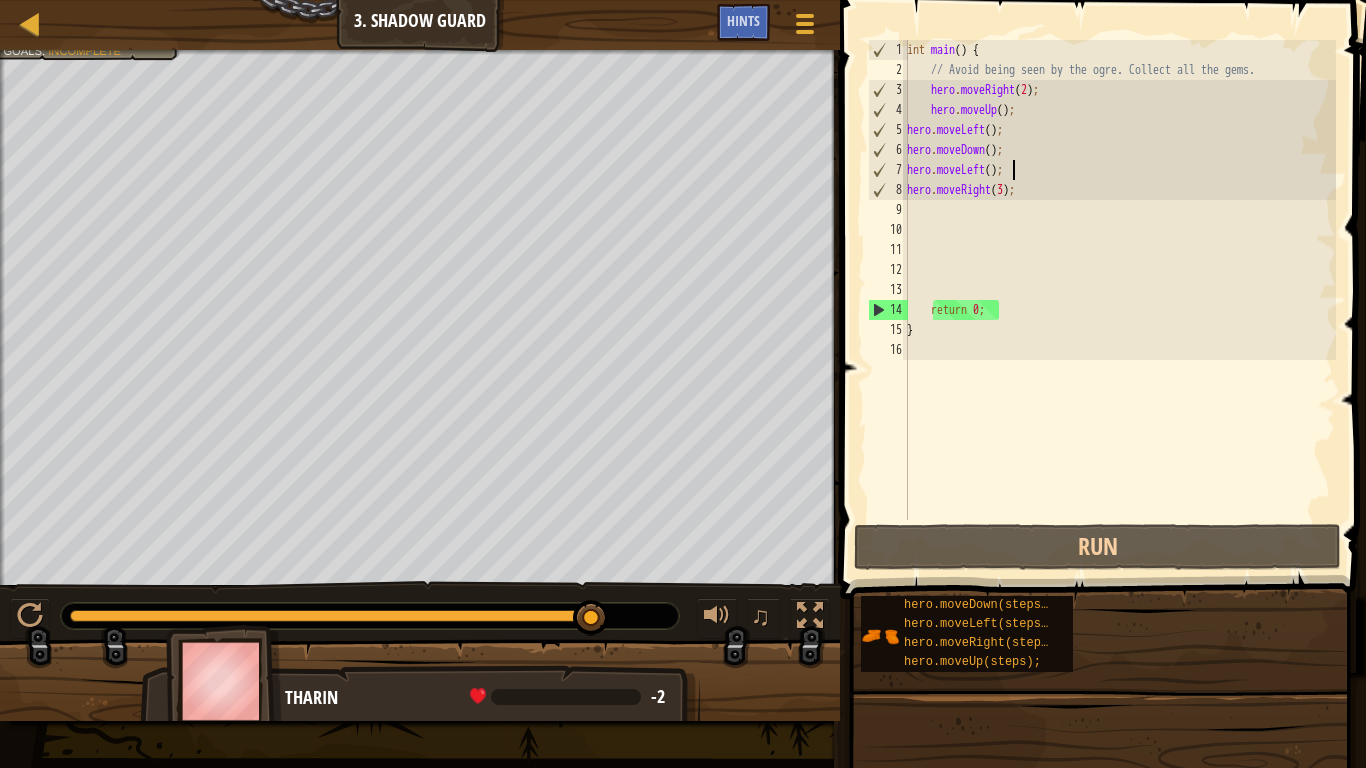 click on "int   main ( )   {      // Avoid being seen by the ogre. Collect all the gems.      hero . moveRight ( 2 ) ;      hero . moveUp ( ) ; hero . moveLeft ( ) ; hero . moveDown ( ) ; hero . moveLeft ( ) ; hero . moveRight ( 3 ) ;                return   0 ; }" at bounding box center [1119, 300] 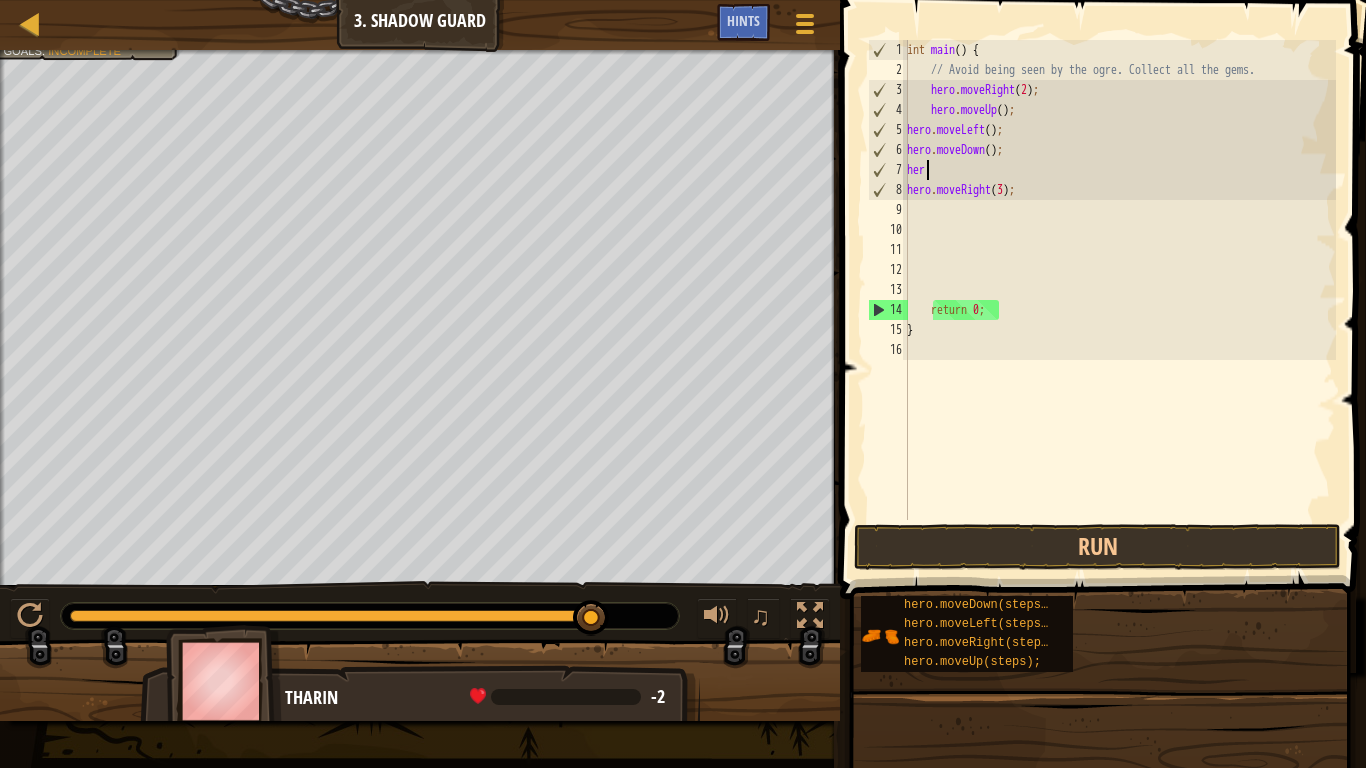 type on "h" 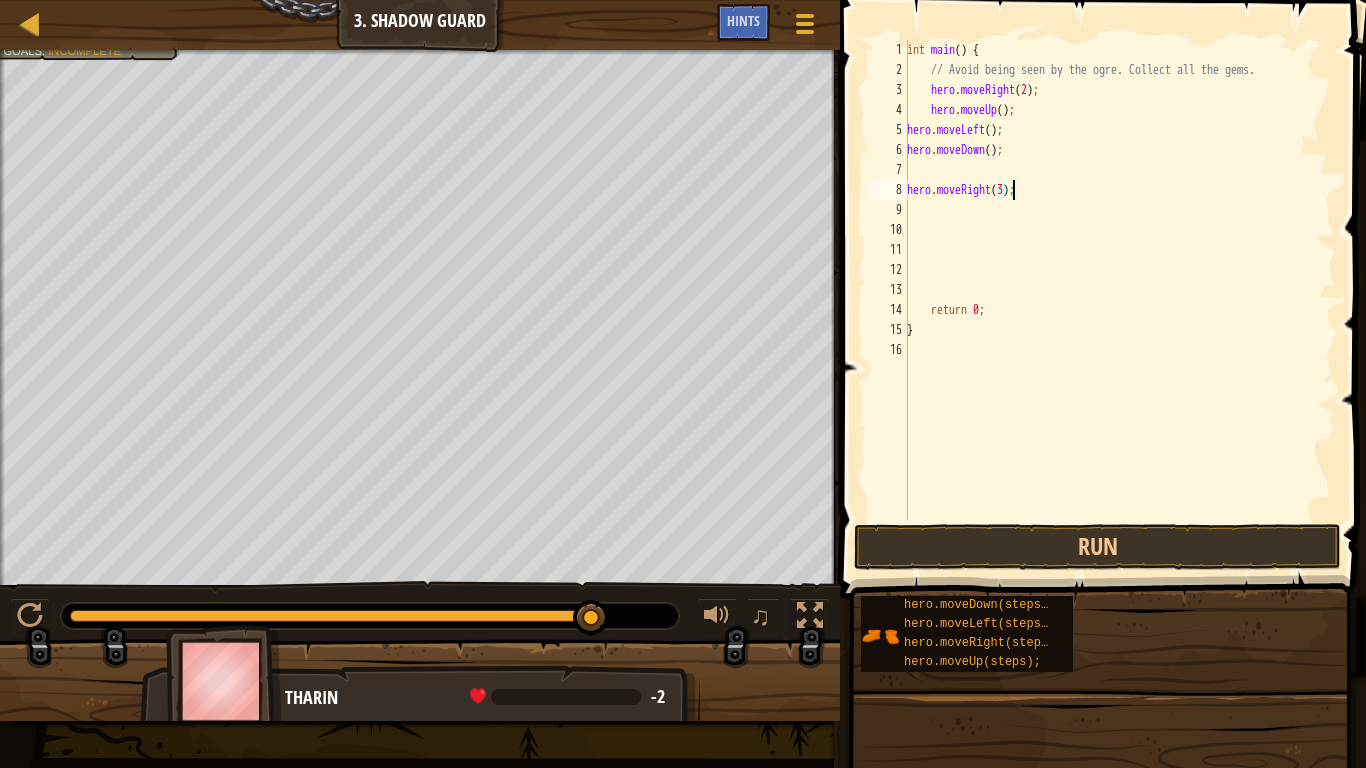click on "int   main ( )   {      // Avoid being seen by the ogre. Collect all the gems.      hero . moveRight ( 2 ) ;      hero . moveUp ( ) ; hero . moveLeft ( ) ; hero . moveDown ( ) ; hero . moveRight ( 3 ) ;                return   0 ; }" at bounding box center [1119, 300] 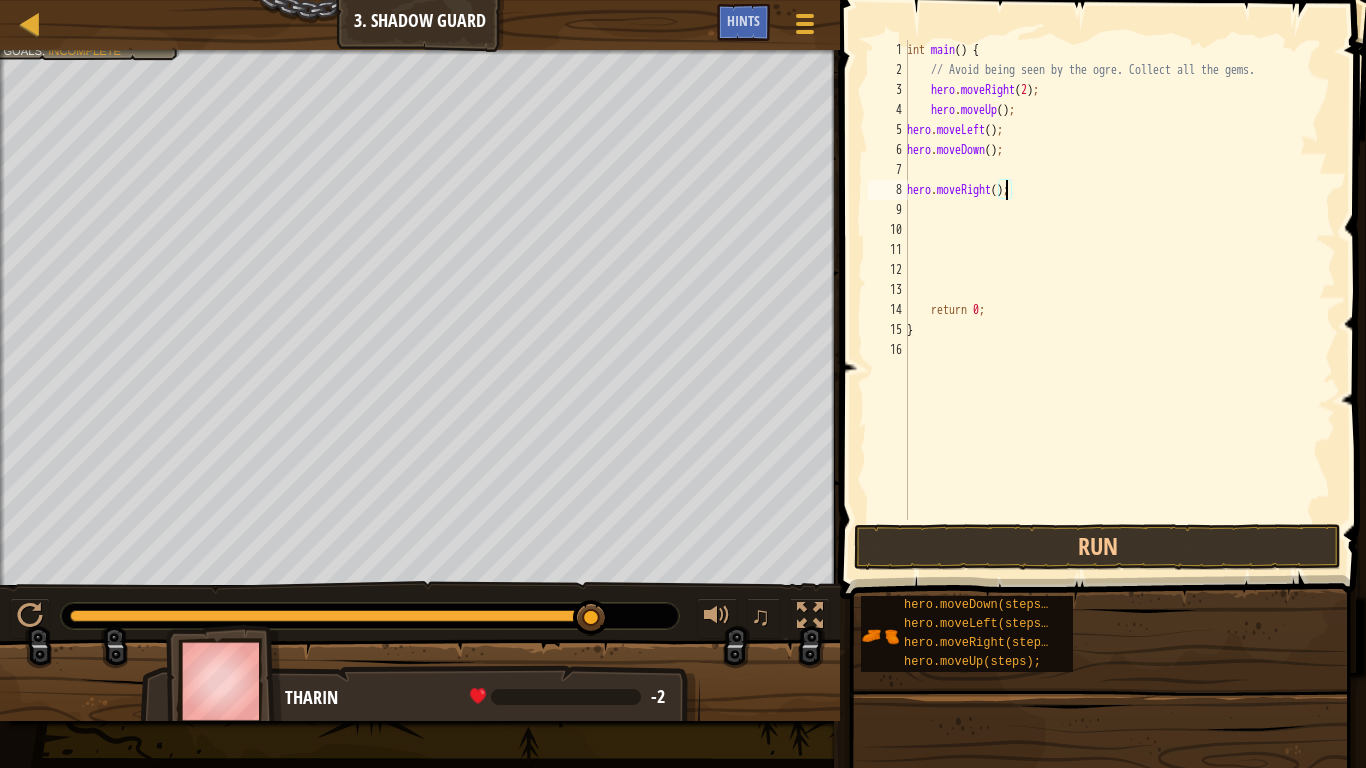 scroll, scrollTop: 9, scrollLeft: 9, axis: both 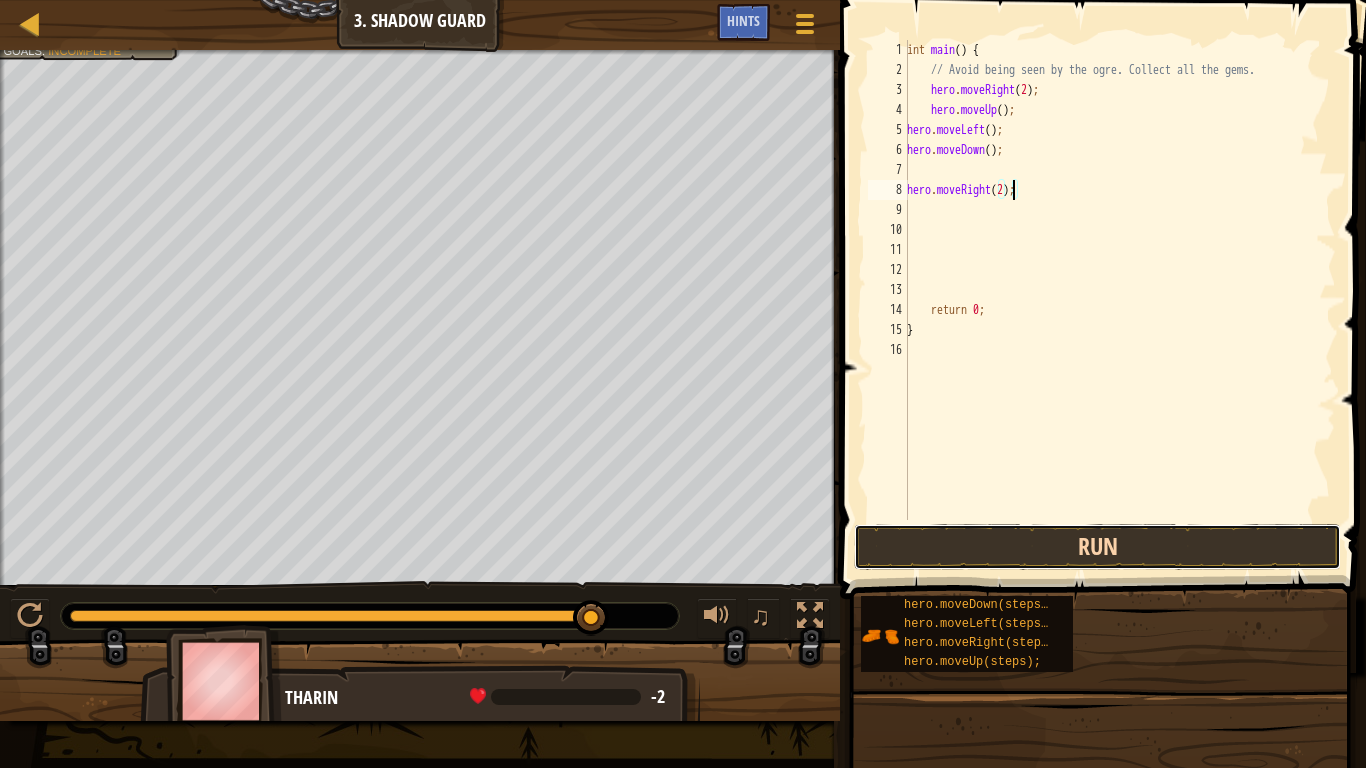 click on "Run" at bounding box center [1097, 547] 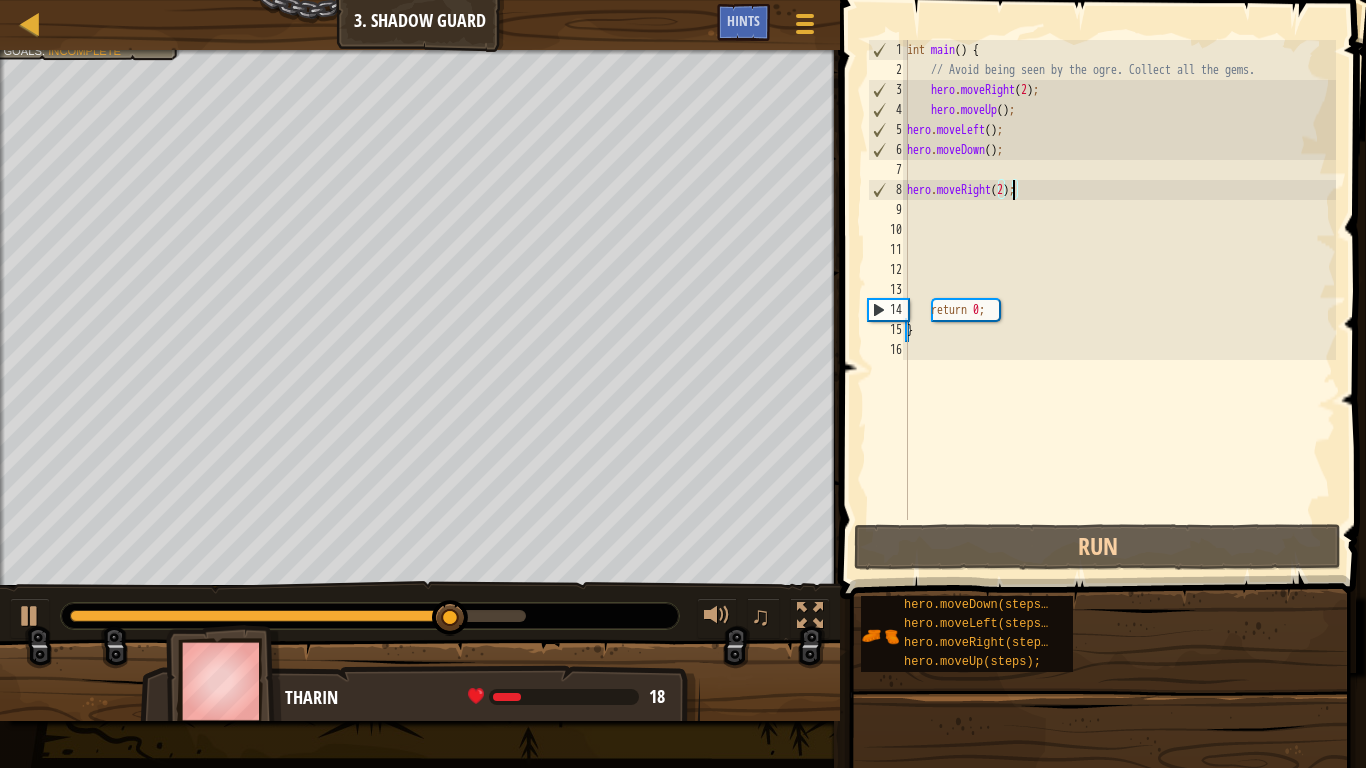 click at bounding box center (420, 52) 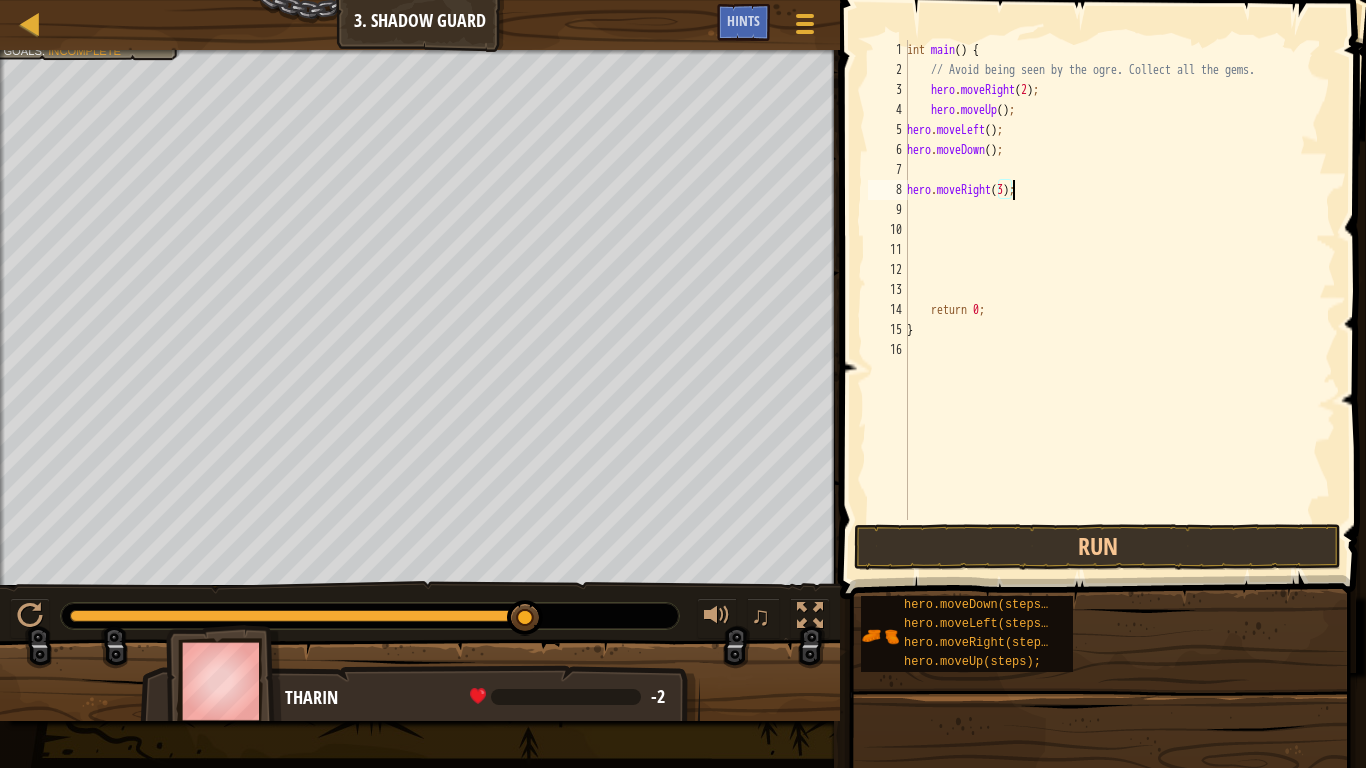 scroll, scrollTop: 9, scrollLeft: 9, axis: both 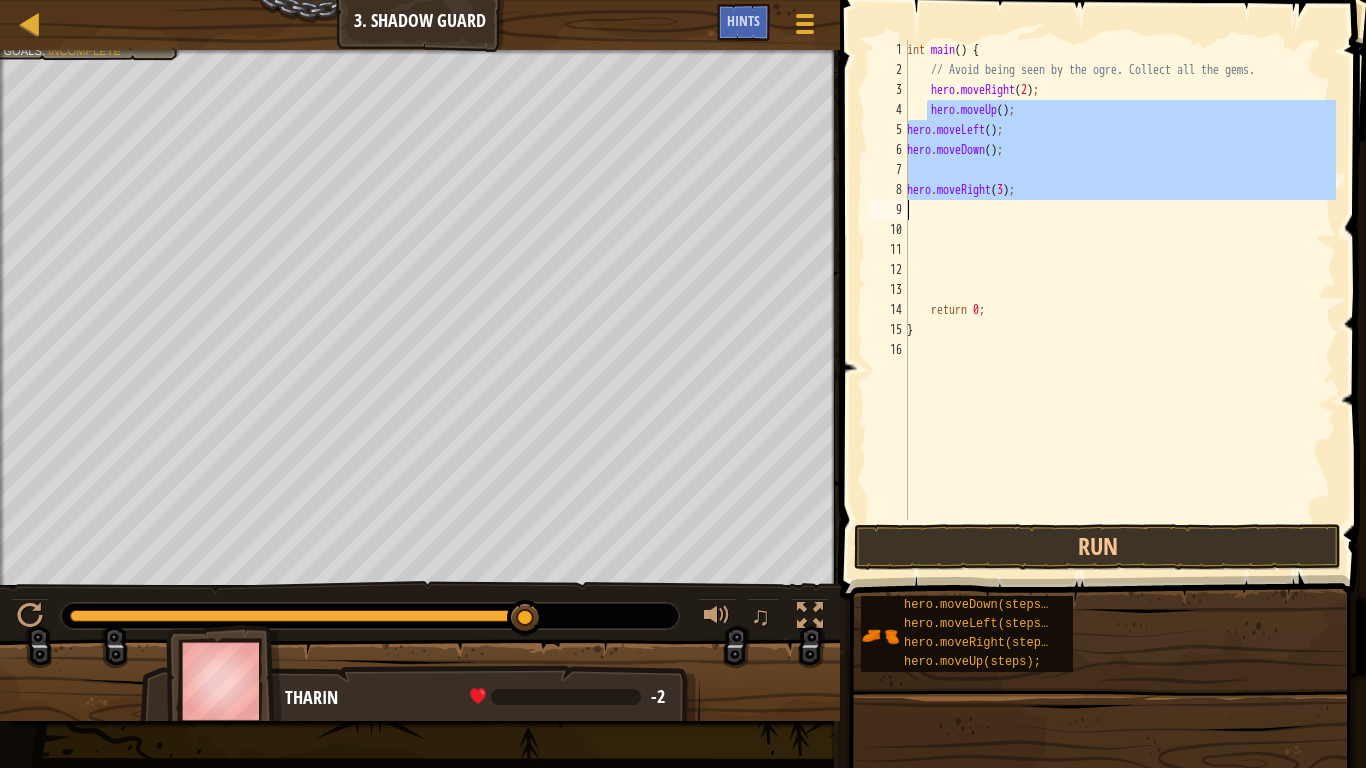 drag, startPoint x: 930, startPoint y: 105, endPoint x: 1116, endPoint y: 219, distance: 218.15591 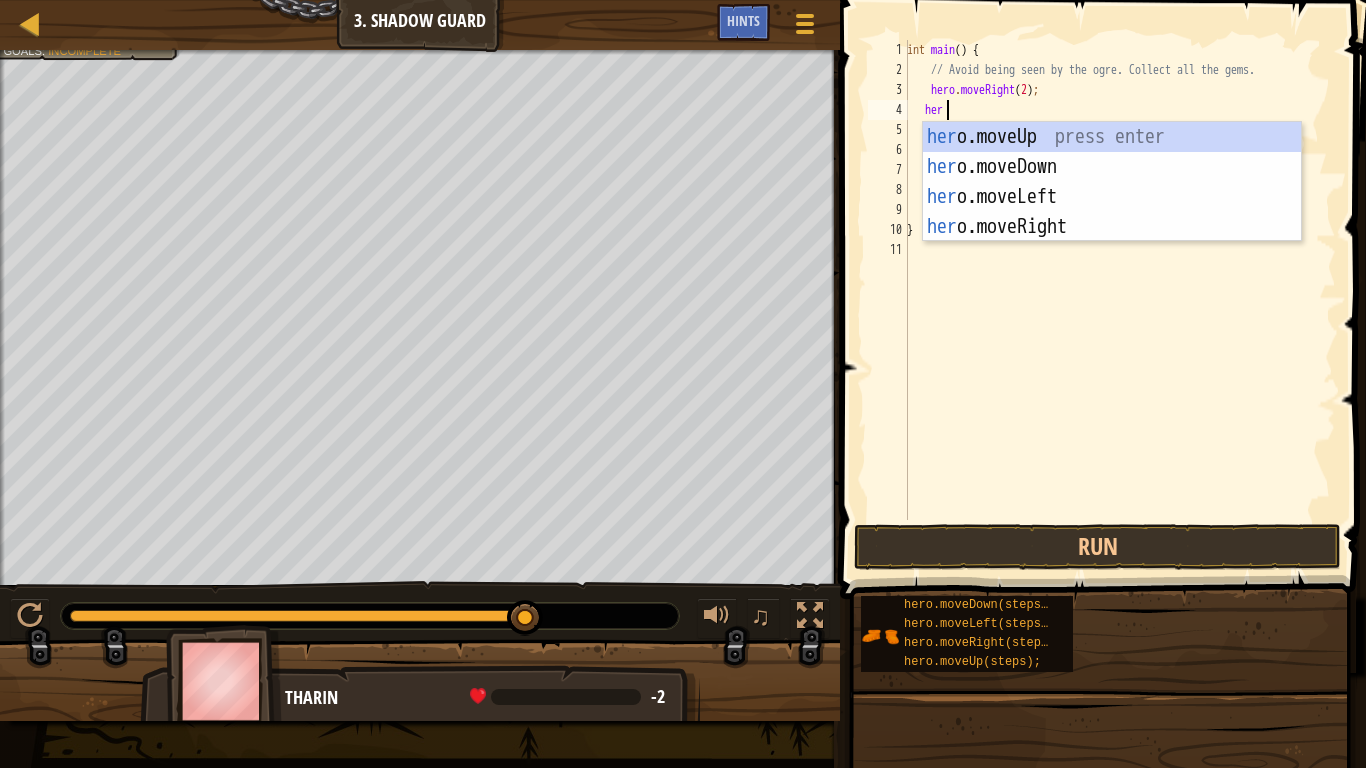 type on "hero" 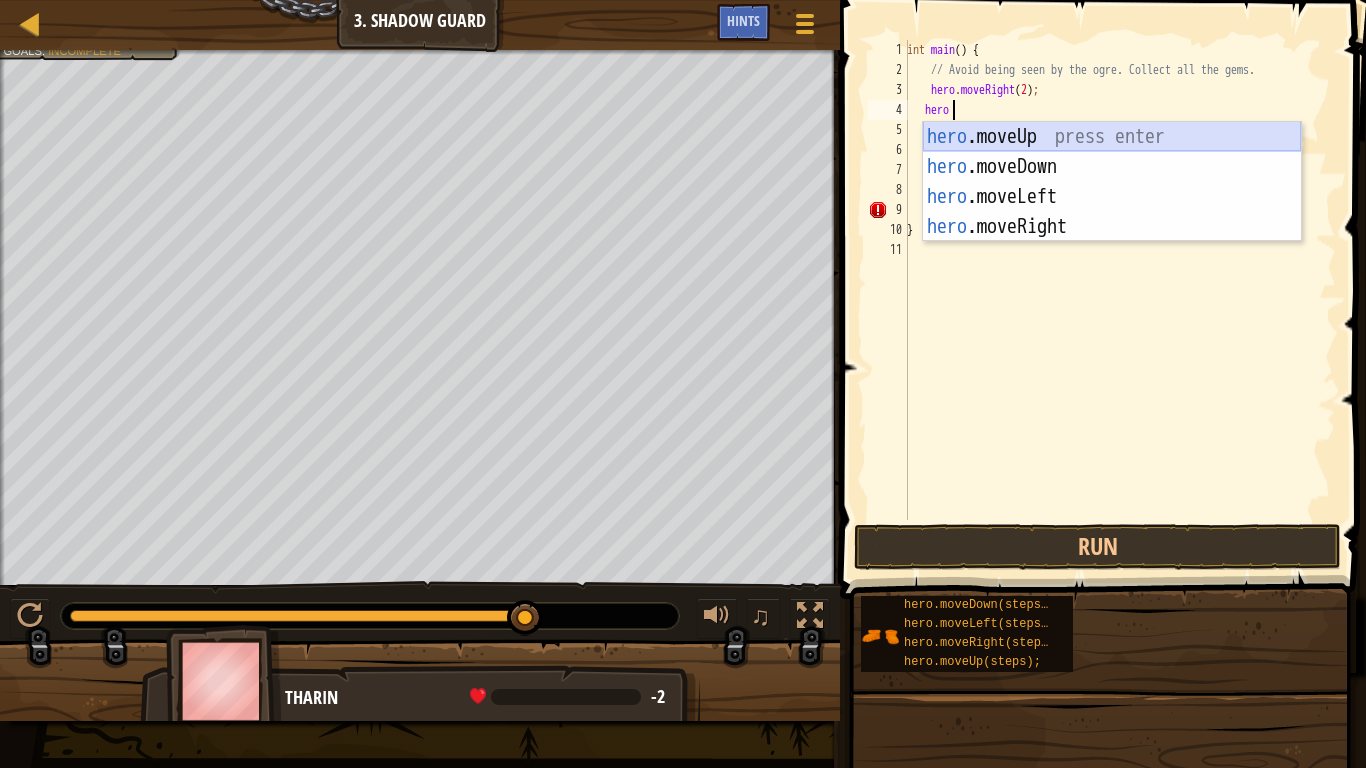 click on "hero .moveUp press enter hero .moveDown press enter hero .moveLeft press enter hero .moveRight press enter" at bounding box center (1112, 212) 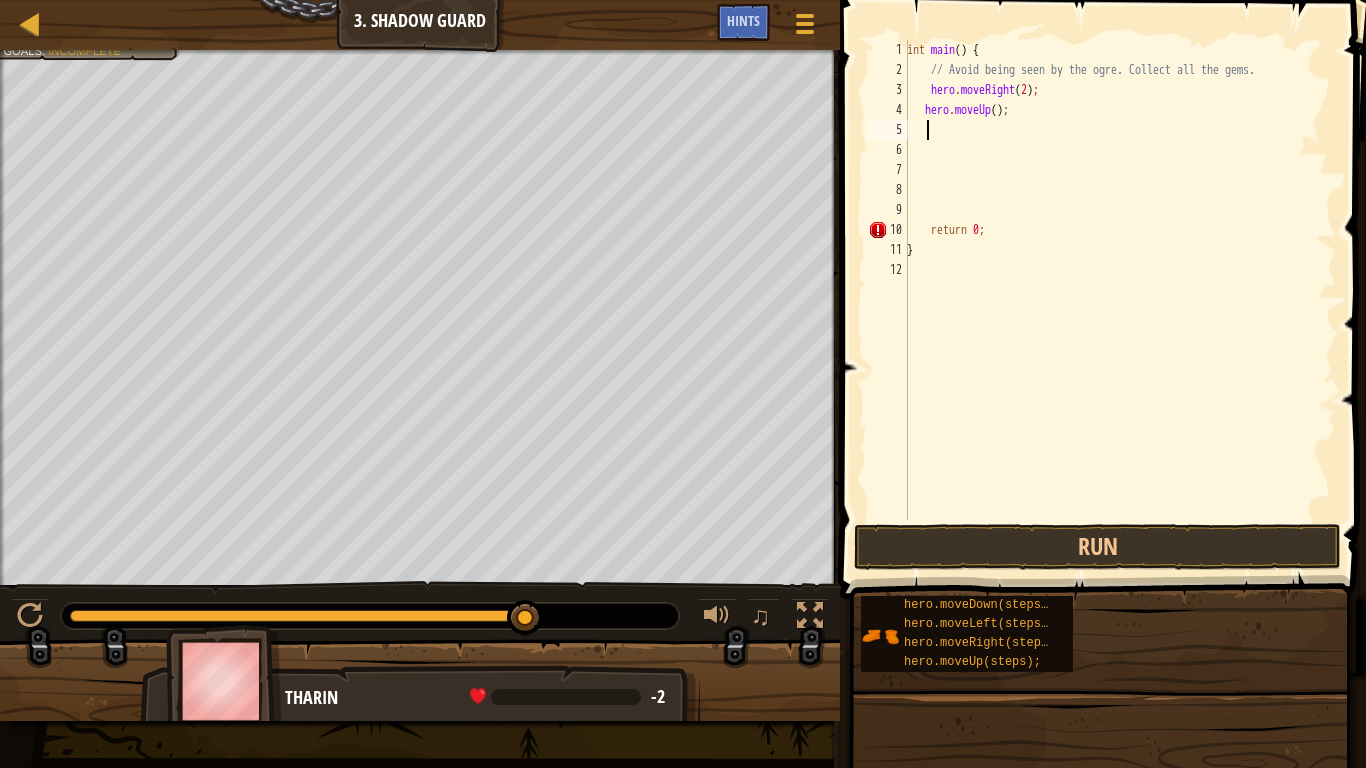 scroll, scrollTop: 9, scrollLeft: 1, axis: both 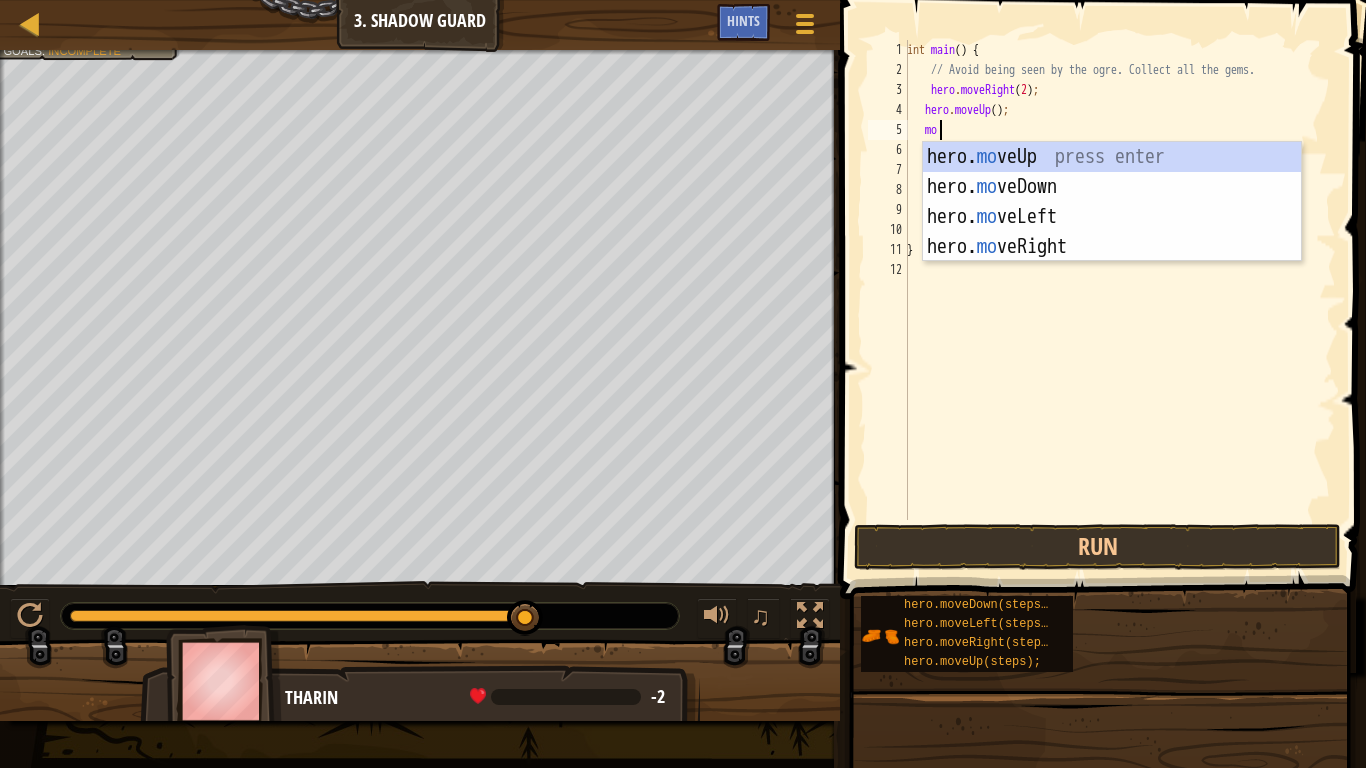 type on "move" 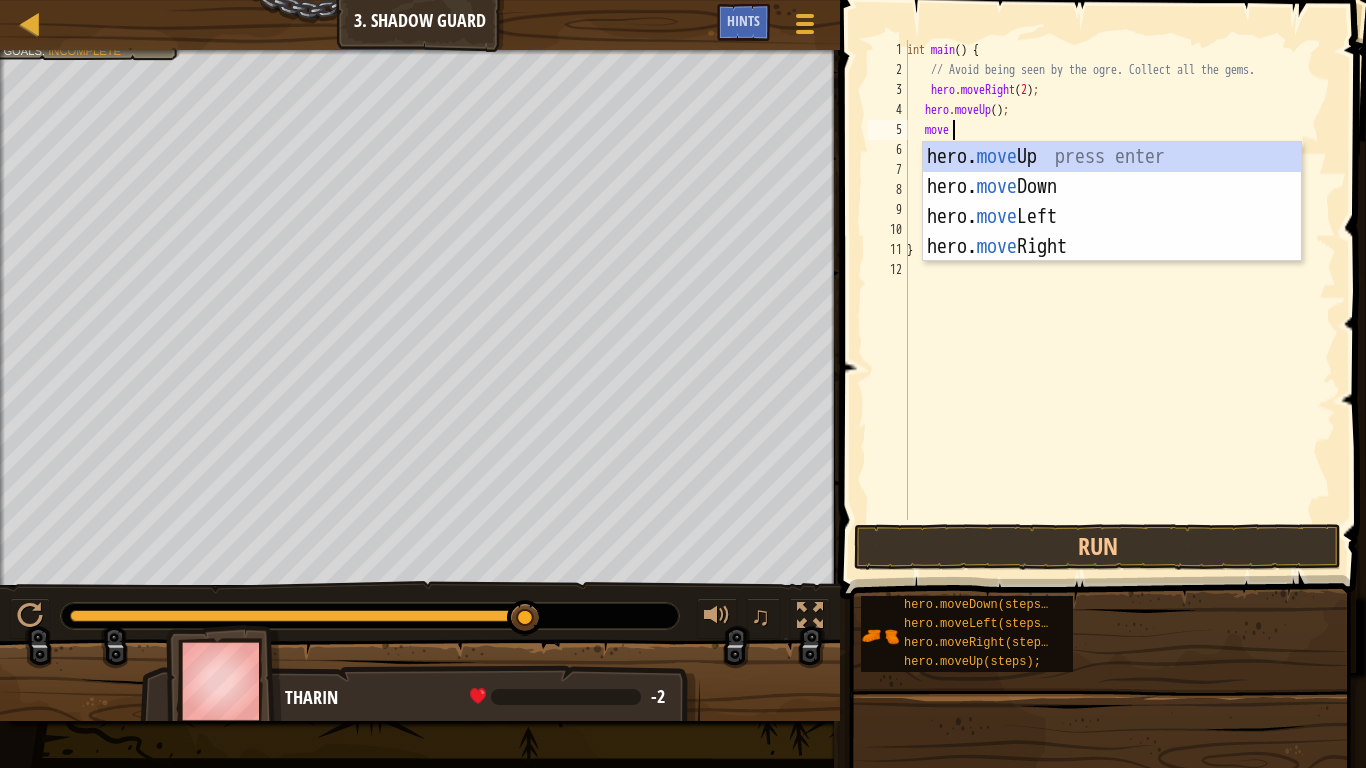 scroll, scrollTop: 9, scrollLeft: 3, axis: both 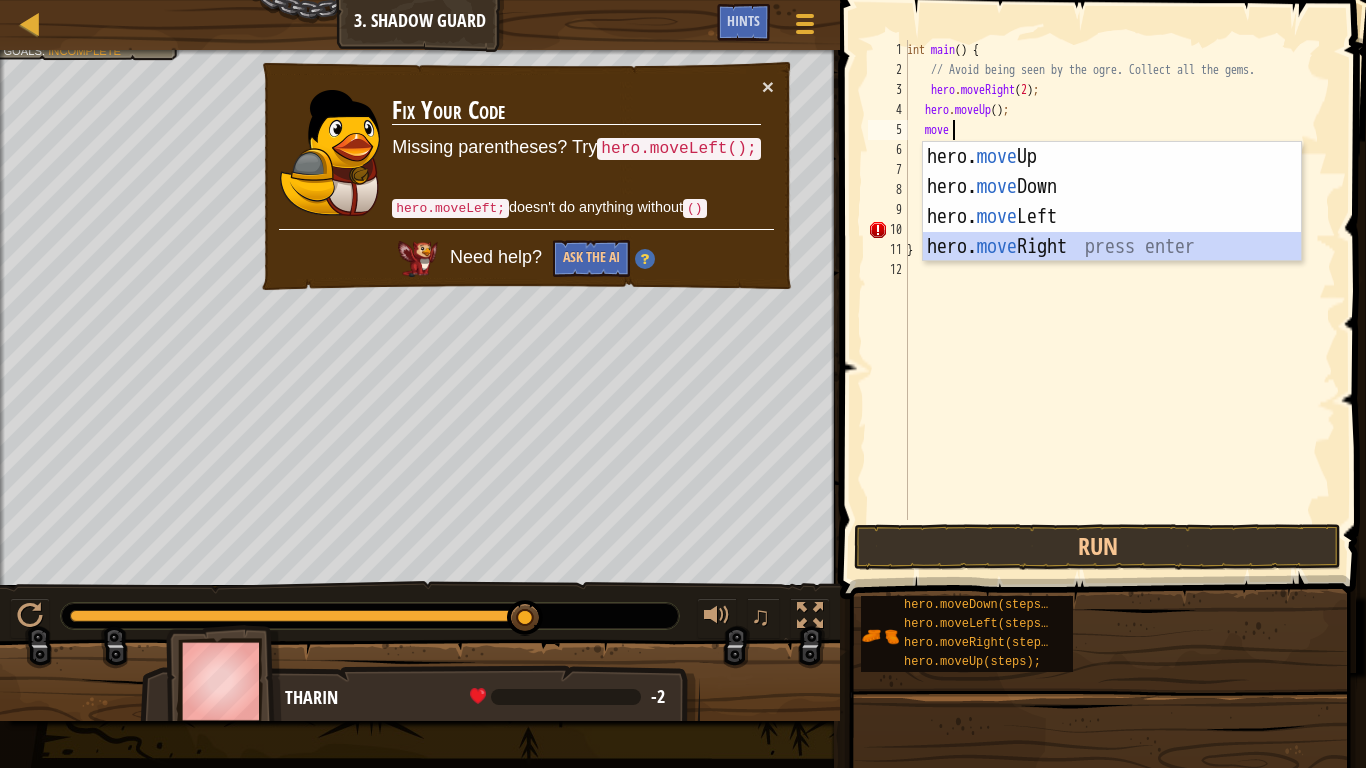 click on "hero. move Up press enter hero. move Down press enter hero. move Left press enter hero. move Right press enter" at bounding box center [1112, 232] 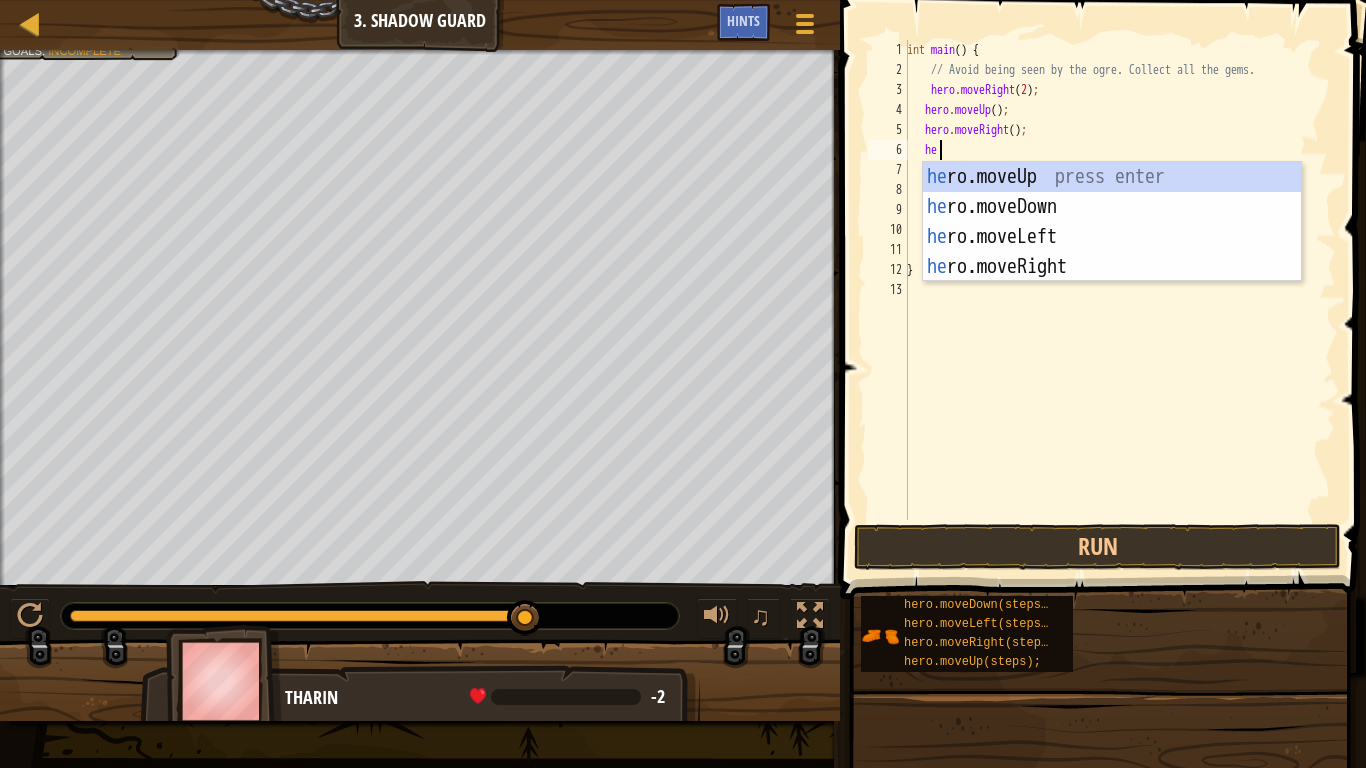 type on "hero" 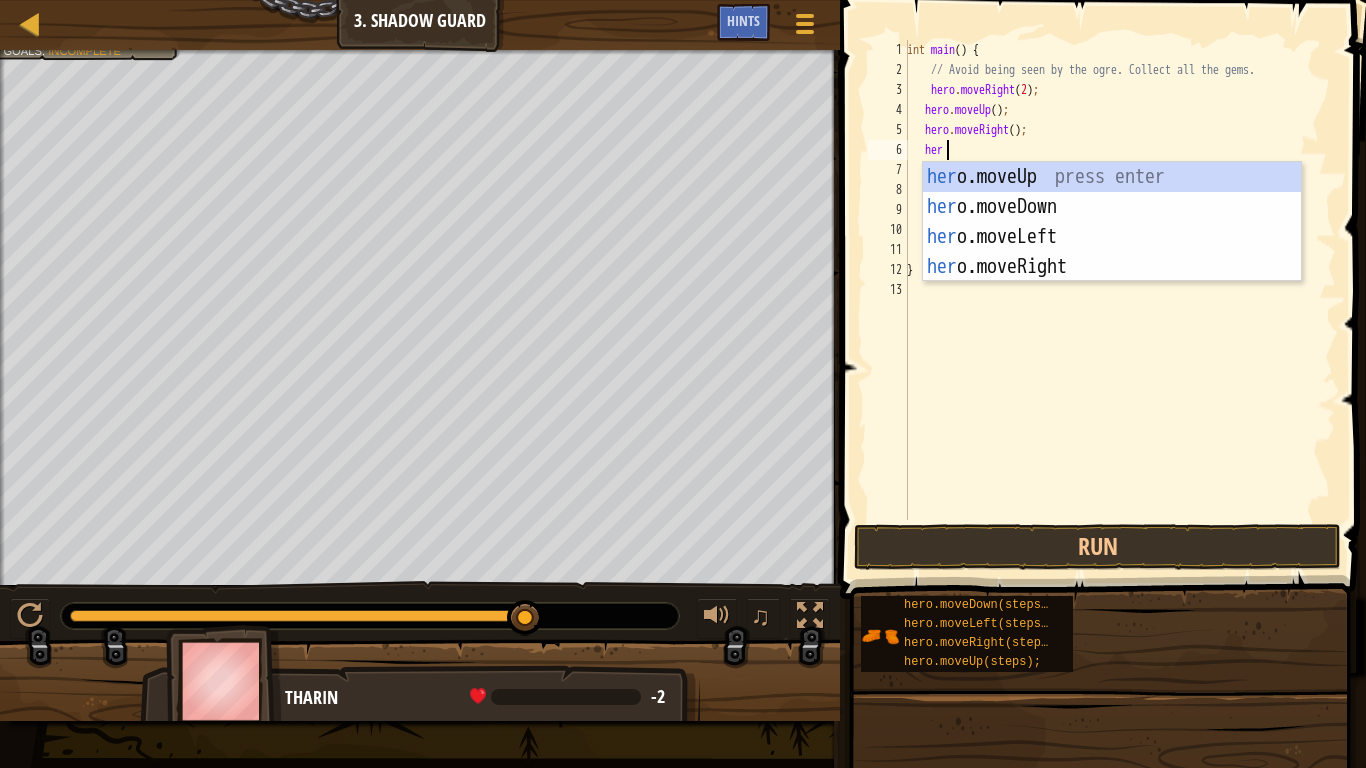 scroll, scrollTop: 9, scrollLeft: 3, axis: both 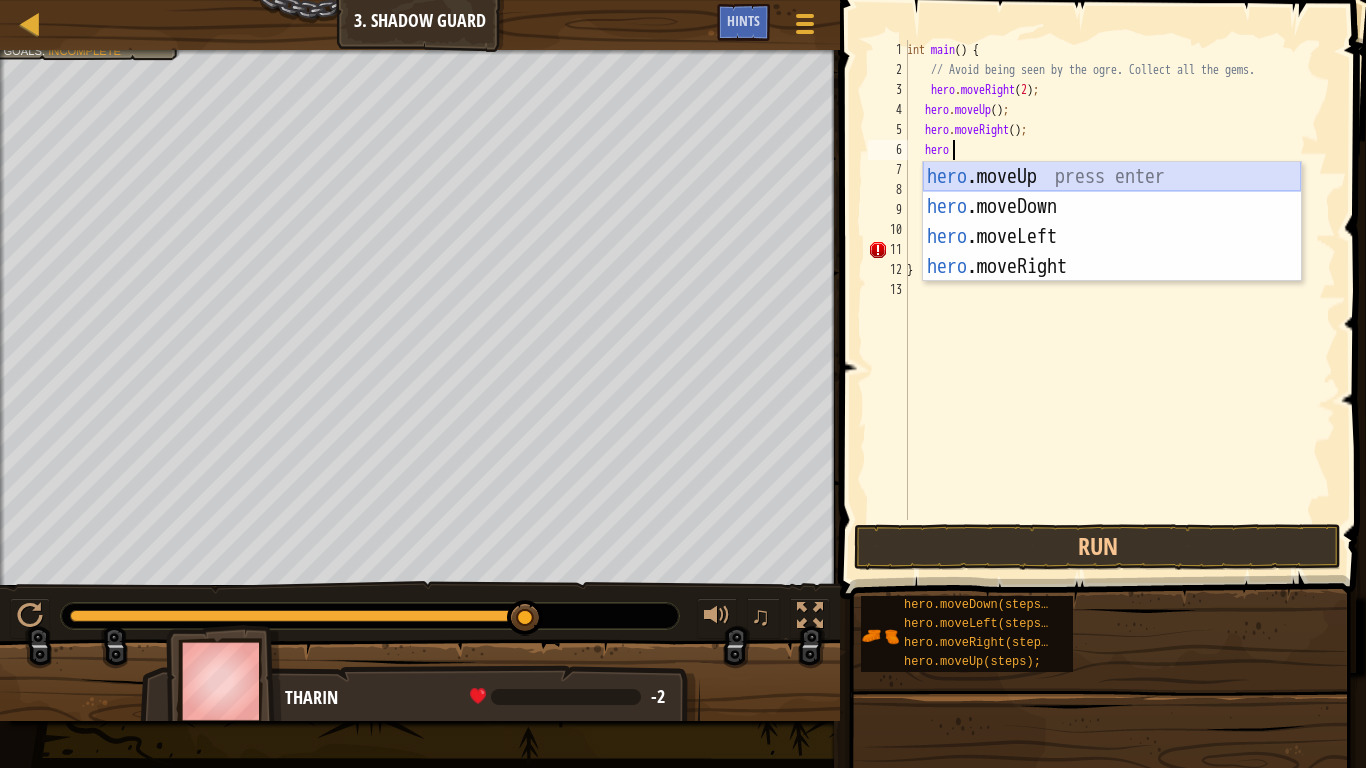 click on "hero .moveUp press enter hero .moveDown press enter hero .moveLeft press enter hero .moveRight press enter" at bounding box center (1112, 252) 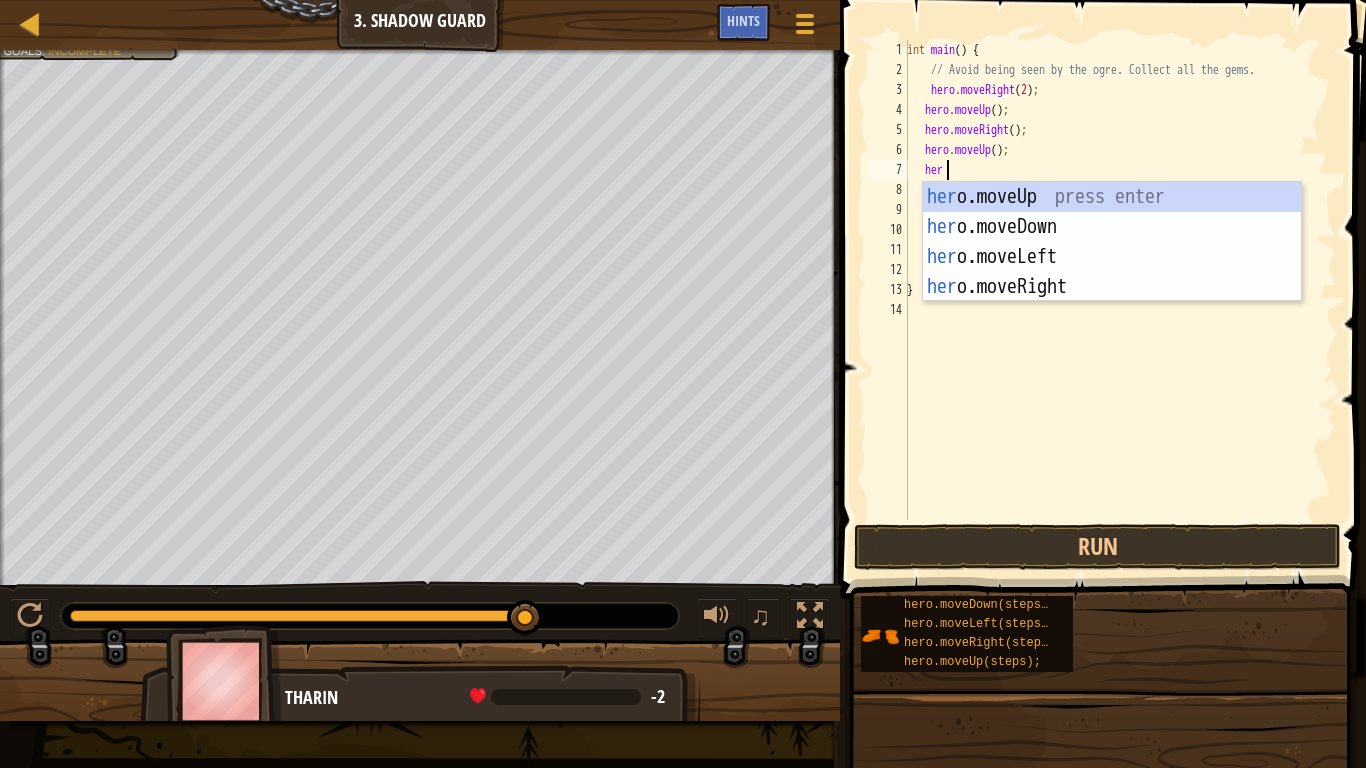 type on "hero" 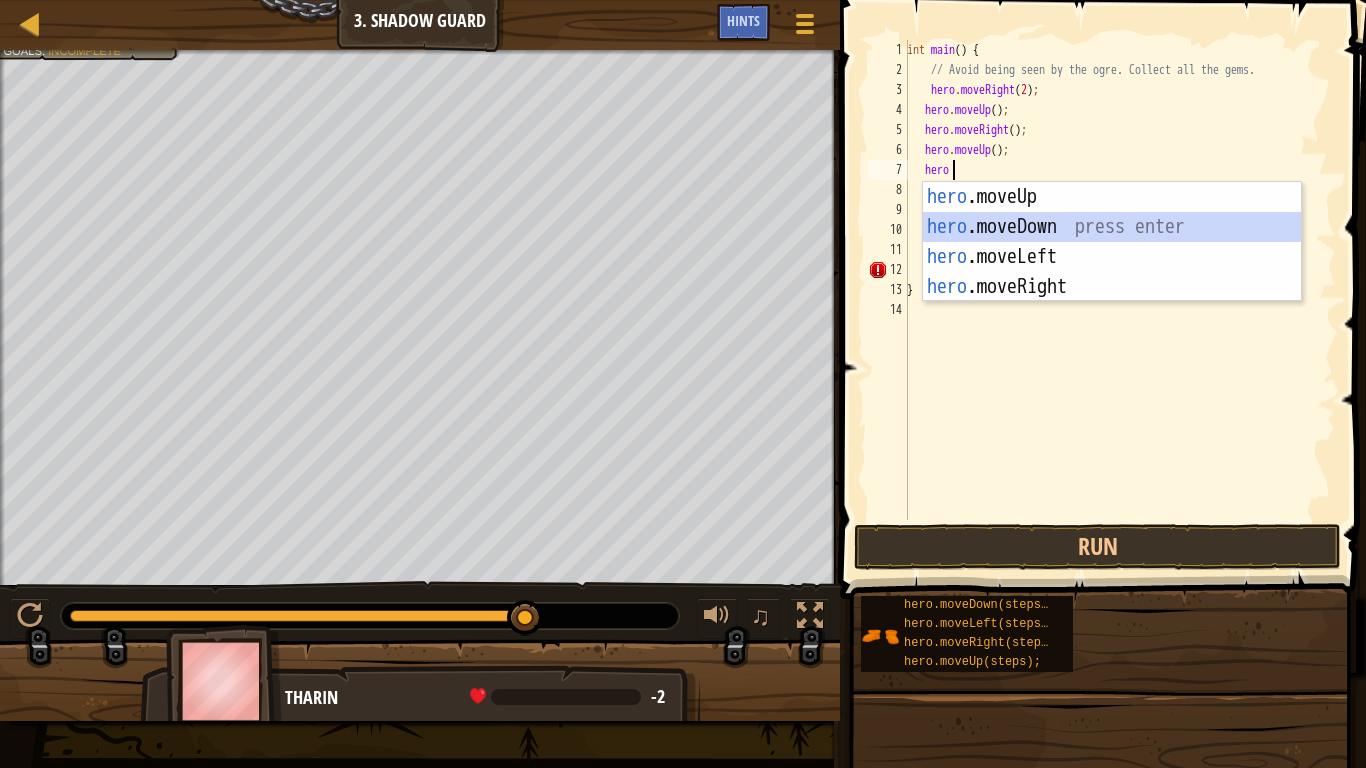 click on "hero .moveUp press enter hero .moveDown press enter hero .moveLeft press enter hero .moveRight press enter" at bounding box center (1112, 272) 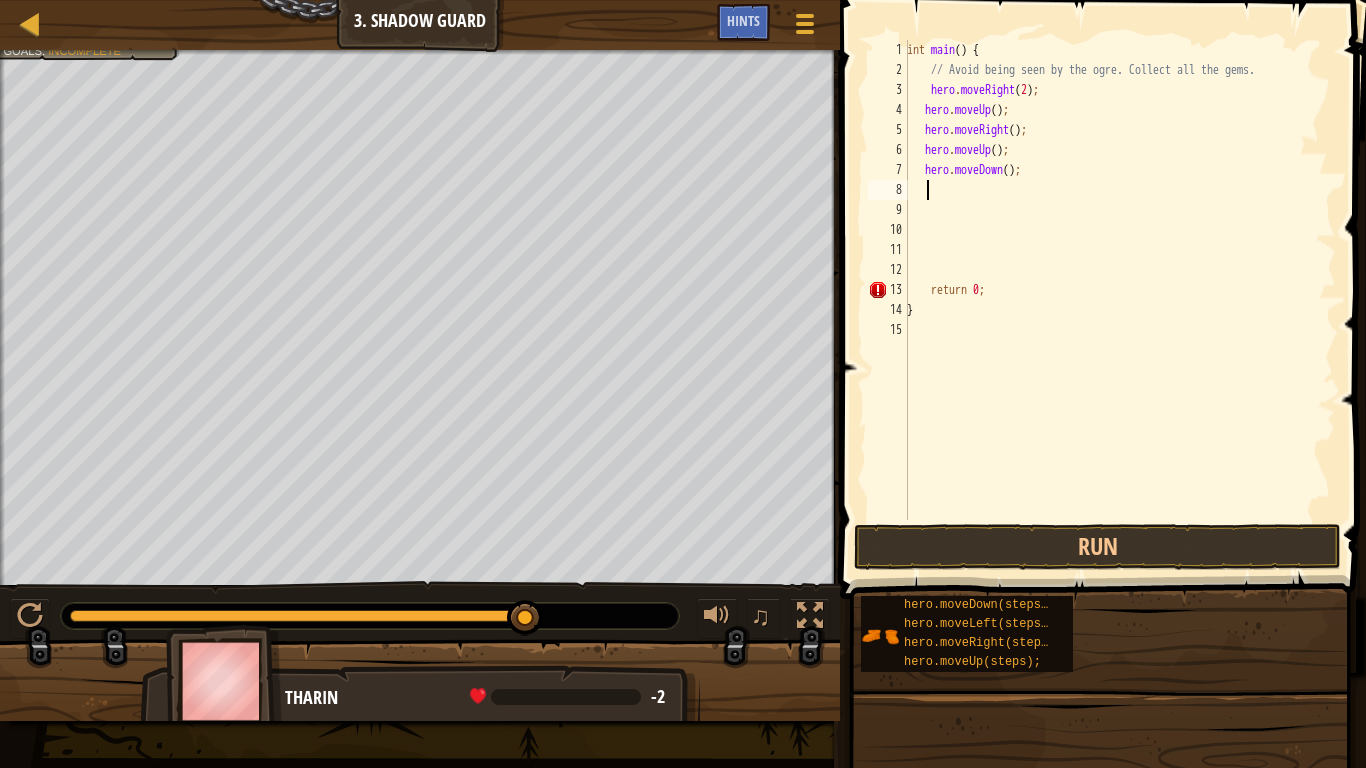 scroll, scrollTop: 9, scrollLeft: 1, axis: both 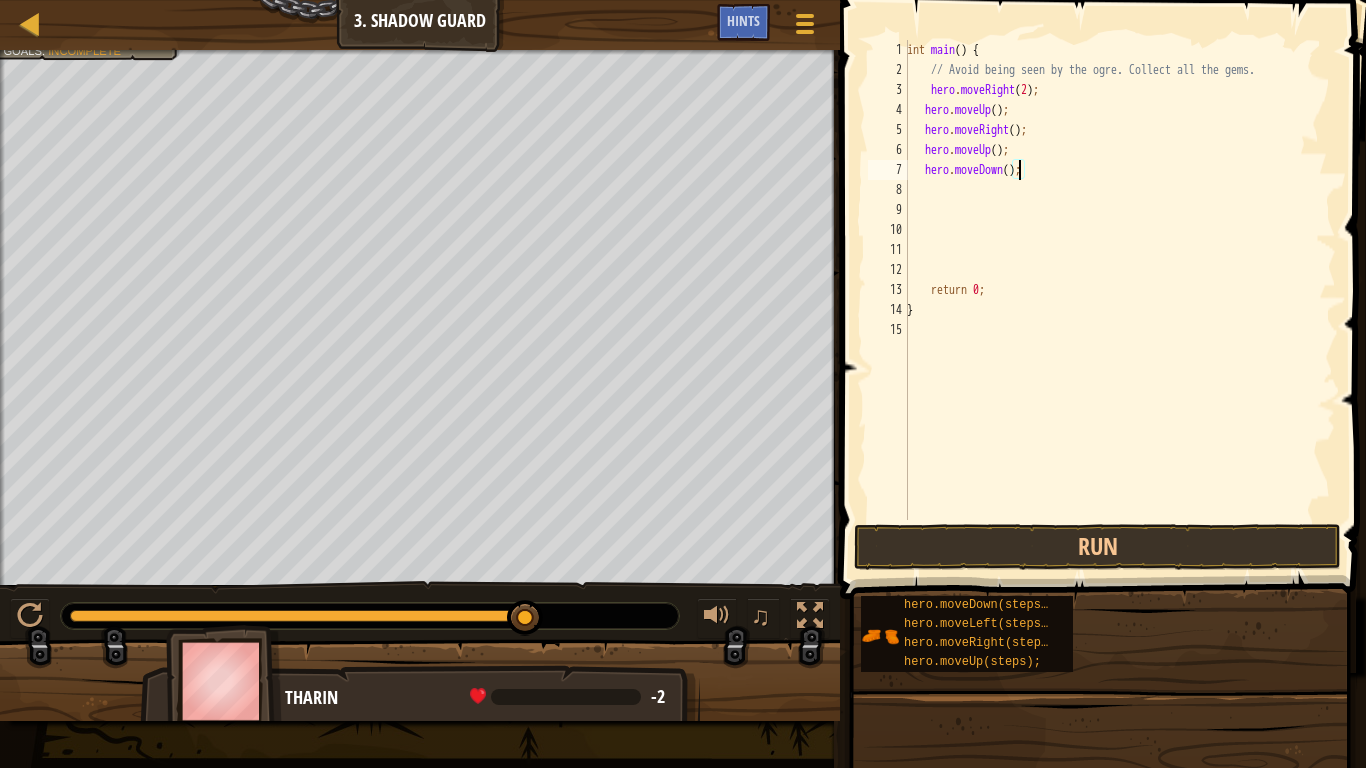 click on "int   main ( )   {      // Avoid being seen by the ogre. Collect all the gems.      hero . moveRight ( 2 ) ;     hero . moveUp ( ) ;     hero . moveRight ( ) ;     hero . moveUp ( ) ;     hero . moveDown ( ) ;                    return   0 ; }" at bounding box center (1119, 300) 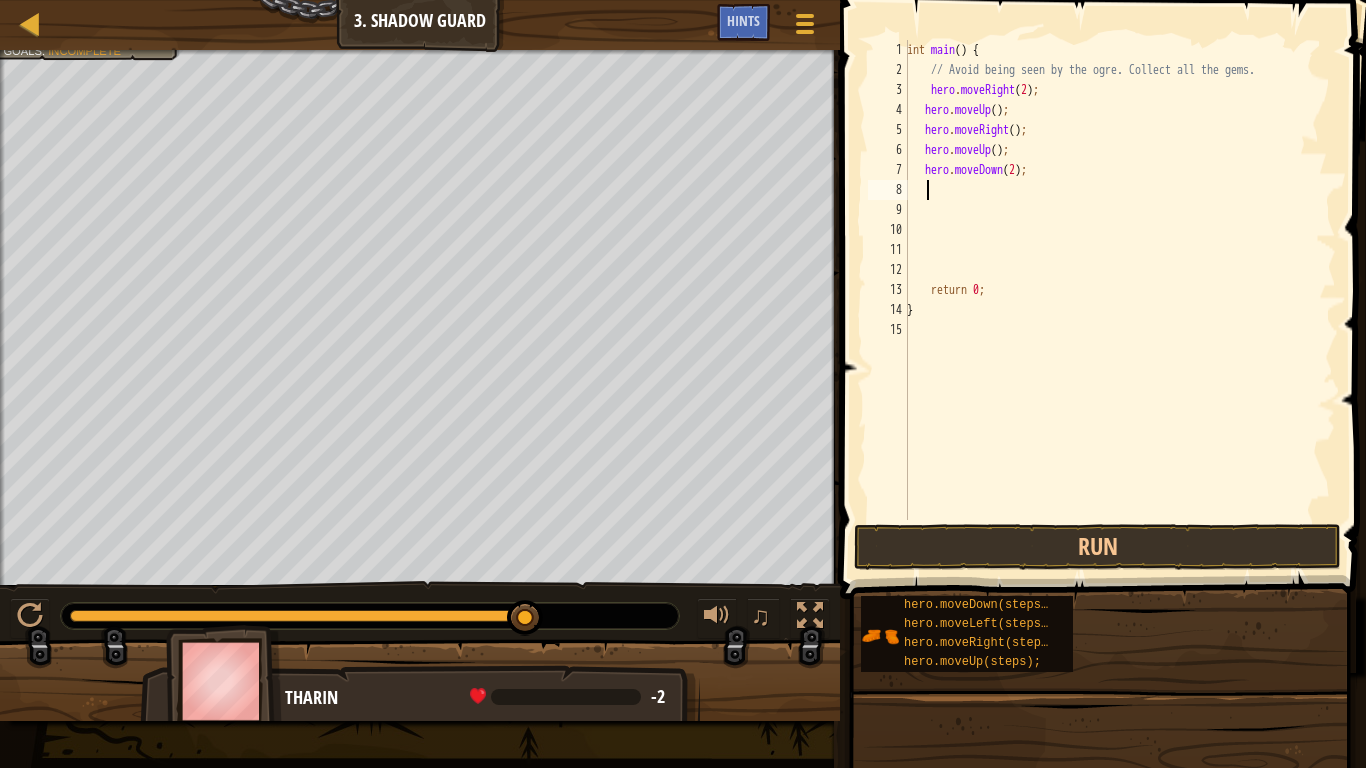 click on "int   main ( )   {      // Avoid being seen by the ogre. Collect all the gems.      hero . moveRight ( 2 ) ;     hero . moveUp ( ) ;     hero . moveRight ( ) ;     hero . moveUp ( ) ;     hero . moveDown ( 2 ) ;                    return   0 ; }" at bounding box center (1119, 300) 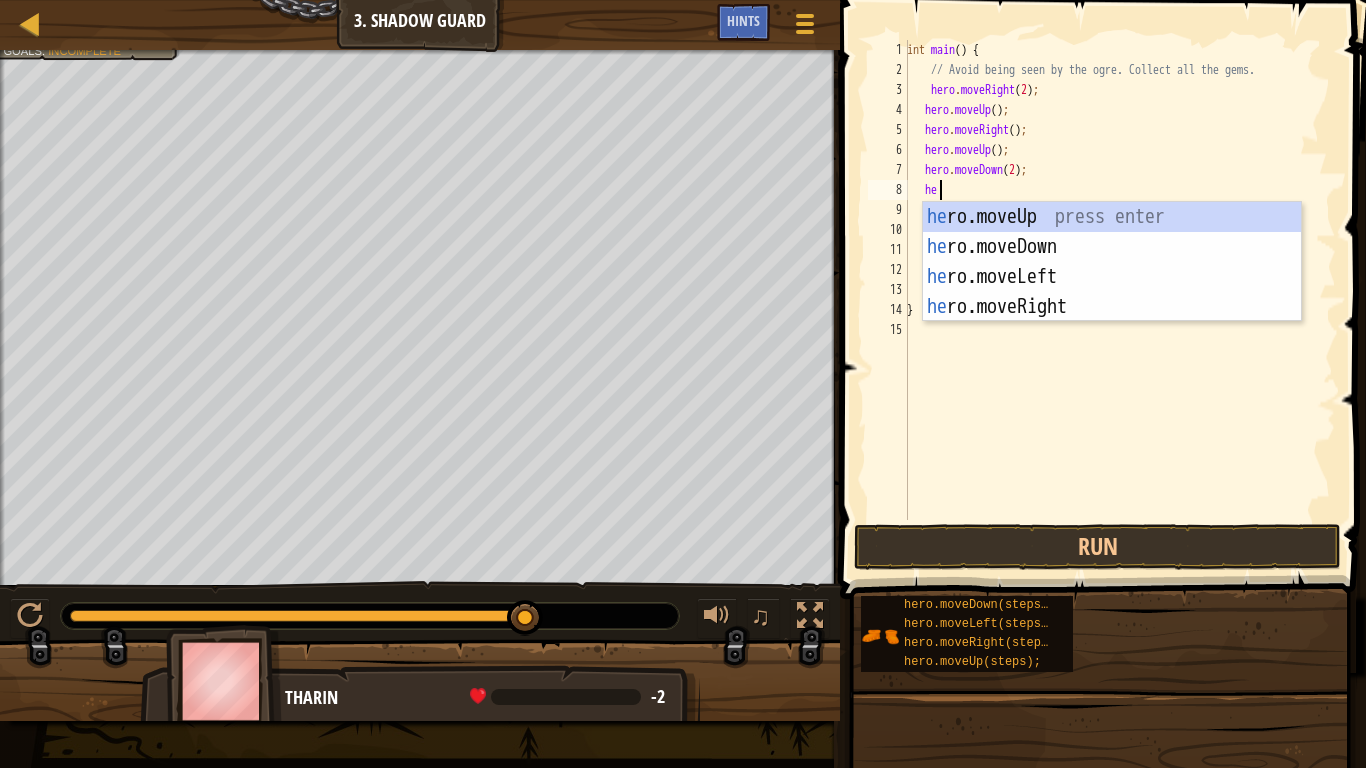 type on "hero" 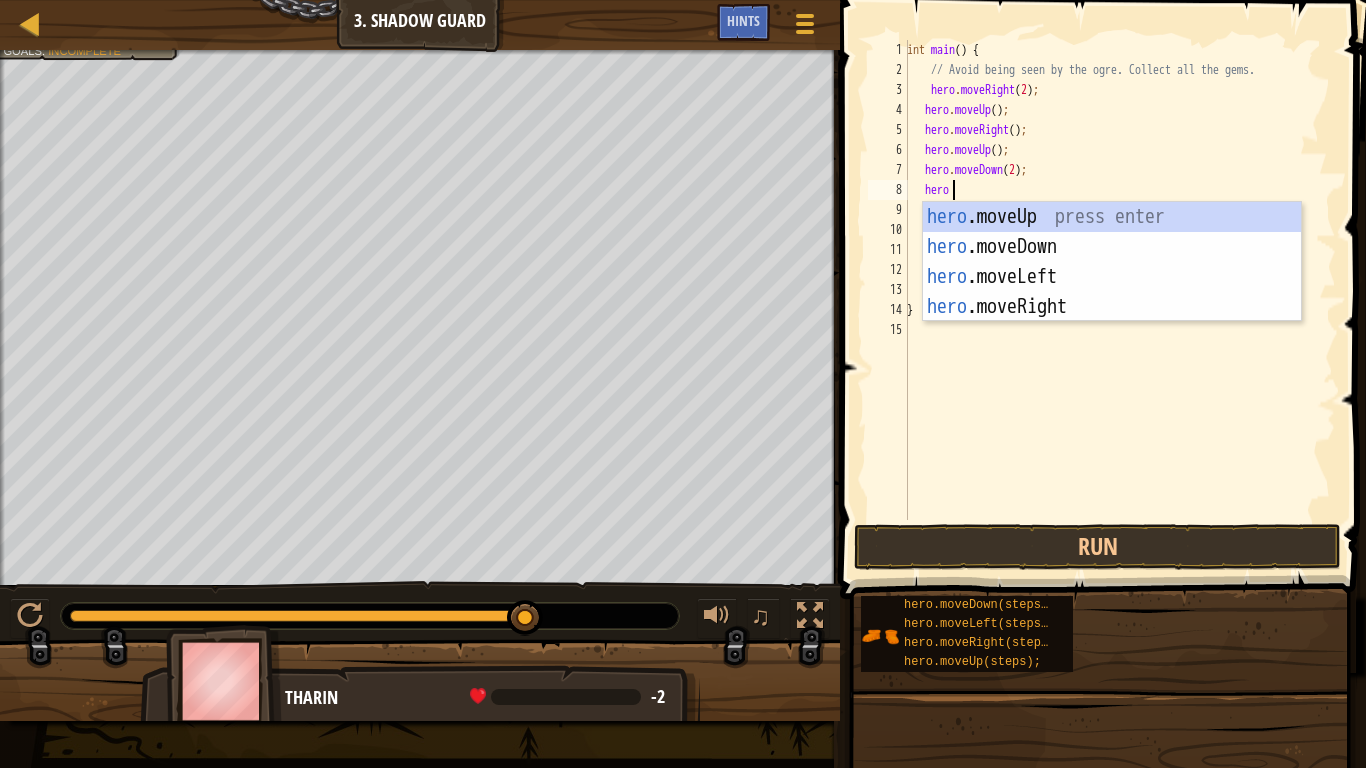 scroll, scrollTop: 9, scrollLeft: 3, axis: both 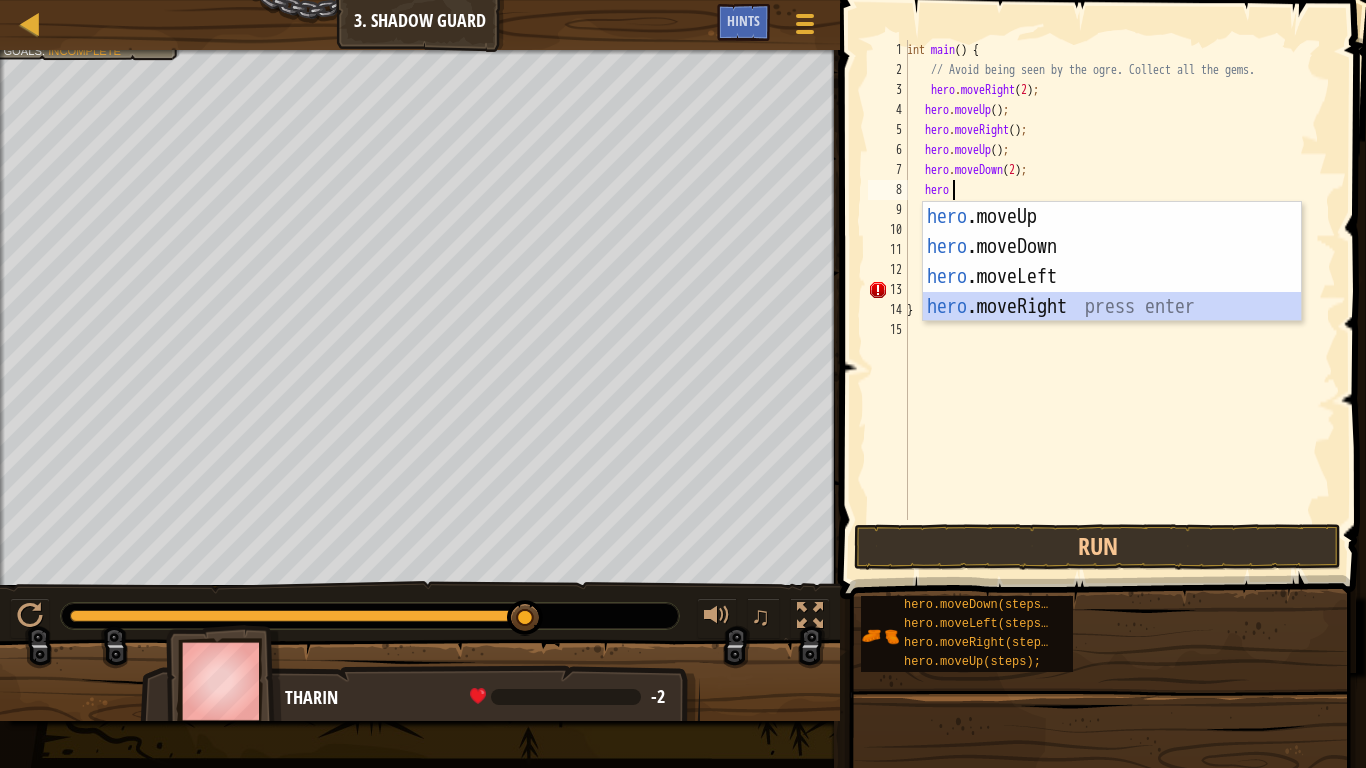 click on "hero .moveUp press enter hero .moveDown press enter hero .moveLeft press enter hero .moveRight press enter" at bounding box center [1112, 292] 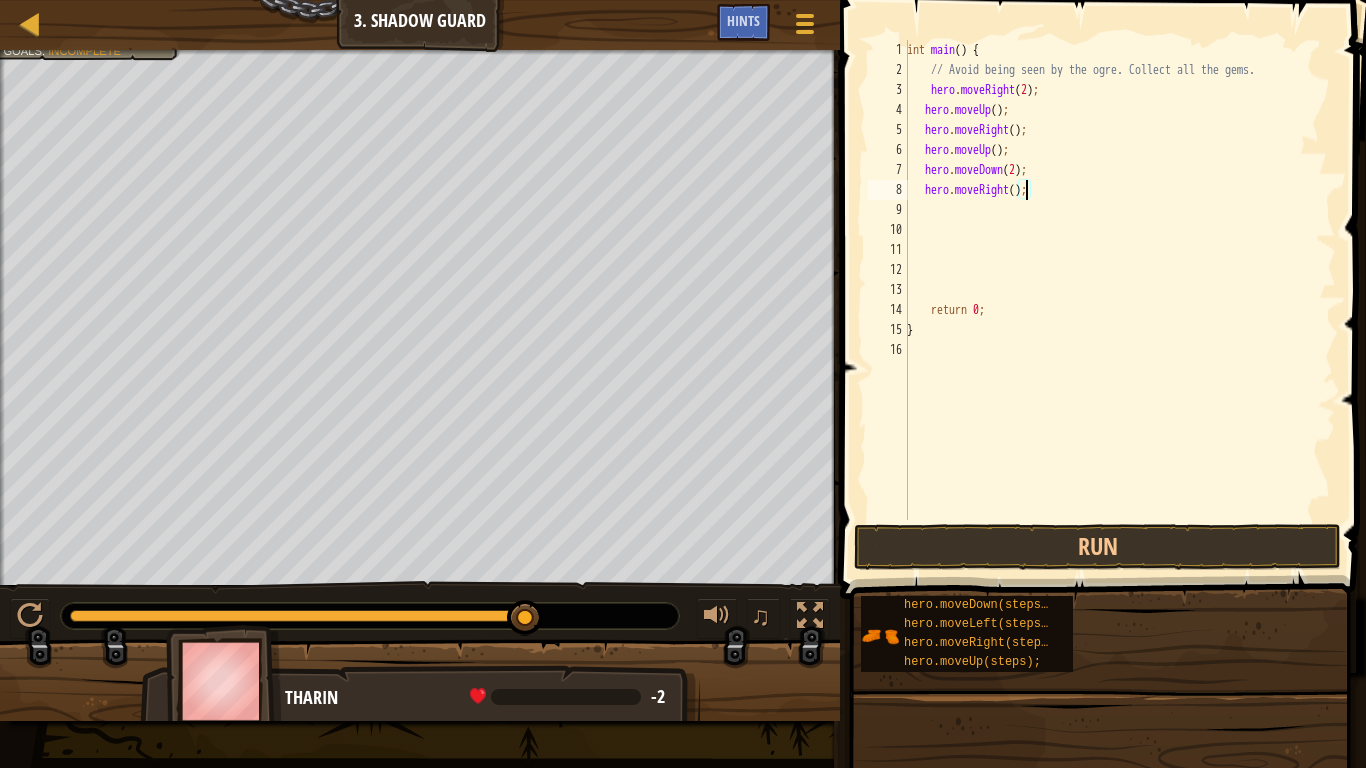 click on "int   main ( )   {      // Avoid being seen by the ogre. Collect all the gems.      hero . moveRight ( 2 ) ;     hero . moveUp ( ) ;     hero . moveRight ( ) ;     hero . moveUp ( ) ;     hero . moveDown ( 2 ) ;     hero . moveRight ( ) ;                    return   0 ; }" at bounding box center [1119, 300] 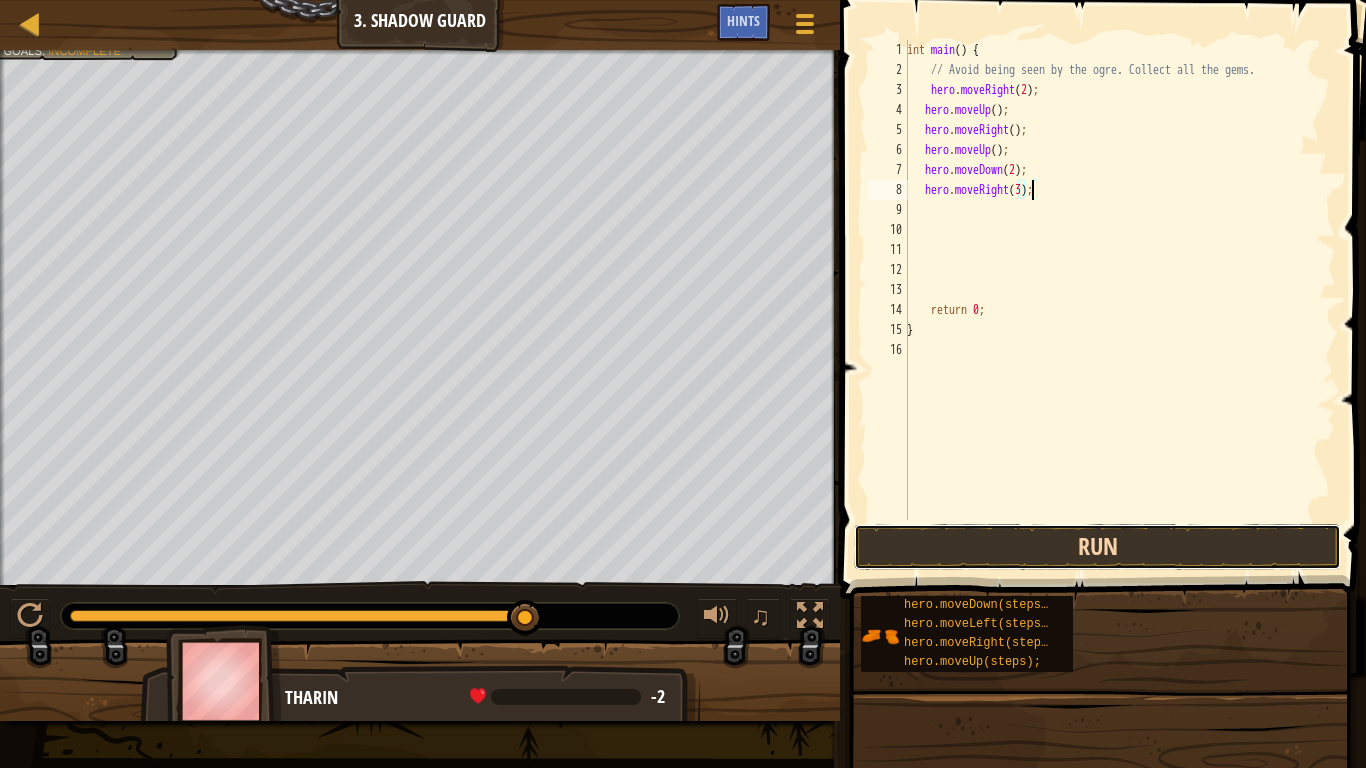 click on "Run" at bounding box center [1097, 547] 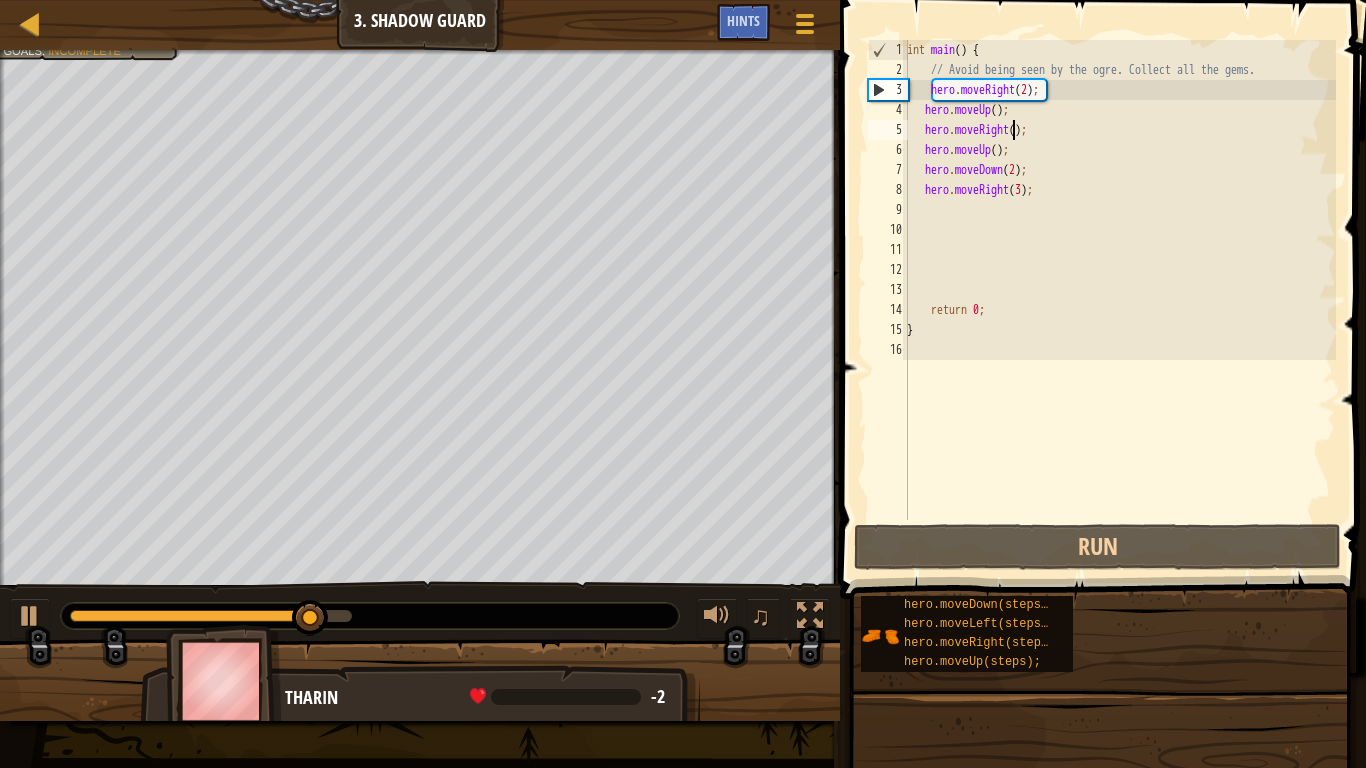 click on "int   main ( )   {      // Avoid being seen by the ogre. Collect all the gems.      hero . moveRight ( 2 ) ;     hero . moveUp ( ) ;     hero . moveRight ( ) ;     hero . moveUp ( ) ;     hero . moveDown ( 2 ) ;     hero . moveRight ( 3 ) ;                    return   0 ; }" at bounding box center (1119, 300) 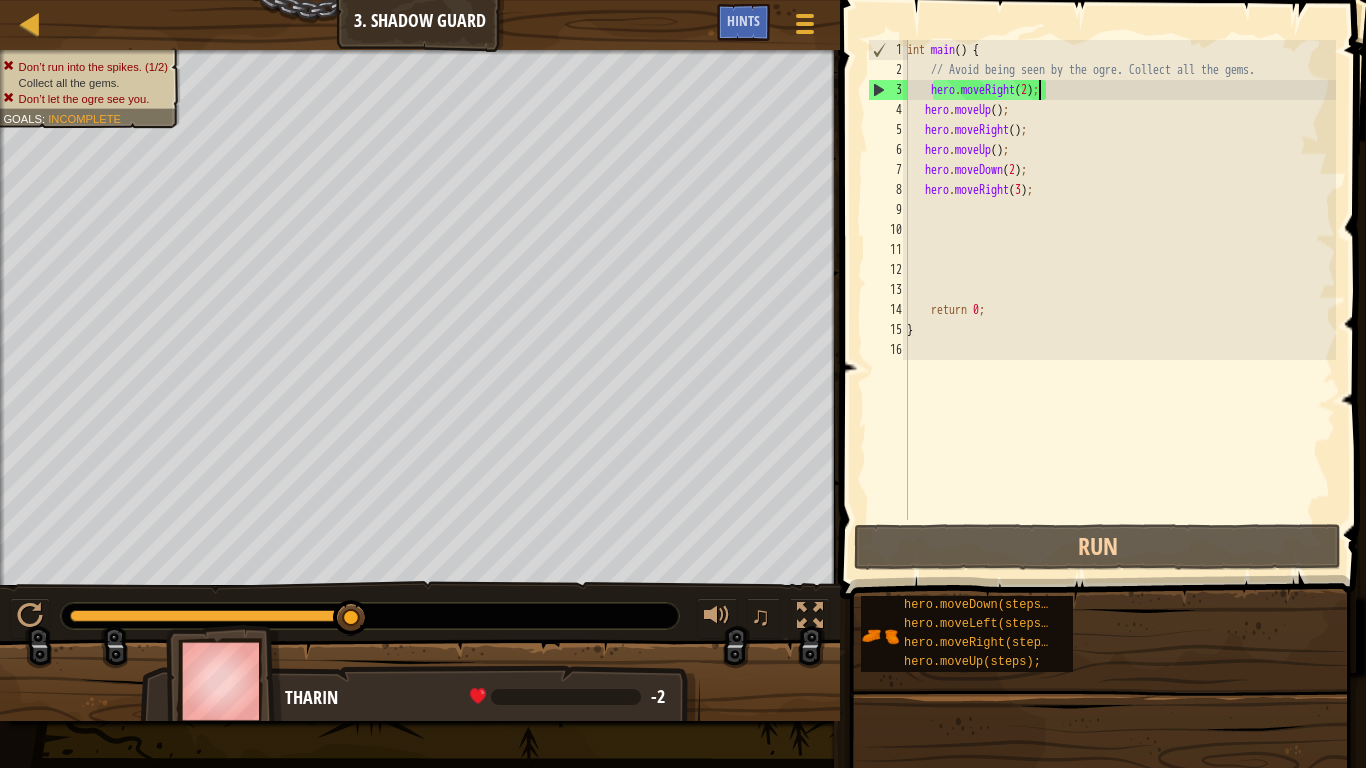 click on "int   main ( )   {      // Avoid being seen by the ogre. Collect all the gems.      hero . moveRight ( 2 ) ;     hero . moveUp ( ) ;     hero . moveRight ( ) ;     hero . moveUp ( ) ;     hero . moveDown ( 2 ) ;     hero . moveRight ( 3 ) ;                    return   0 ; }" at bounding box center [1119, 300] 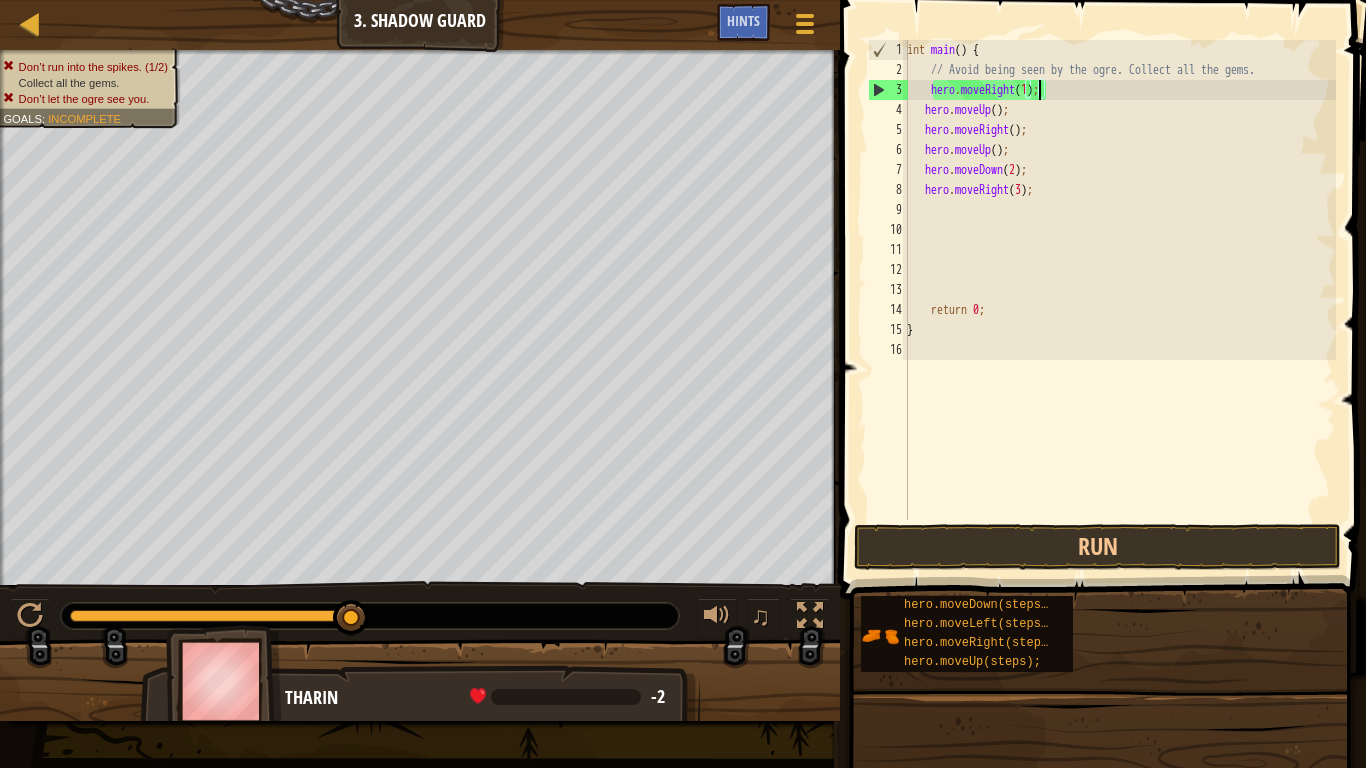 scroll, scrollTop: 9, scrollLeft: 11, axis: both 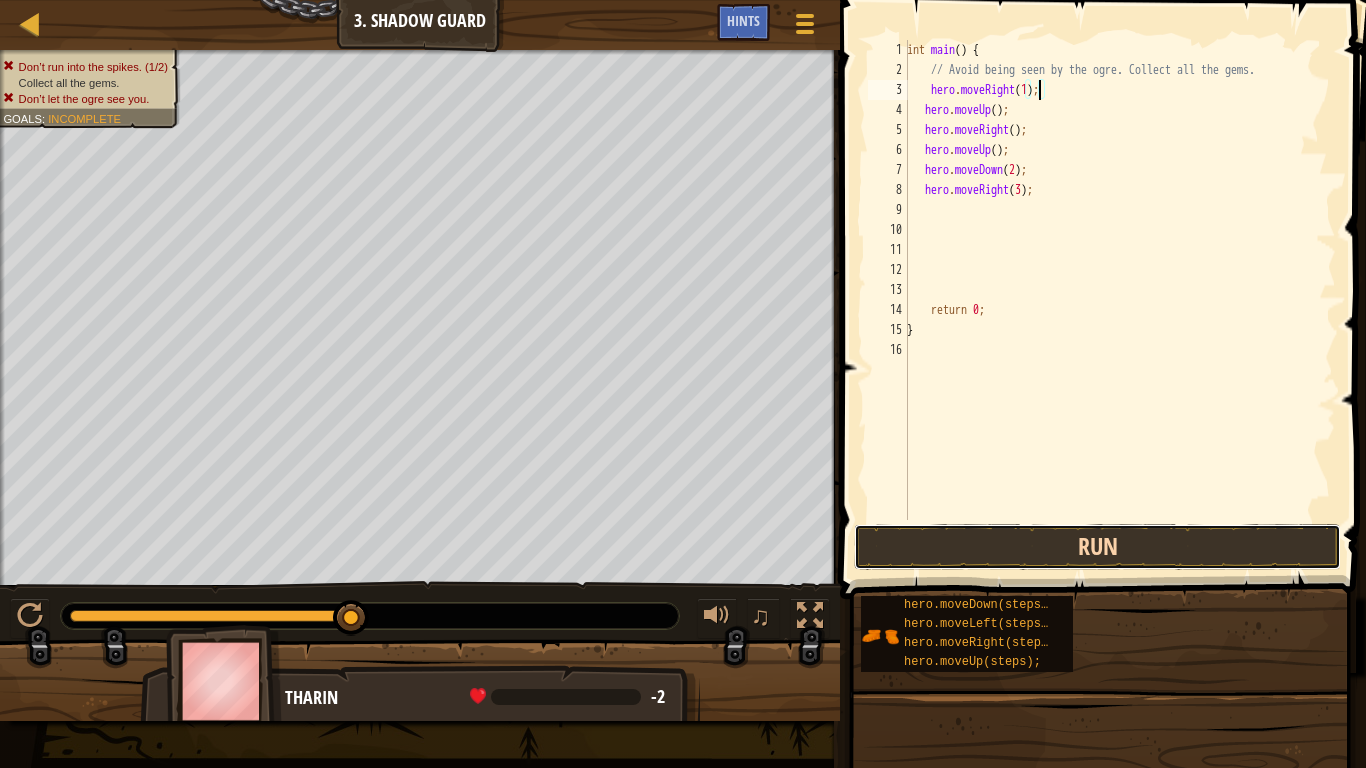 click on "Run" at bounding box center (1097, 547) 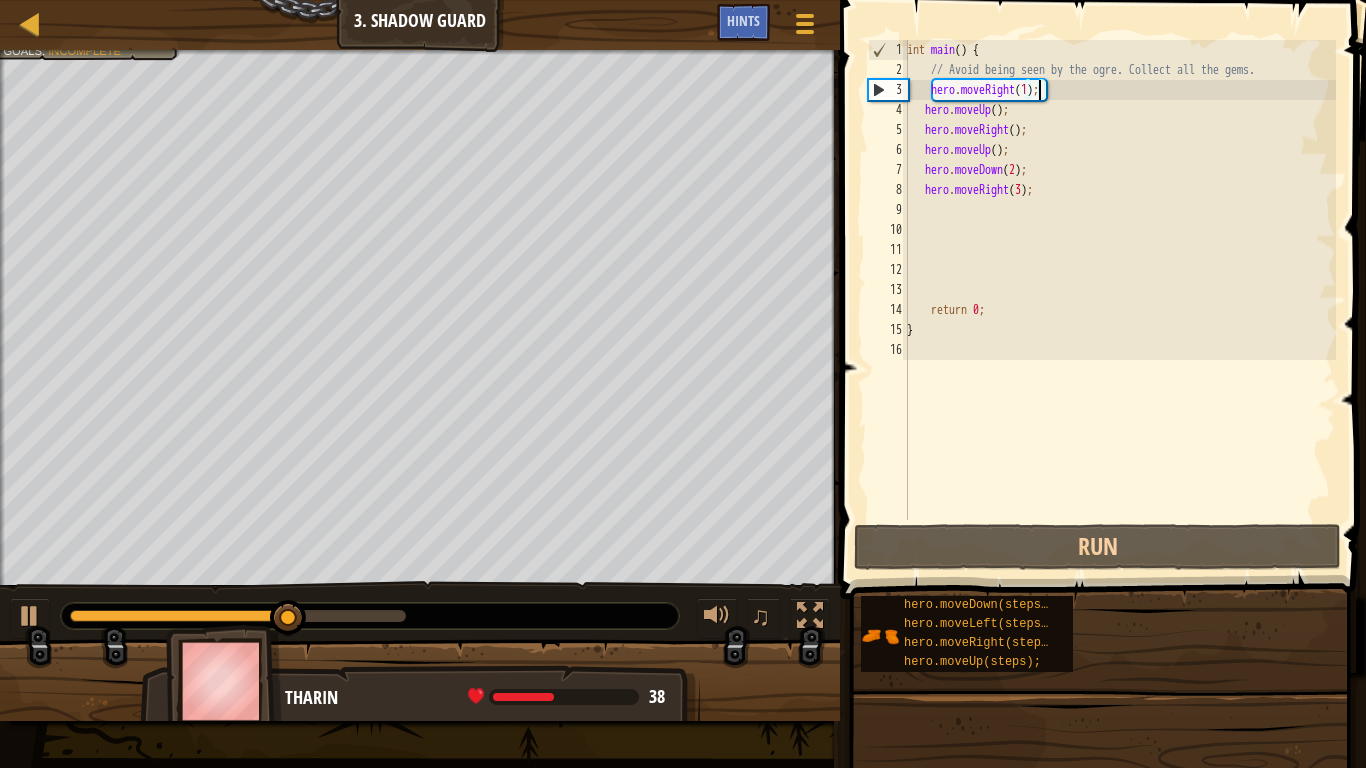 click on "int   main ( )   {      // Avoid being seen by the ogre. Collect all the gems.      hero . moveRight ( 1 ) ;     hero . moveUp ( ) ;     hero . moveRight ( ) ;     hero . moveUp ( ) ;     hero . moveDown ( 2 ) ;     hero . moveRight ( 3 ) ;                    return   0 ; }" at bounding box center (1119, 300) 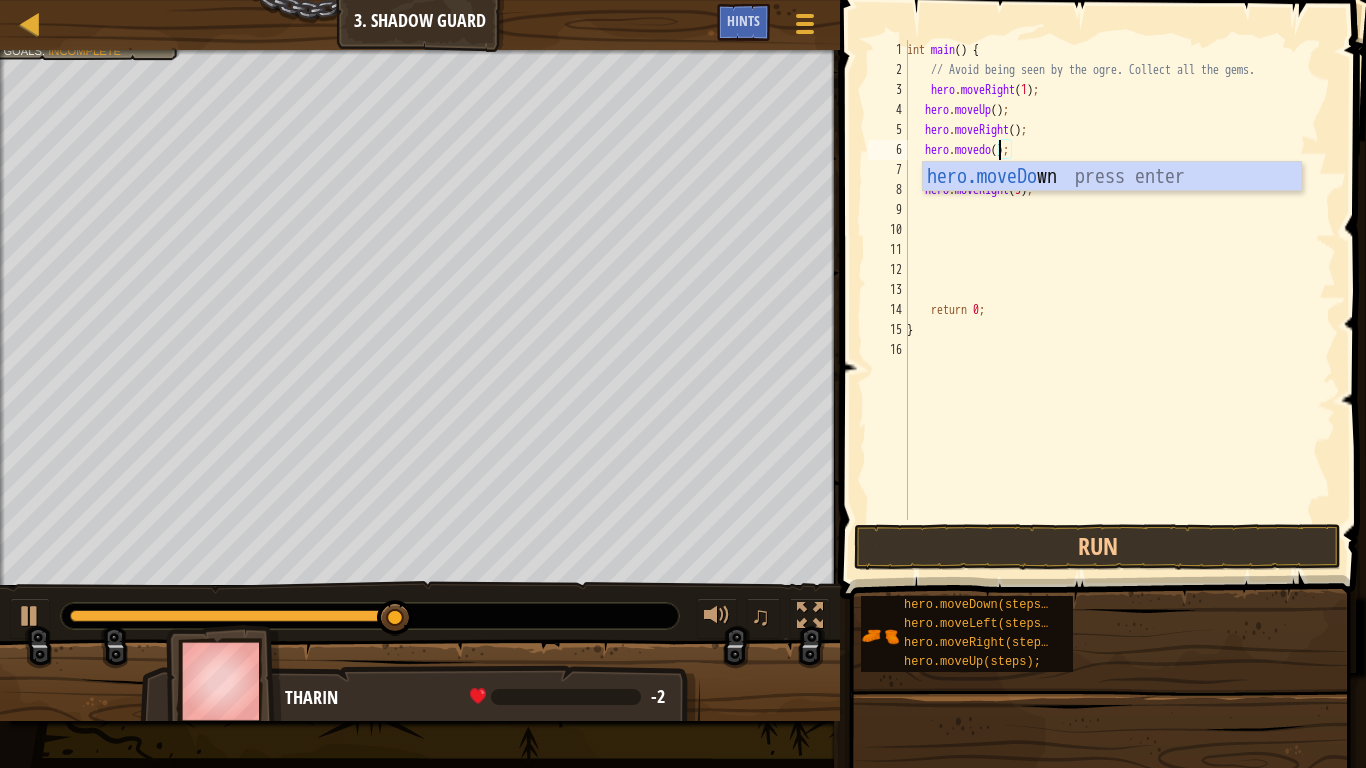 scroll, scrollTop: 9, scrollLeft: 9, axis: both 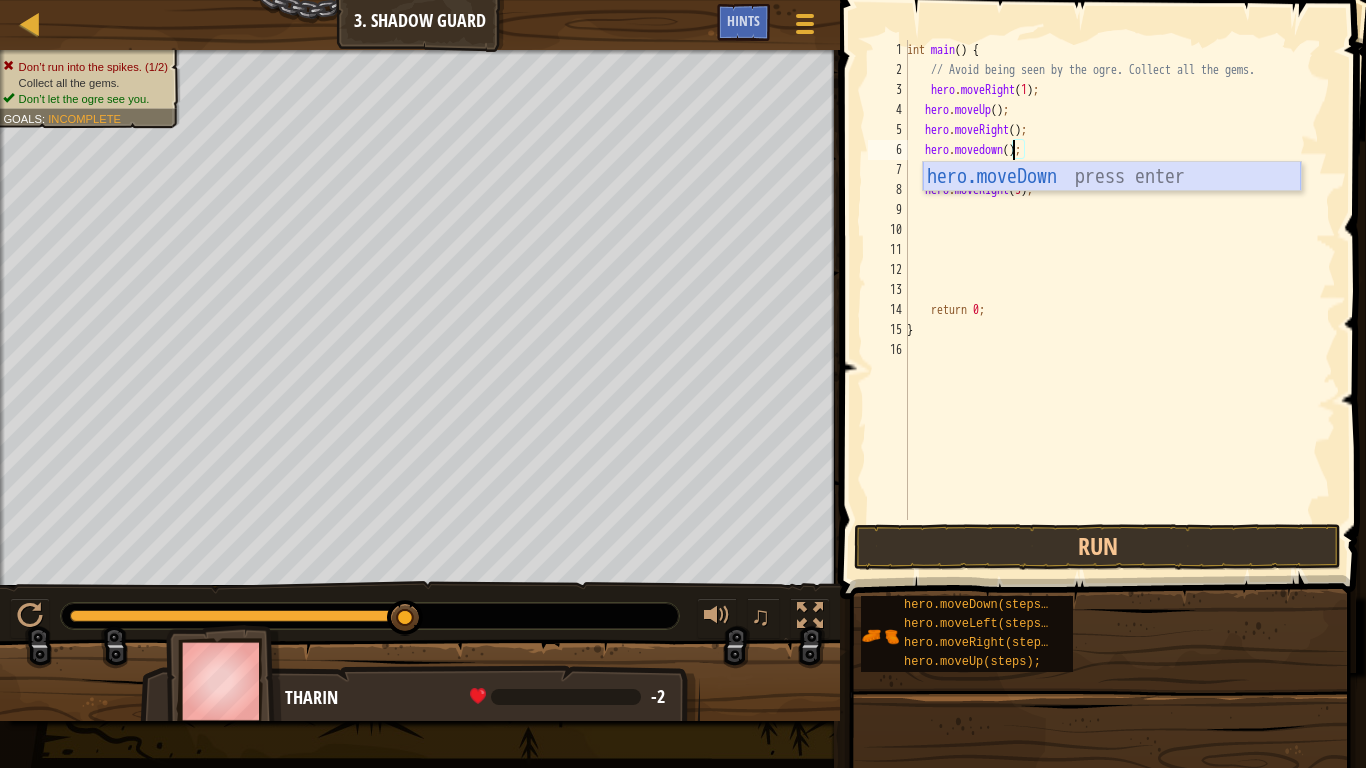 click on "hero.moveDown press enter" at bounding box center (1112, 207) 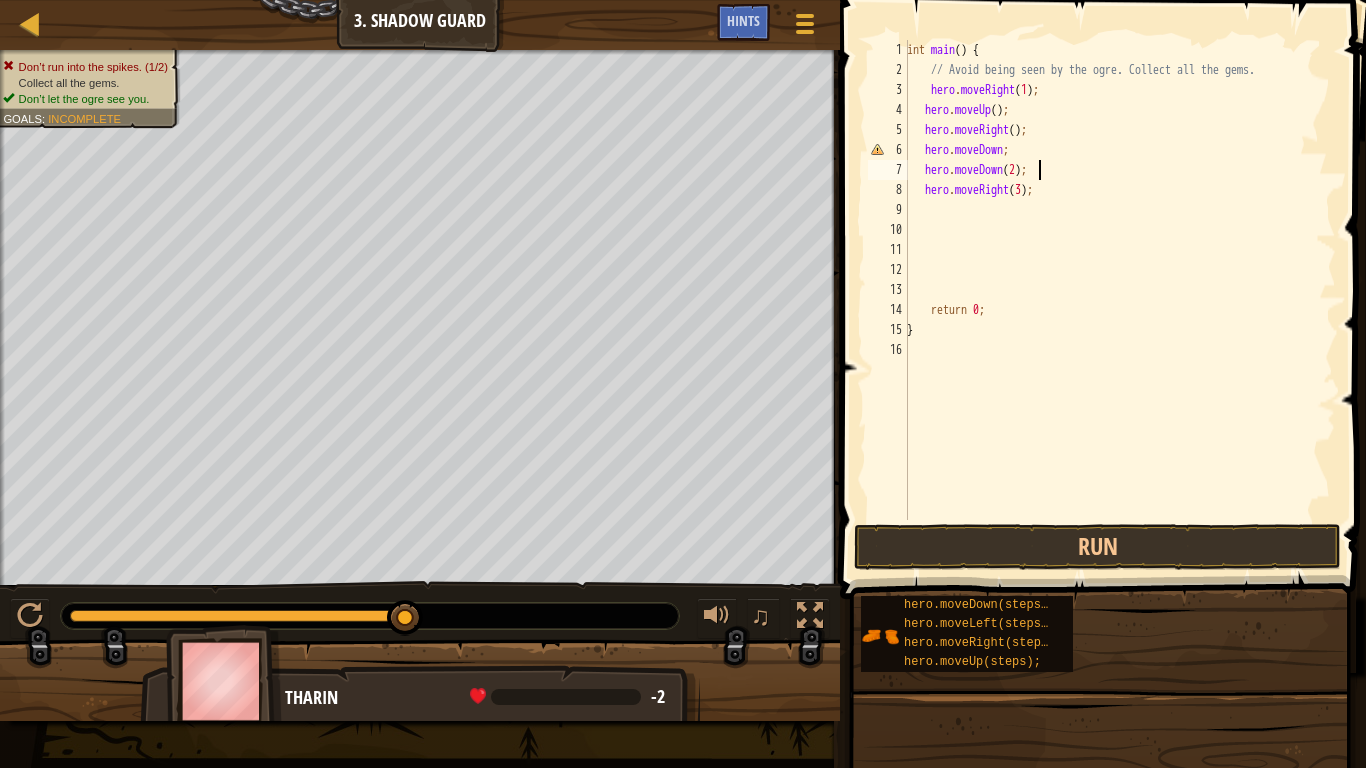 click on "int   main ( )   {      // Avoid being seen by the ogre. Collect all the gems.      hero . moveRight ( 1 ) ;     hero . moveUp ( ) ;     hero . moveRight ( ) ;     hero . moveDown ;     hero . moveDown ( 2 ) ;     hero . moveRight ( 3 ) ;                    return   0 ; }" at bounding box center (1119, 300) 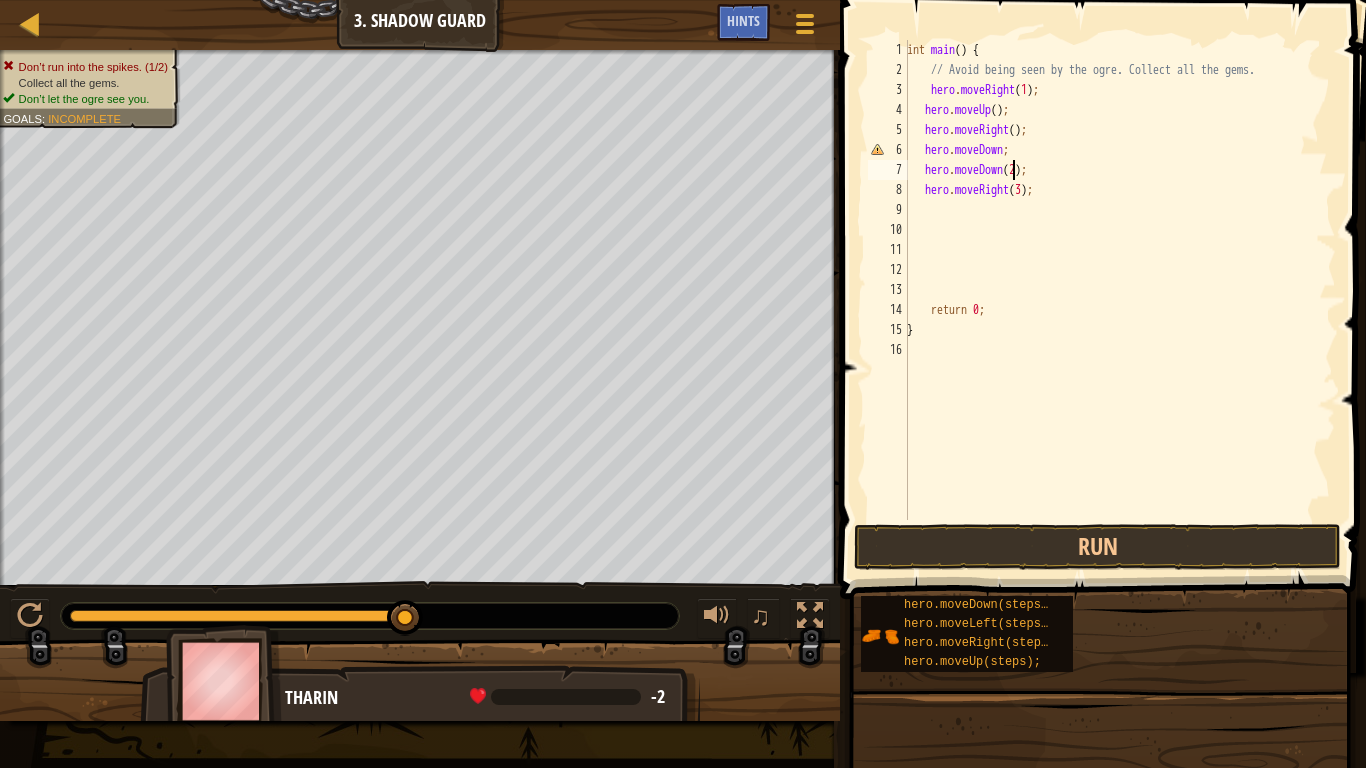 click on "int   main ( )   {      // Avoid being seen by the ogre. Collect all the gems.      hero . moveRight ( 1 ) ;     hero . moveUp ( ) ;     hero . moveRight ( ) ;     hero . moveDown ;     hero . moveDown ( 2 ) ;     hero . moveRight ( 3 ) ;                    return   0 ; }" at bounding box center [1119, 300] 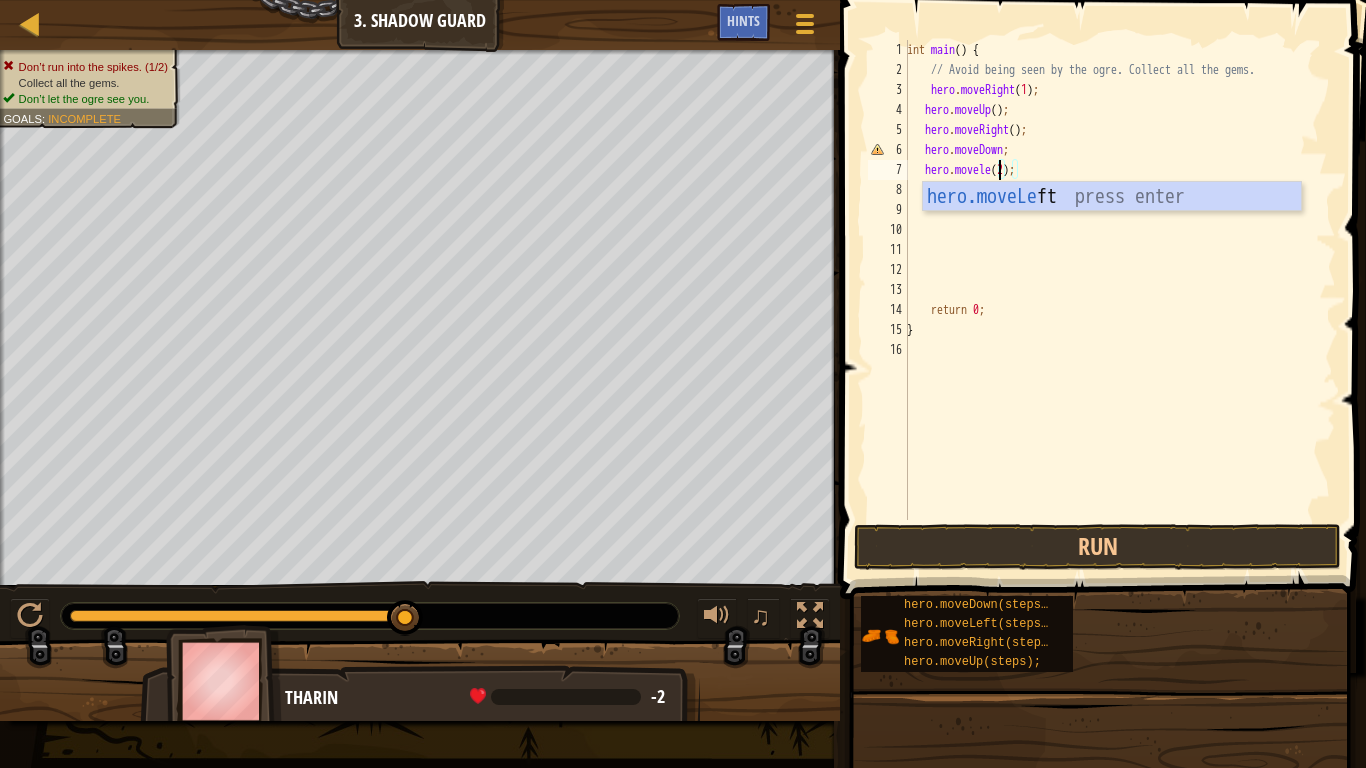 scroll, scrollTop: 9, scrollLeft: 9, axis: both 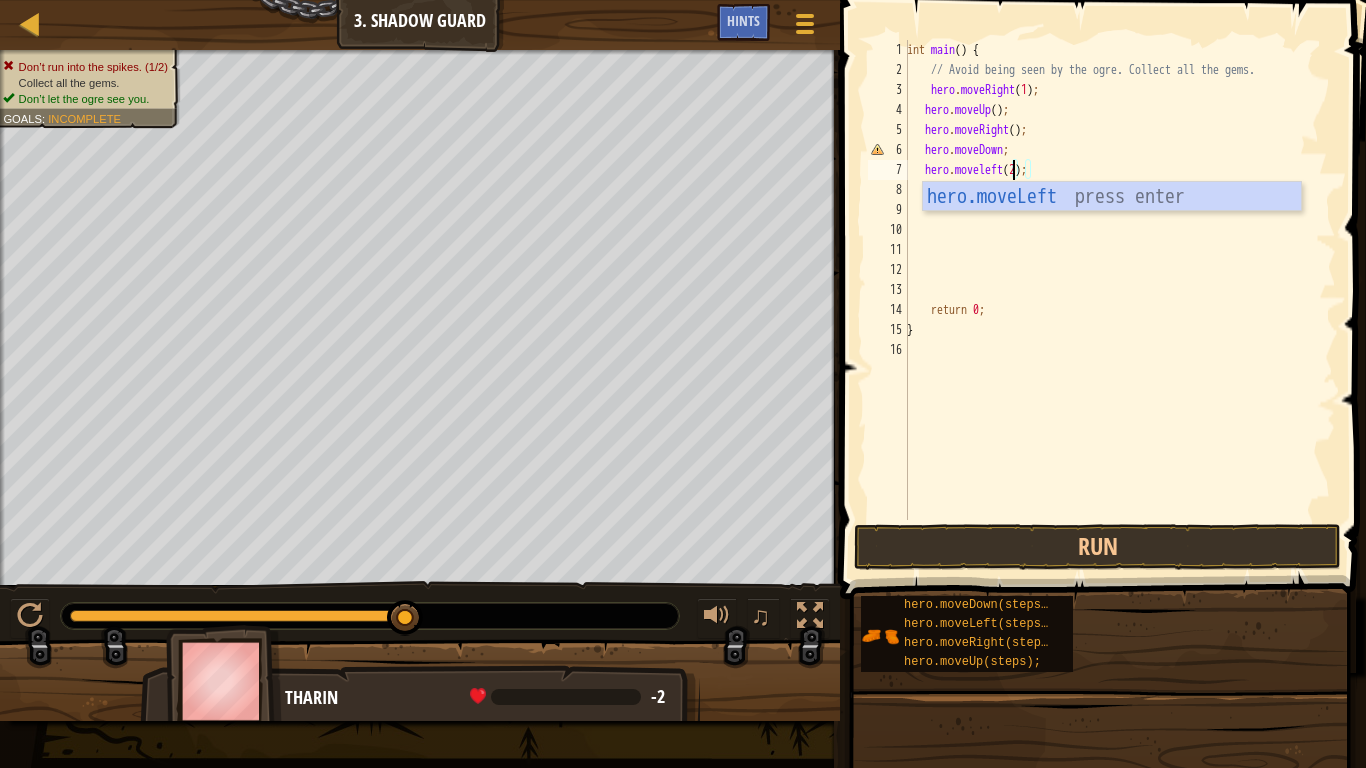 drag, startPoint x: 1021, startPoint y: 266, endPoint x: 1020, endPoint y: 293, distance: 27.018513 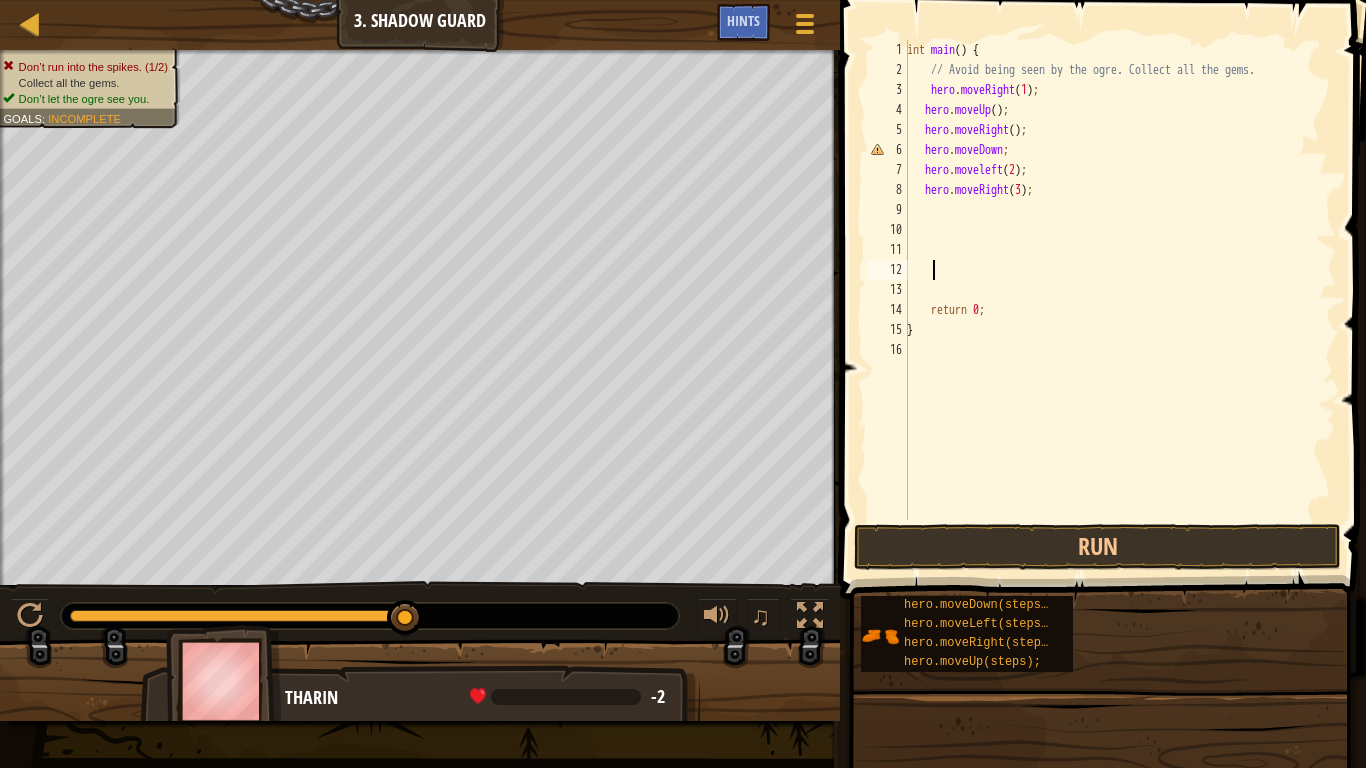 scroll, scrollTop: 9, scrollLeft: 1, axis: both 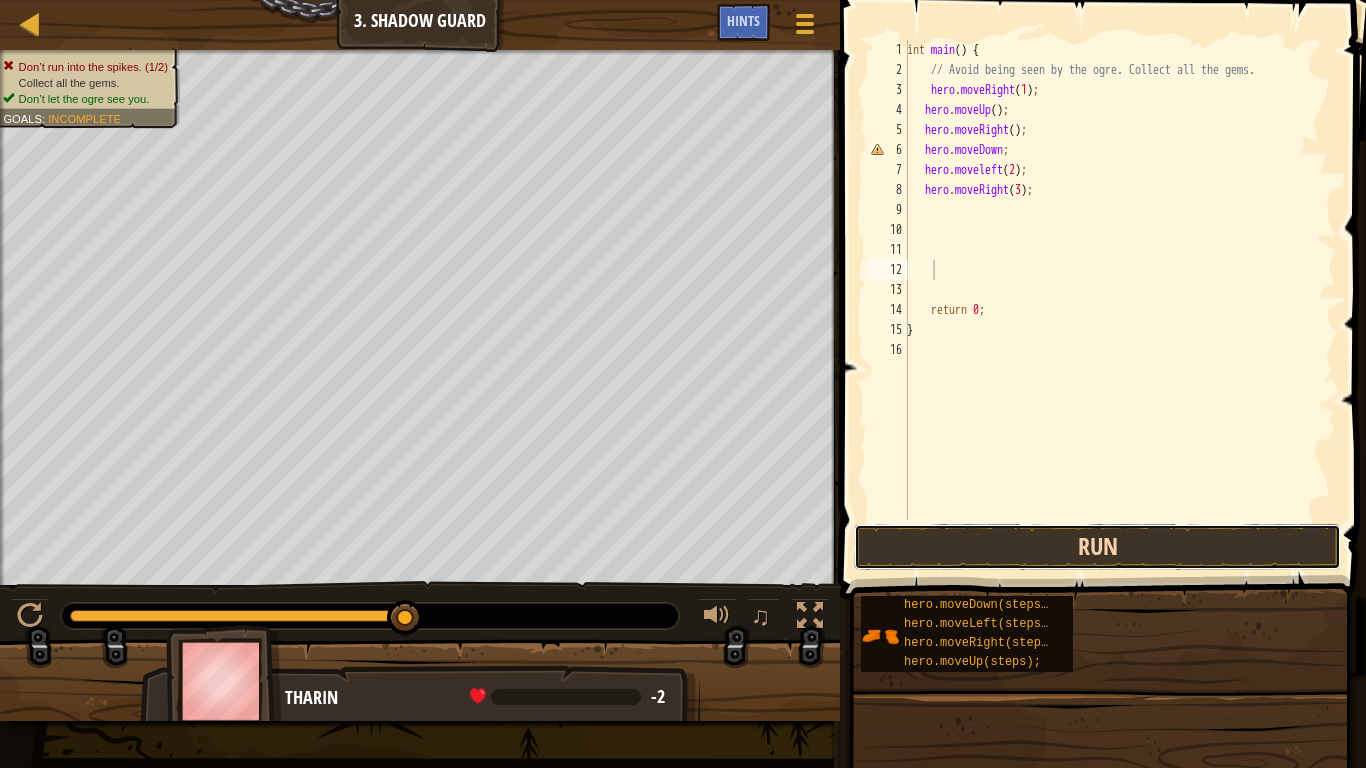 click on "Run" at bounding box center [1097, 547] 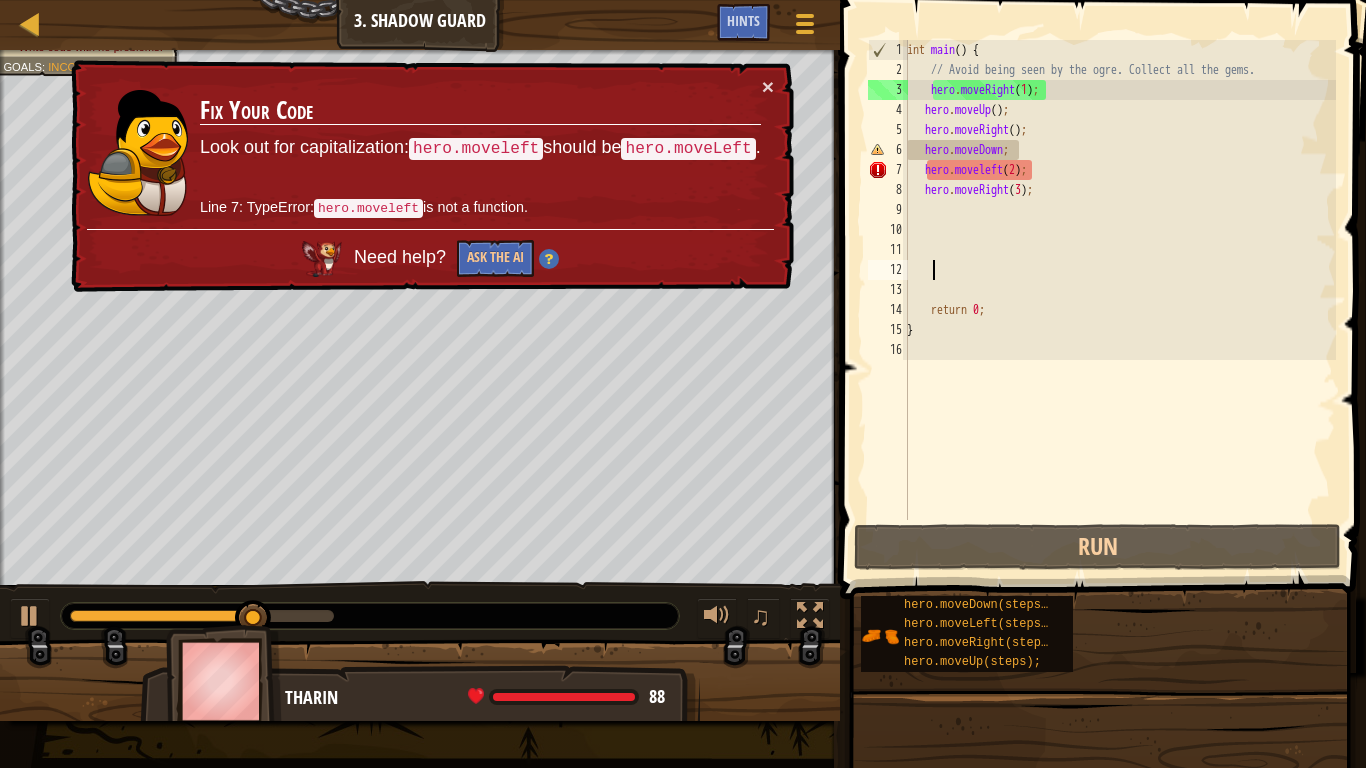 click on "int   main ( )   {      // Avoid being seen by the ogre. Collect all the gems.      hero . moveRight ( 1 ) ;     hero . moveUp ( ) ;     hero . moveRight ( ) ;     hero . moveDown ;     hero . moveleft ( 2 ) ;     hero . moveRight ( 3 ) ;                    return   0 ; }" at bounding box center [1119, 300] 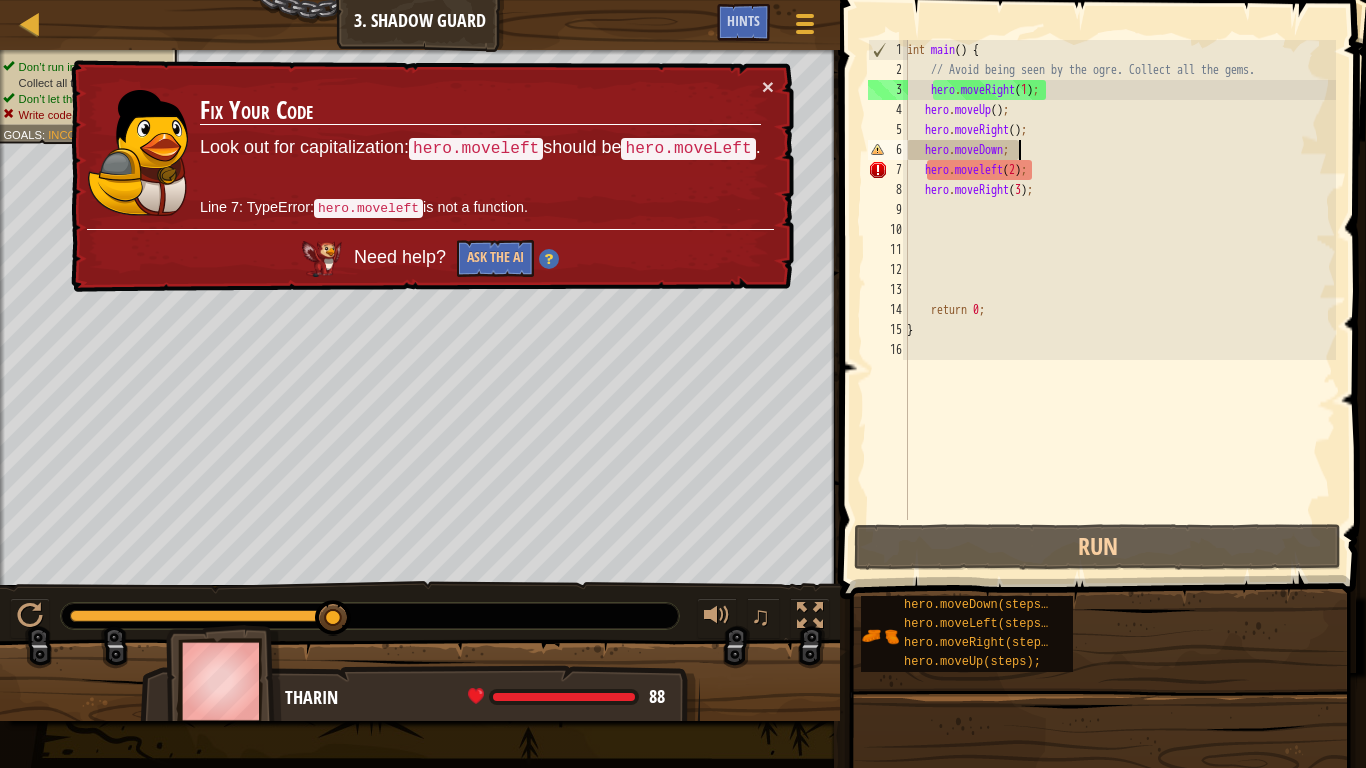 scroll, scrollTop: 9, scrollLeft: 9, axis: both 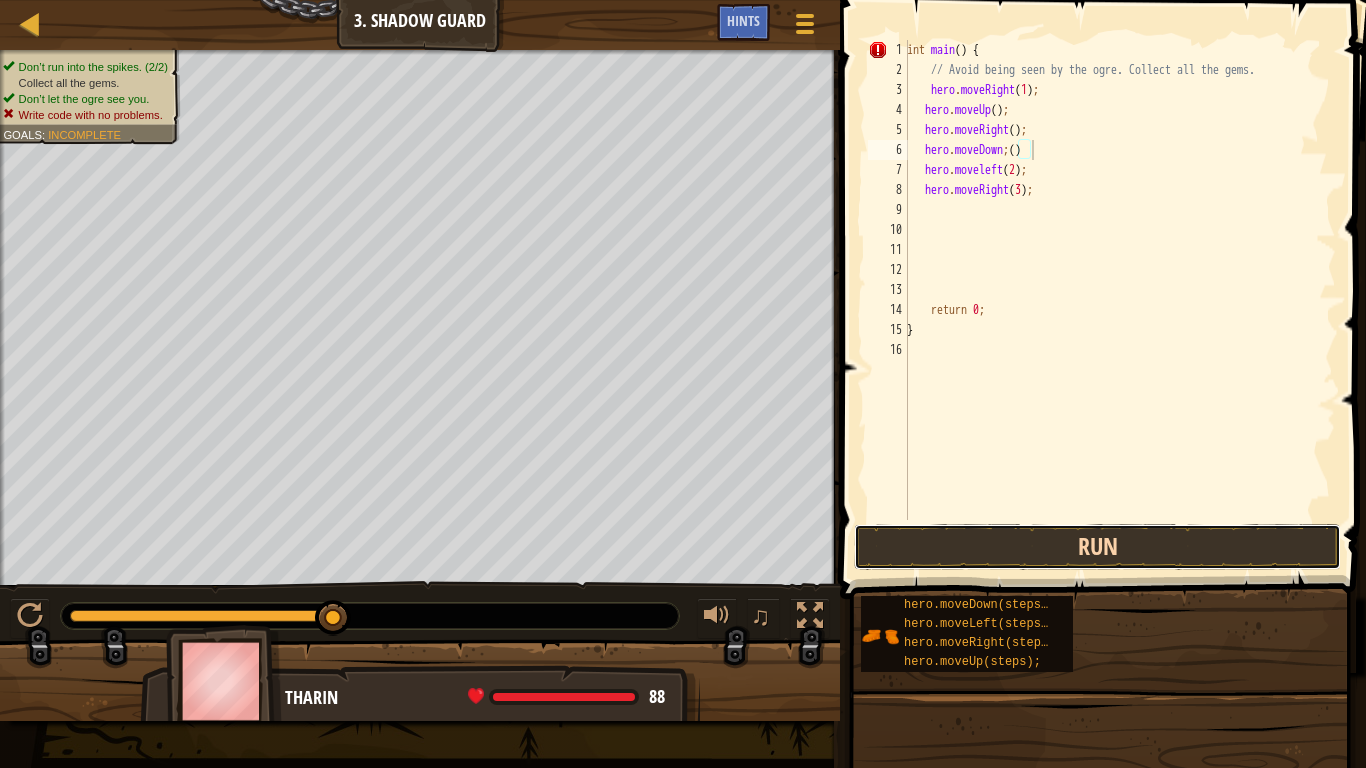 click on "Run" at bounding box center [1097, 547] 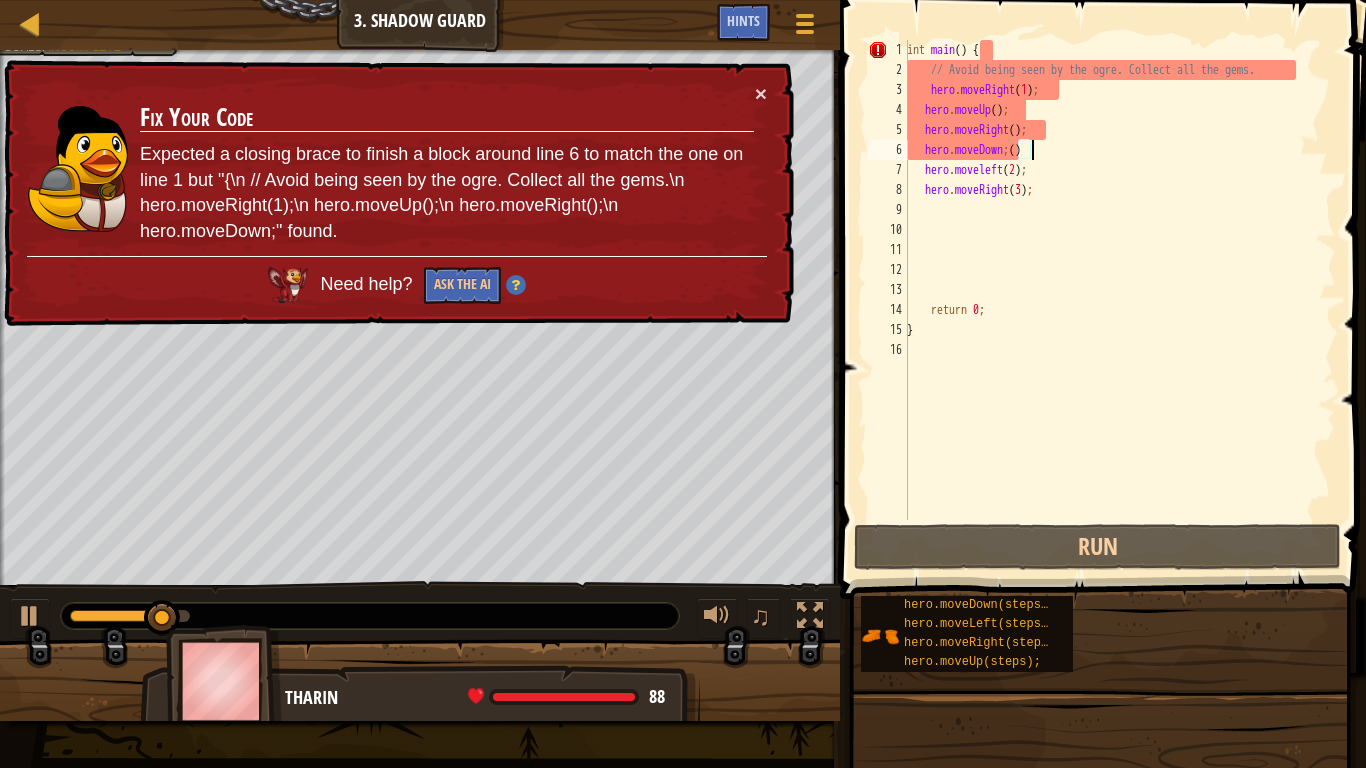 scroll, scrollTop: 9, scrollLeft: 10, axis: both 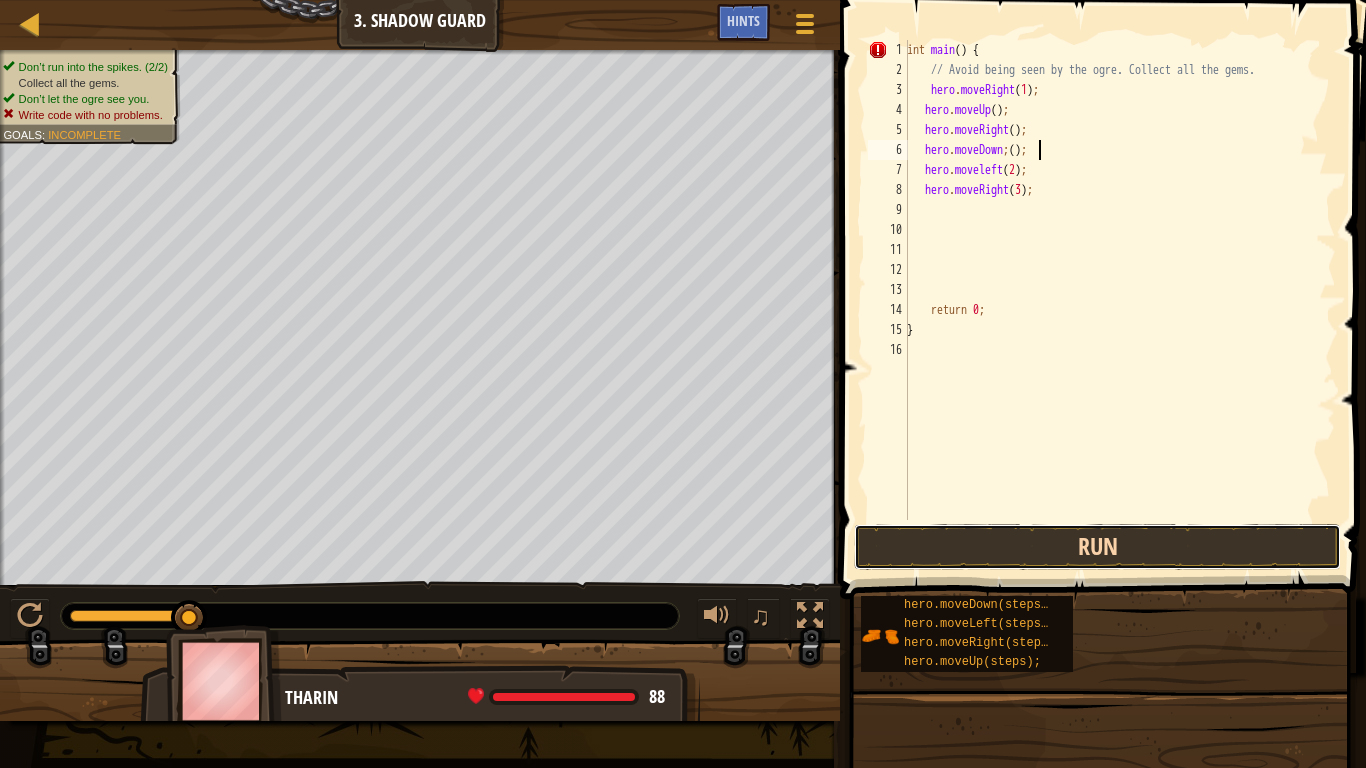 click on "Run" at bounding box center (1097, 547) 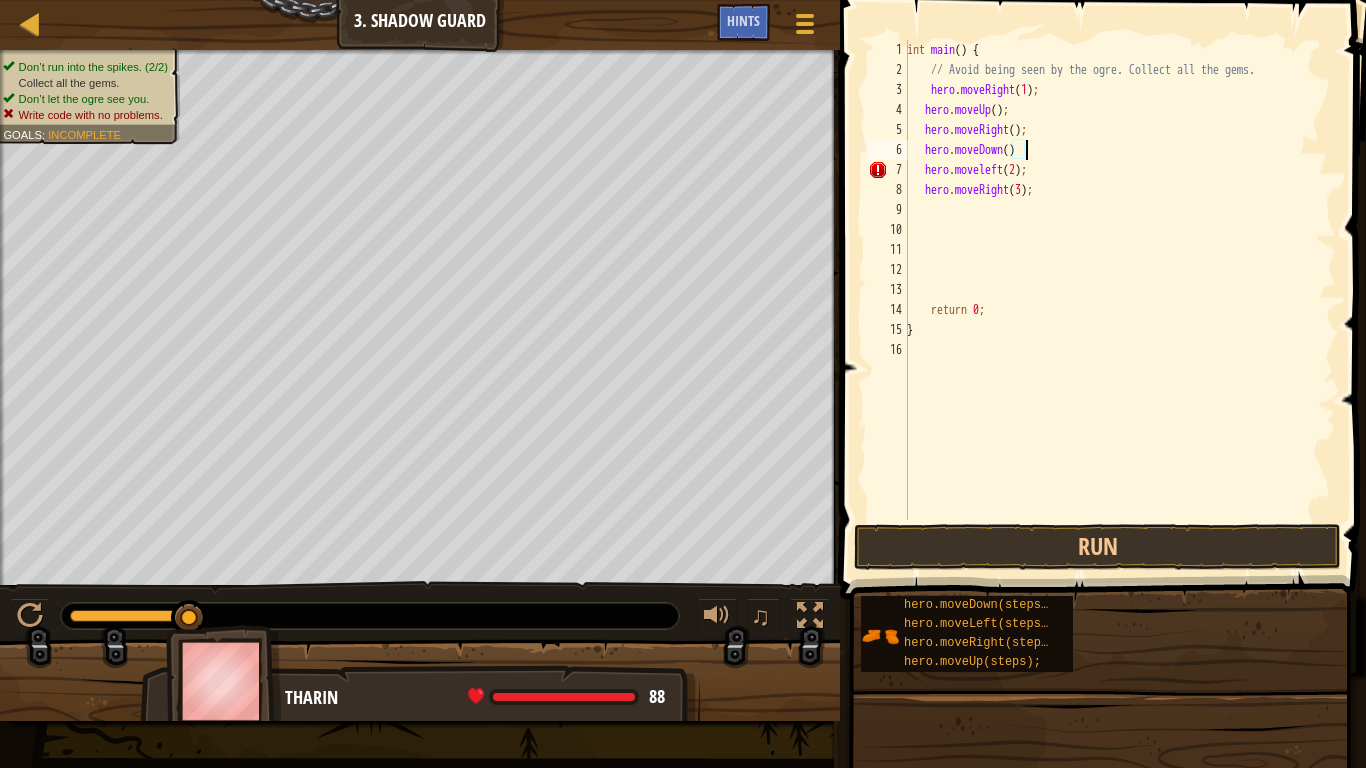 scroll, scrollTop: 9, scrollLeft: 9, axis: both 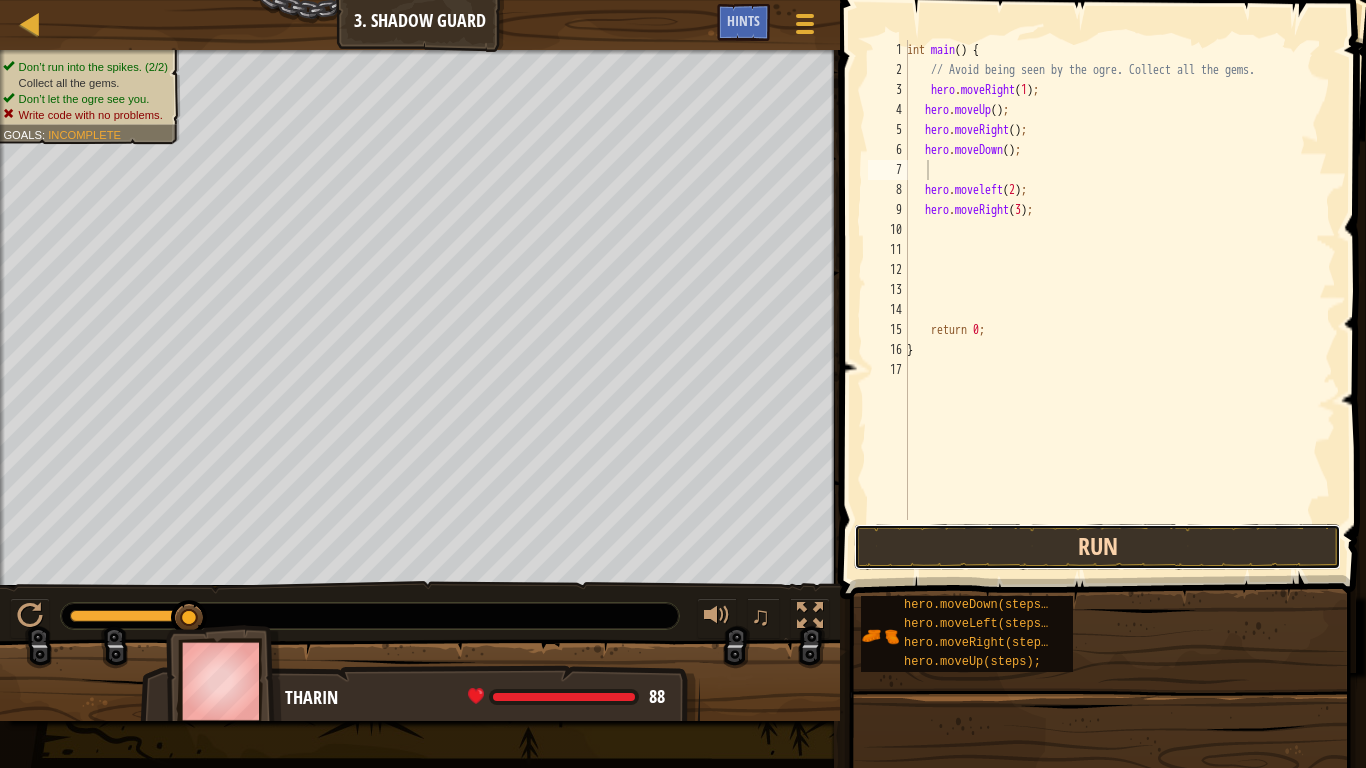 click on "Run" at bounding box center [1097, 547] 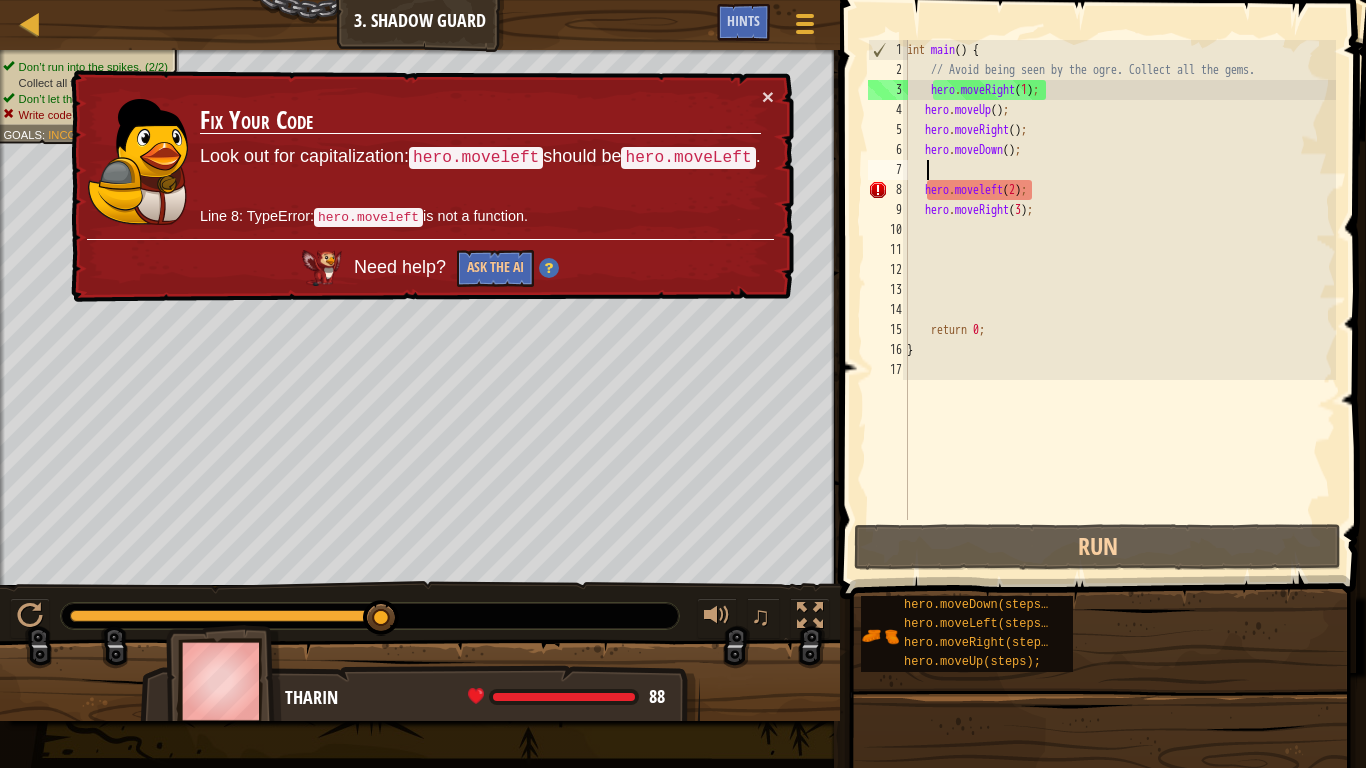 click on "int   main ( )   {      // Avoid being seen by the ogre. Collect all the gems.      hero . moveRight ( 1 ) ;     hero . moveUp ( ) ;     hero . moveRight ( ) ;     hero . moveDown ( ) ;         hero . moveleft ( 2 ) ;     hero . moveRight ( 3 ) ;                    return   0 ; }" at bounding box center [1119, 300] 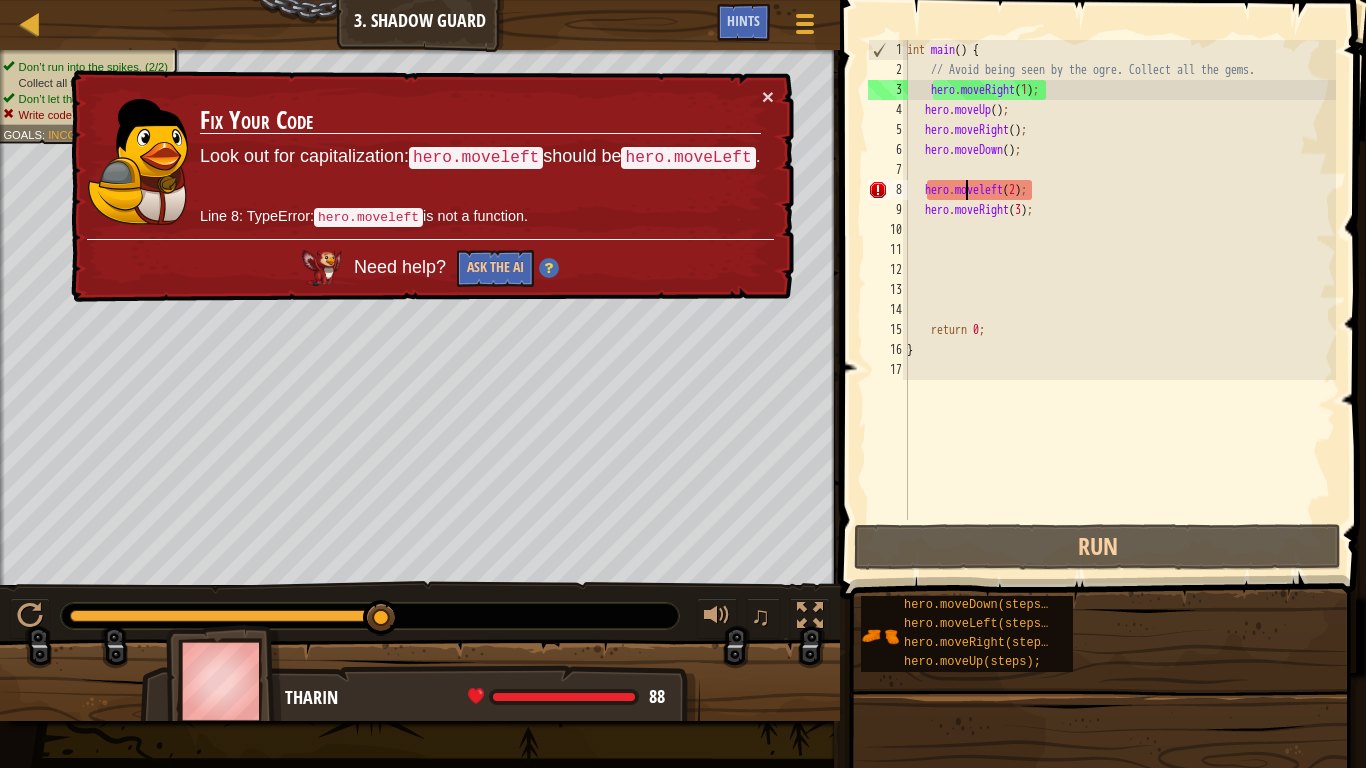 click on "int   main ( )   {      // Avoid being seen by the ogre. Collect all the gems.      hero . moveRight ( 1 ) ;     hero . moveUp ( ) ;     hero . moveRight ( ) ;     hero . moveDown ( ) ;         hero . moveleft ( 2 ) ;     hero . moveRight ( 3 ) ;                    return   0 ; }" at bounding box center (1119, 300) 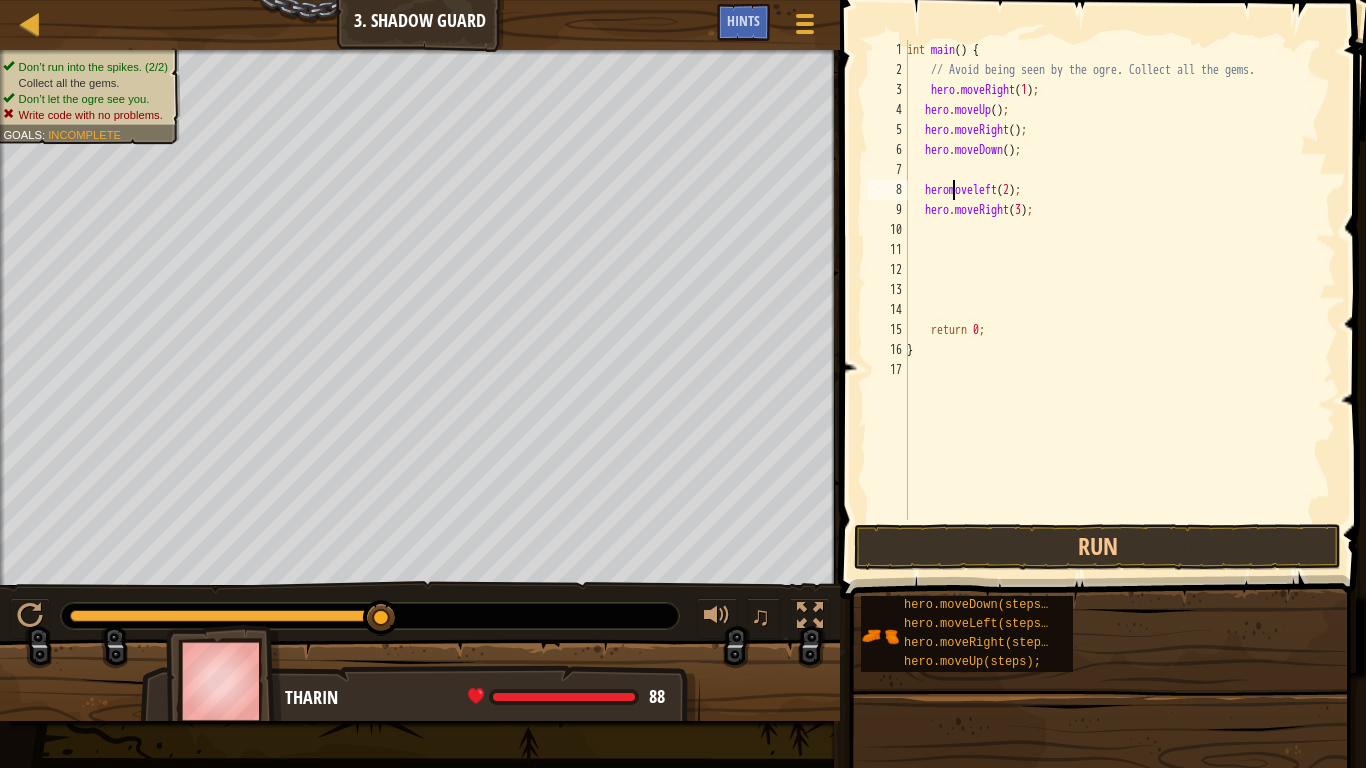 scroll, scrollTop: 9, scrollLeft: 5, axis: both 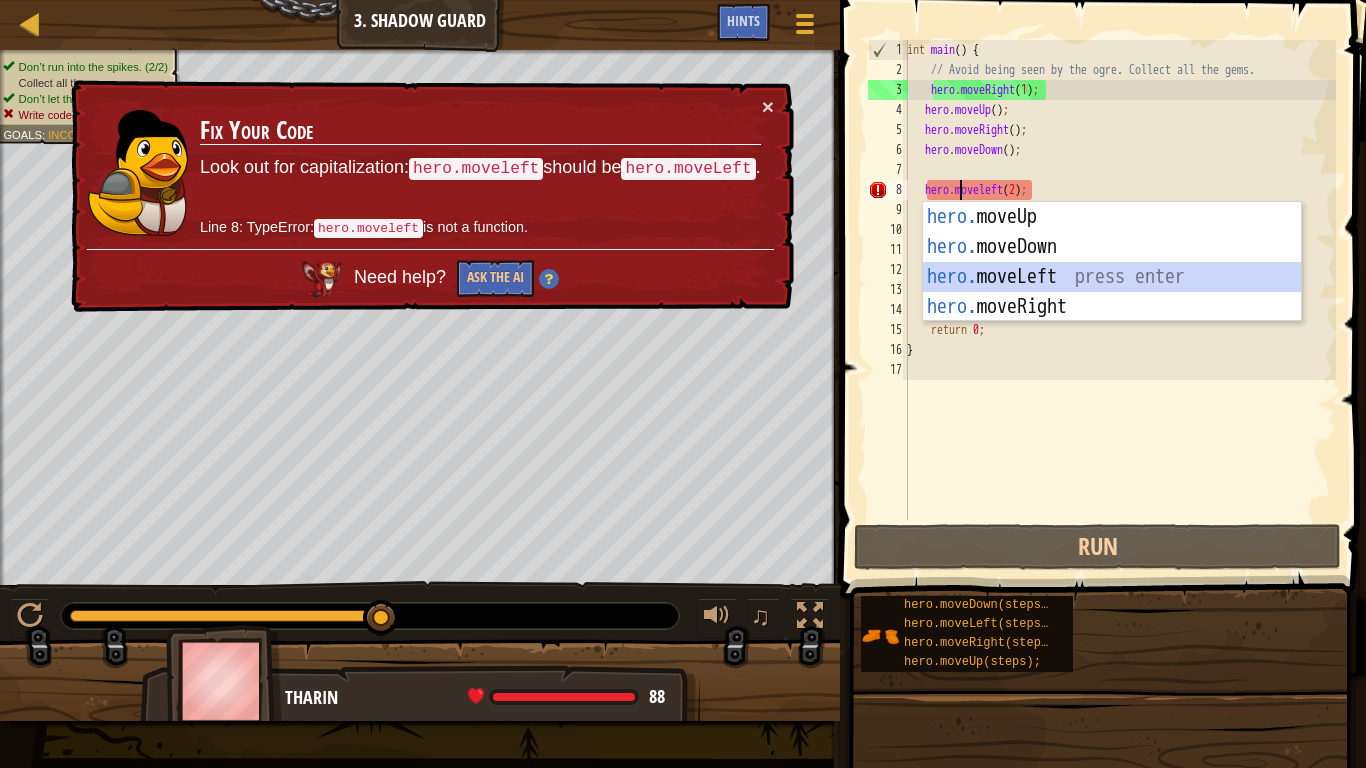 click on "hero. moveUp press enter hero. moveDown press enter hero. moveLeft press enter hero. moveRight press enter" at bounding box center (1112, 292) 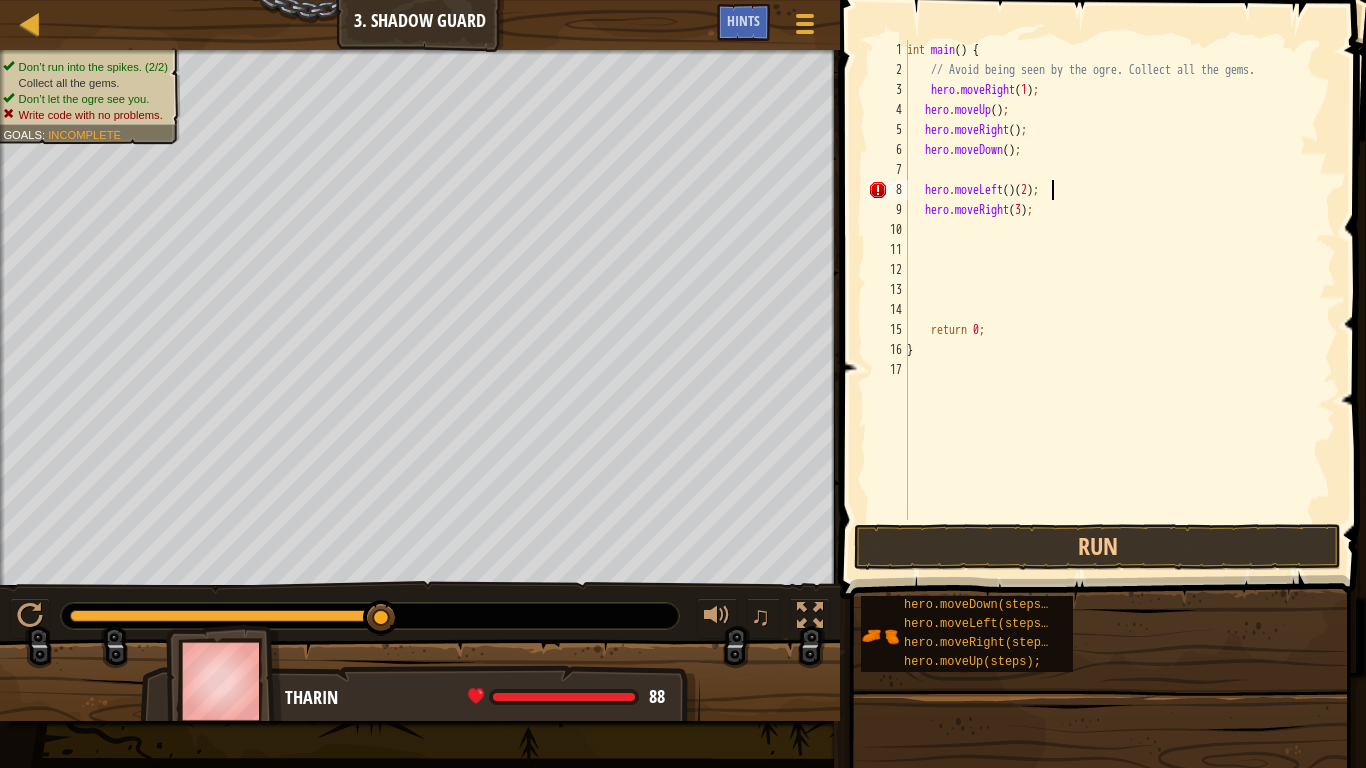 click on "int   main ( )   {      // Avoid being seen by the ogre. Collect all the gems.      hero . moveRight ( 1 ) ;     hero . moveUp ( ) ;     hero . moveRight ( ) ;     hero . moveDown ( ) ;         hero . moveLeft ( ) ( 2 ) ;     hero . moveRight ( 3 ) ;                    return   0 ; }" at bounding box center [1119, 300] 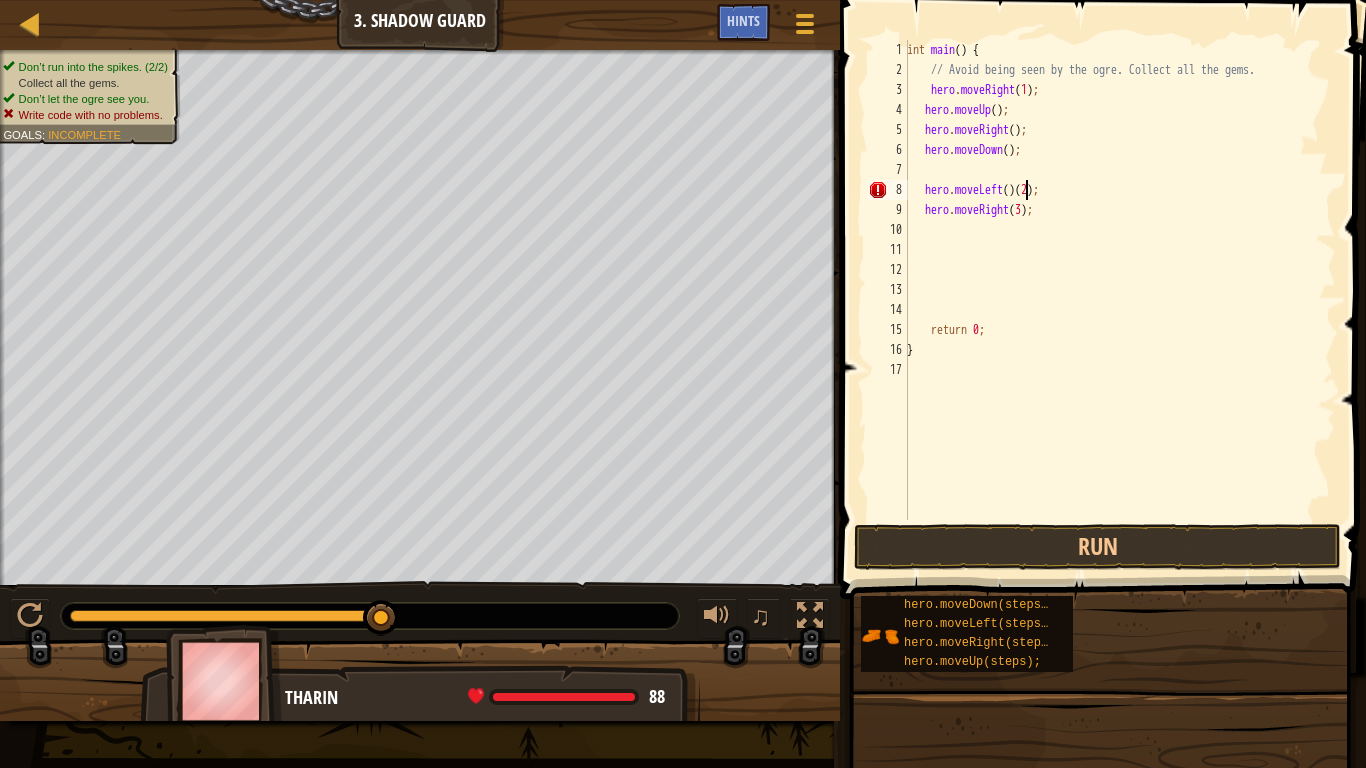 click on "int   main ( )   {      // Avoid being seen by the ogre. Collect all the gems.      hero . moveRight ( 1 ) ;     hero . moveUp ( ) ;     hero . moveRight ( ) ;     hero . moveDown ( ) ;         hero . moveLeft ( ) ( 2 ) ;     hero . moveRight ( 3 ) ;                    return   0 ; }" at bounding box center (1119, 300) 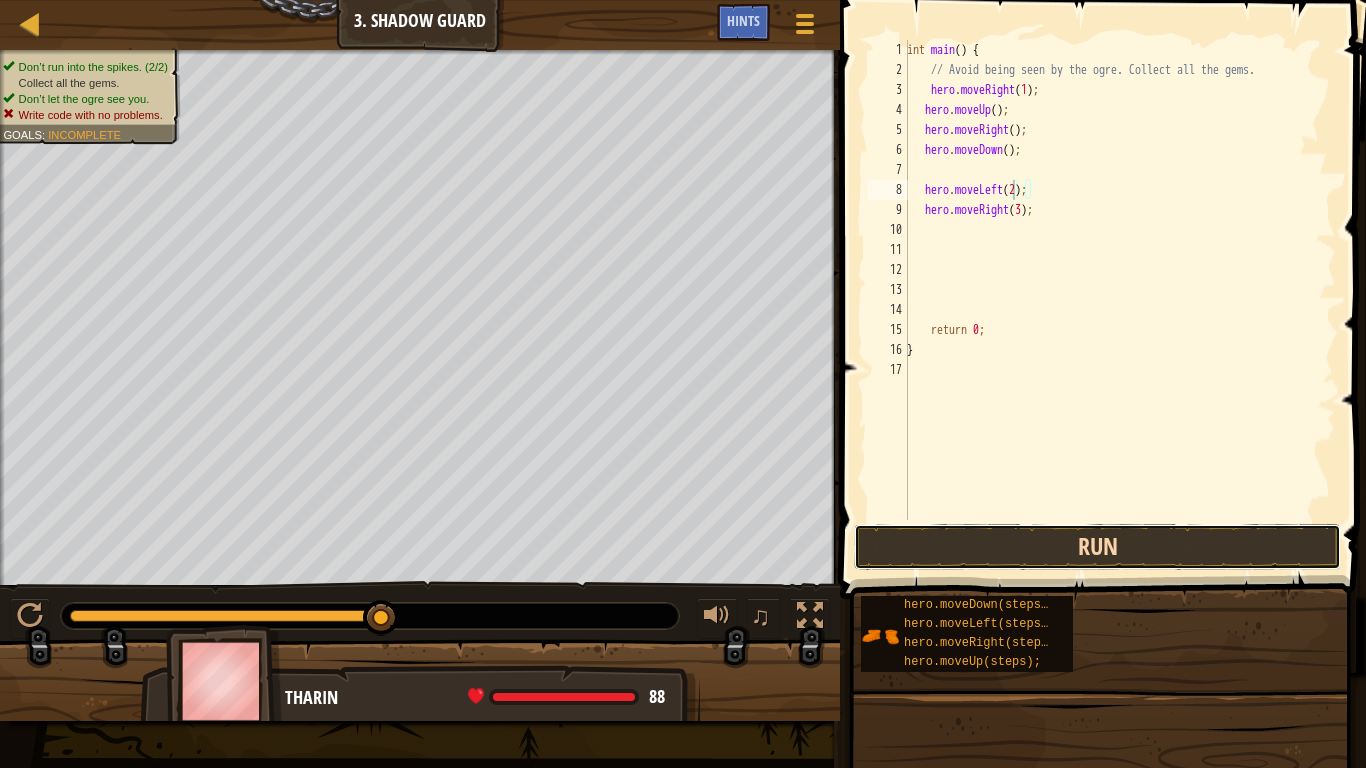 drag, startPoint x: 931, startPoint y: 563, endPoint x: 931, endPoint y: 551, distance: 12 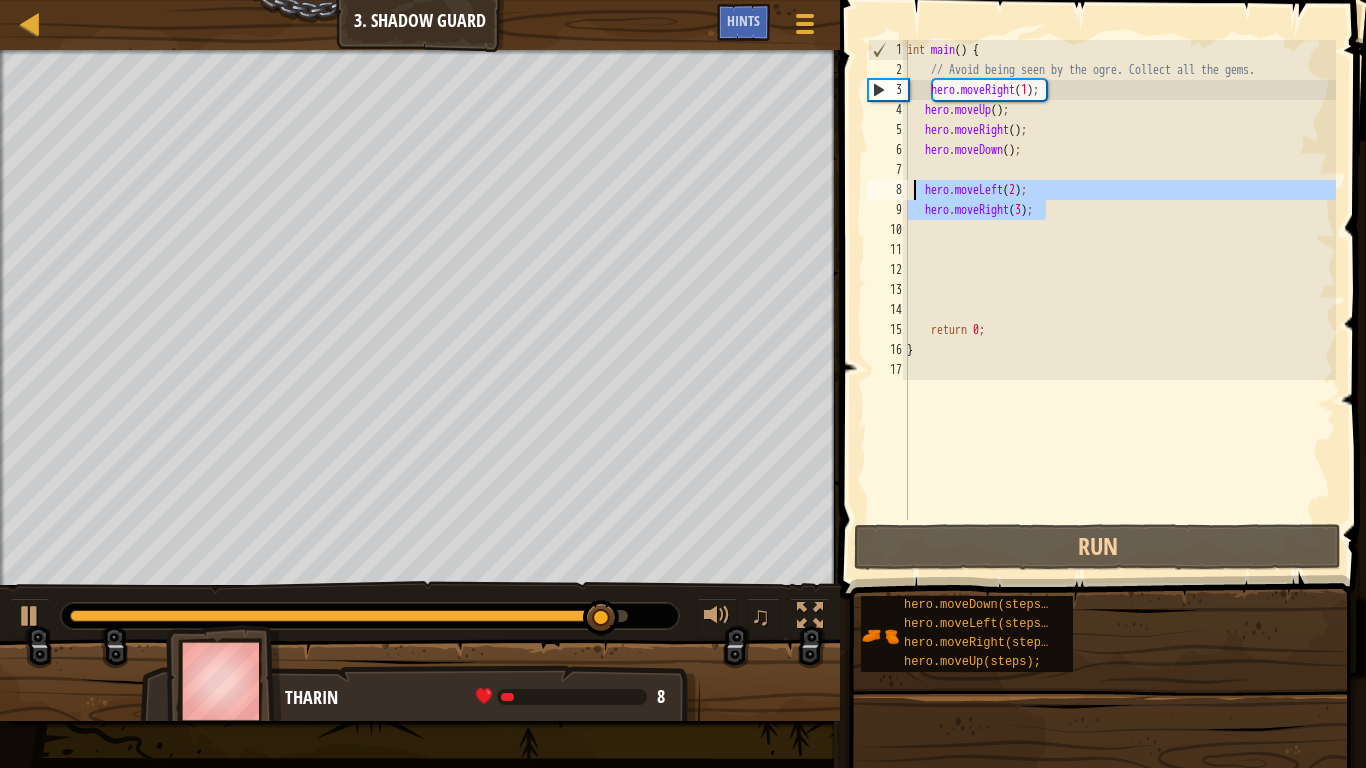 drag, startPoint x: 1071, startPoint y: 205, endPoint x: 914, endPoint y: 187, distance: 158.02847 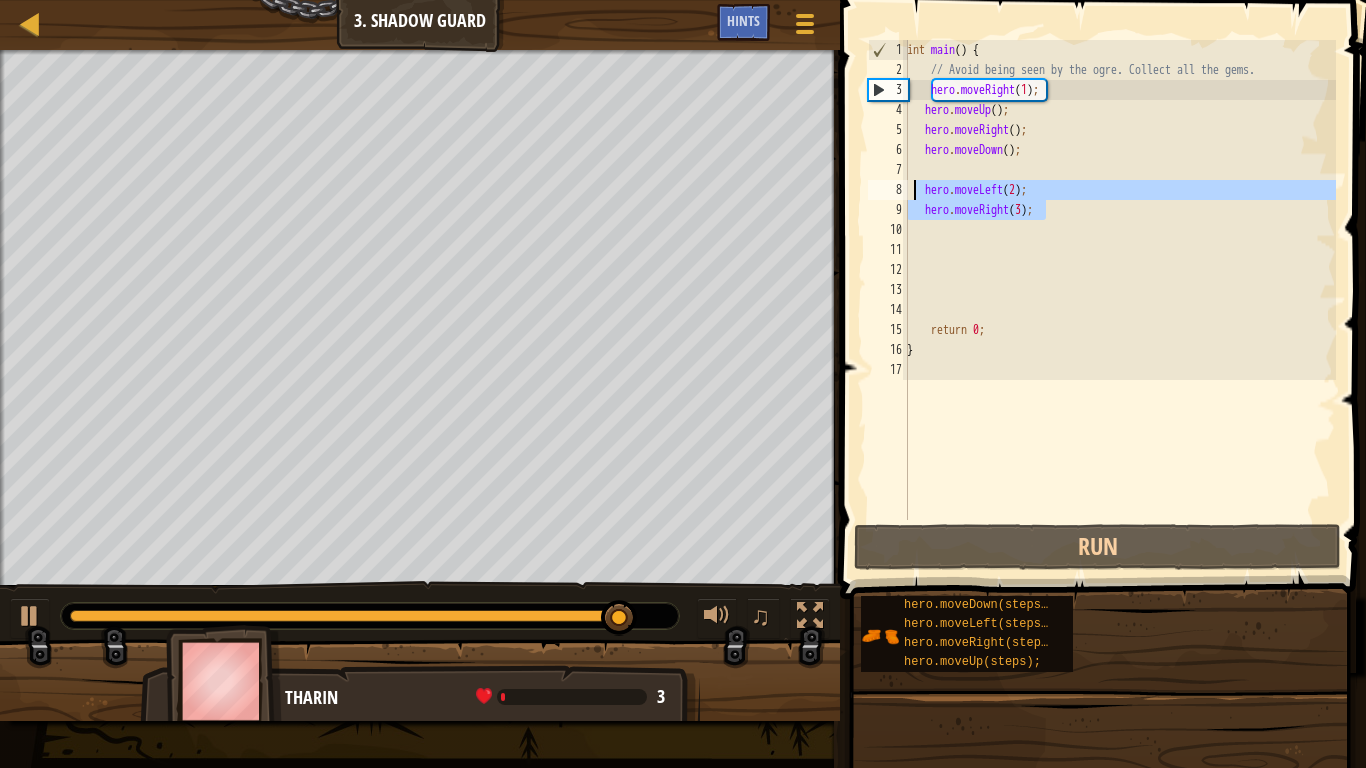scroll, scrollTop: 9, scrollLeft: 0, axis: vertical 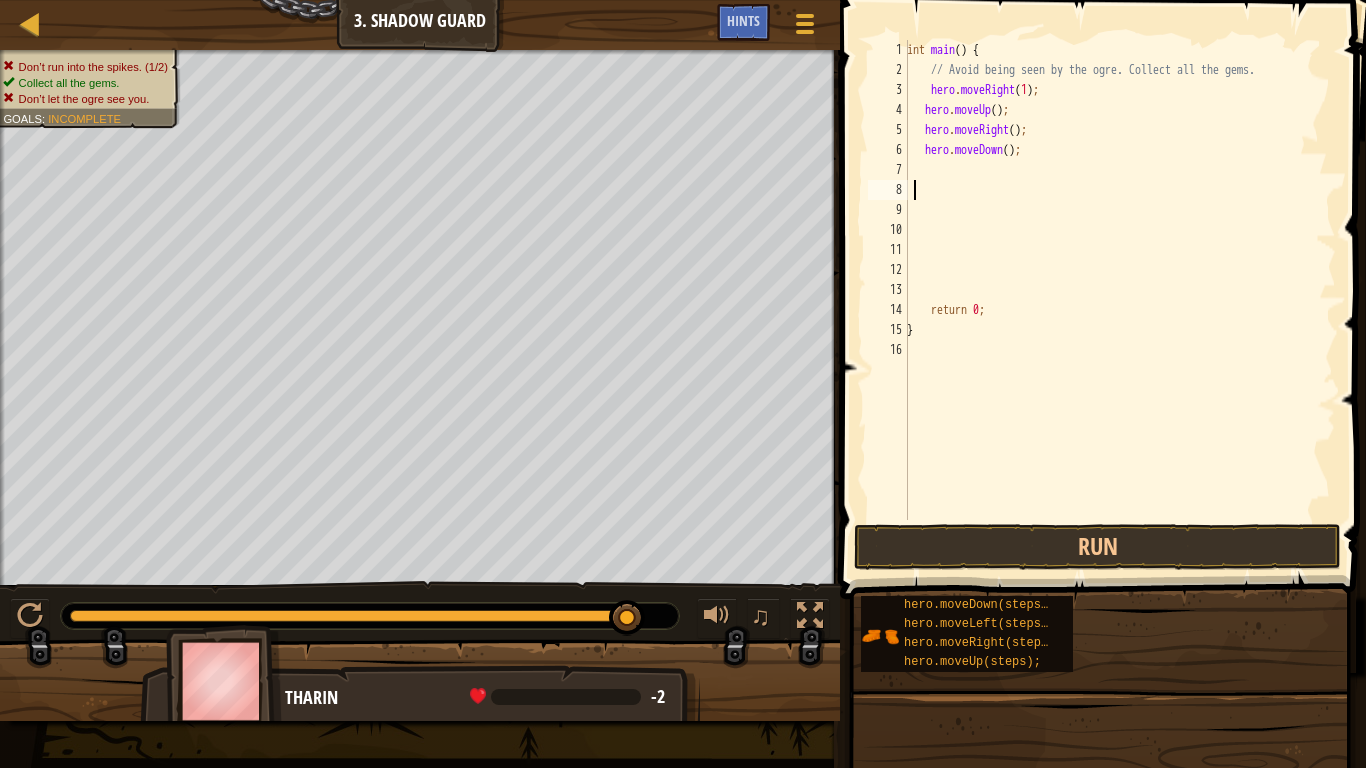 click on "int   main ( )   {      // Avoid being seen by the ogre. Collect all the gems.      hero . moveRight ( 1 ) ;     hero . moveUp ( ) ;     hero . moveRight ( ) ;     hero . moveDown ( ) ;                          return   0 ; }" at bounding box center [1119, 300] 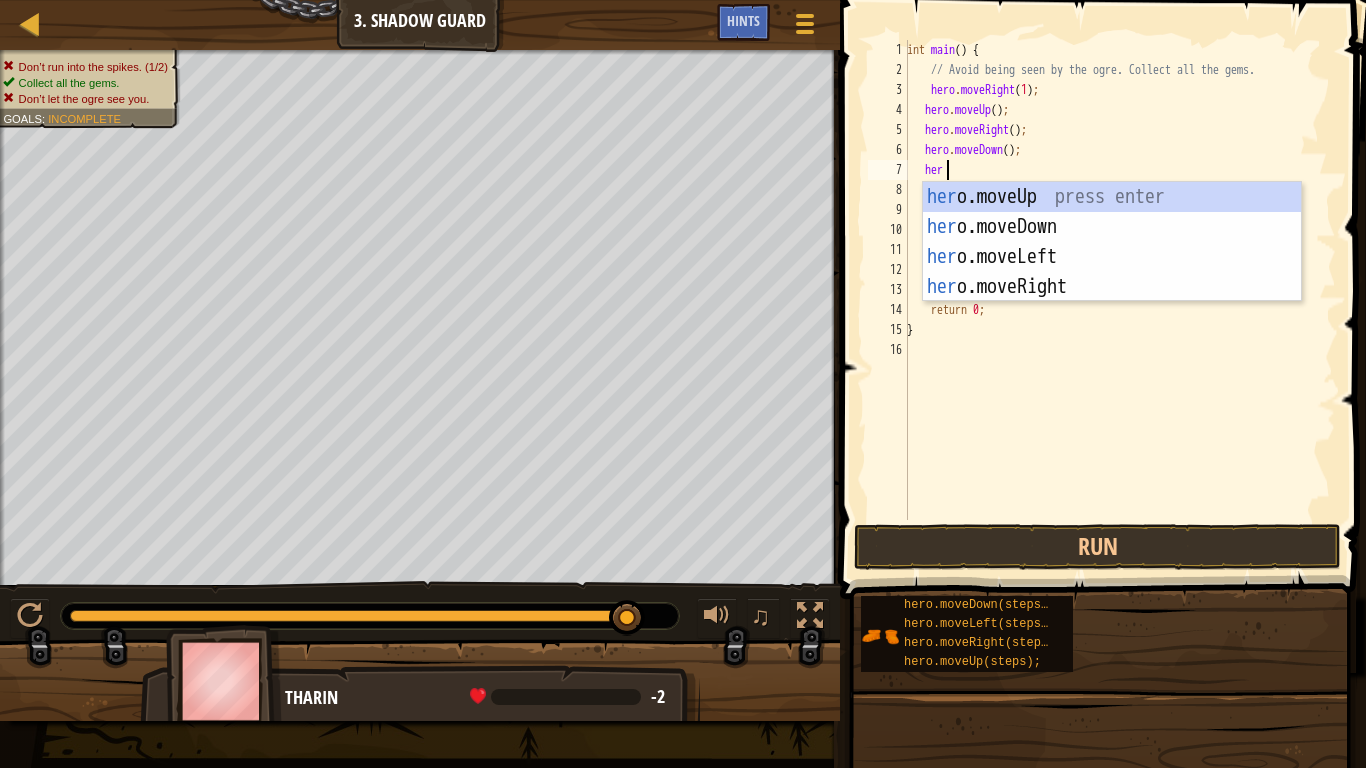 type on "hero" 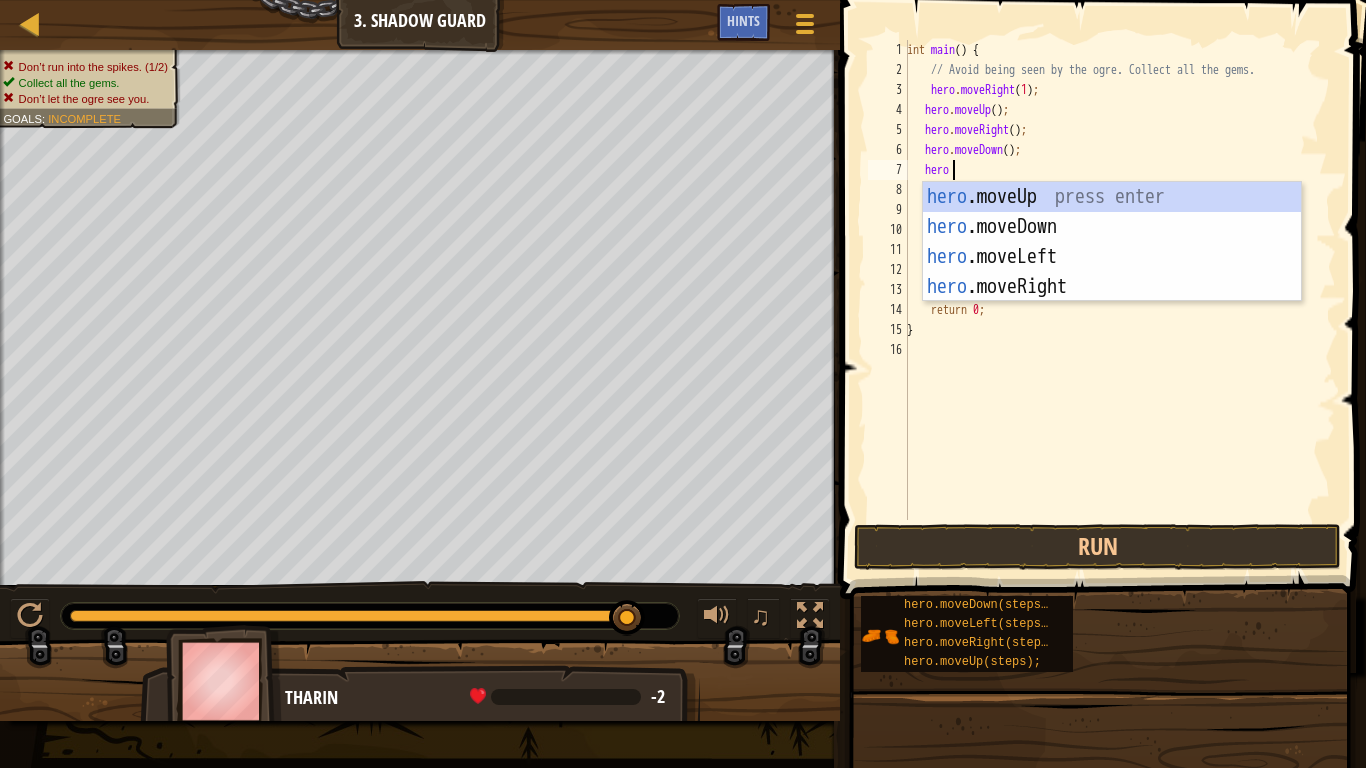 scroll, scrollTop: 9, scrollLeft: 3, axis: both 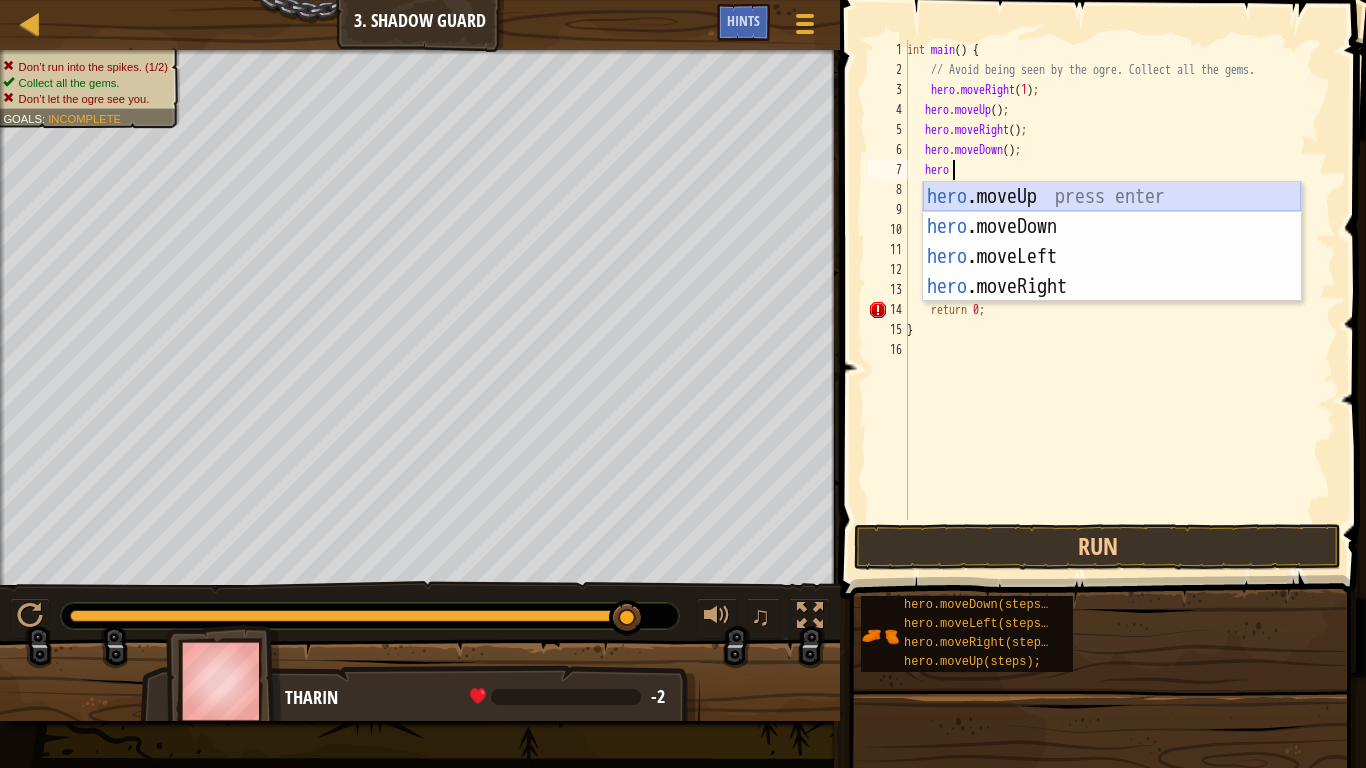click on "hero .moveUp press enter hero .moveDown press enter hero .moveLeft press enter hero .moveRight press enter" at bounding box center (1112, 272) 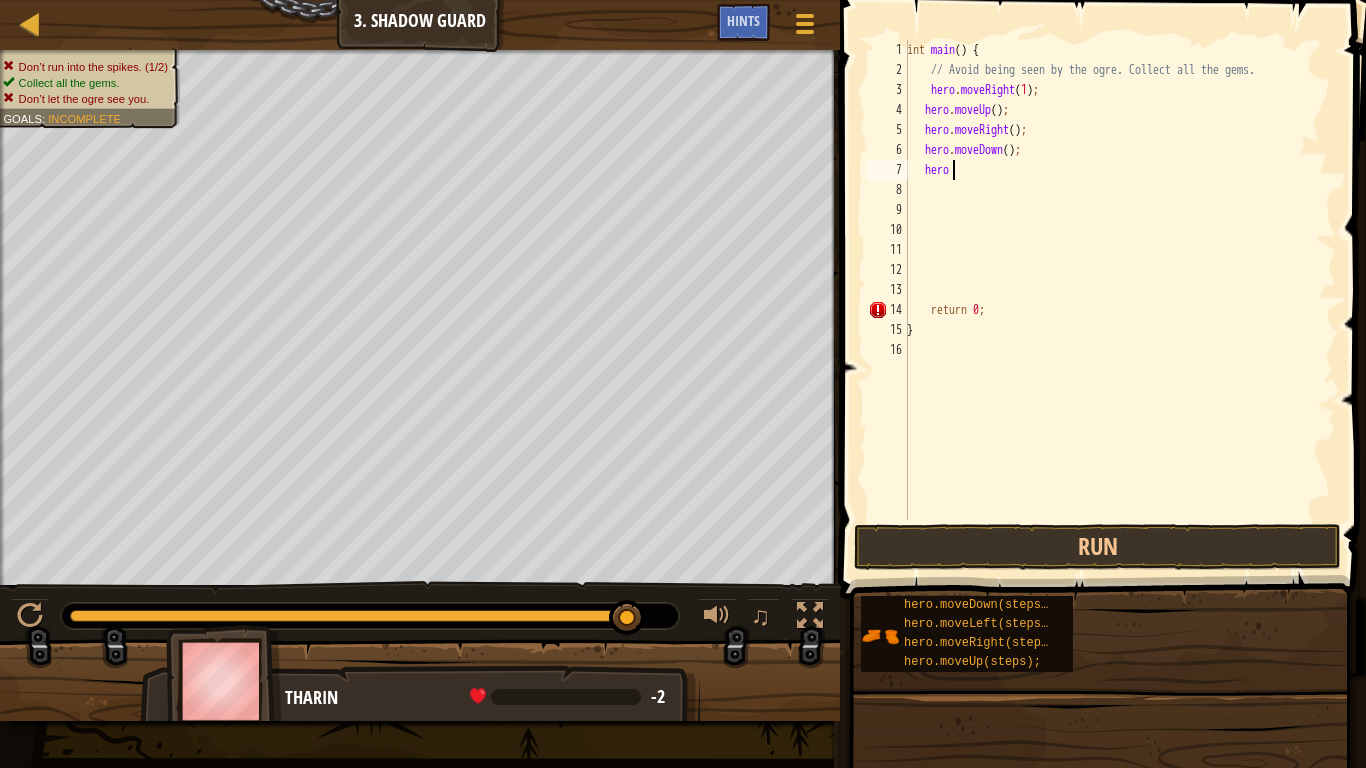 scroll, scrollTop: 9, scrollLeft: 1, axis: both 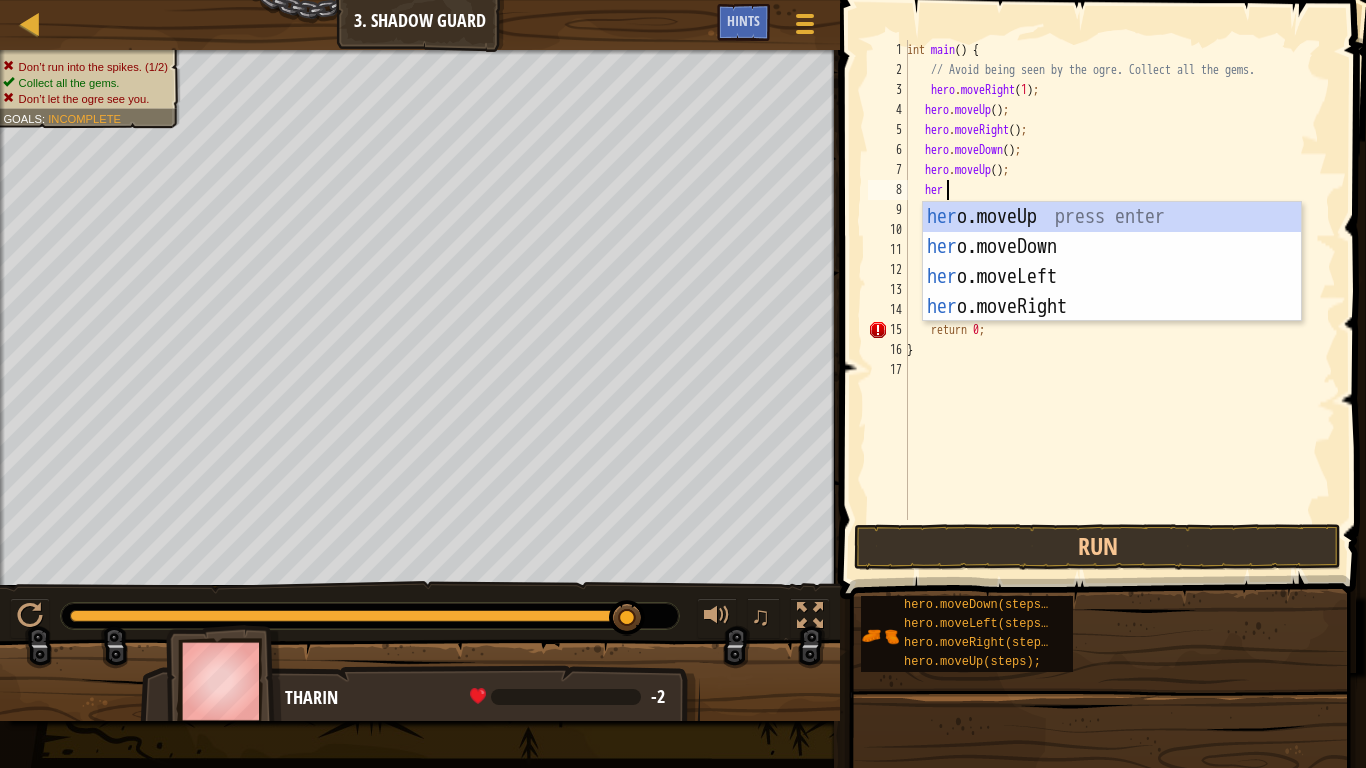 type on "hero" 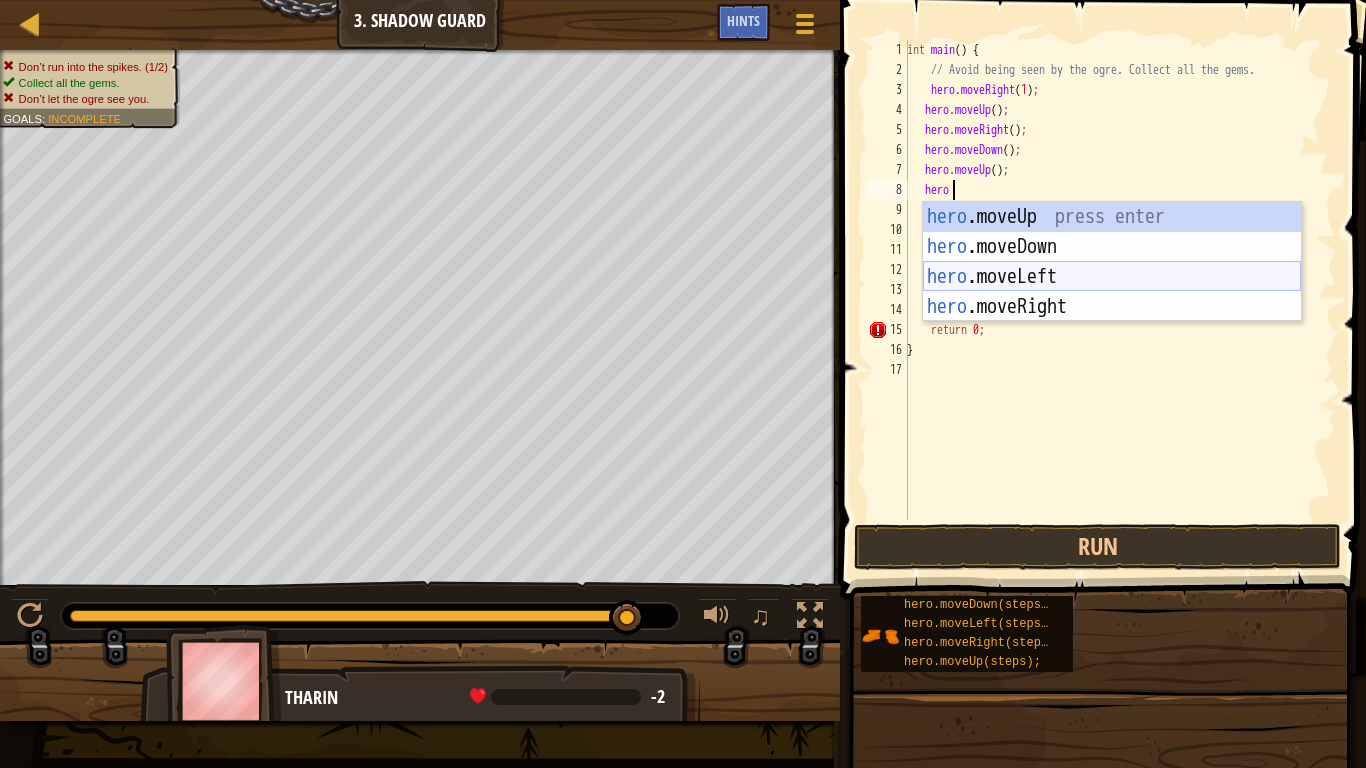 click on "hero .moveUp press enter hero .moveDown press enter hero .moveLeft press enter hero .moveRight press enter" at bounding box center [1112, 292] 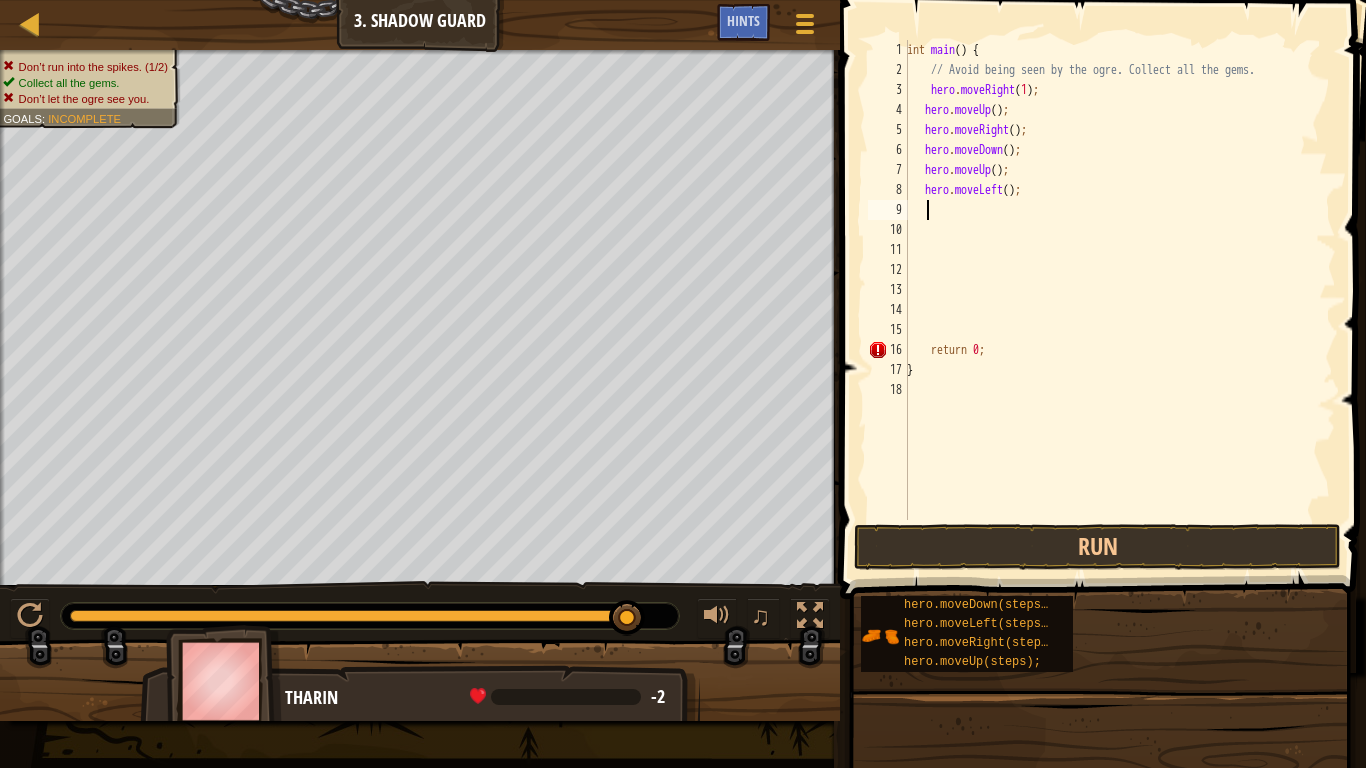scroll, scrollTop: 9, scrollLeft: 1, axis: both 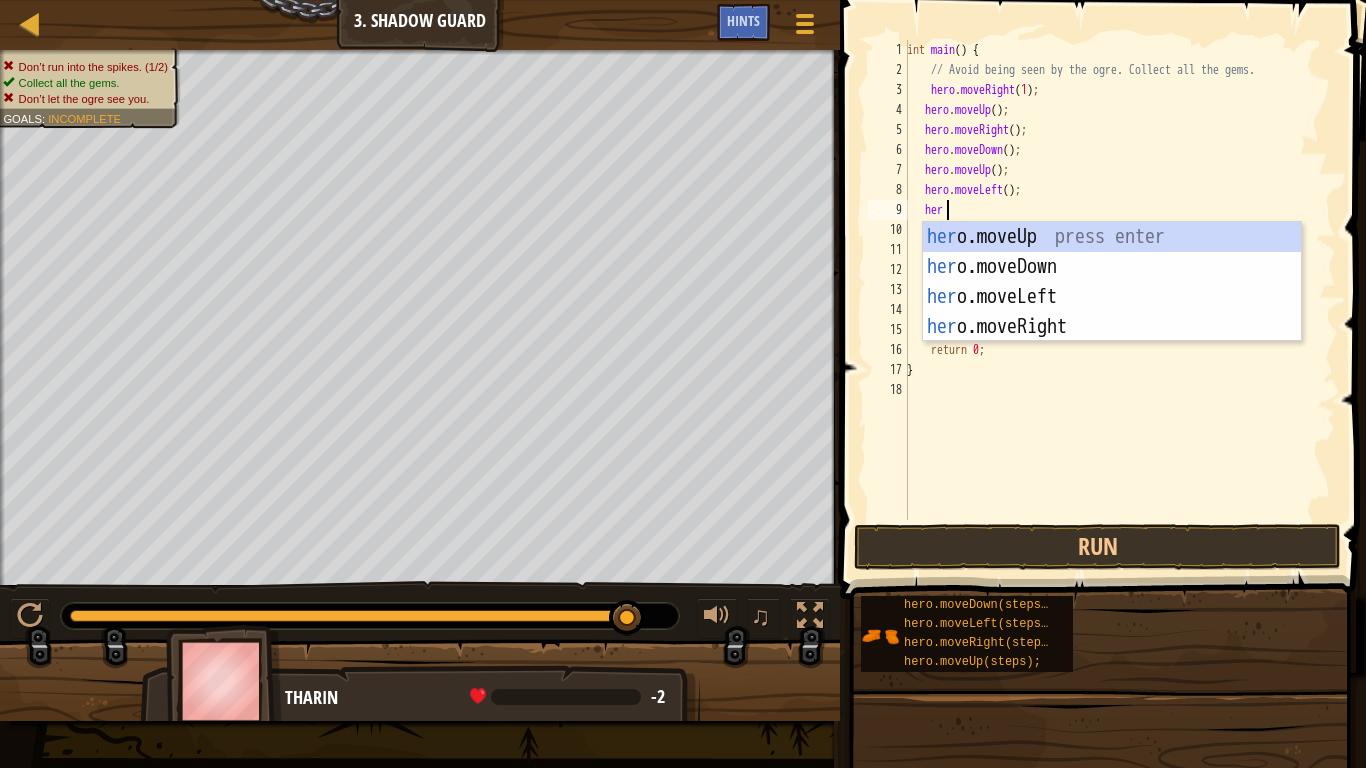 type on "hero" 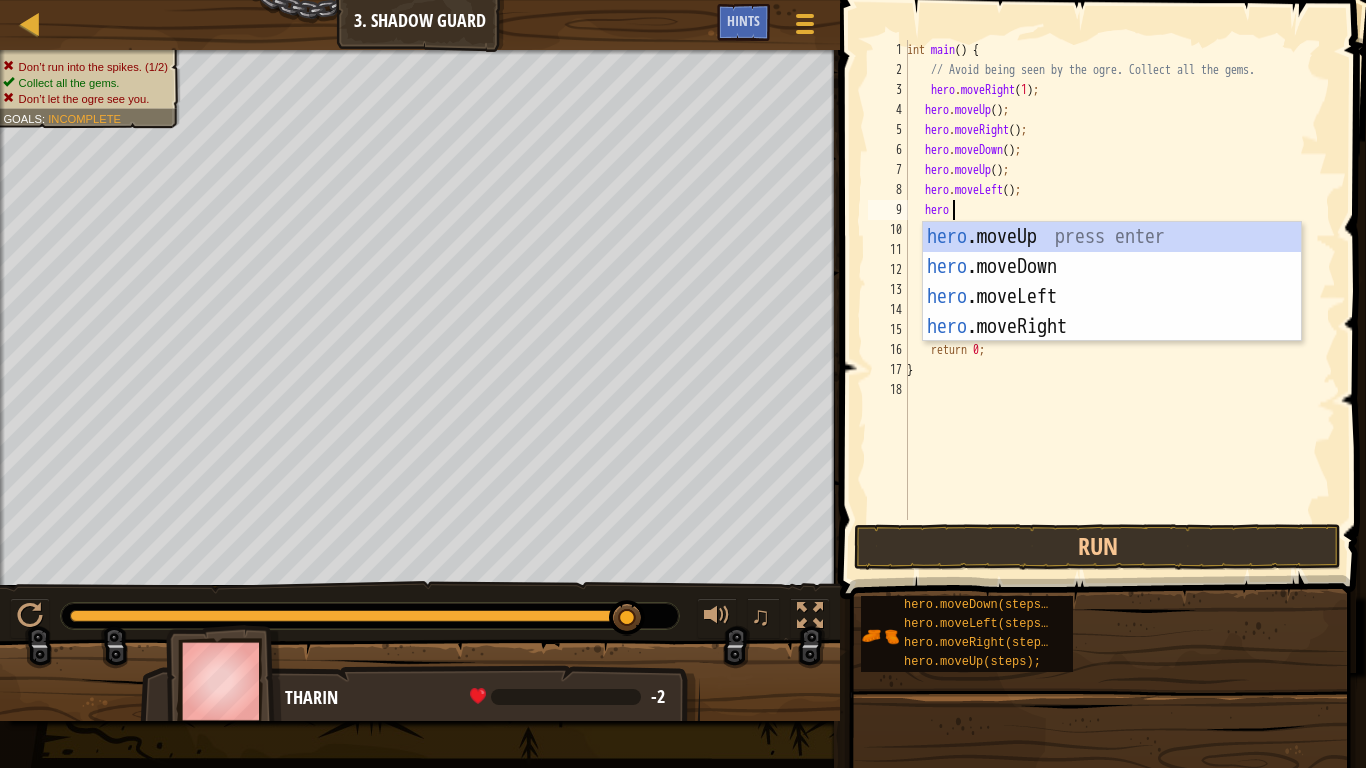 scroll, scrollTop: 9, scrollLeft: 3, axis: both 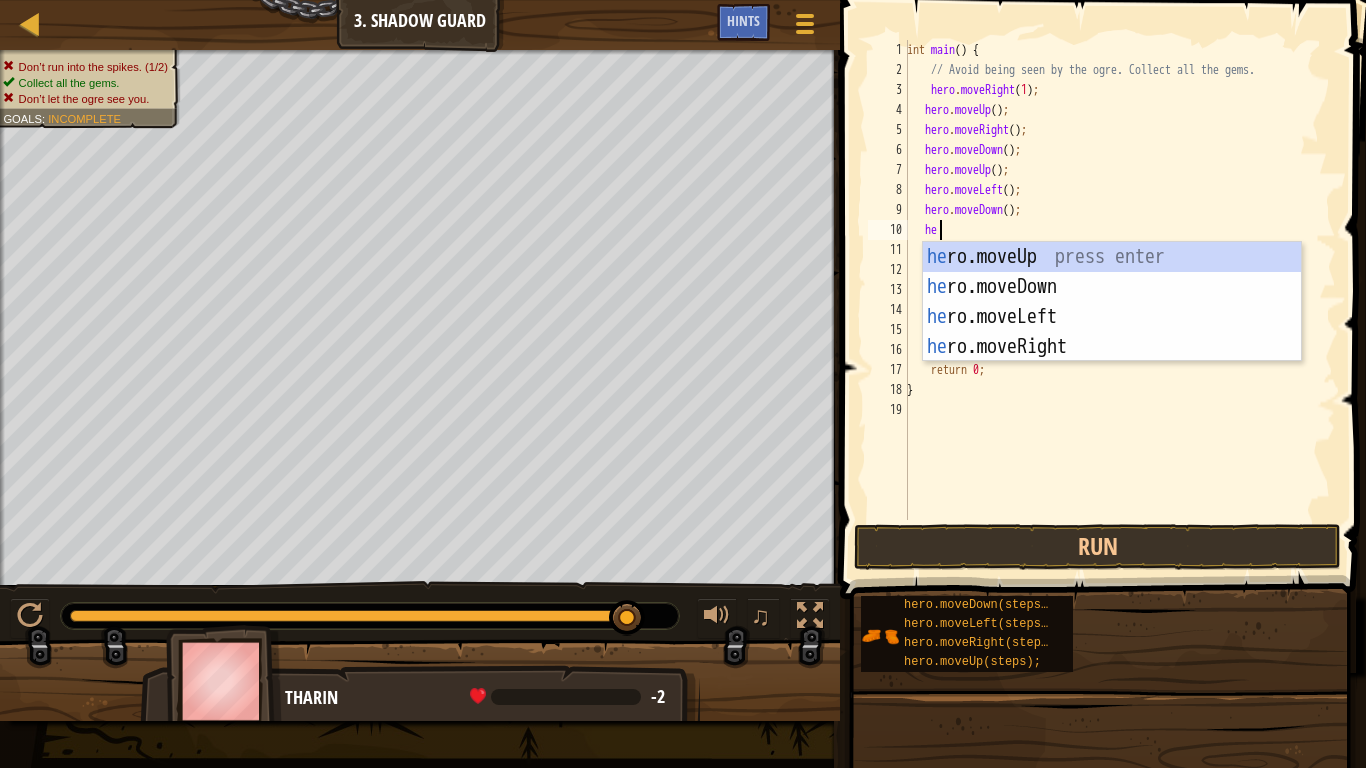 type on "hero" 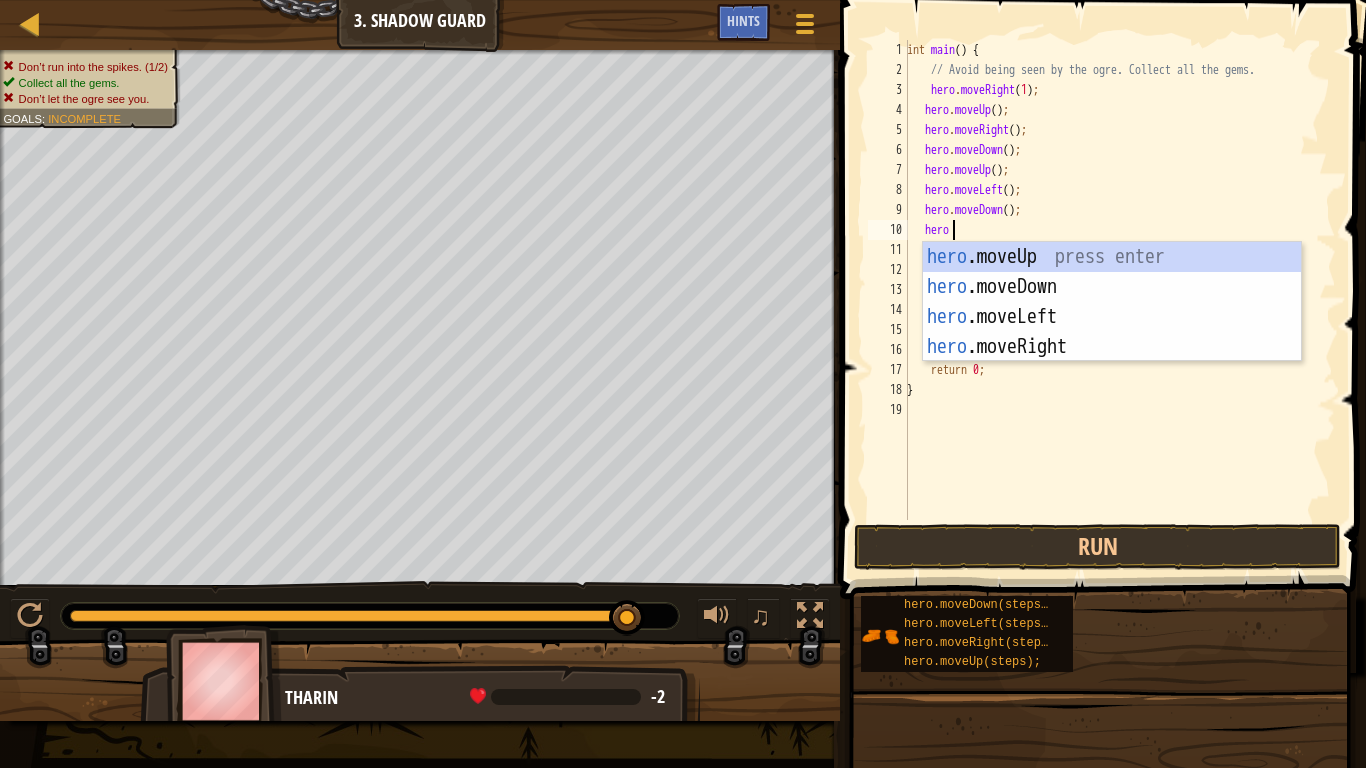 scroll, scrollTop: 9, scrollLeft: 3, axis: both 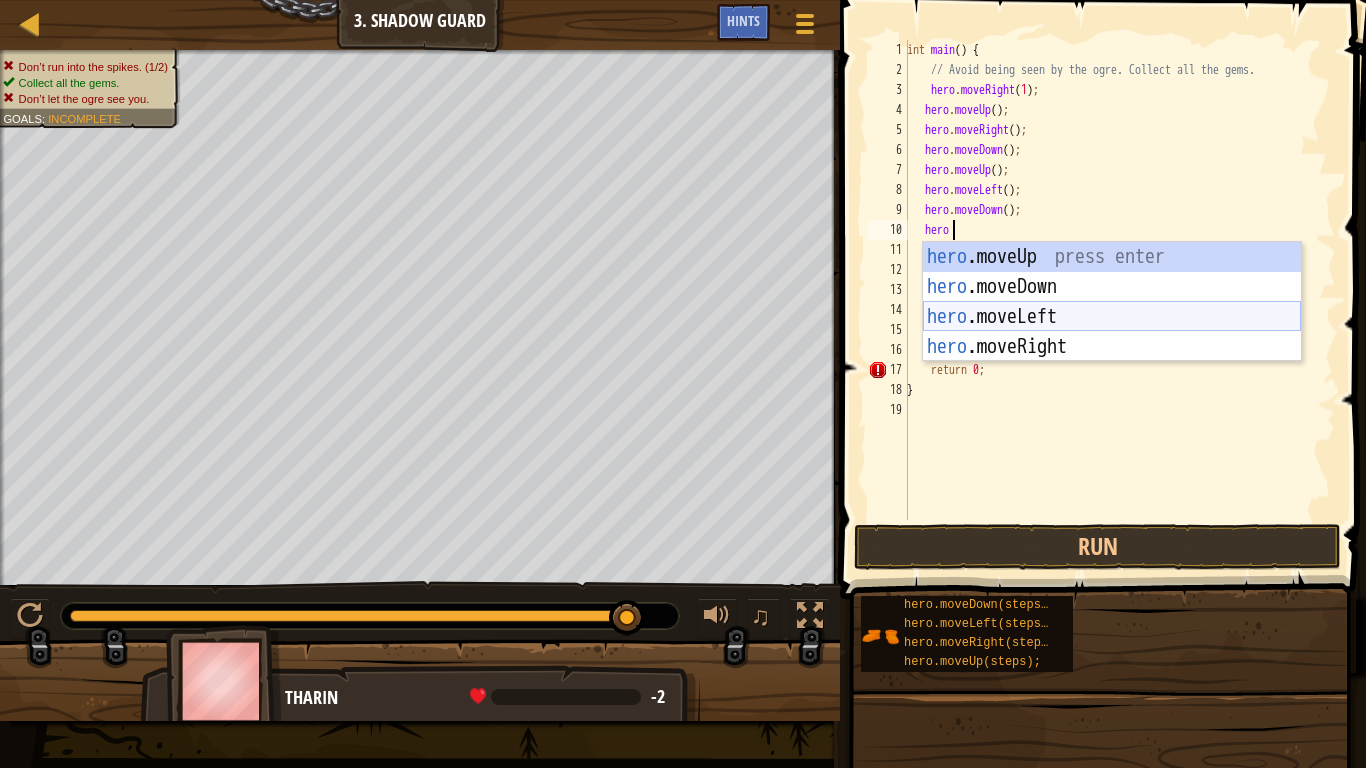 click on "hero .moveUp press enter hero .moveDown press enter hero .moveLeft press enter hero .moveRight press enter" at bounding box center (1112, 332) 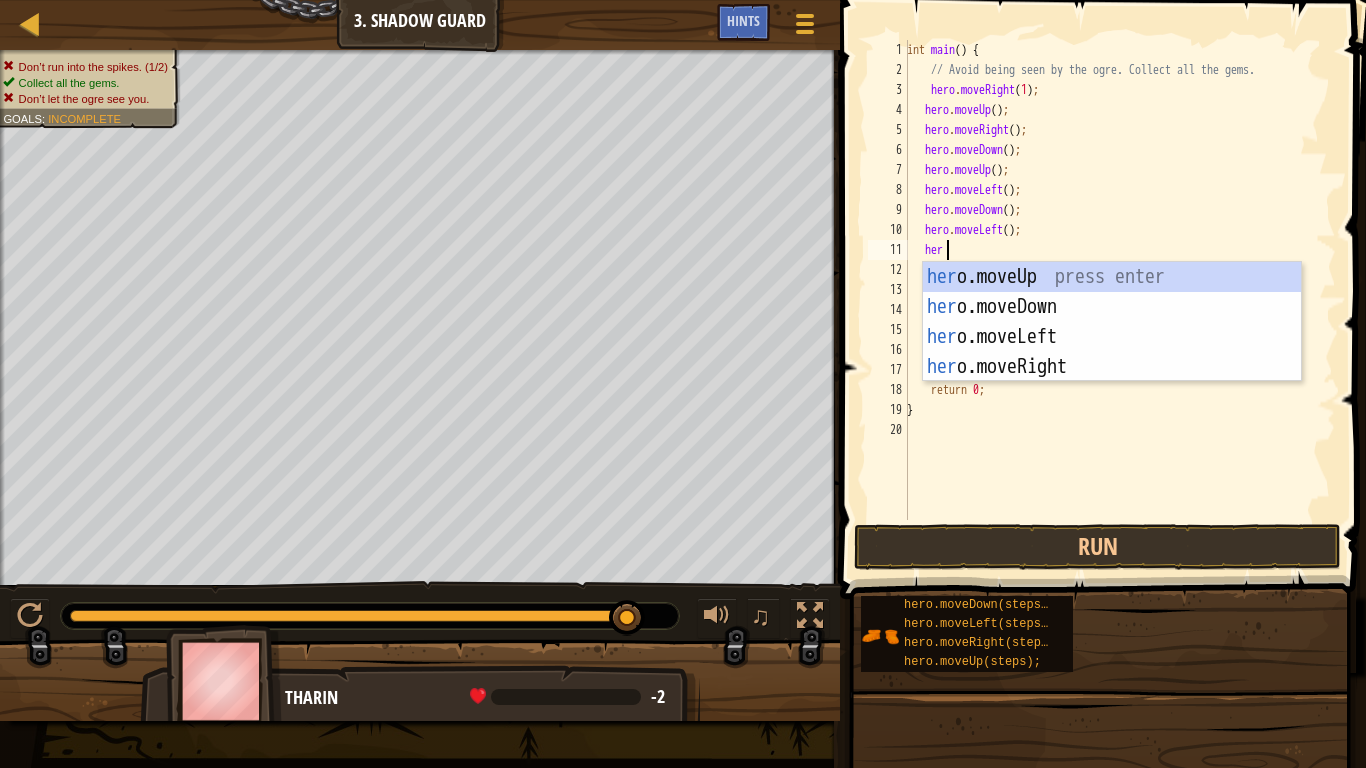 type on "hero" 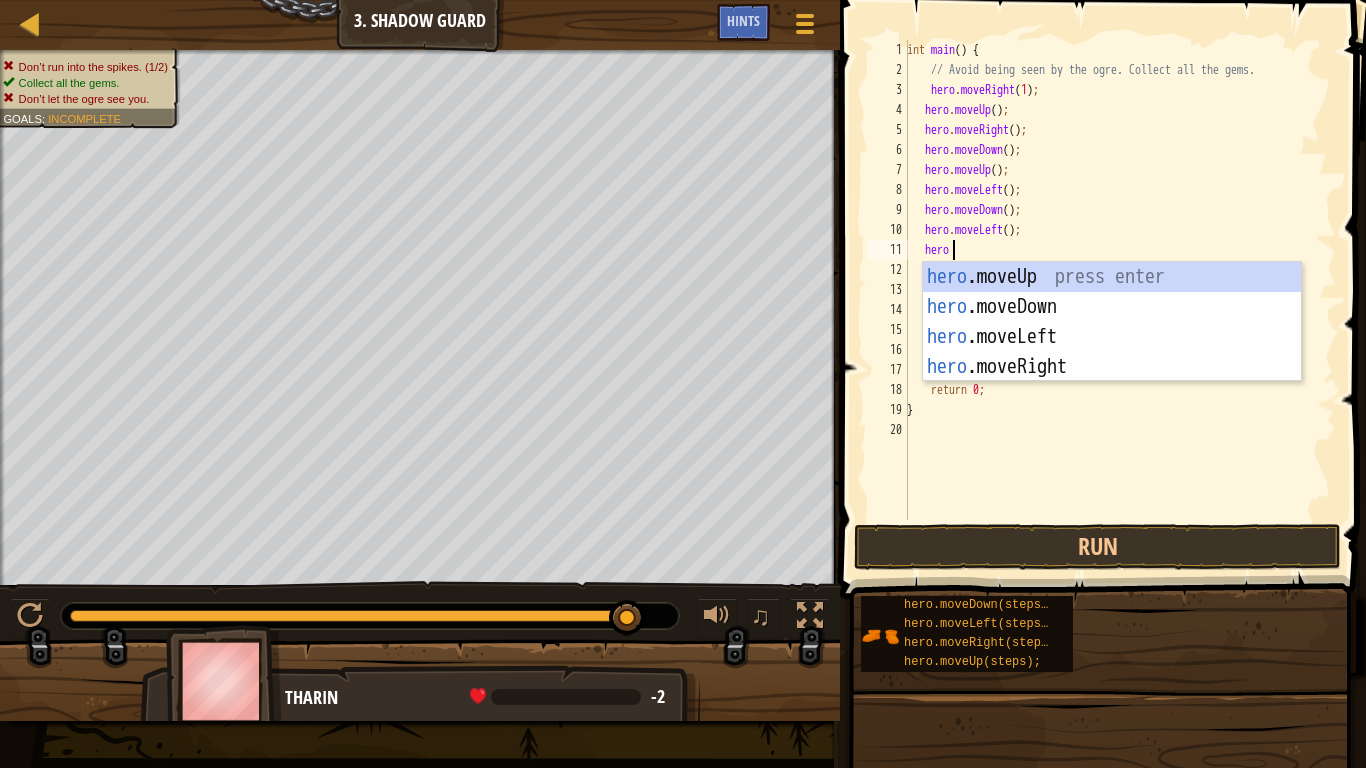 scroll, scrollTop: 9, scrollLeft: 3, axis: both 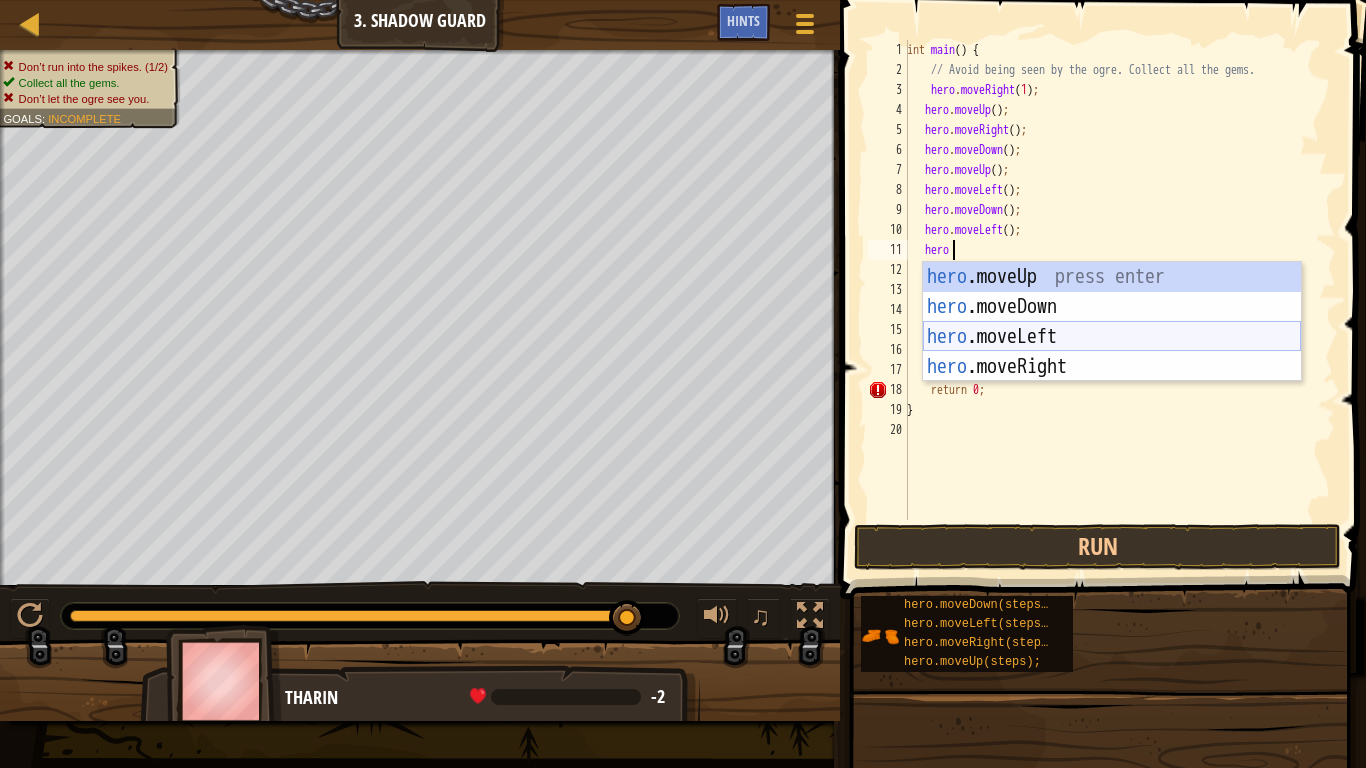 click on "hero .moveUp press enter hero .moveDown press enter hero .moveLeft press enter hero .moveRight press enter" at bounding box center [1112, 352] 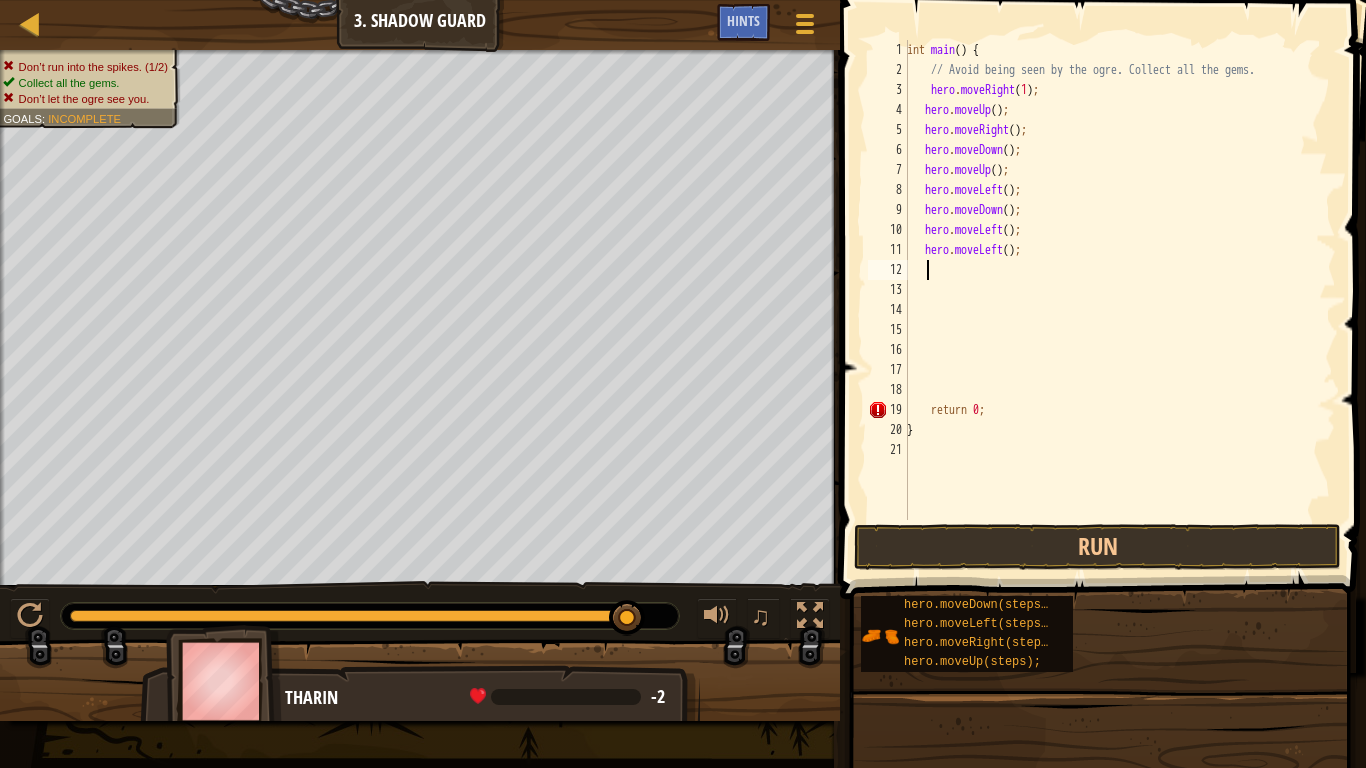 scroll, scrollTop: 9, scrollLeft: 1, axis: both 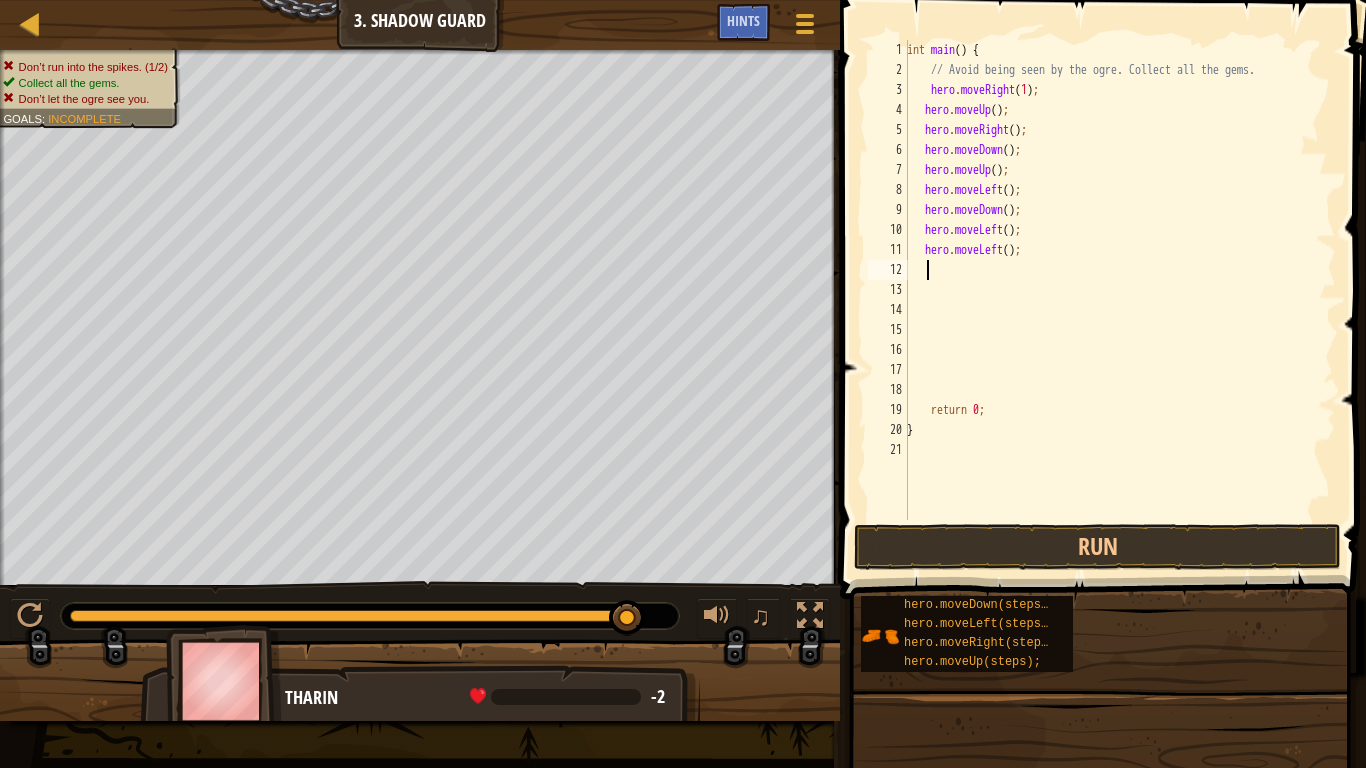 click on "int   main ( )   {      // Avoid being seen by the ogre. Collect all the gems.      hero . moveRight ( 1 ) ;     hero . moveUp ( ) ;     hero . moveRight ( ) ;     hero . moveDown ( ) ;     hero . moveUp ( ) ;     hero . moveLeft ( ) ;     hero . moveDown ( ) ;     hero . moveLeft ( ) ;     hero . moveLeft ( ) ;                          return   0 ; }" at bounding box center [1119, 300] 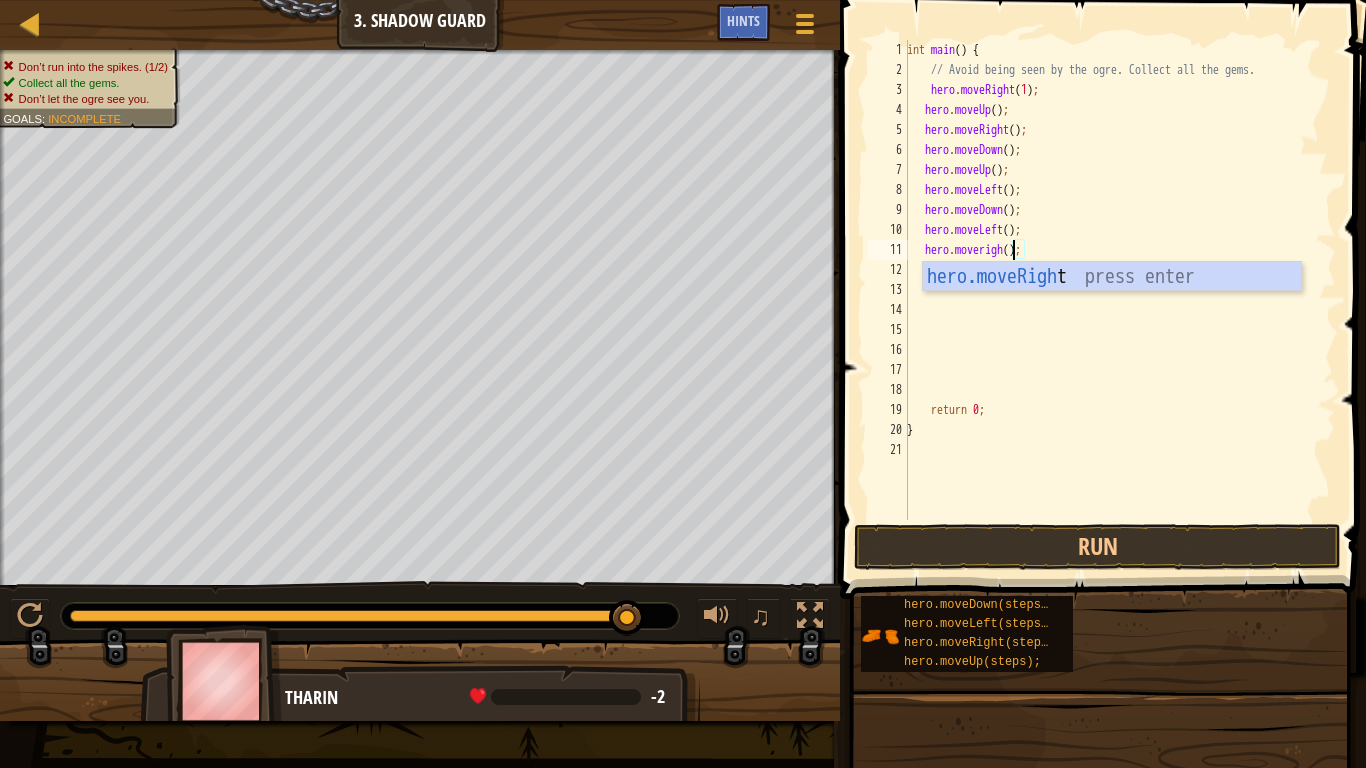 scroll, scrollTop: 9, scrollLeft: 10, axis: both 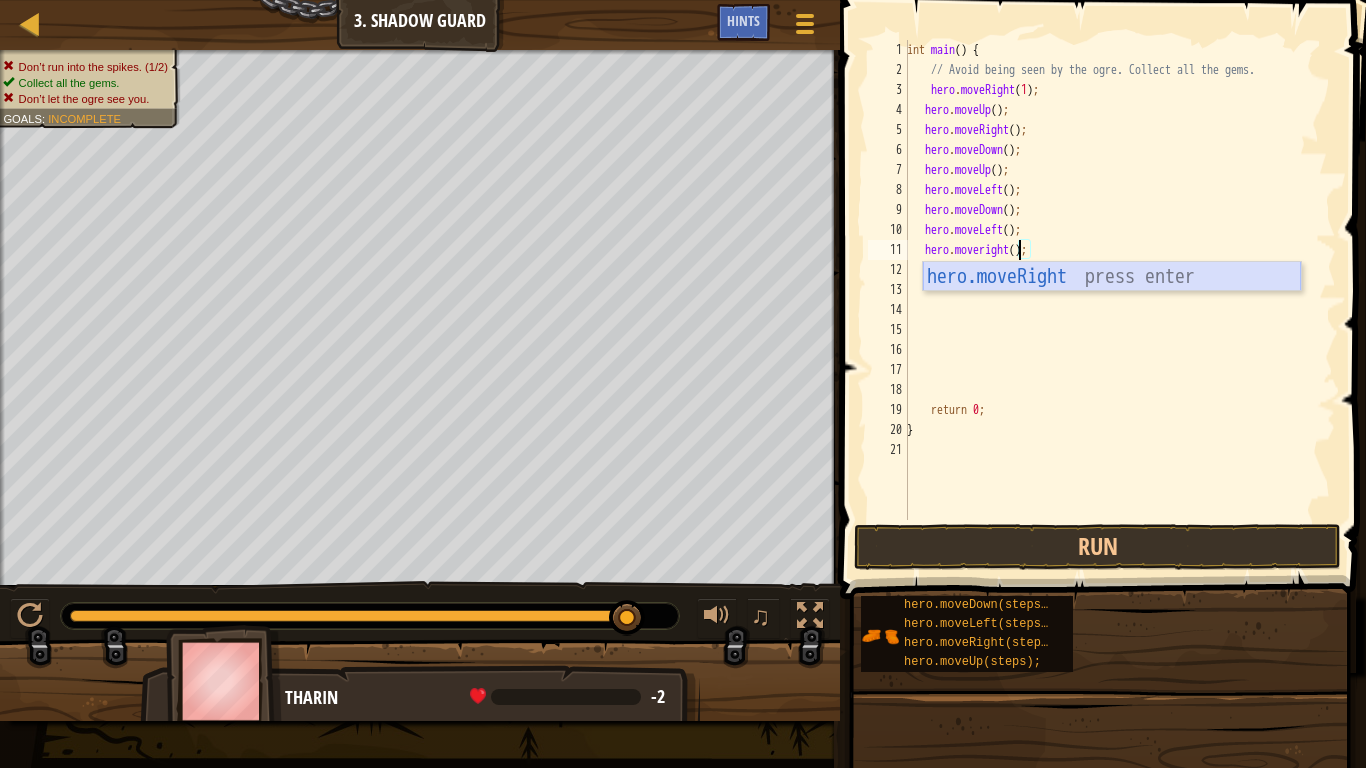 click on "hero.moveRight press enter" at bounding box center (1112, 307) 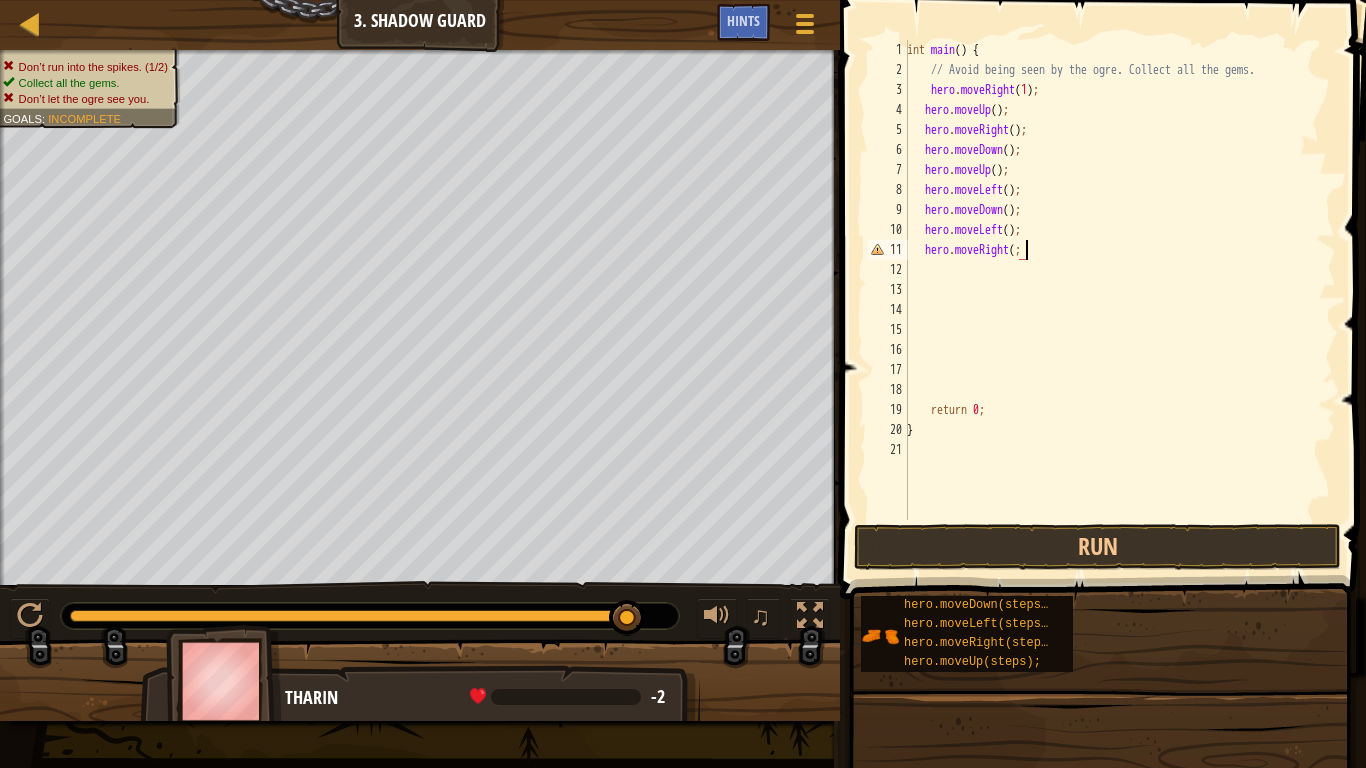 type on "hero.moveRight();" 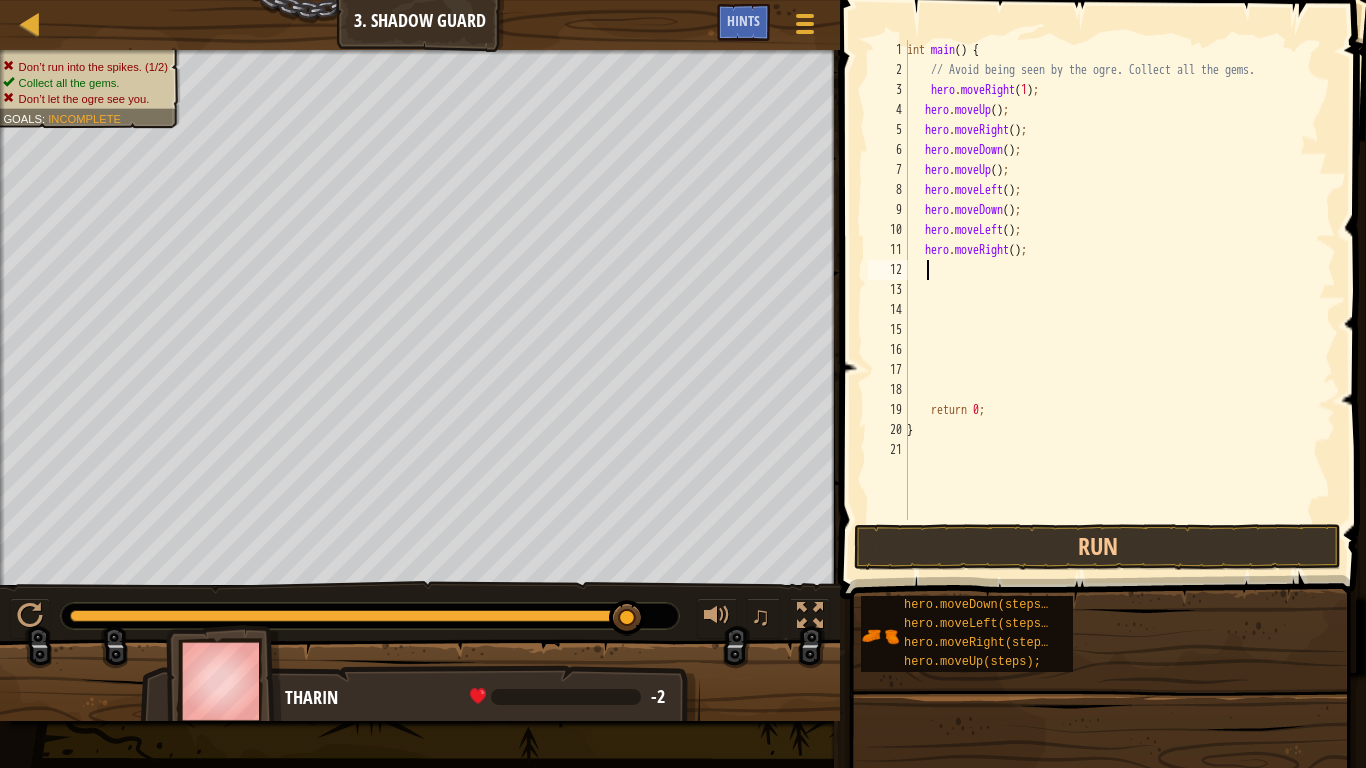 click on "int   main ( )   {      // Avoid being seen by the ogre. Collect all the gems.      hero . moveRight ( 1 ) ;     hero . moveUp ( ) ;     hero . moveRight ( ) ;     hero . moveDown ( ) ;     hero . moveUp ( ) ;     hero . moveLeft ( ) ;     hero . moveDown ( ) ;     hero . moveLeft ( ) ;     hero . moveRight ( ) ;                          return   0 ; }" at bounding box center [1119, 300] 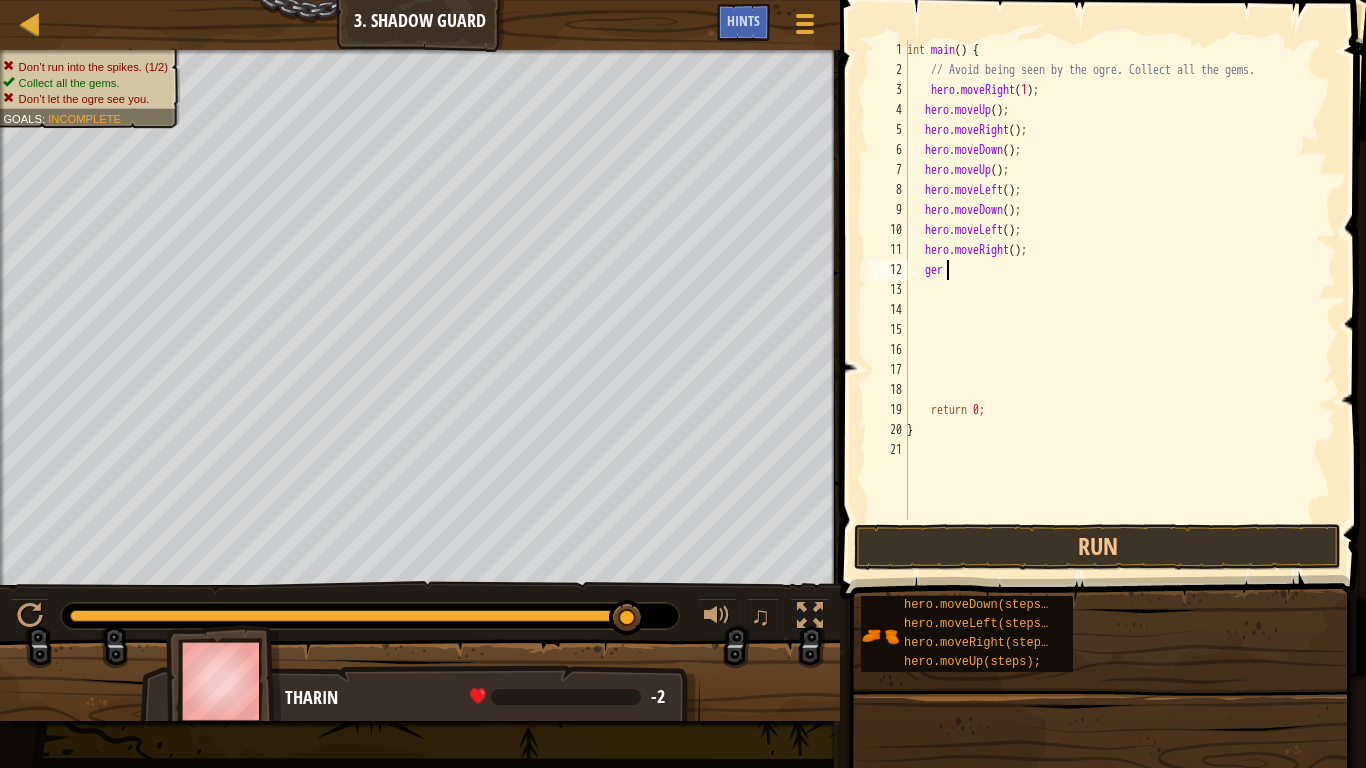 scroll, scrollTop: 9, scrollLeft: 3, axis: both 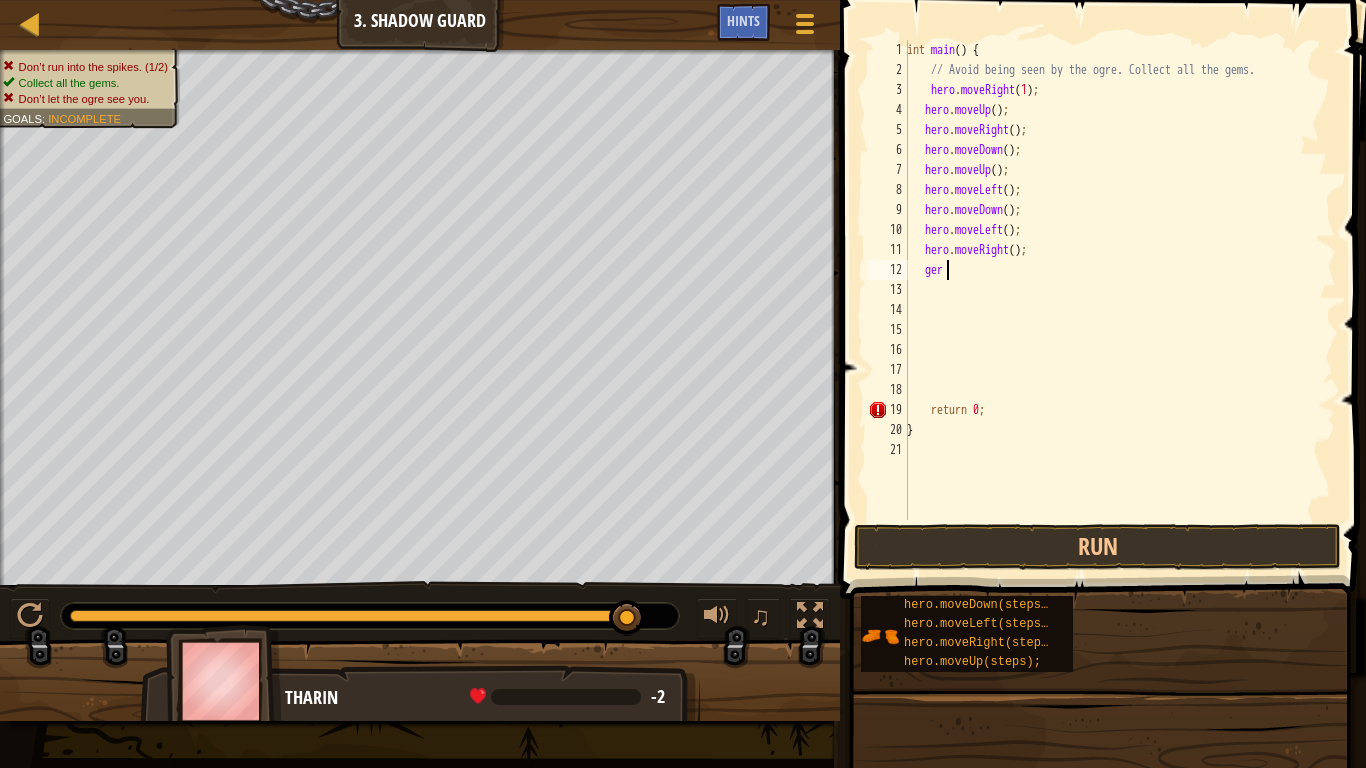 type on "g" 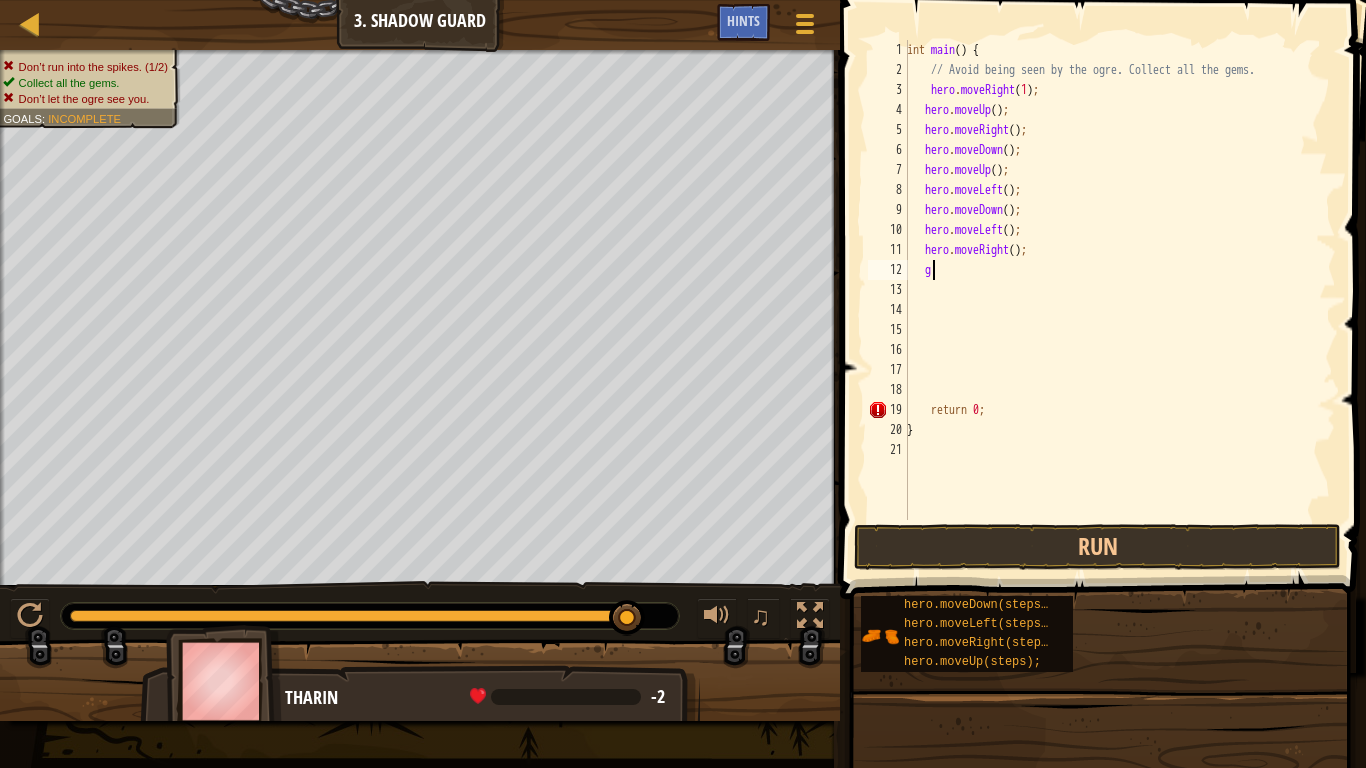 scroll, scrollTop: 9, scrollLeft: 1, axis: both 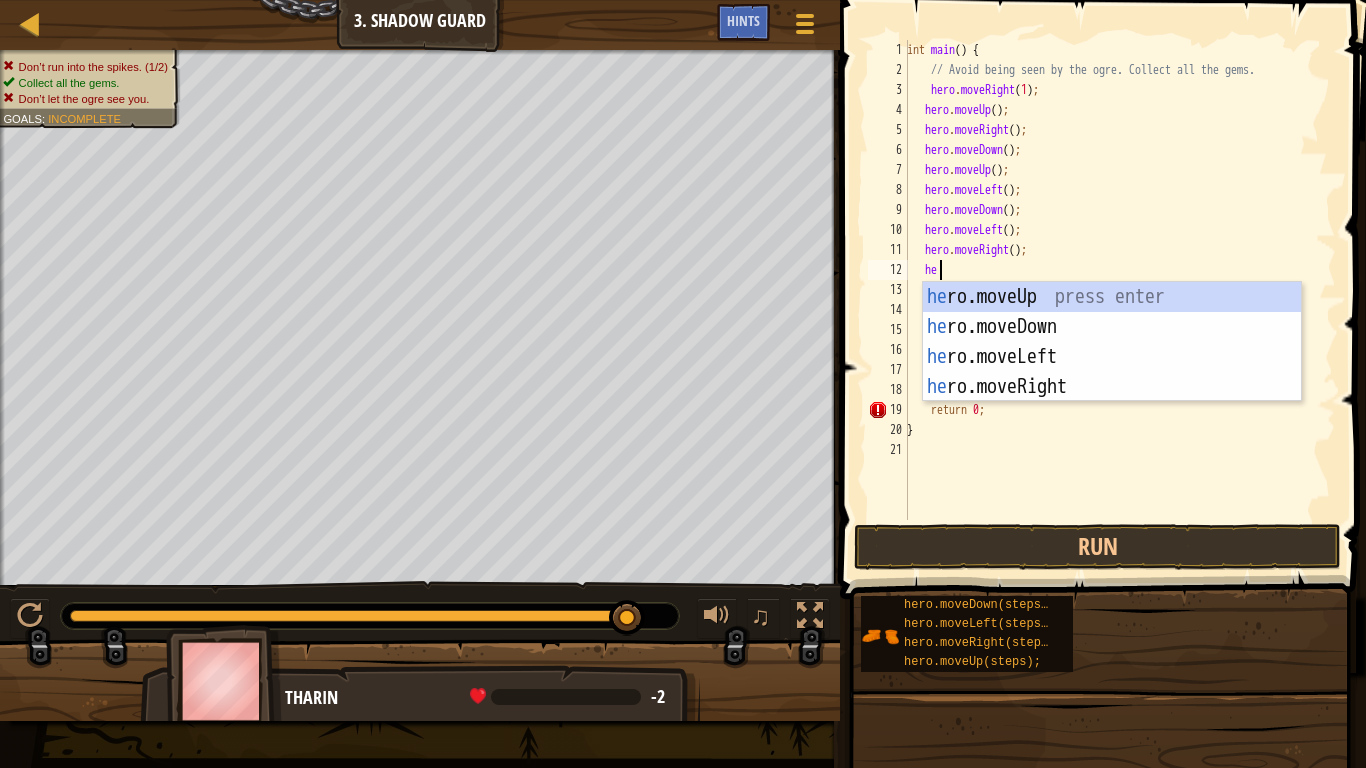 type on "hero" 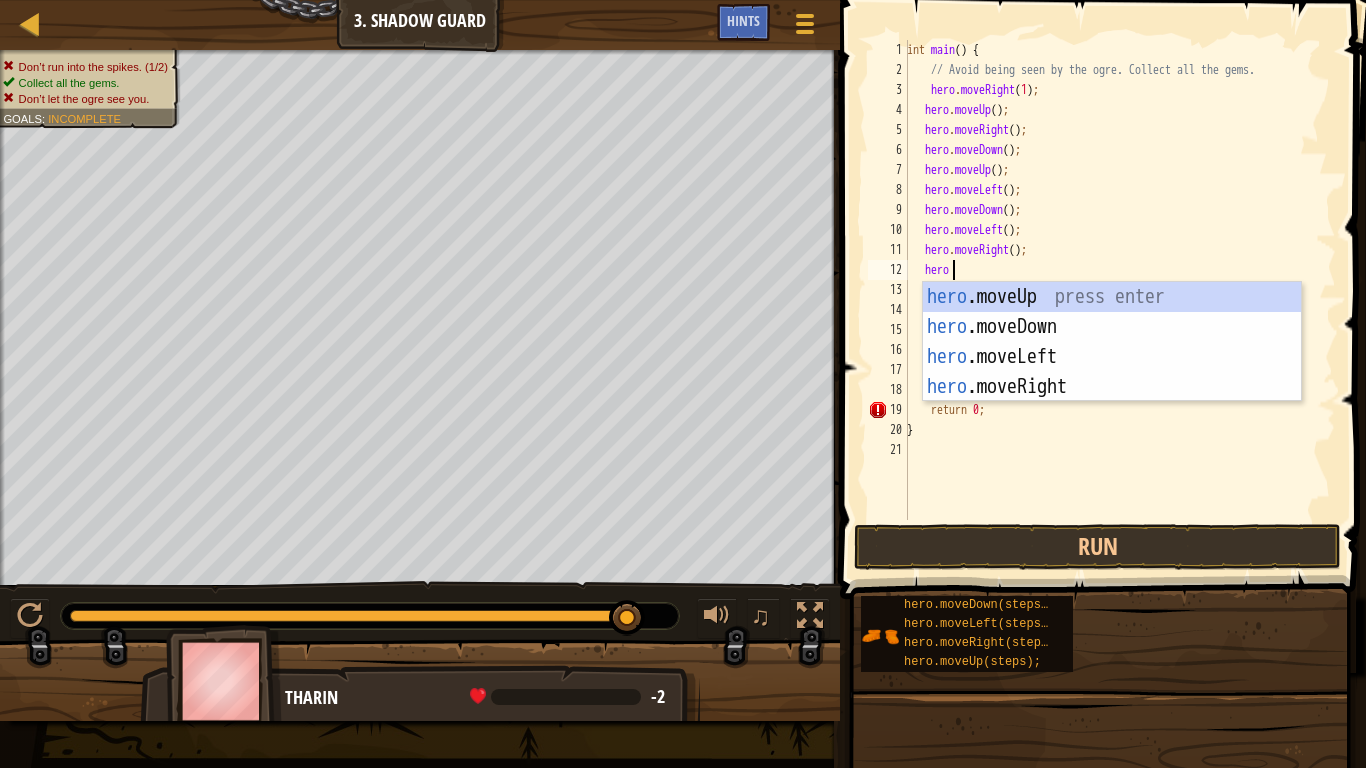 scroll, scrollTop: 9, scrollLeft: 3, axis: both 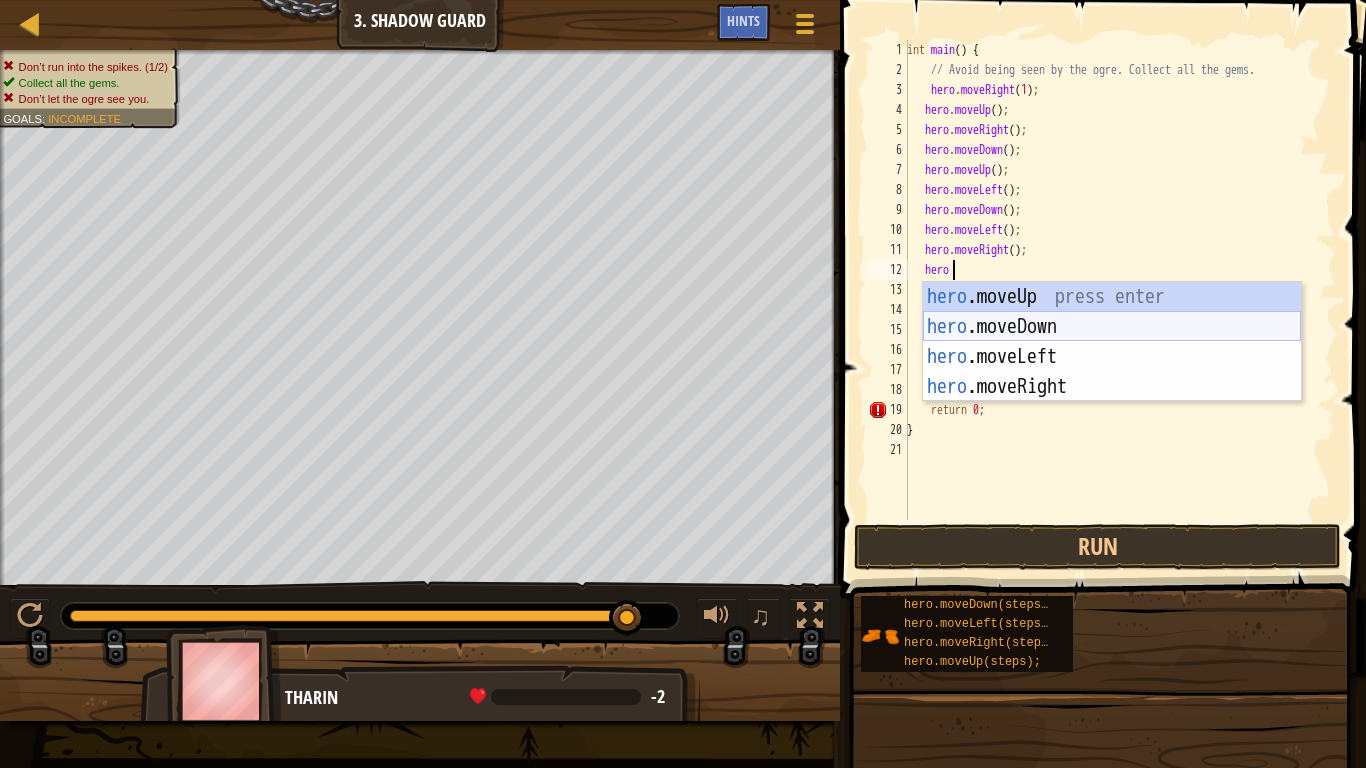 click on "hero .moveUp press enter hero .moveDown press enter hero .moveLeft press enter hero .moveRight press enter" at bounding box center [1112, 372] 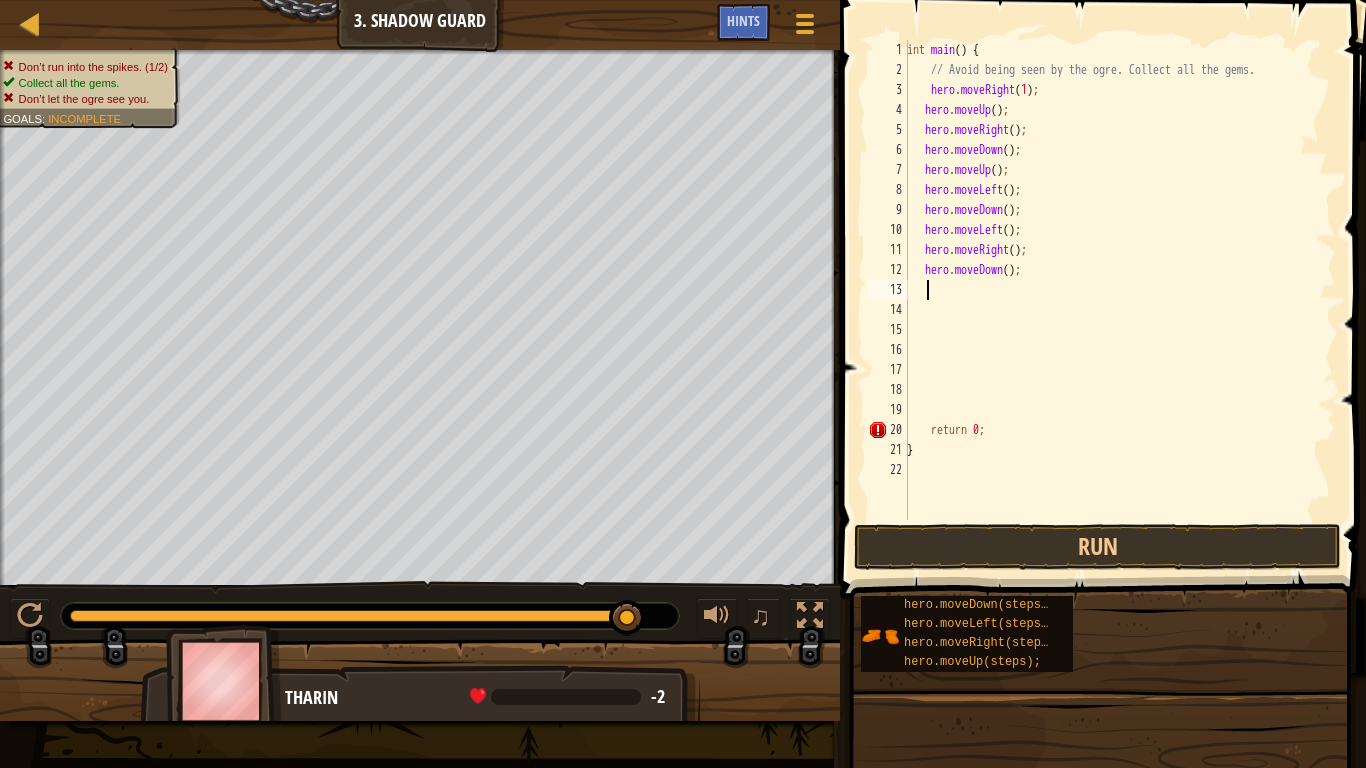 scroll, scrollTop: 9, scrollLeft: 1, axis: both 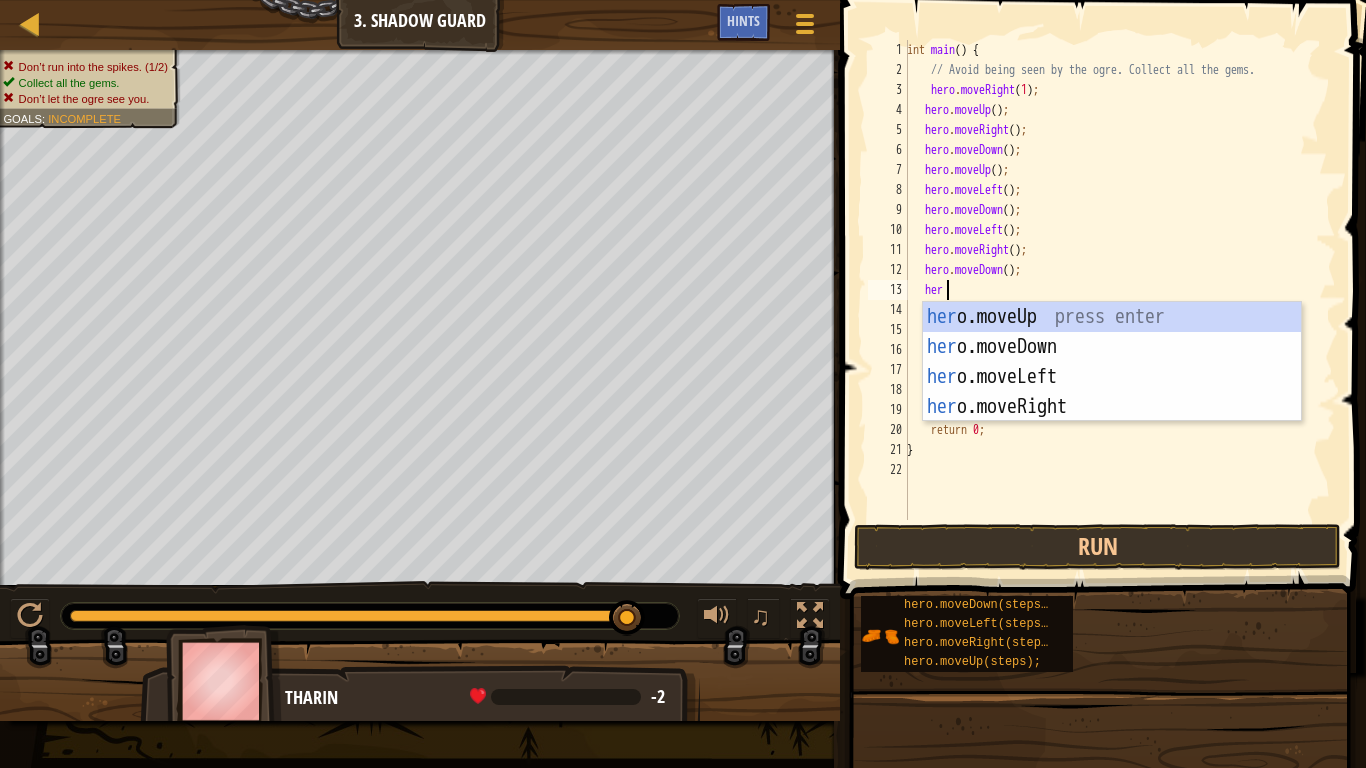 type on "hero" 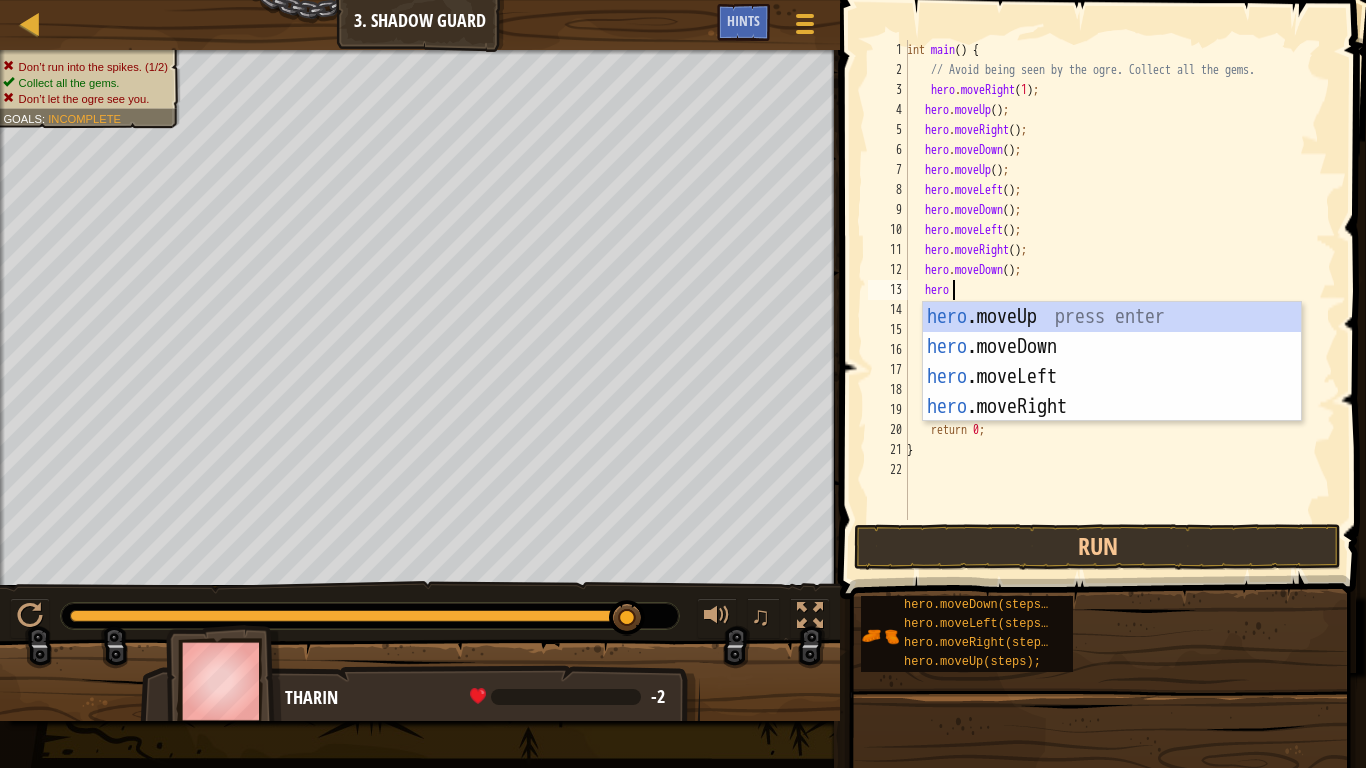 scroll, scrollTop: 9, scrollLeft: 3, axis: both 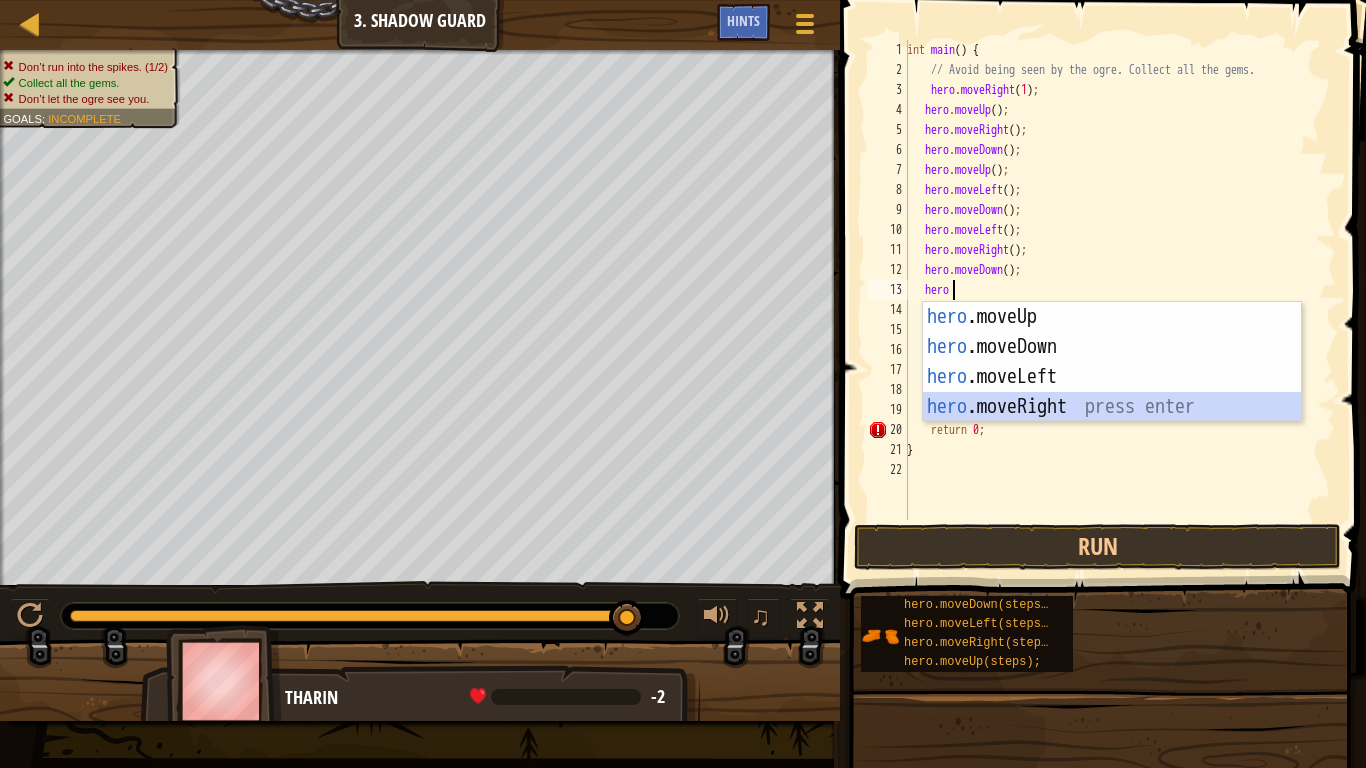 click on "hero .moveUp press enter hero .moveDown press enter hero .moveLeft press enter hero .moveRight press enter" at bounding box center [1112, 392] 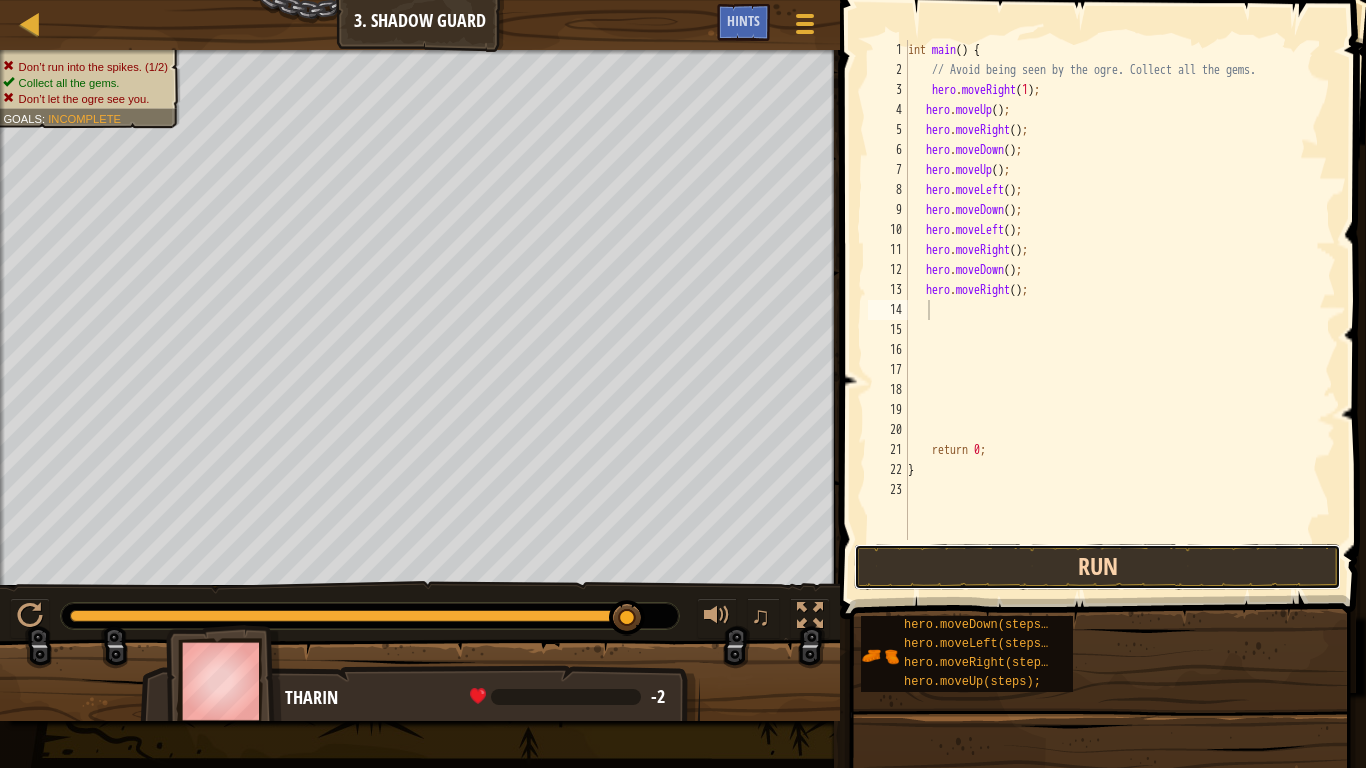 click on "Run" at bounding box center [1097, 567] 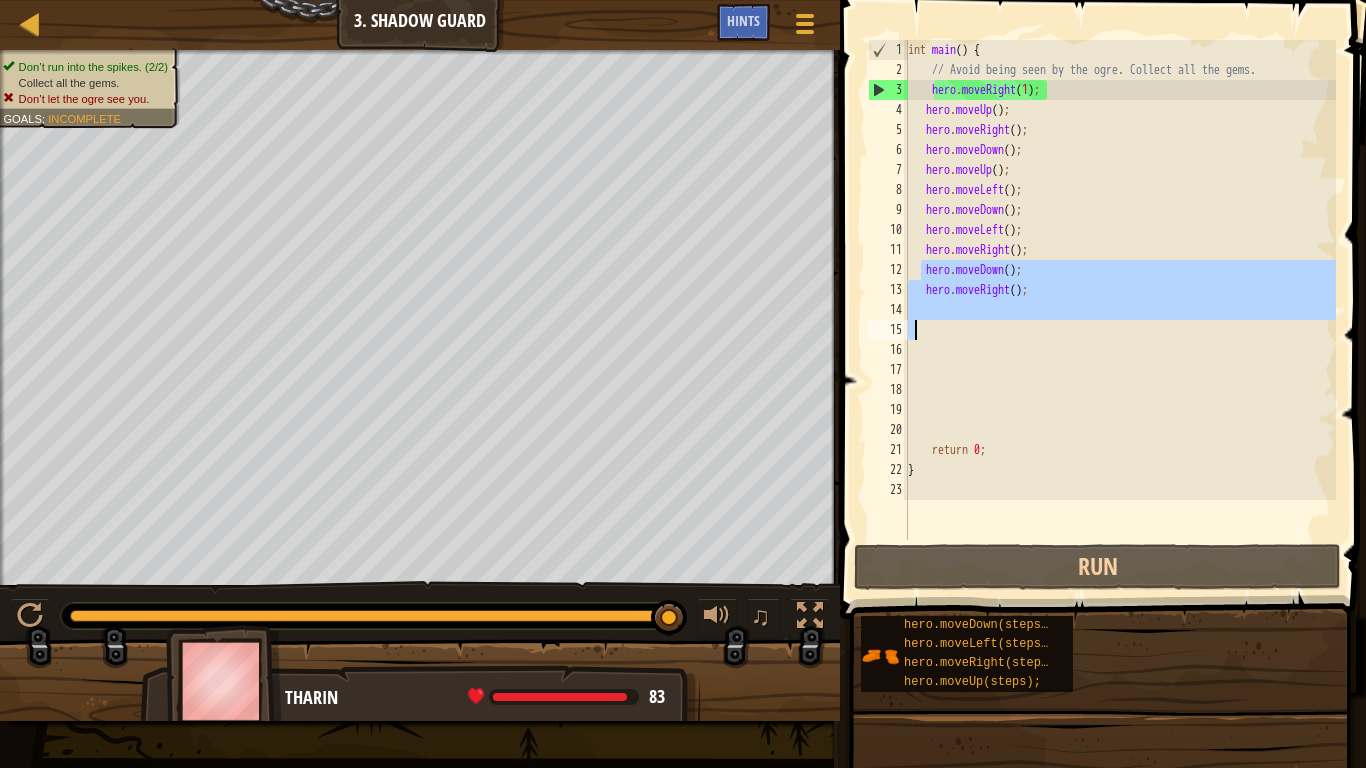 drag, startPoint x: 919, startPoint y: 268, endPoint x: 1129, endPoint y: 332, distance: 219.53587 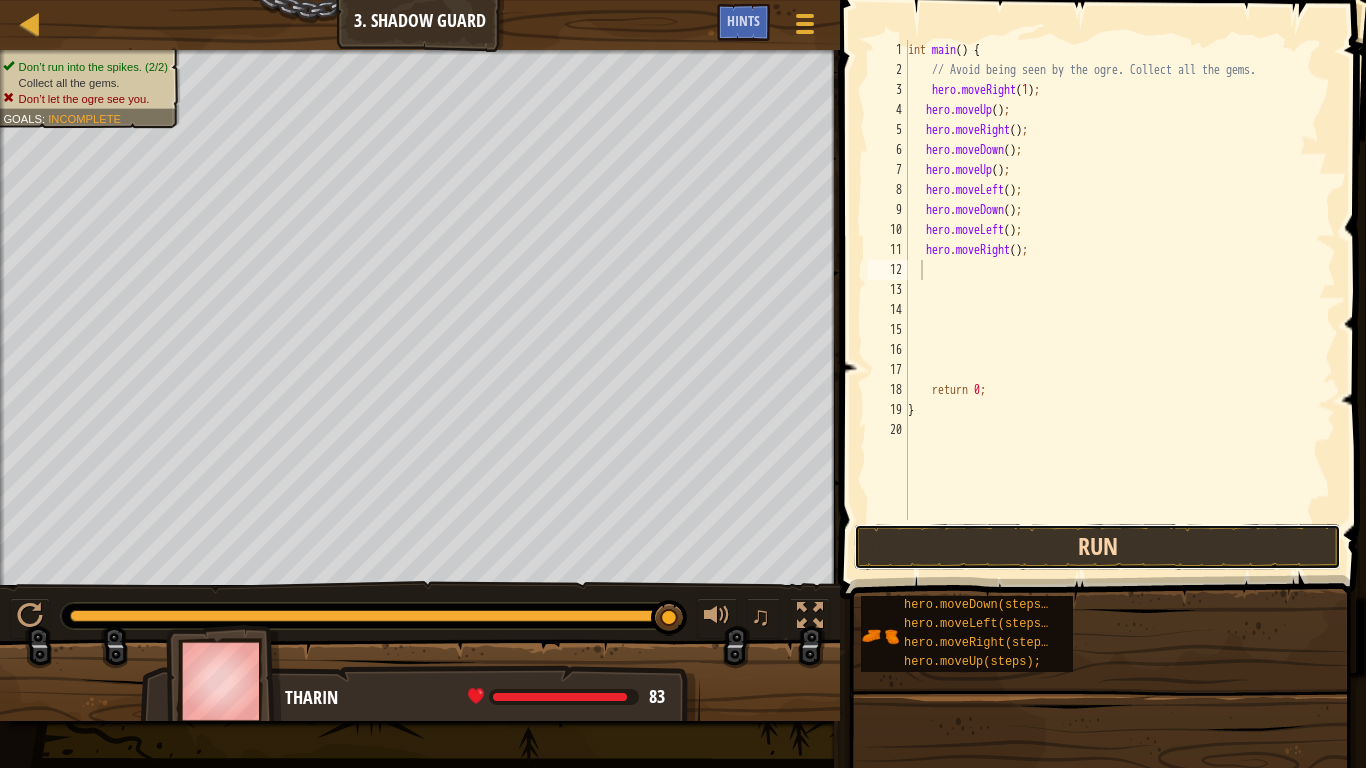 click on "Run" at bounding box center [1097, 547] 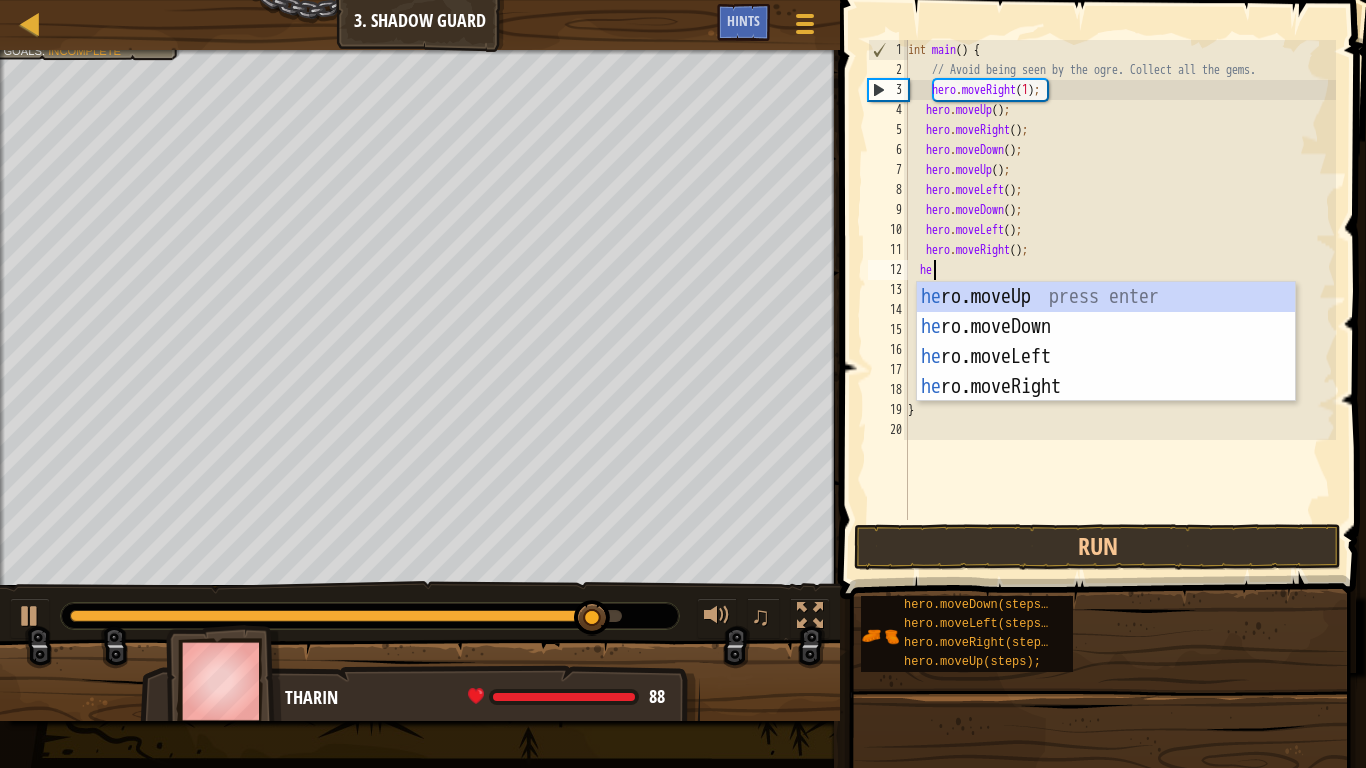 scroll, scrollTop: 9, scrollLeft: 2, axis: both 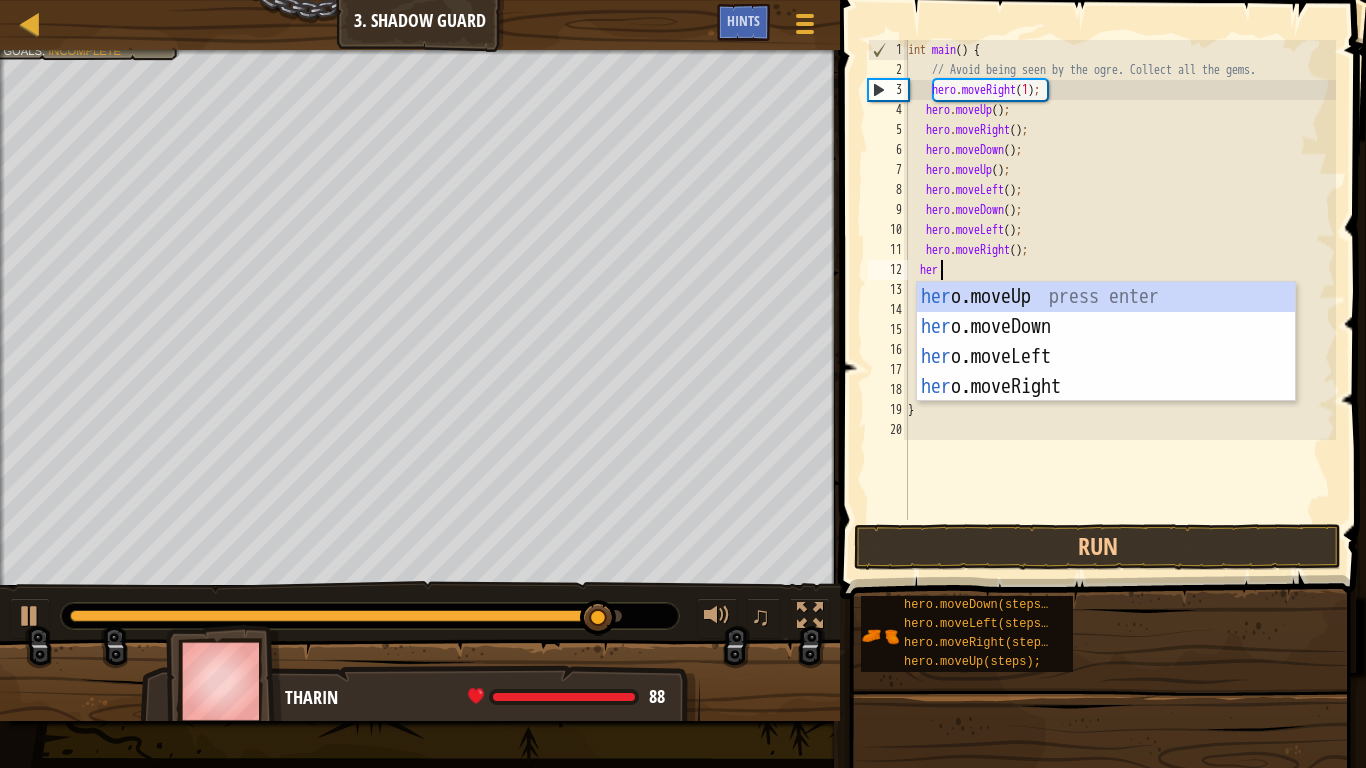 type on "hero" 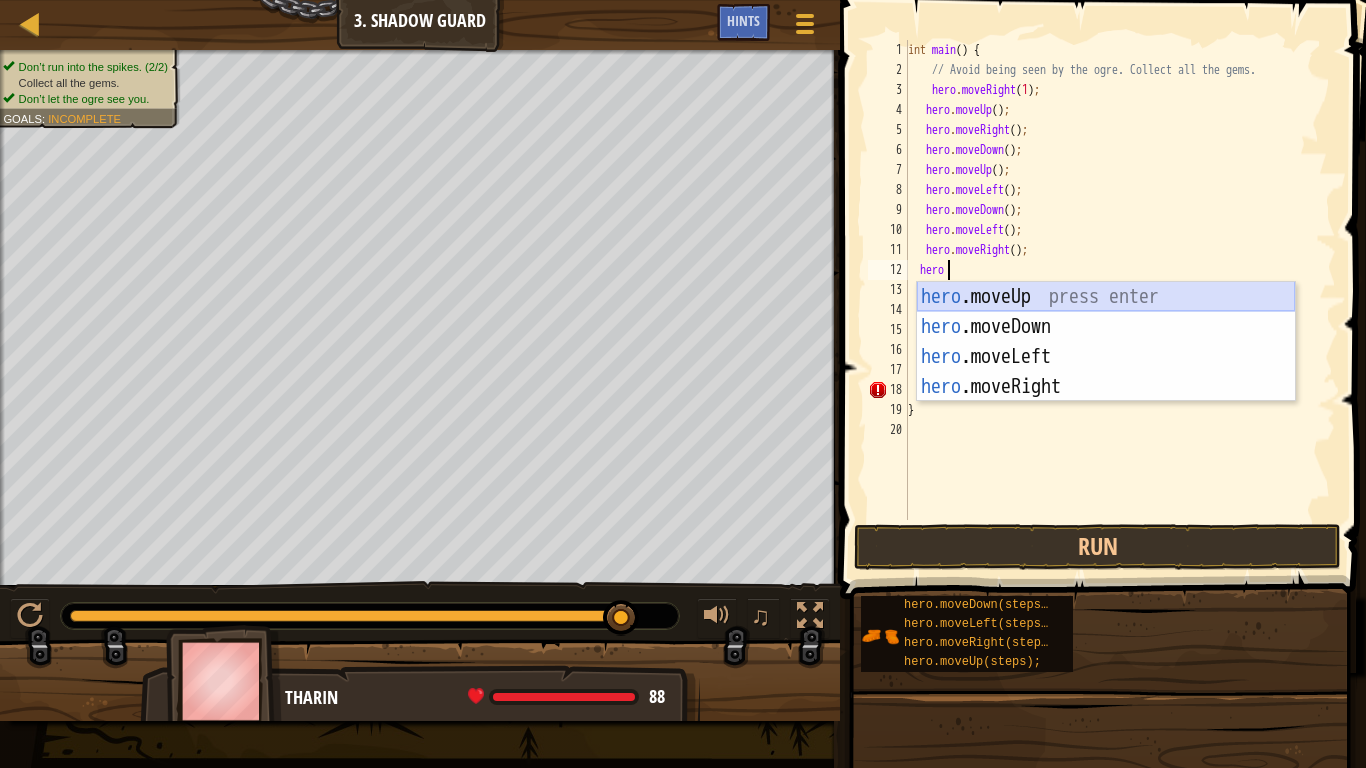 click on "hero .moveUp press enter hero .moveDown press enter hero .moveLeft press enter hero .moveRight press enter" at bounding box center [1106, 372] 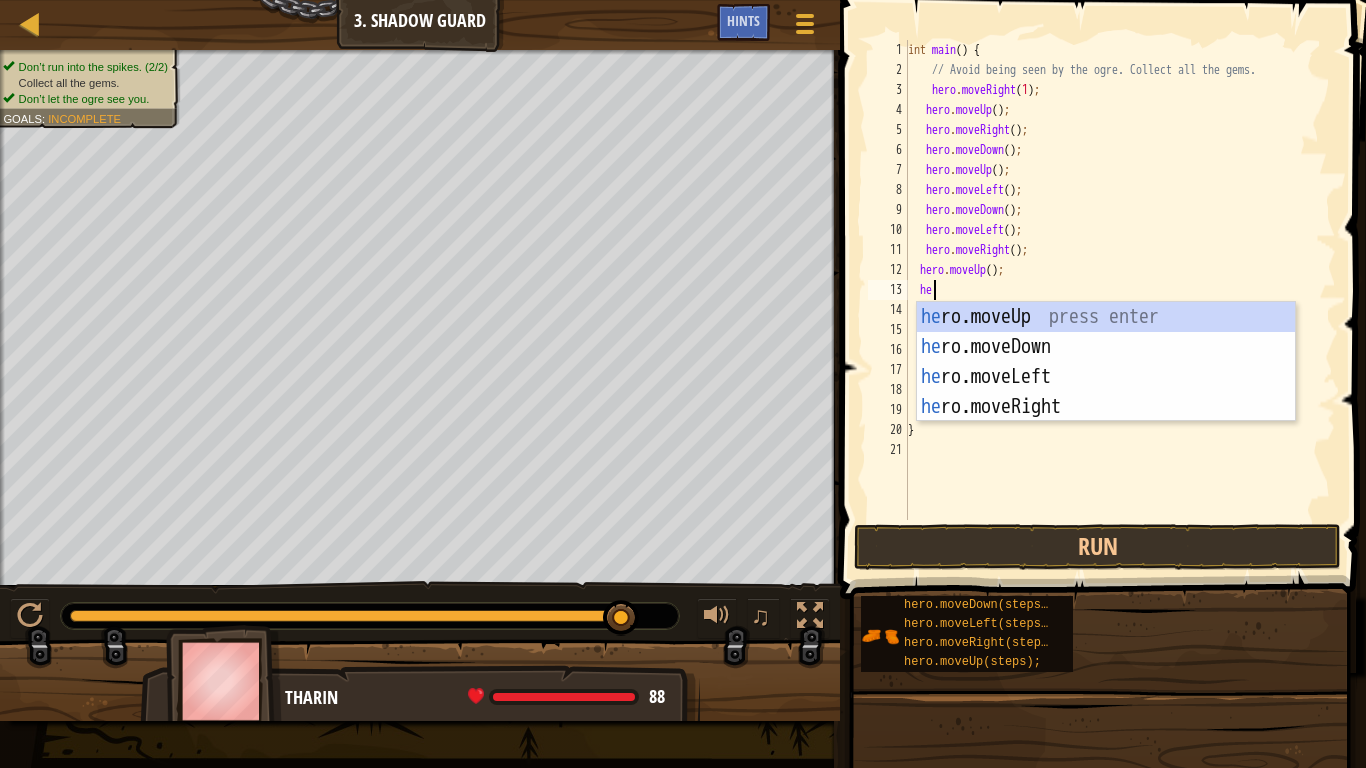 scroll, scrollTop: 9, scrollLeft: 2, axis: both 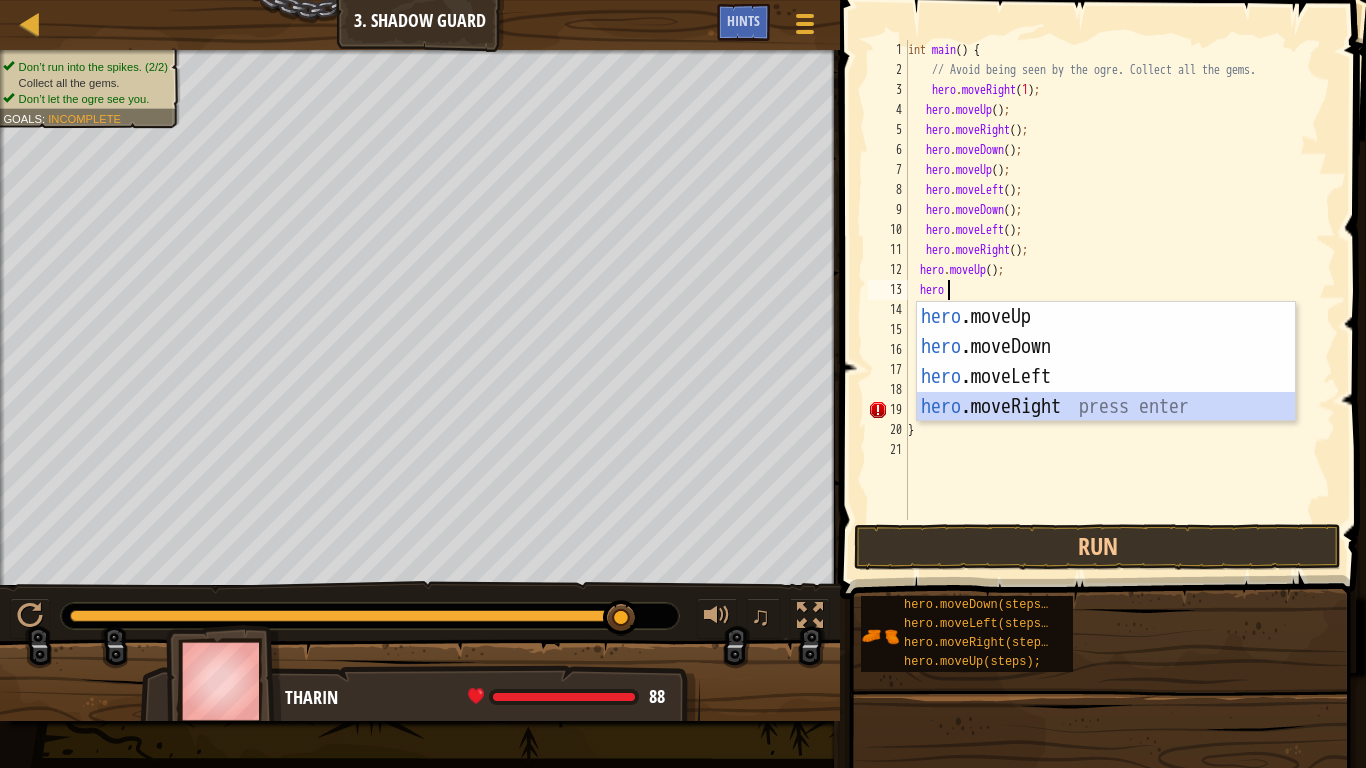click on "hero .moveUp press enter hero .moveDown press enter hero .moveLeft press enter hero .moveRight press enter" at bounding box center [1106, 392] 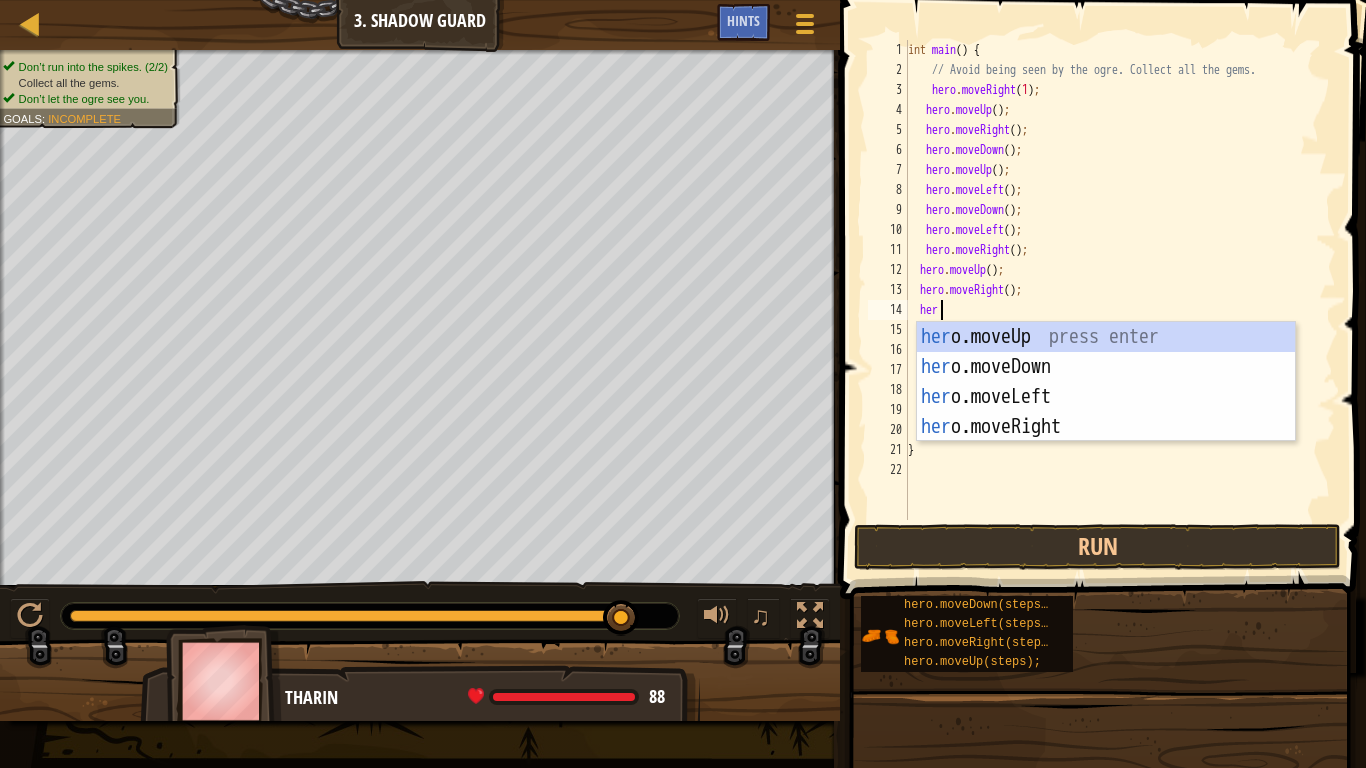scroll, scrollTop: 9, scrollLeft: 2, axis: both 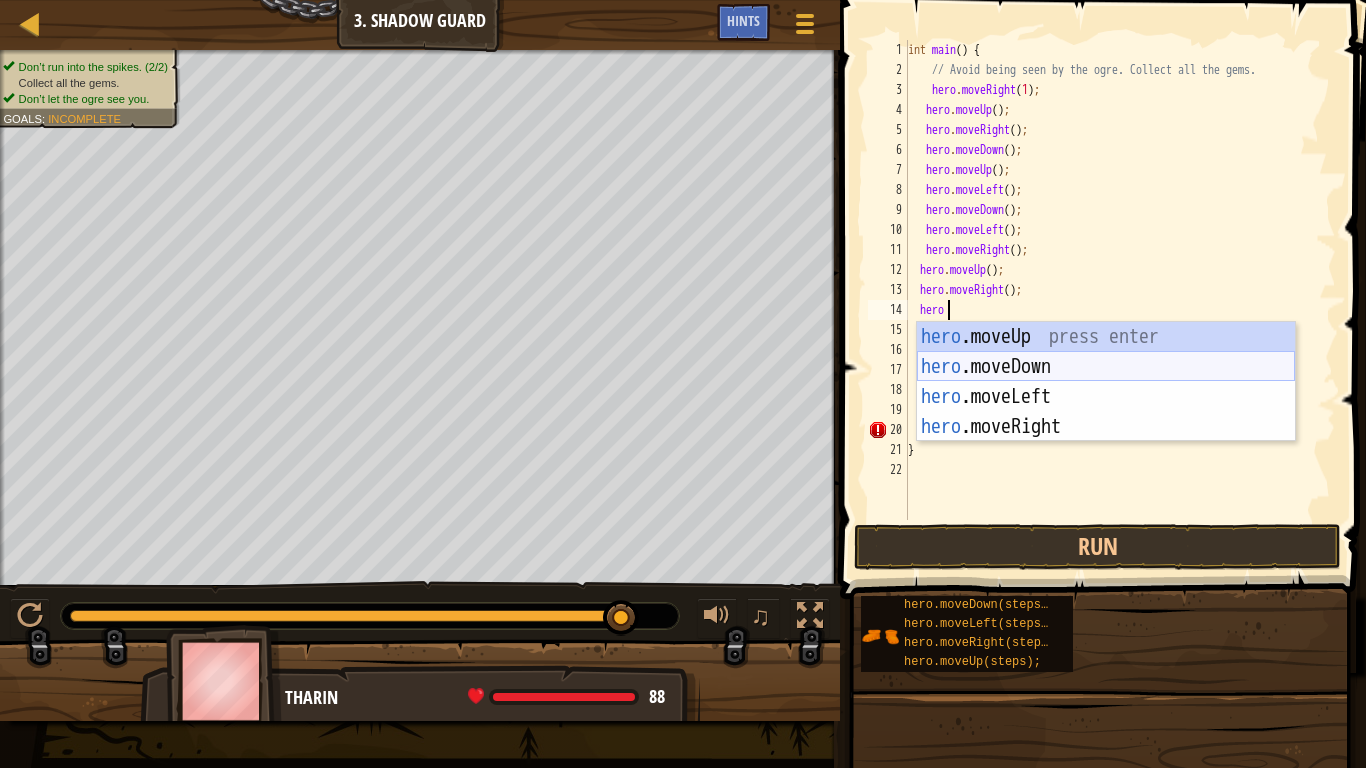 click on "hero .moveUp press enter hero .moveDown press enter hero .moveLeft press enter hero .moveRight press enter" at bounding box center [1106, 412] 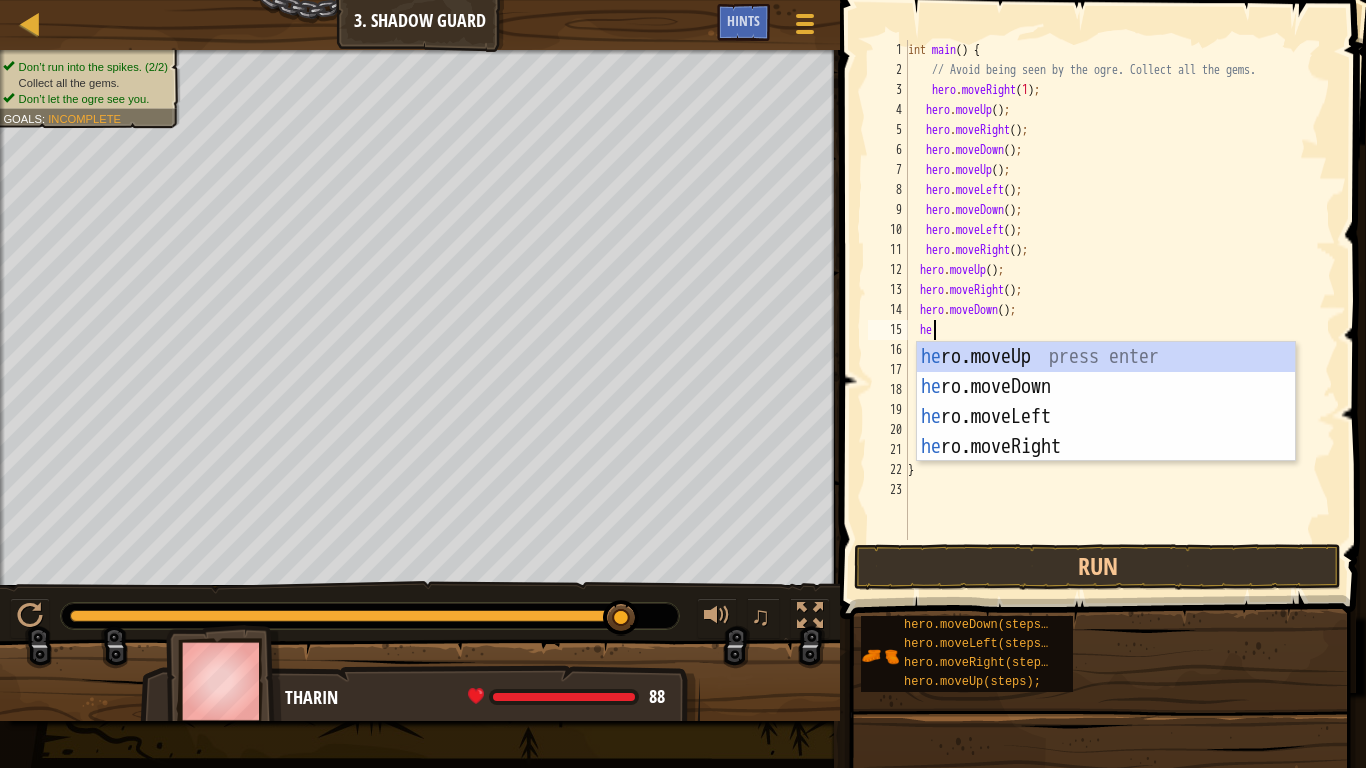 scroll, scrollTop: 9, scrollLeft: 2, axis: both 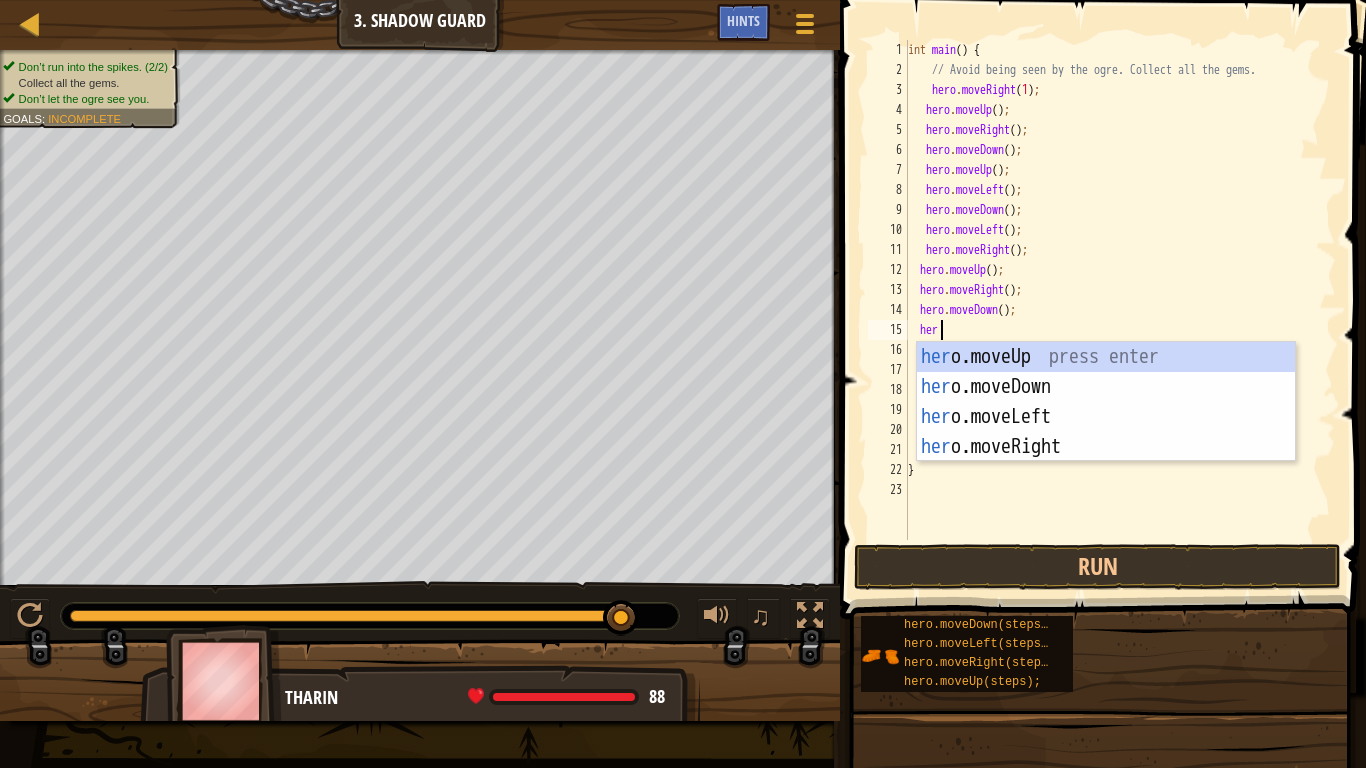 type on "hero" 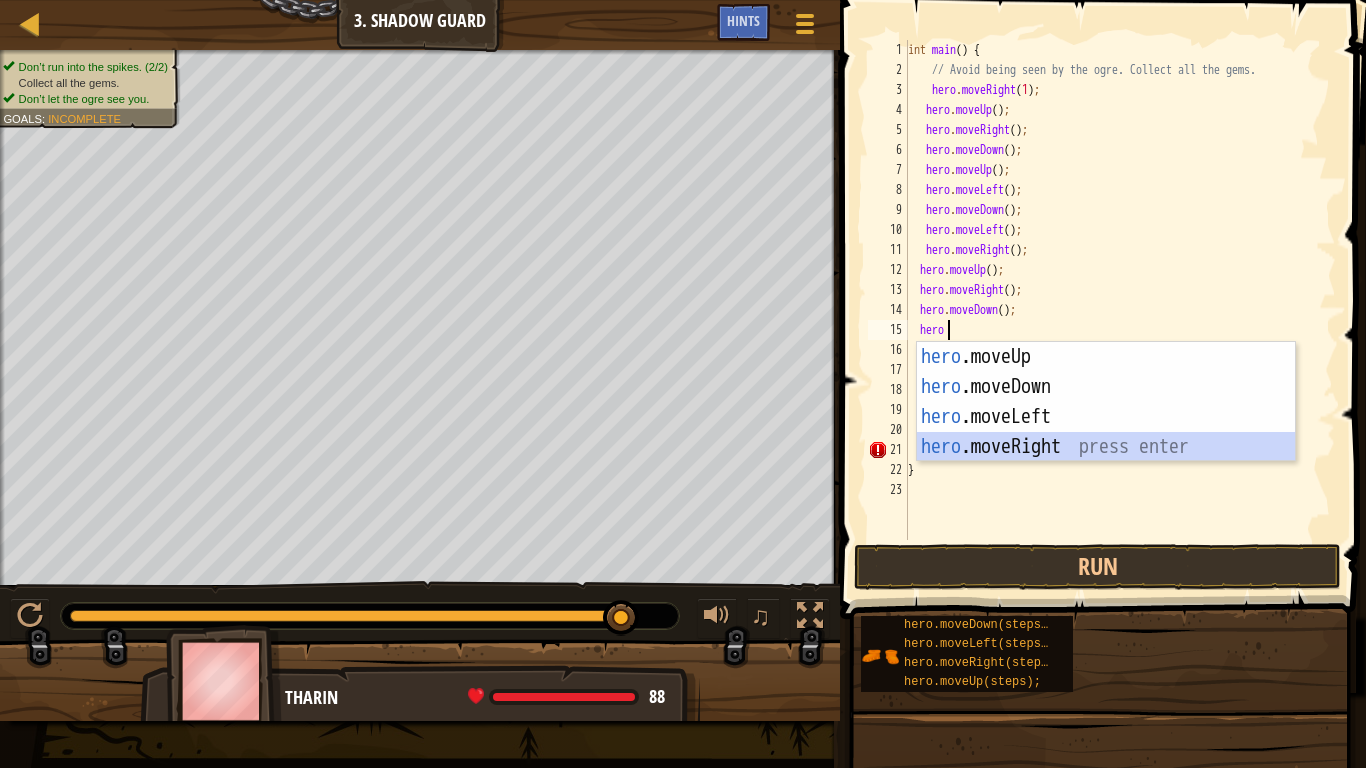 click on "hero .moveUp press enter hero .moveDown press enter hero .moveLeft press enter hero .moveRight press enter" at bounding box center (1106, 432) 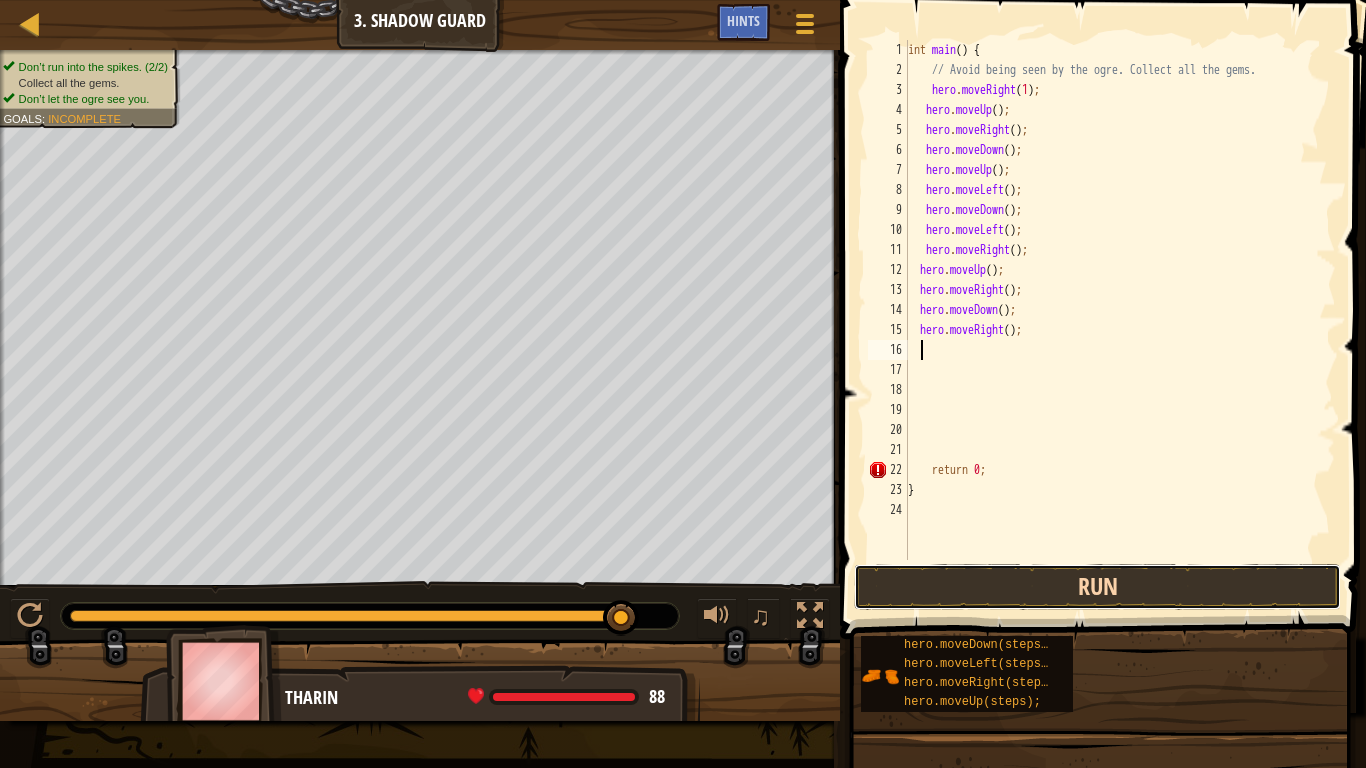 click on "Run" at bounding box center [1097, 587] 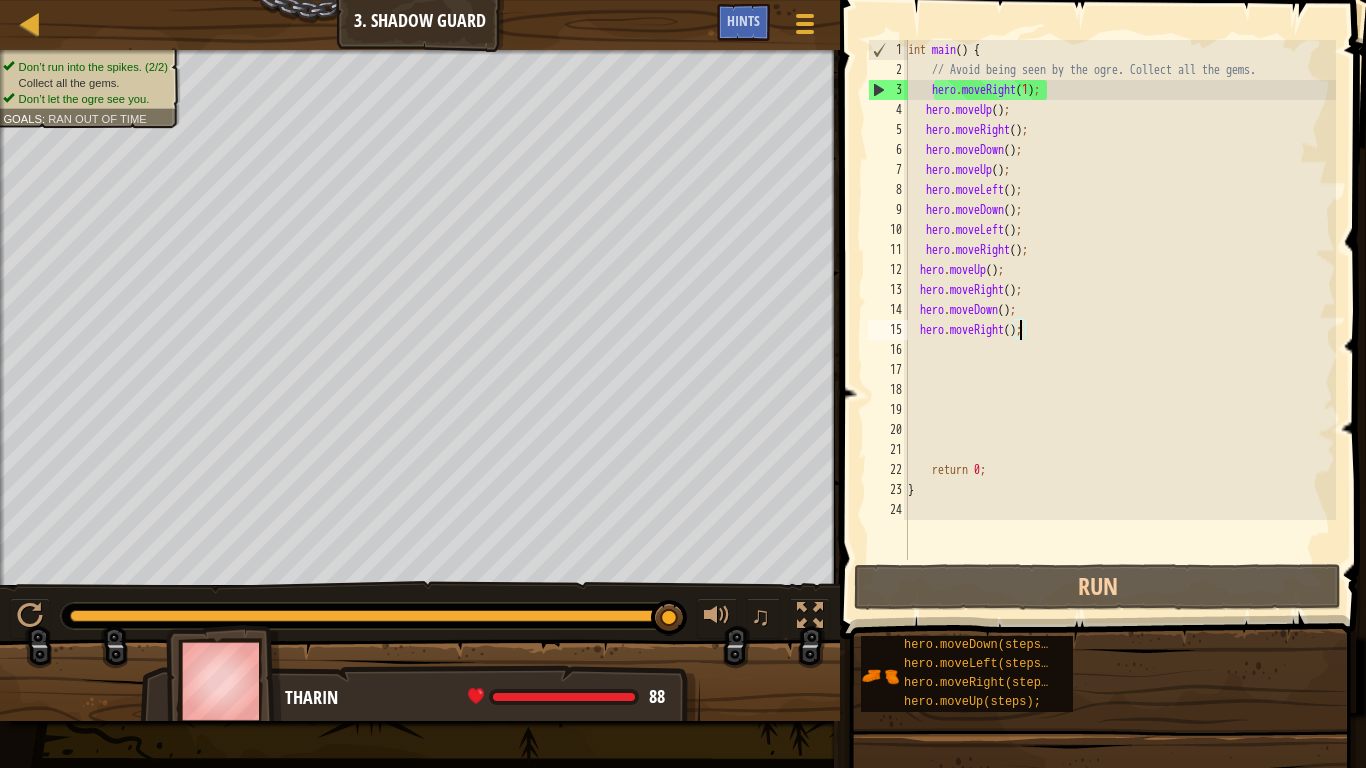 click on "int   main ( )   {      // Avoid being seen by the ogre. Collect all the gems.      hero . moveRight ( 1 ) ;     hero . moveUp ( ) ;     hero . moveRight ( ) ;     hero . moveDown ( ) ;     hero . moveUp ( ) ;     hero . moveLeft ( ) ;     hero . moveDown ( ) ;     hero . moveLeft ( ) ;     hero . moveRight ( ) ;    hero . moveUp ( ) ;    hero . moveRight ( ) ;    hero . moveDown ( ) ;    hero . moveRight ( ) ;                       return   0 ; }" at bounding box center [1120, 320] 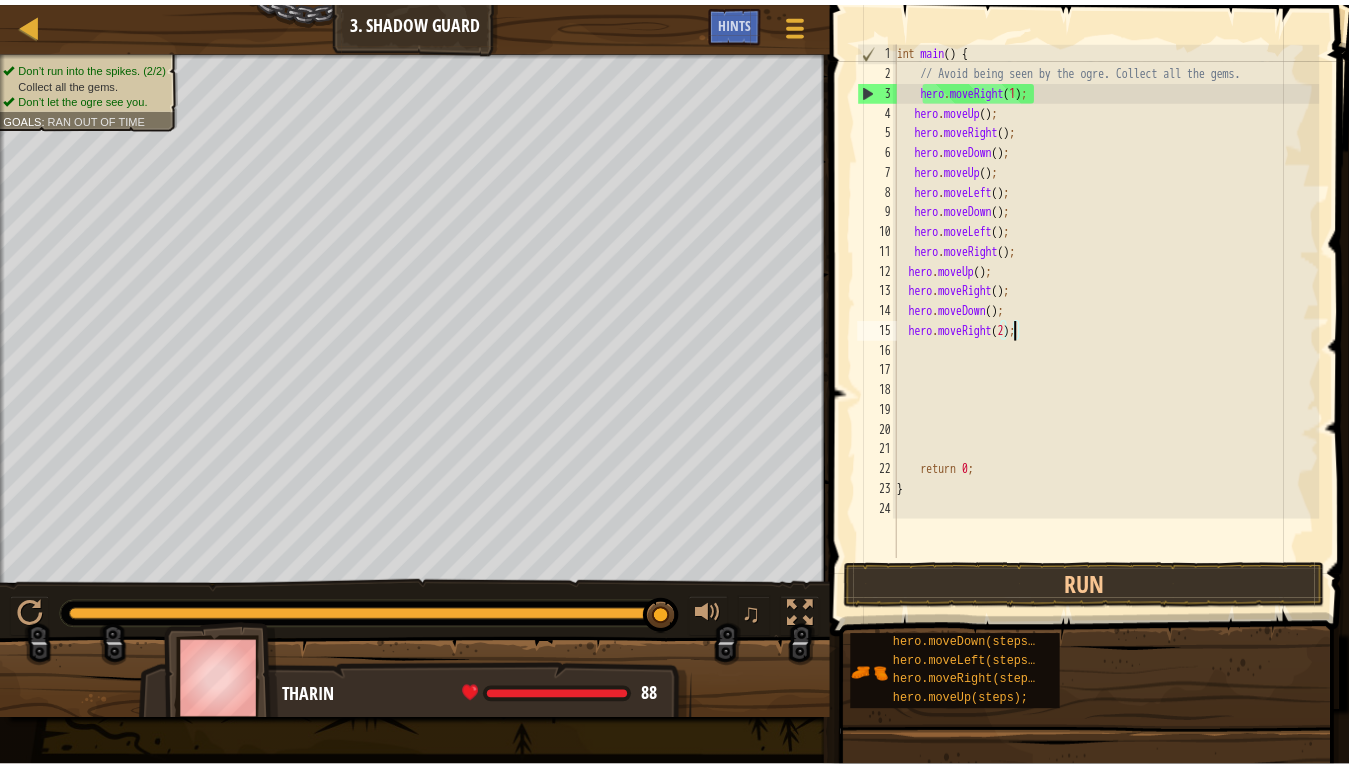 scroll, scrollTop: 9, scrollLeft: 0, axis: vertical 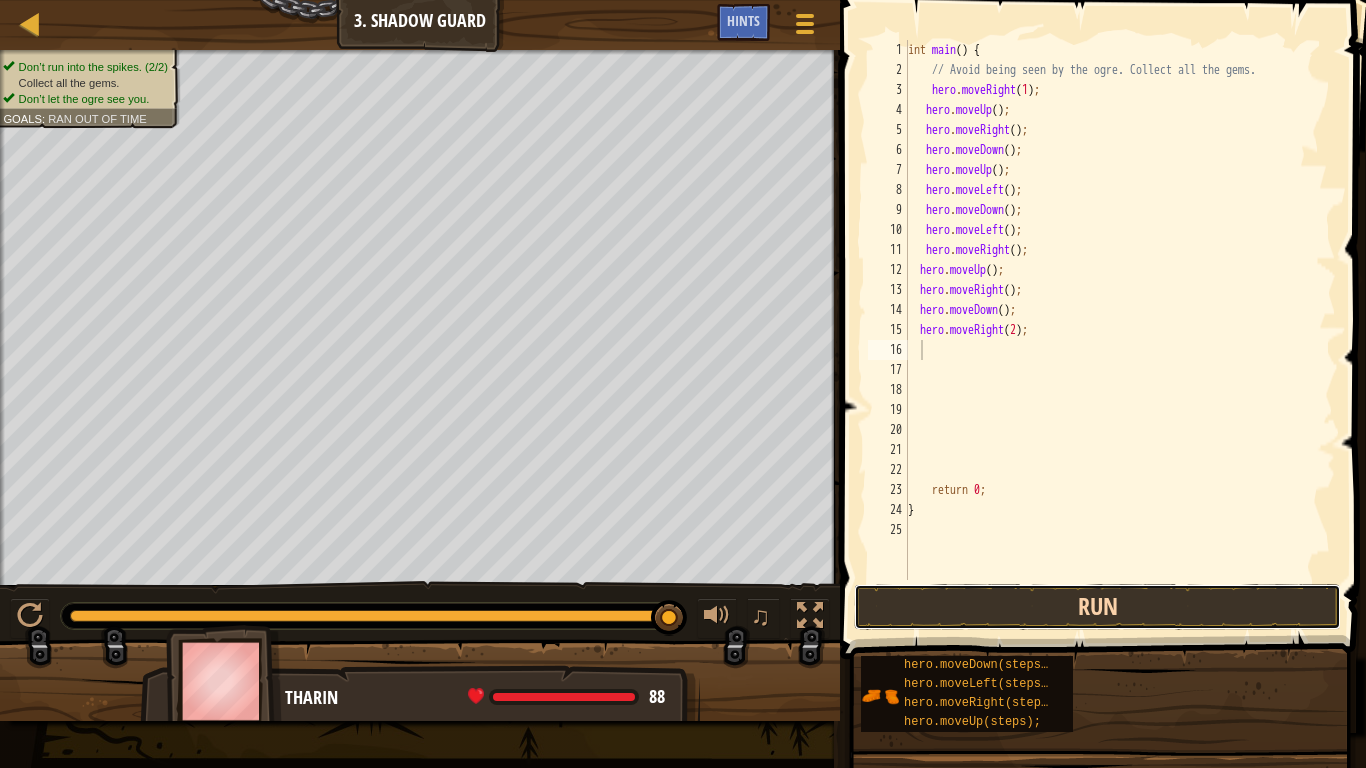 click on "Run" at bounding box center (1097, 607) 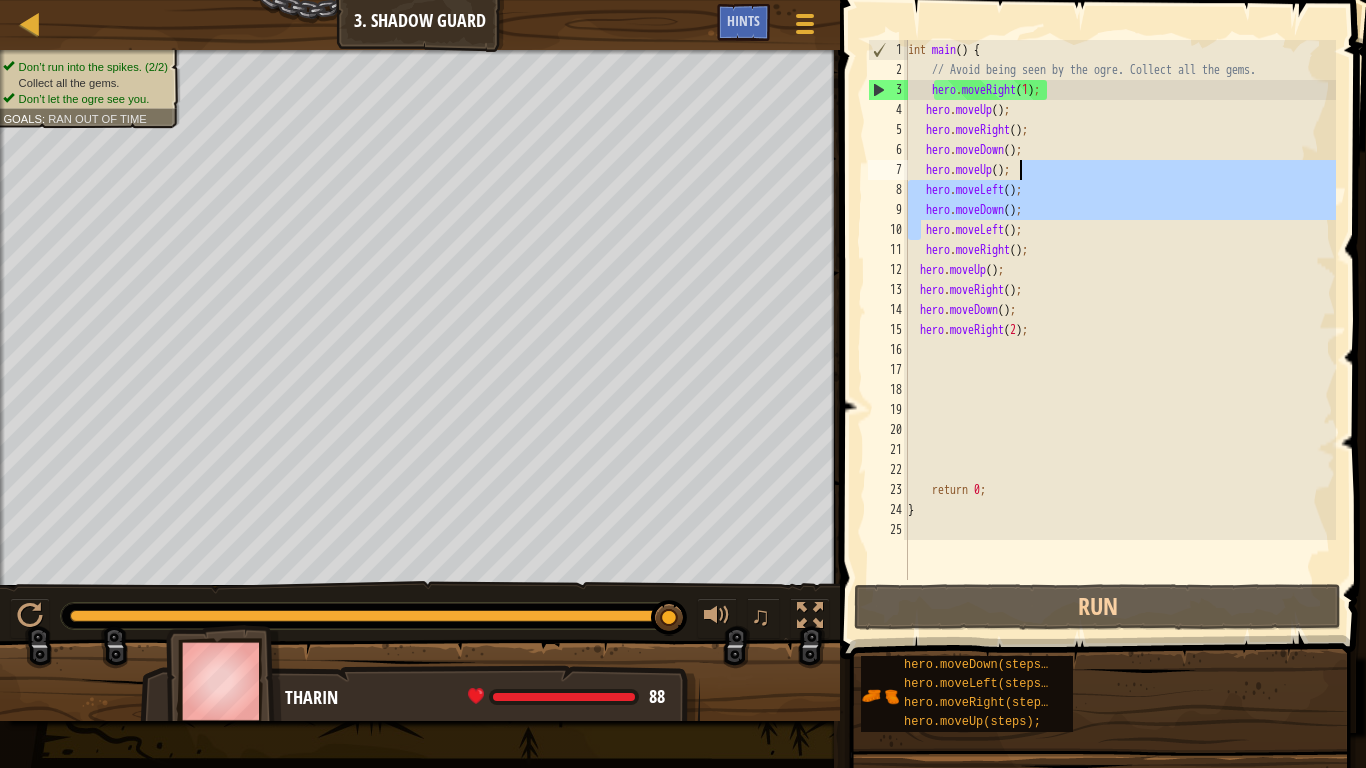 drag, startPoint x: 924, startPoint y: 230, endPoint x: 1012, endPoint y: 190, distance: 96.66437 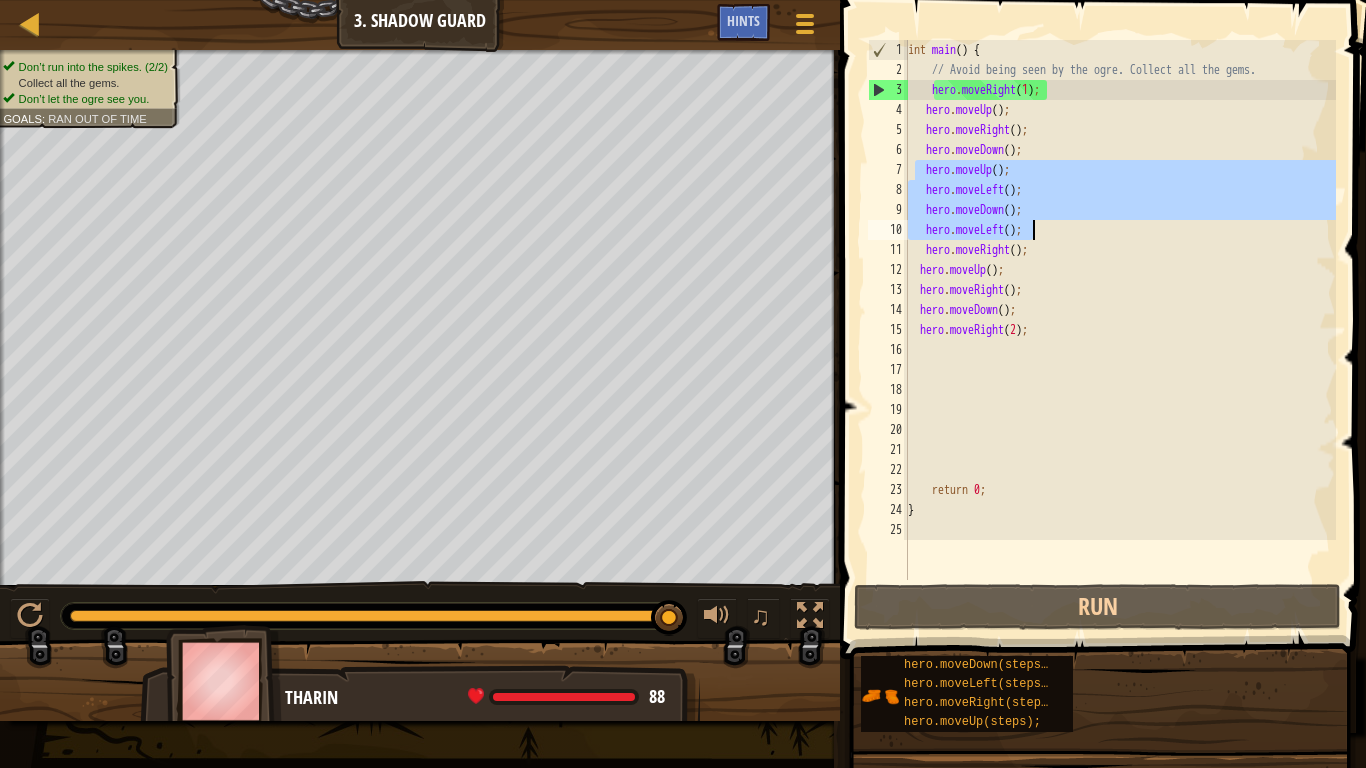 drag, startPoint x: 913, startPoint y: 170, endPoint x: 1045, endPoint y: 239, distance: 148.9463 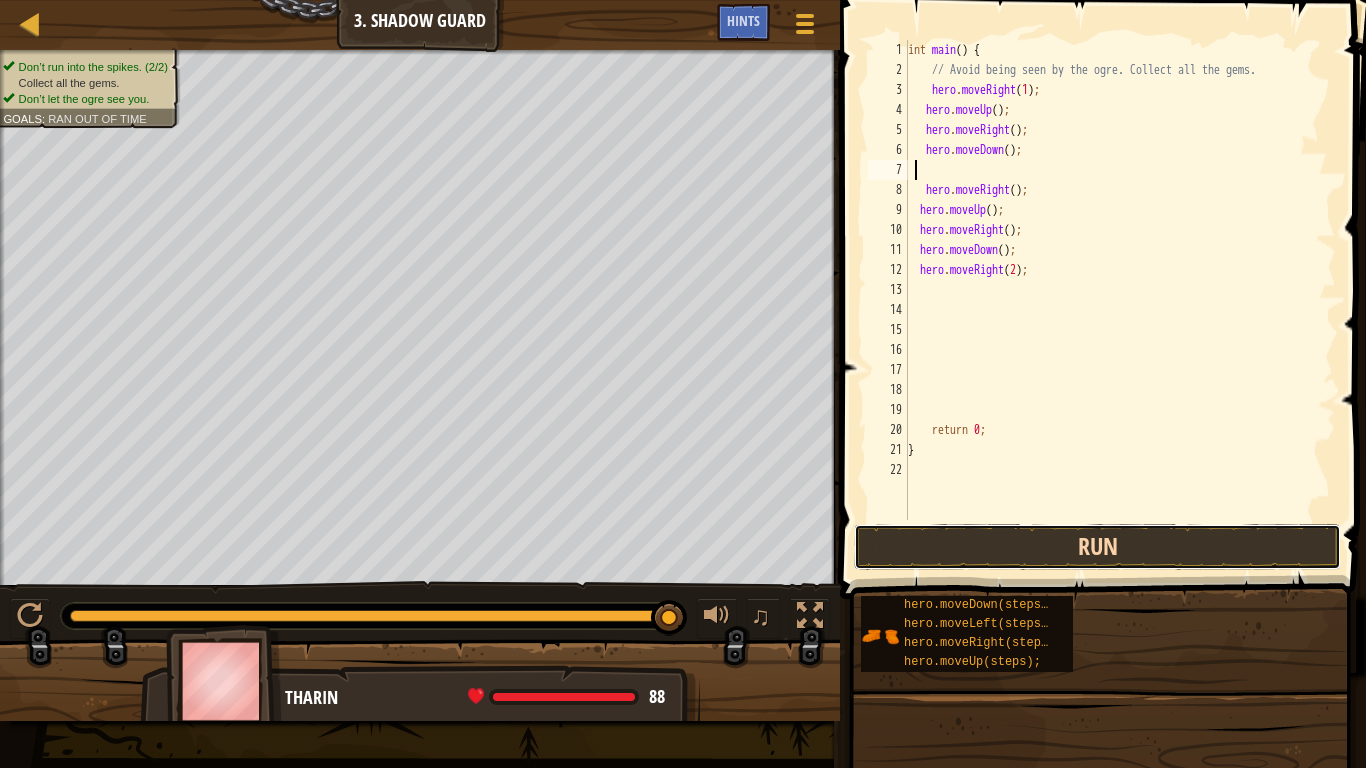 click on "Run" at bounding box center (1097, 547) 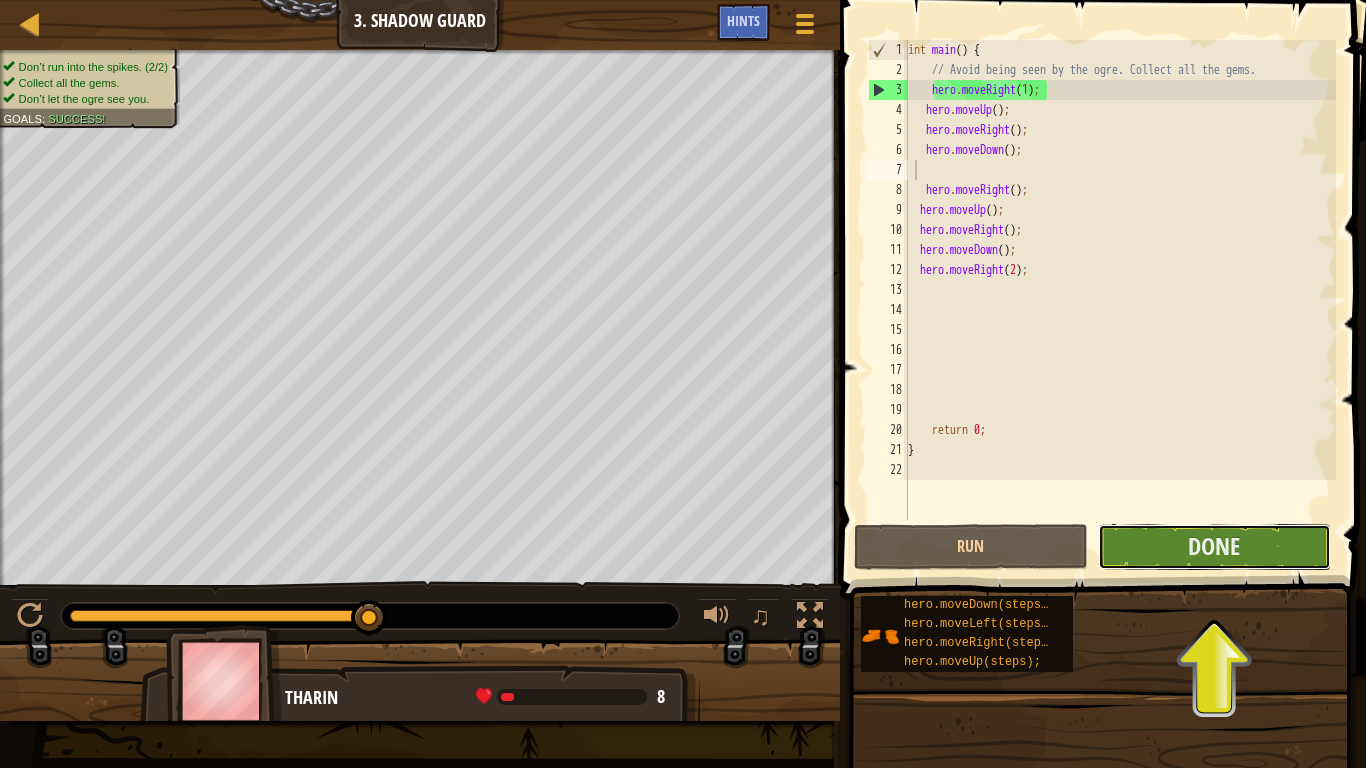 click on "Done" at bounding box center [1214, 547] 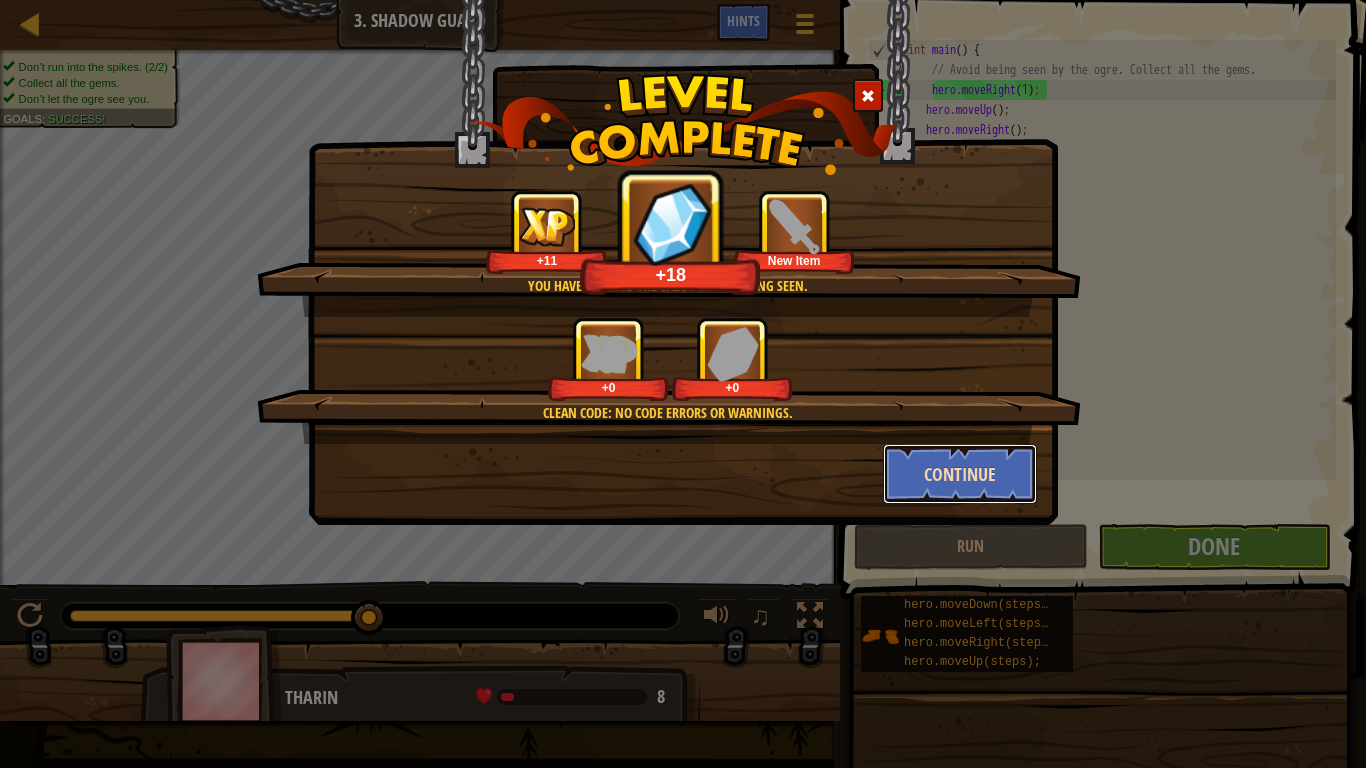 click on "Continue" at bounding box center [960, 474] 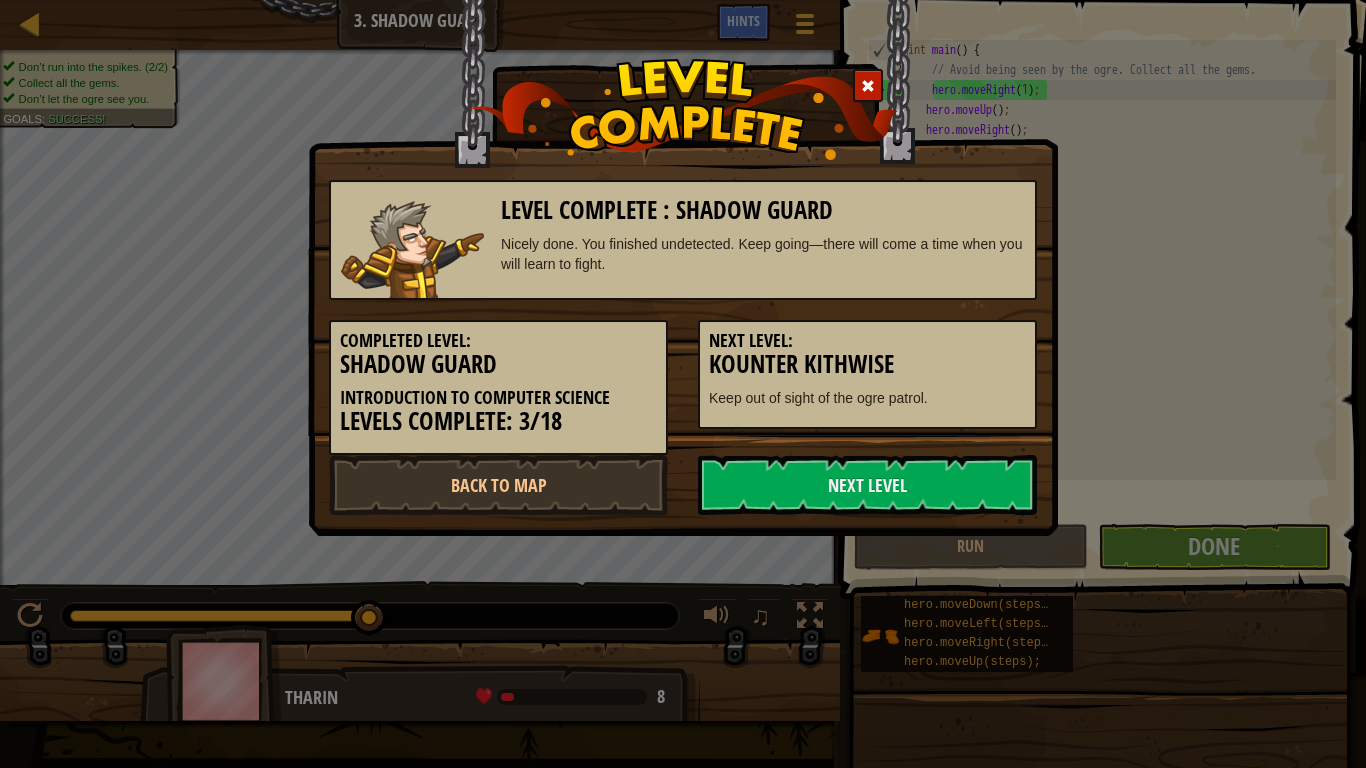 click at bounding box center (868, 85) 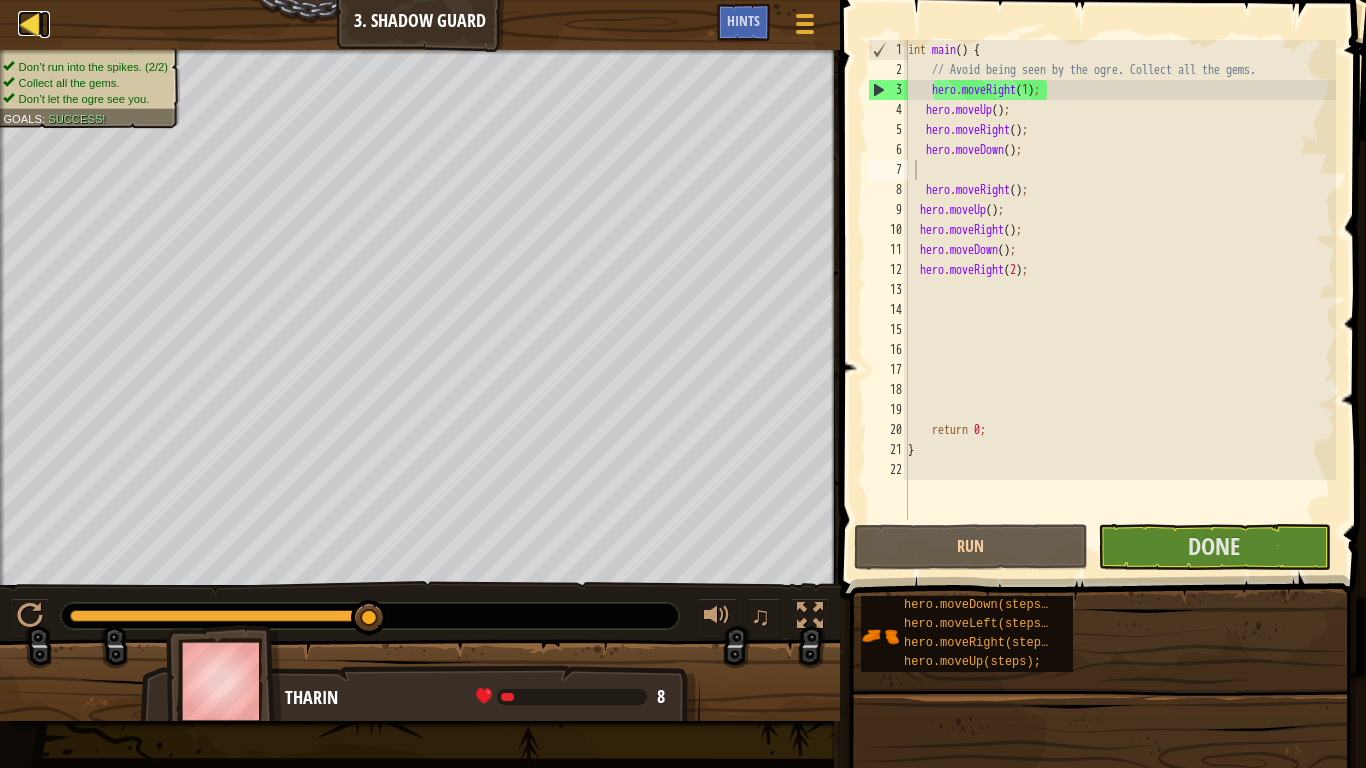 click at bounding box center [30, 23] 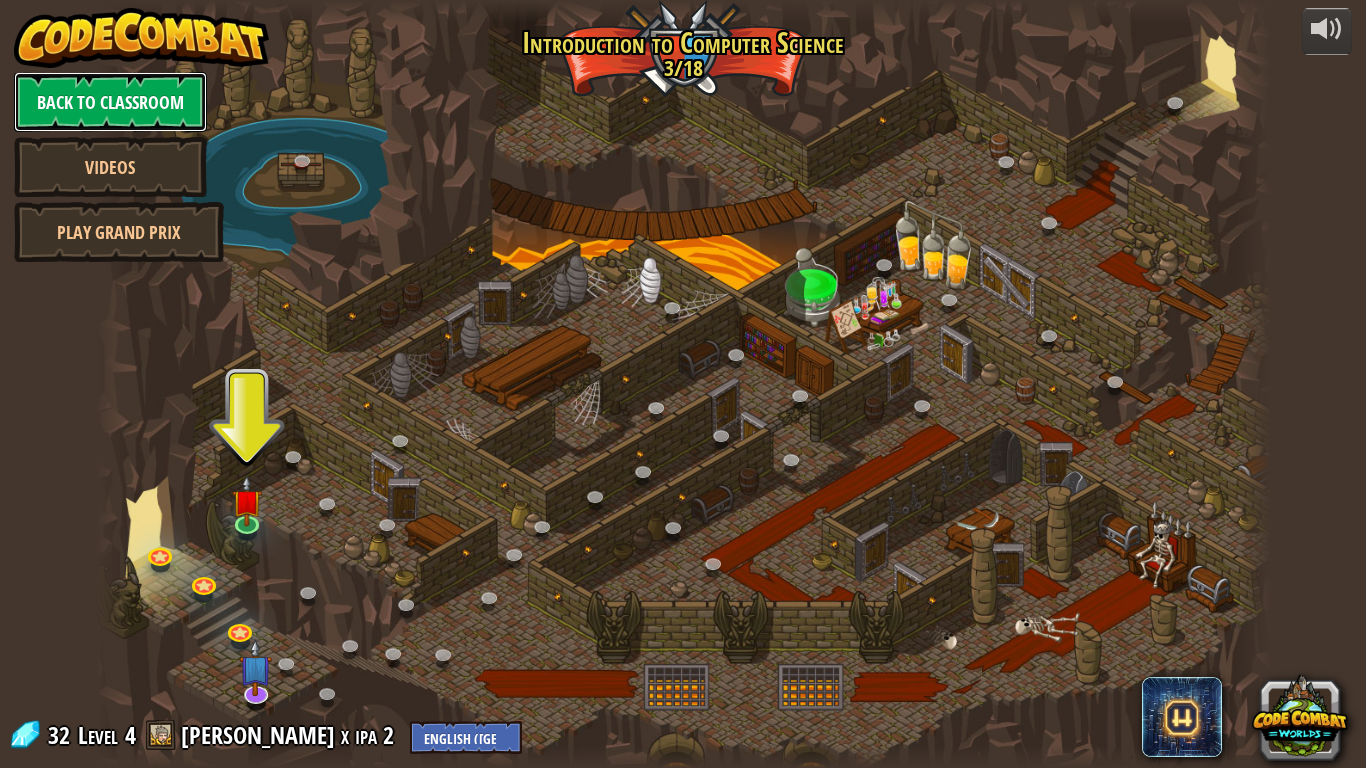 click on "Back to Classroom" at bounding box center [110, 102] 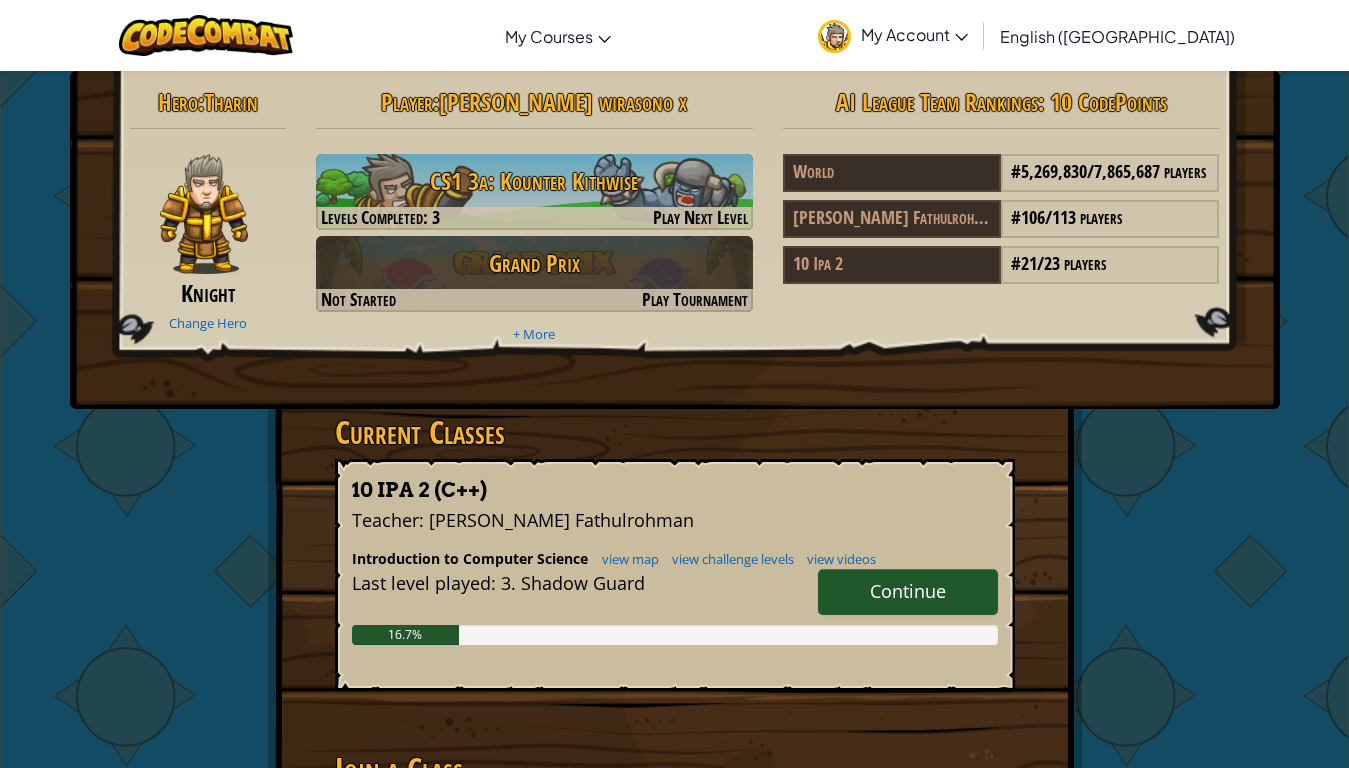 click on "Hero :  [PERSON_NAME] Change Hero Player :  [PERSON_NAME] wirasono x CS1 3a: Kounter Kithwise Levels Completed: 3 Play Next Level Grand Prix Not Started Play Tournament + More AI League Team Rankings : 10 CodePoints World # 5,269,830  /  7,865,687   players [PERSON_NAME] # 106  /  113   players 10 Ipa 2 # 21  /  23   players Current Classes 10 IPA 2 (C++) Teacher : [PERSON_NAME] Introduction to Computer Science view map   view challenge levels   view videos Continue Last level played : 3. Shadow Guard 16.7% Join a Class Join" at bounding box center (674, 539) 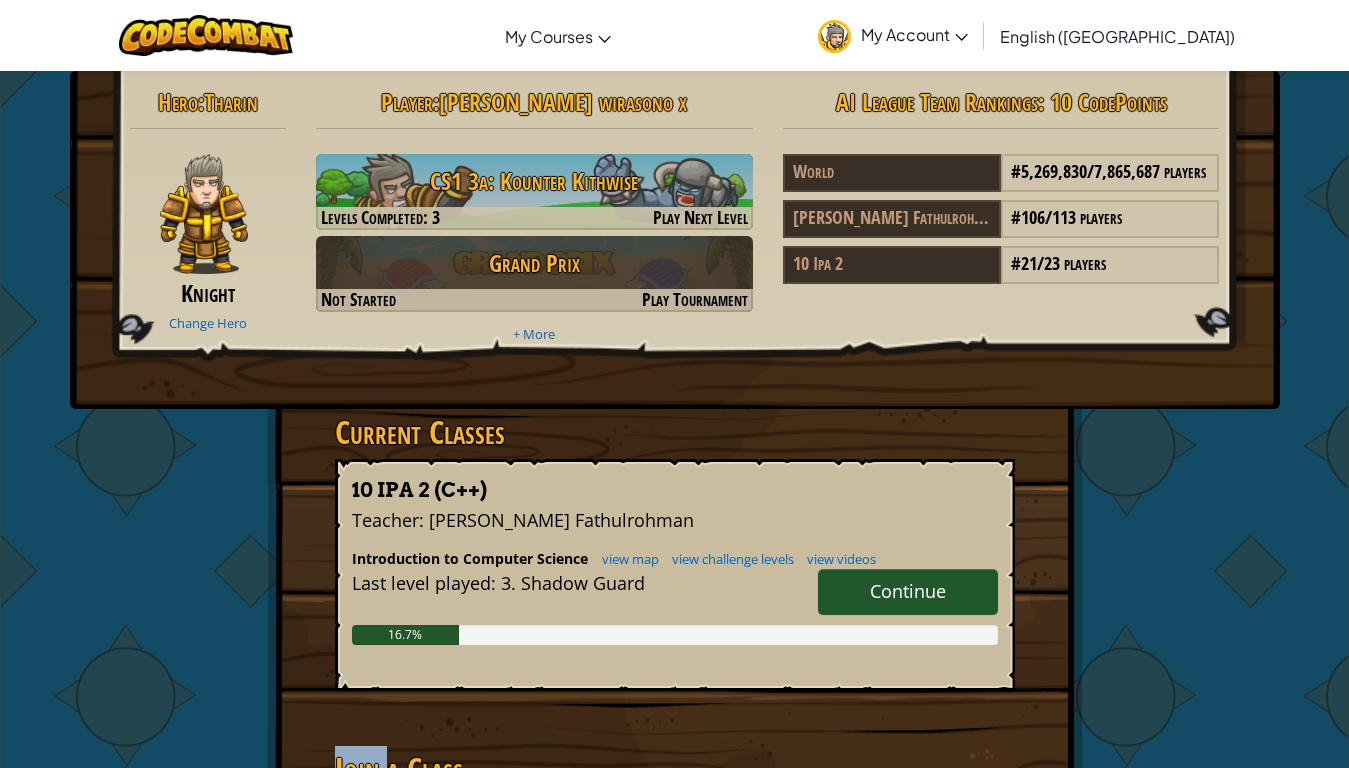 scroll, scrollTop: 20, scrollLeft: 0, axis: vertical 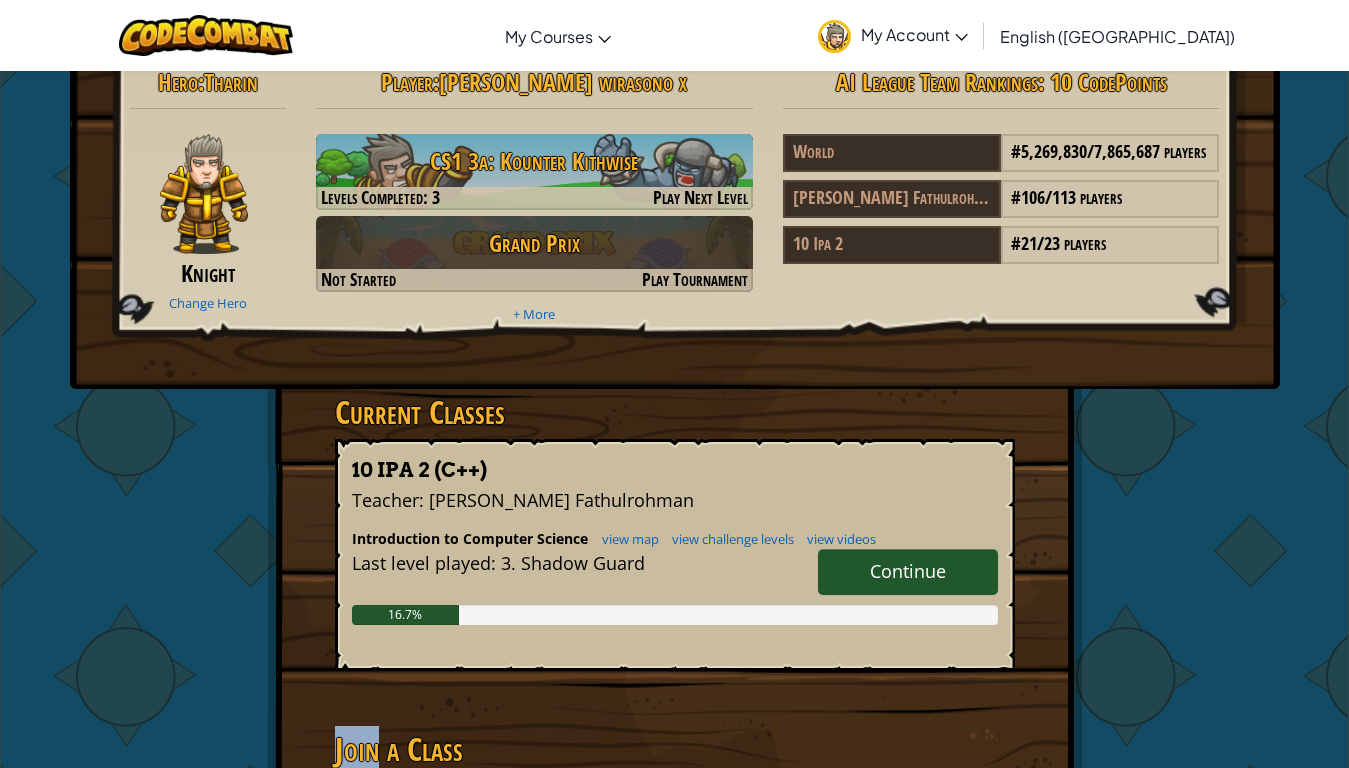 click on "Hero :  [PERSON_NAME] Change Hero Player :  [PERSON_NAME] wirasono x CS1 3a: Kounter Kithwise Levels Completed: 3 Play Next Level Grand Prix Not Started Play Tournament + More AI League Team Rankings : 10 CodePoints World # 5,269,830  /  7,865,687   players [PERSON_NAME] # 106  /  113   players 10 Ipa 2 # 21  /  23   players Current Classes 10 IPA 2 (C++) Teacher : [PERSON_NAME] Introduction to Computer Science view map   view challenge levels   view videos Continue Last level played : 3. Shadow Guard 16.7% Join a Class Join" at bounding box center [674, 519] 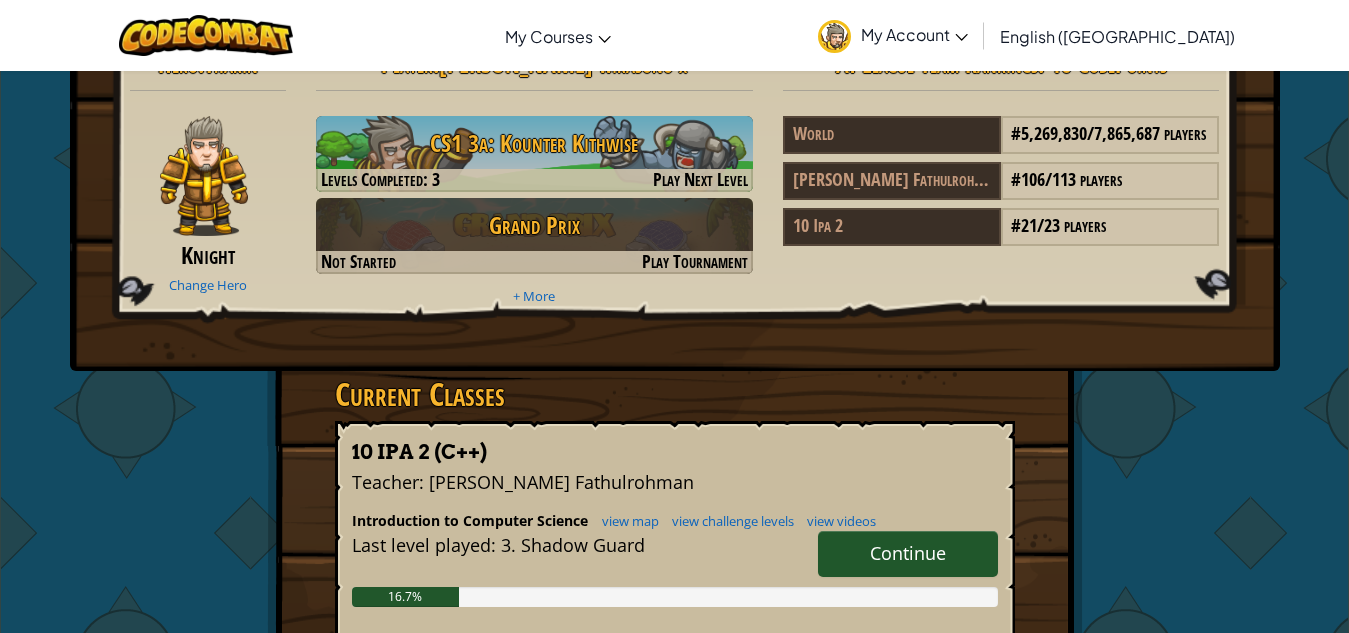 scroll, scrollTop: 0, scrollLeft: 0, axis: both 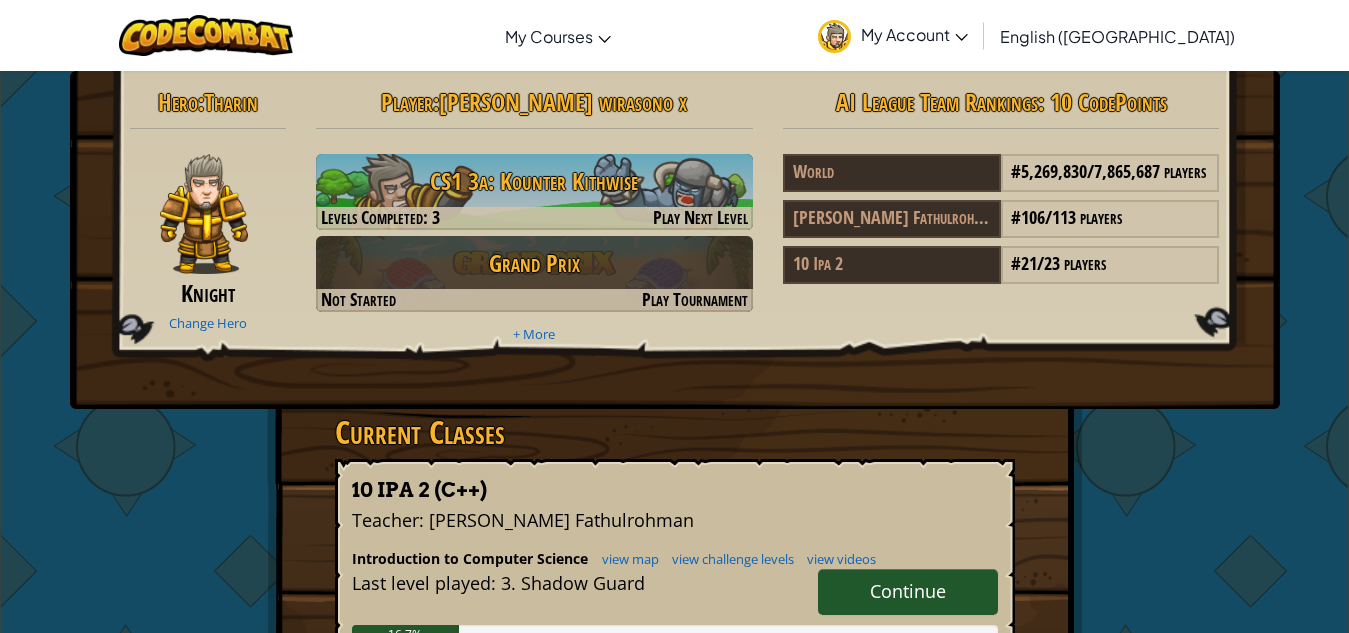click 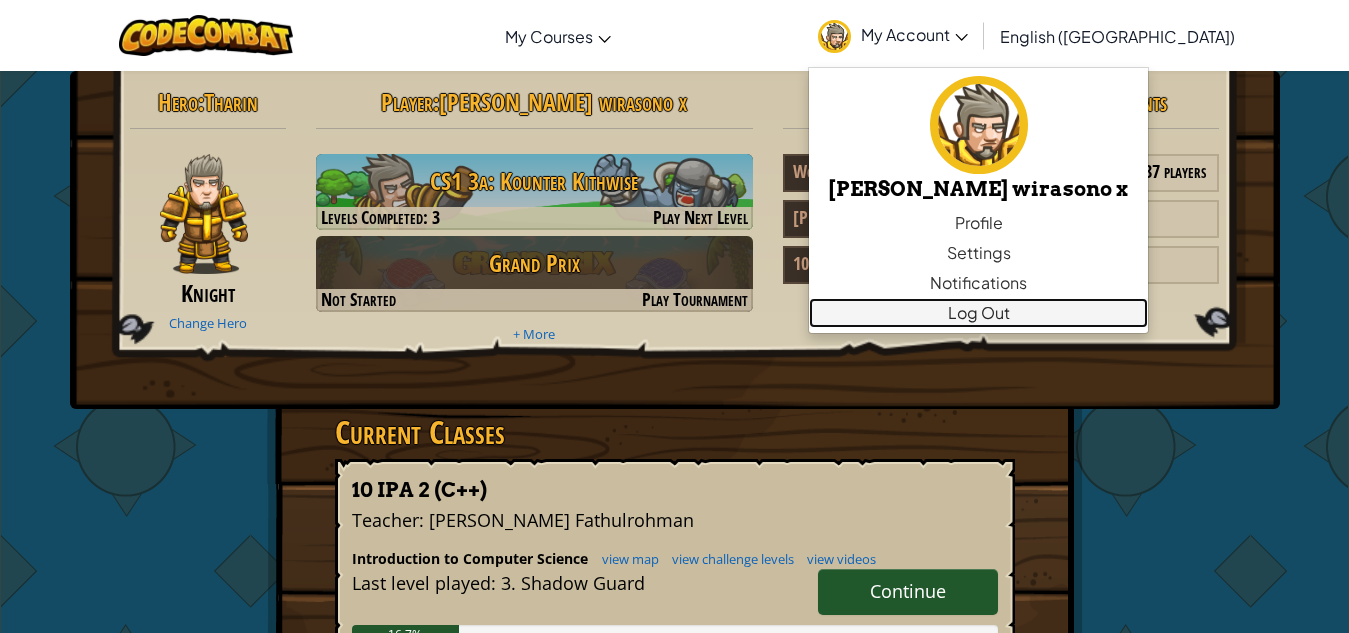 click on "Log Out" at bounding box center [978, 313] 